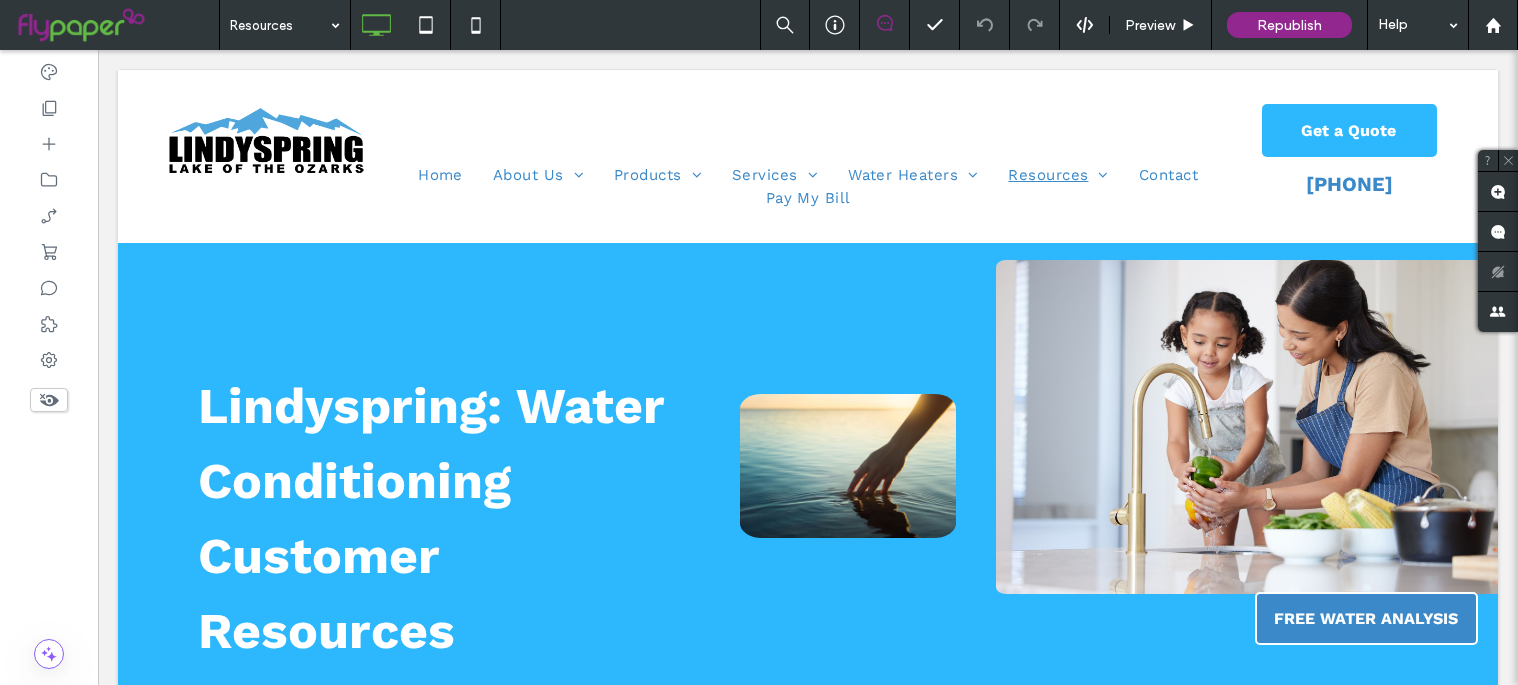 scroll, scrollTop: 0, scrollLeft: 0, axis: both 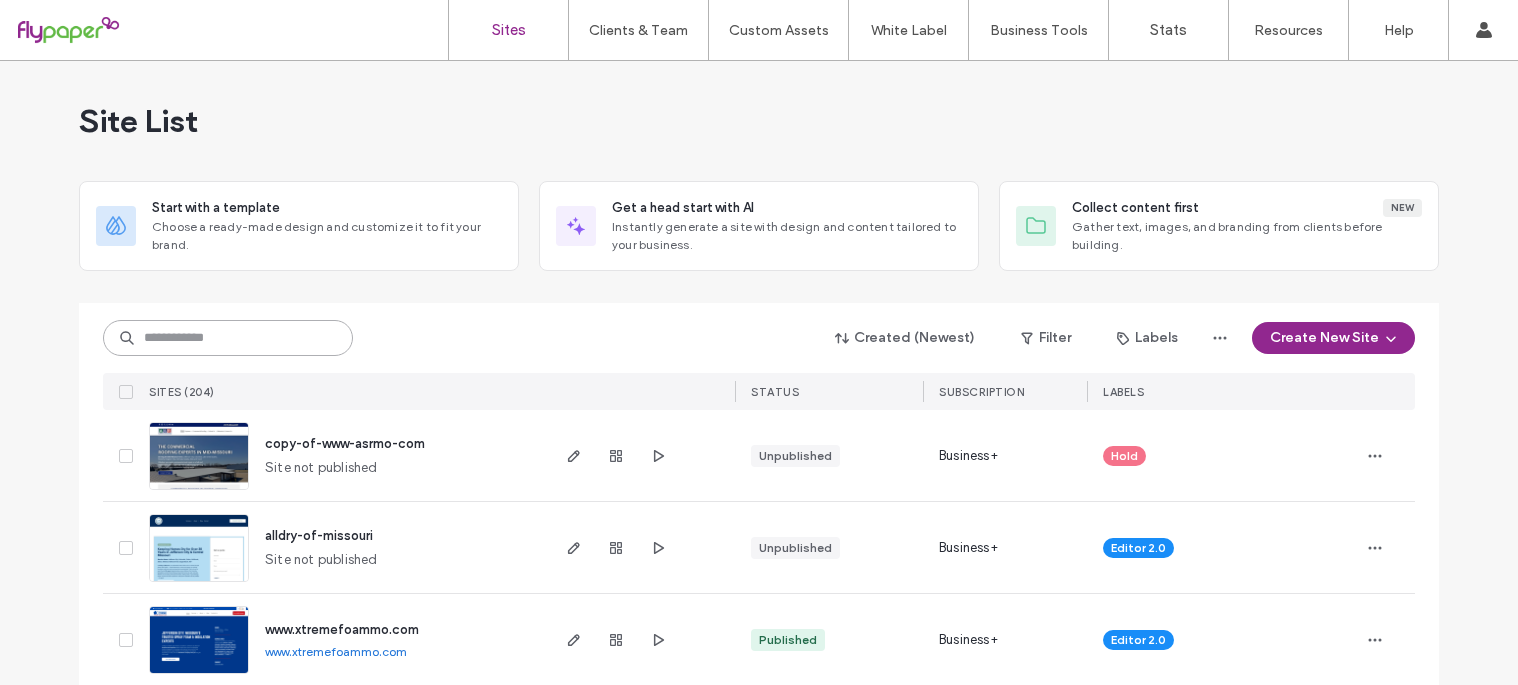 click at bounding box center [228, 338] 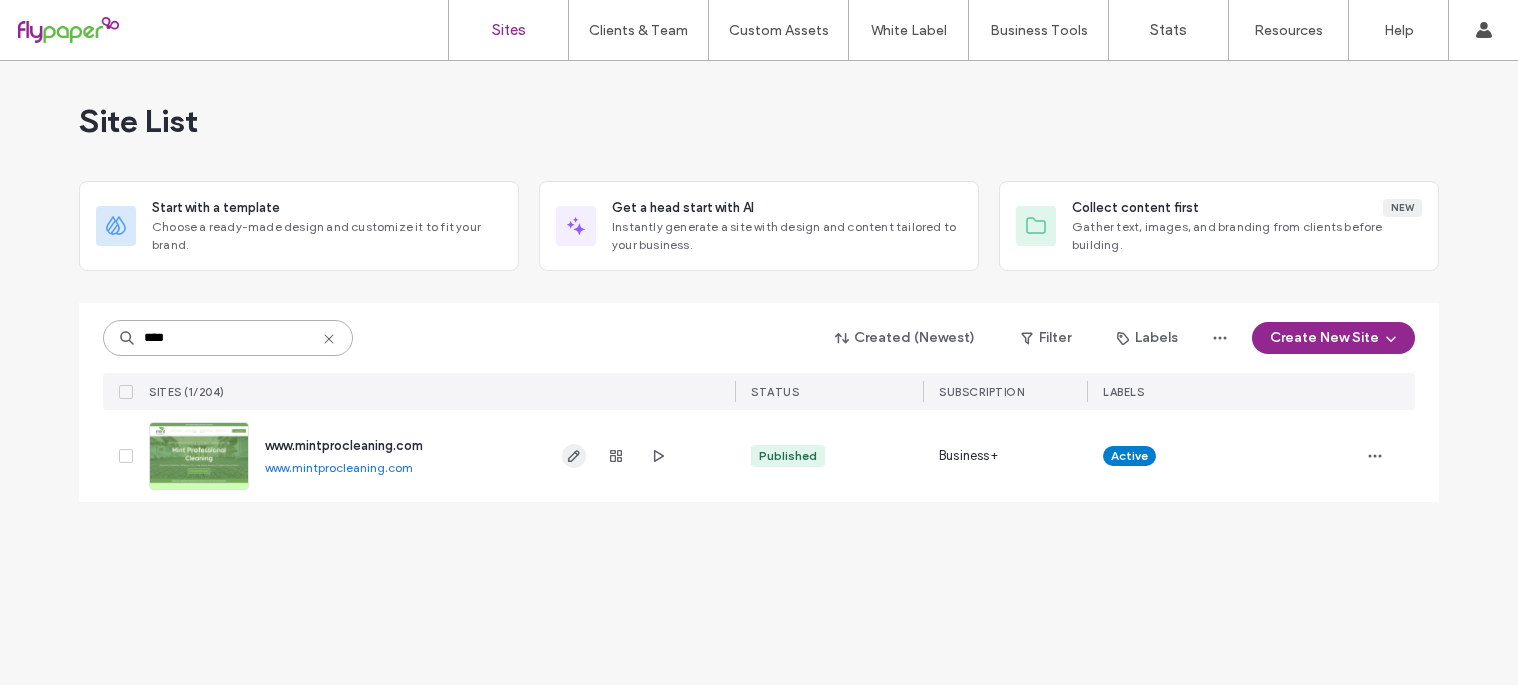 type on "****" 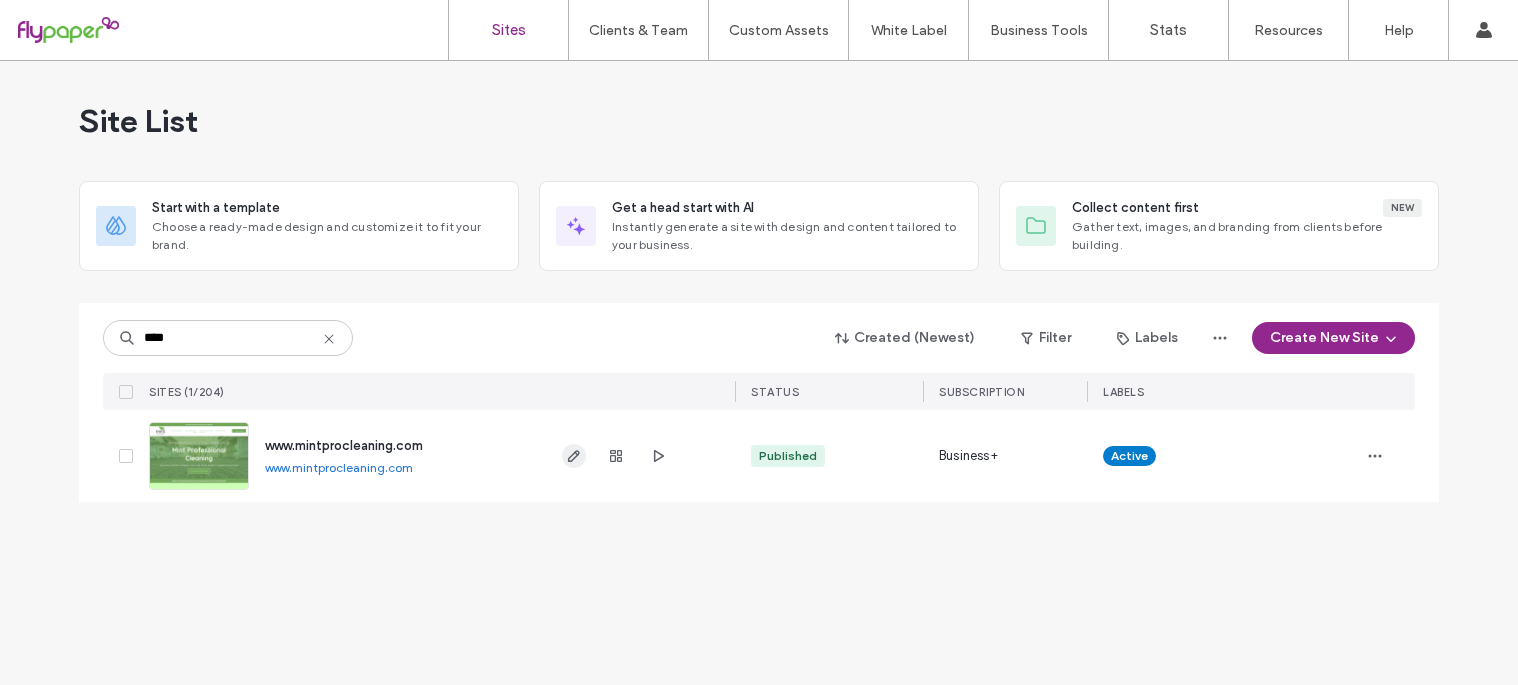 click at bounding box center [574, 456] 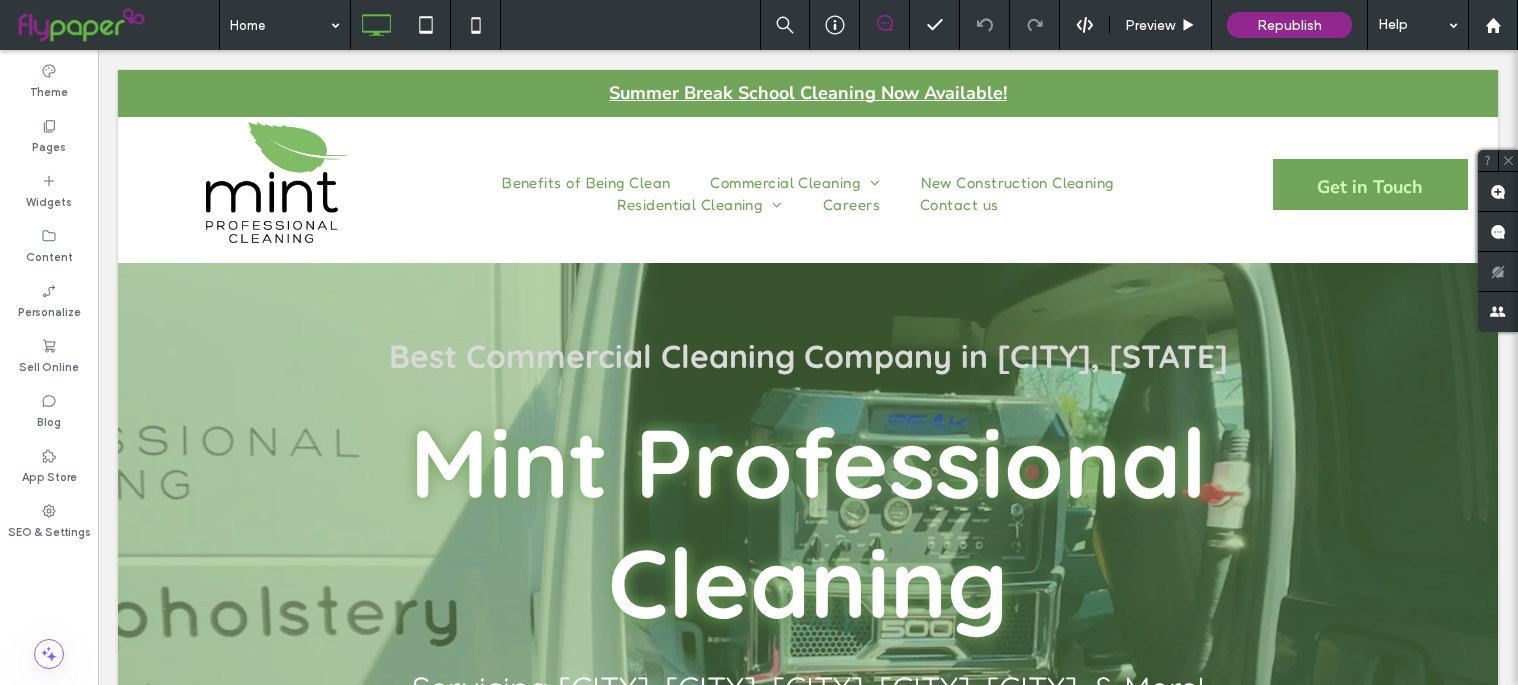 scroll, scrollTop: 0, scrollLeft: 0, axis: both 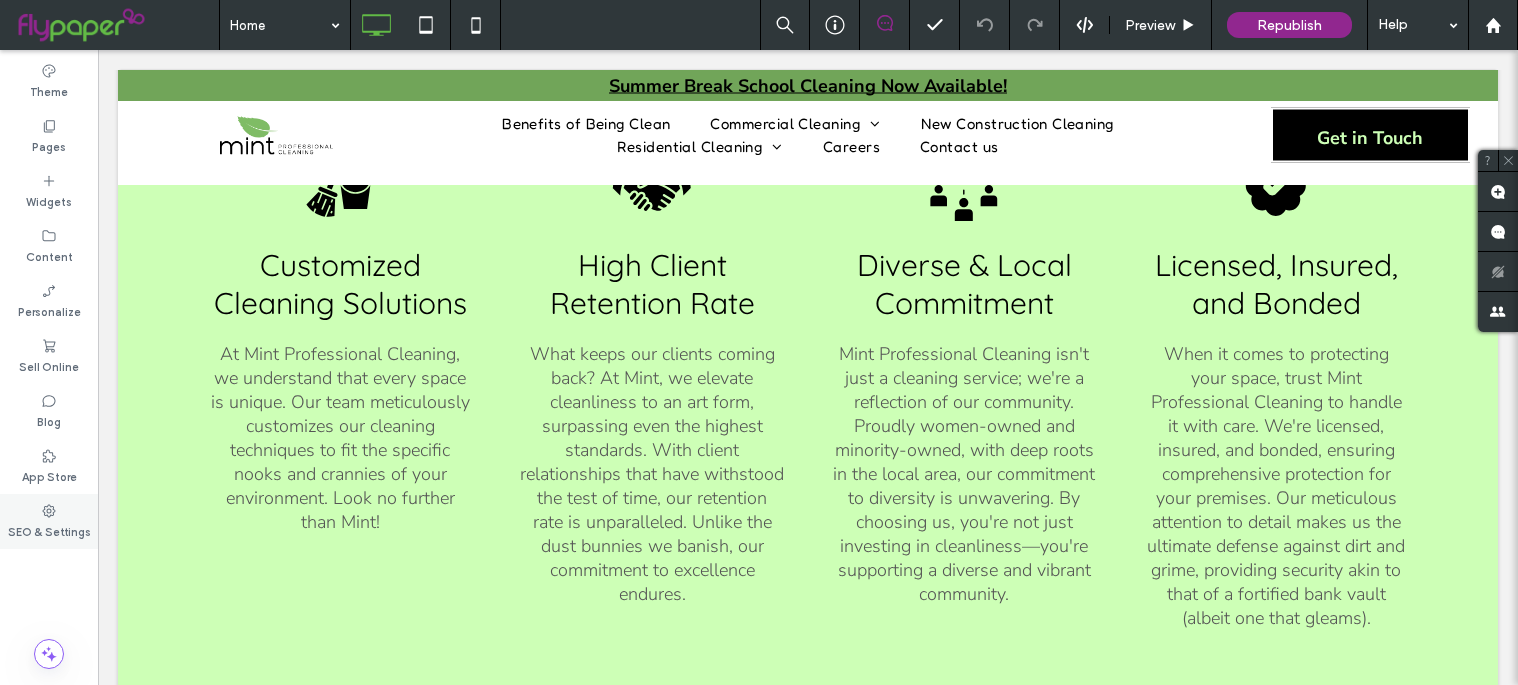 click on "SEO & Settings" at bounding box center [49, 521] 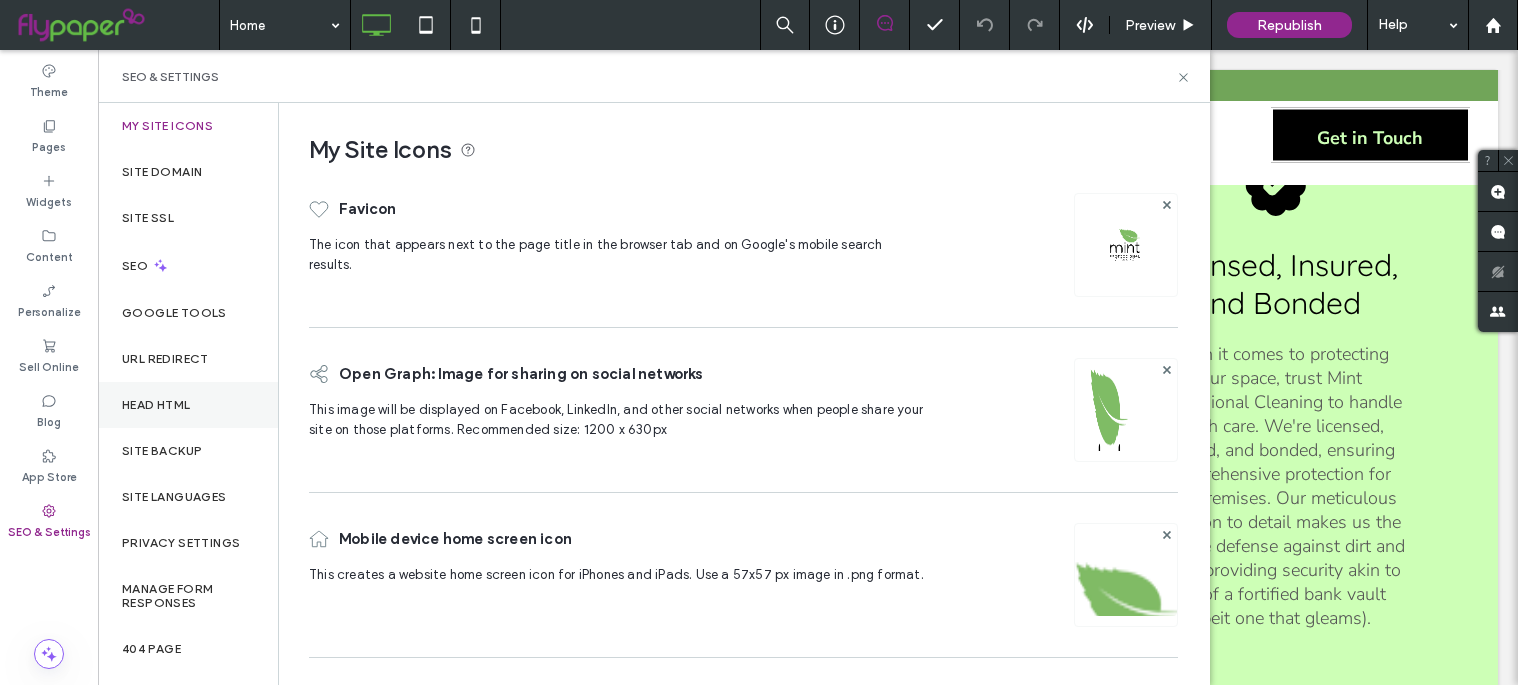 click on "Head HTML" at bounding box center [156, 405] 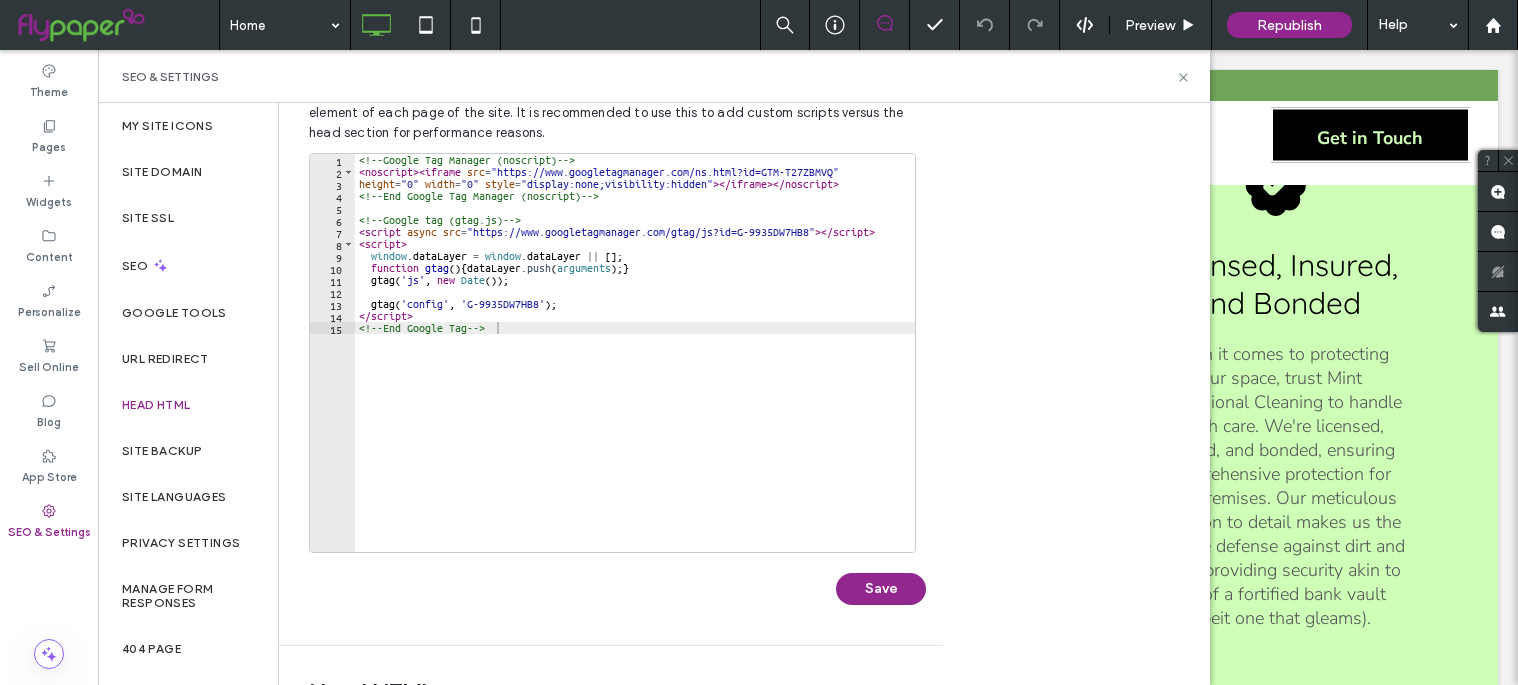 scroll, scrollTop: 0, scrollLeft: 0, axis: both 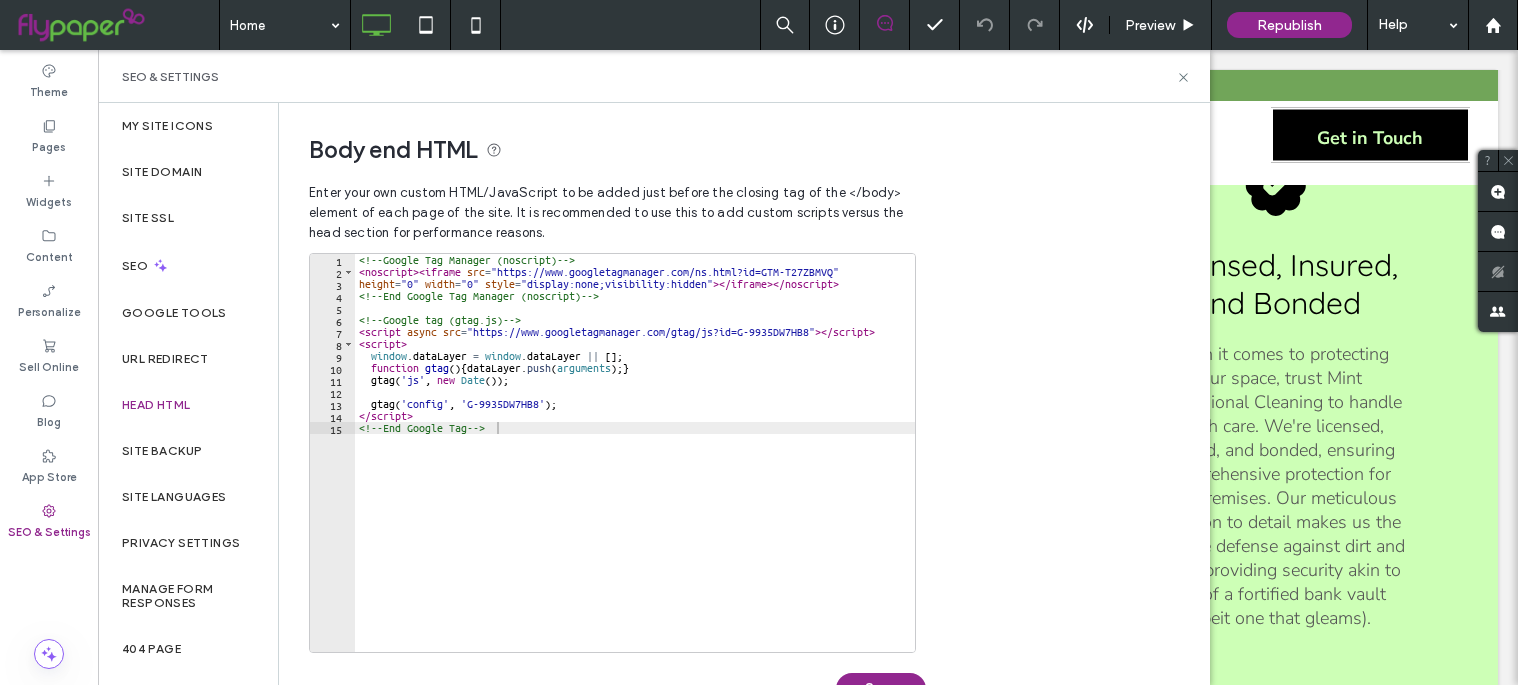 type on "**********" 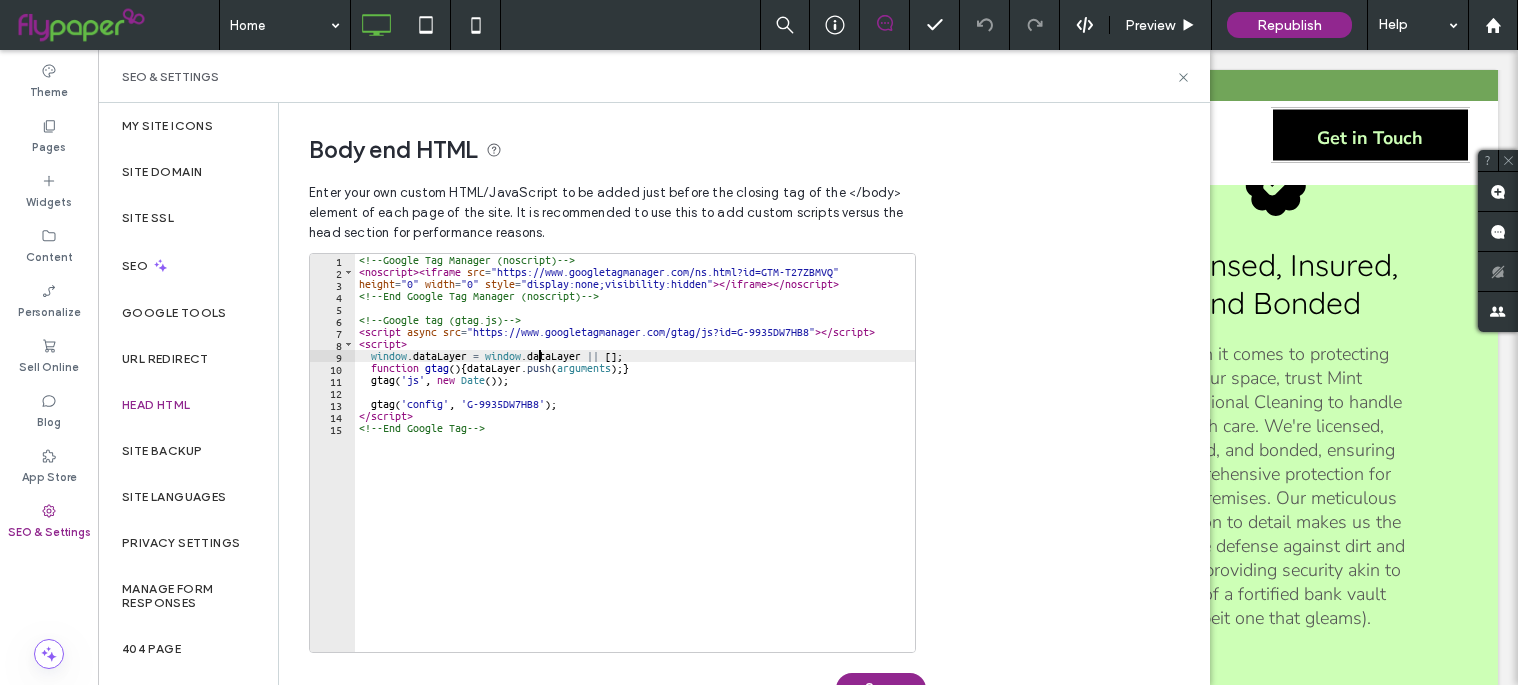 click on "<!--  Google Tag Manager (noscript)  --> < noscript > < iframe   src = "https://www.googletagmanager.com/ns.html?id=GTM-T27ZBMVQ" height = "0"   width = "0"   style = "display:none;visibility:hidden" > </ iframe > </ noscript > <!--  End Google Tag Manager (noscript)  --> <!--  Google tag (gtag.js)  --> < script   async   src = "https://www.googletagmanager.com/gtag/js?id=G-9935DW7HB8" > </ script > < script >    window . dataLayer   =   window . dataLayer   ||   [ ] ;    function   gtag ( ) { dataLayer . push ( arguments ) ; }    gtag ( 'js' ,   new   Date ( )) ;    gtag ( 'config' ,   'G-9935DW7HB8' ) ; </ script > <!--  End Google Tag  -->" at bounding box center [635, 465] 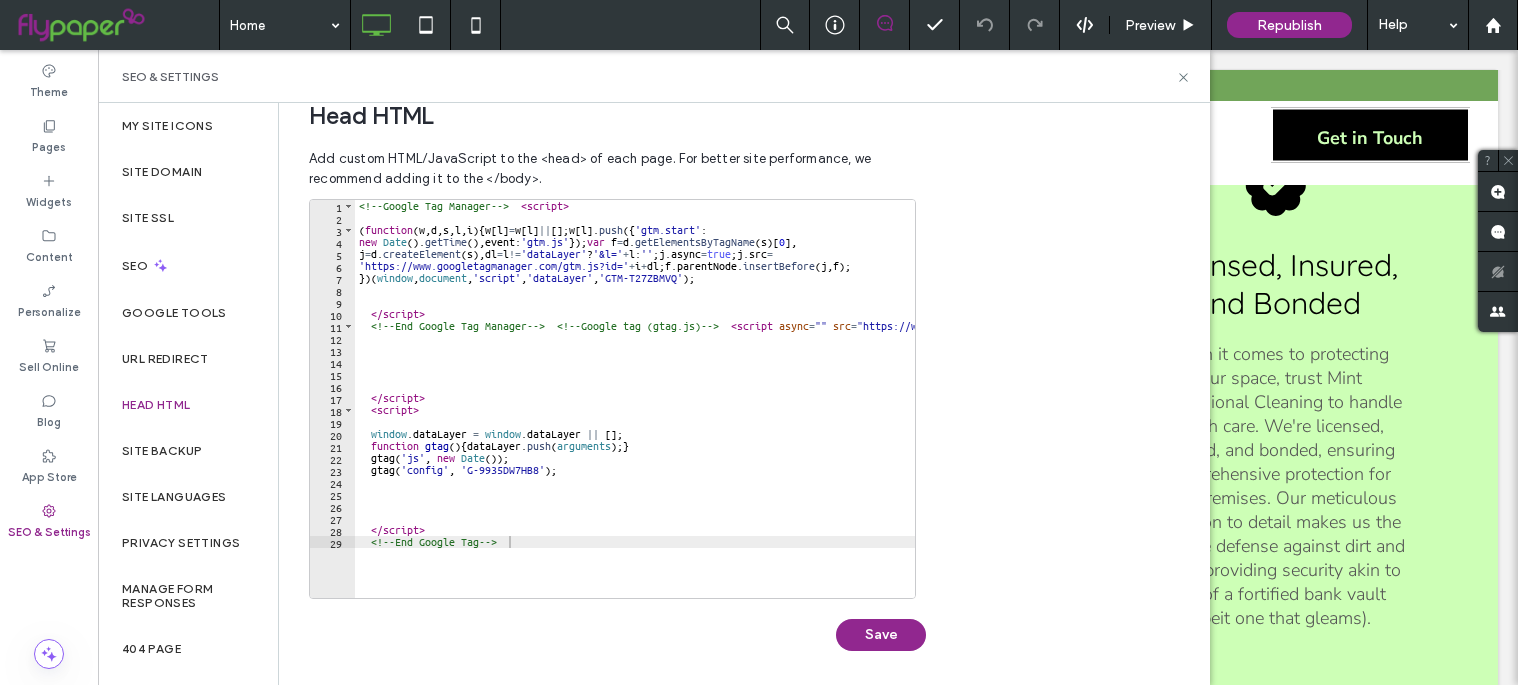 scroll, scrollTop: 685, scrollLeft: 0, axis: vertical 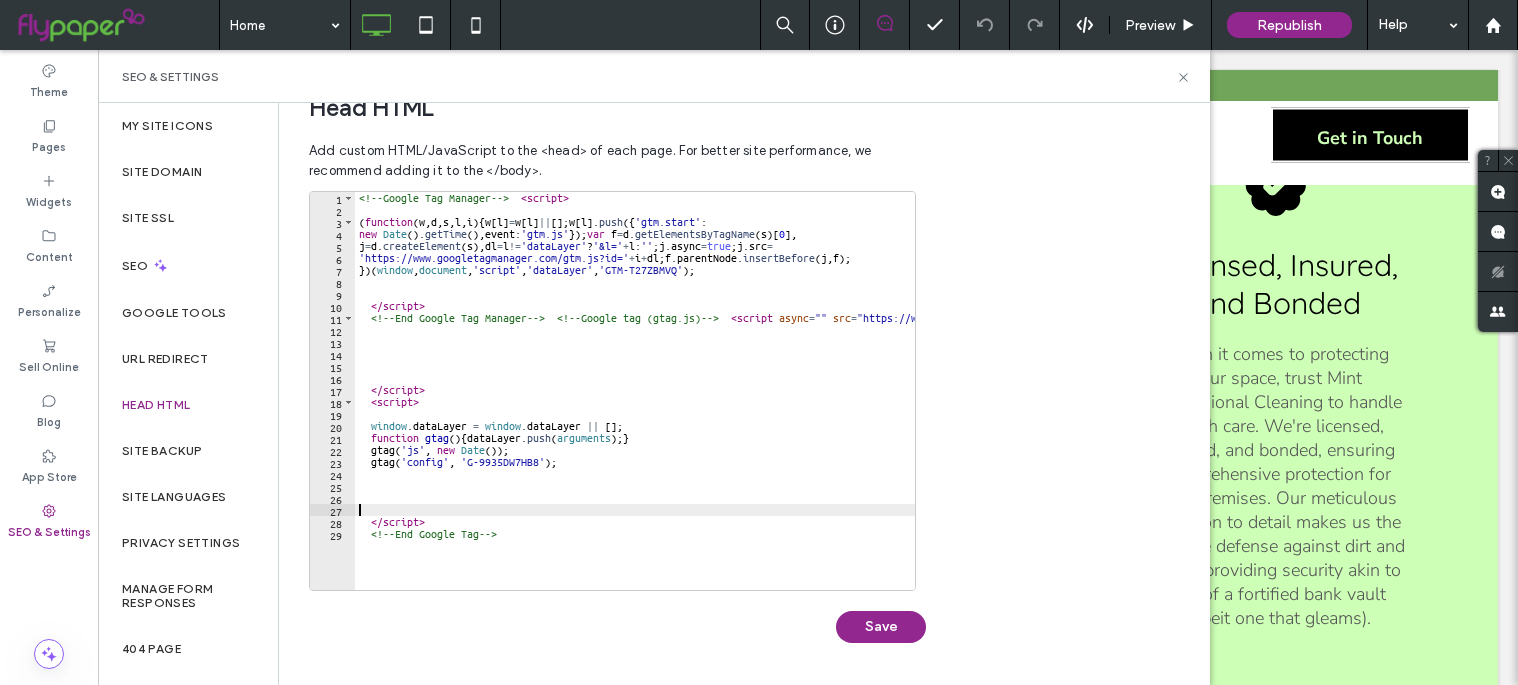 click on "<!--  Google Tag Manager  -->    < script > ( function ( w , d , s , l , i ) { w [ l ] = w [ l ] || [ ] ; w [ l ] . push ({ 'gtm.start' : new   Date ( ) . getTime ( ) , event : 'gtm.js' }) ; var   f = d . getElementsByTagName ( s ) [ 0 ] , j = d . createElement ( s ) , dl = l != 'dataLayer' ? '&l=' + l : '' ; j . async = true ; j . src = 'https://www.googletagmanager.com/gtm.js?id=' + i + dl ; f . parentNode . insertBefore ( j , f ) ; }) ( window , document , 'script' , 'dataLayer' , 'GTM-T27ZBMVQ' ) ;       </ script >    <!--  End Google Tag Manager  -->    <!--  Google tag (gtag.js)  -->    < script   async = ""   src = "https://www.googletagmanager.com/gtag/js?id=G-9935DW7HB8" >             </ script >    < script >    window . dataLayer   =   window . dataLayer   ||   [ ] ;    function   gtag ( ) { dataLayer . push ( arguments ) ; }    gtag ( 'js' ,   new   Date ( )) ;    gtag ( 'config' ,   'G-9935DW7HB8' ) ;             </ script >    <!--  End Google Tag  -->" at bounding box center [797, 395] 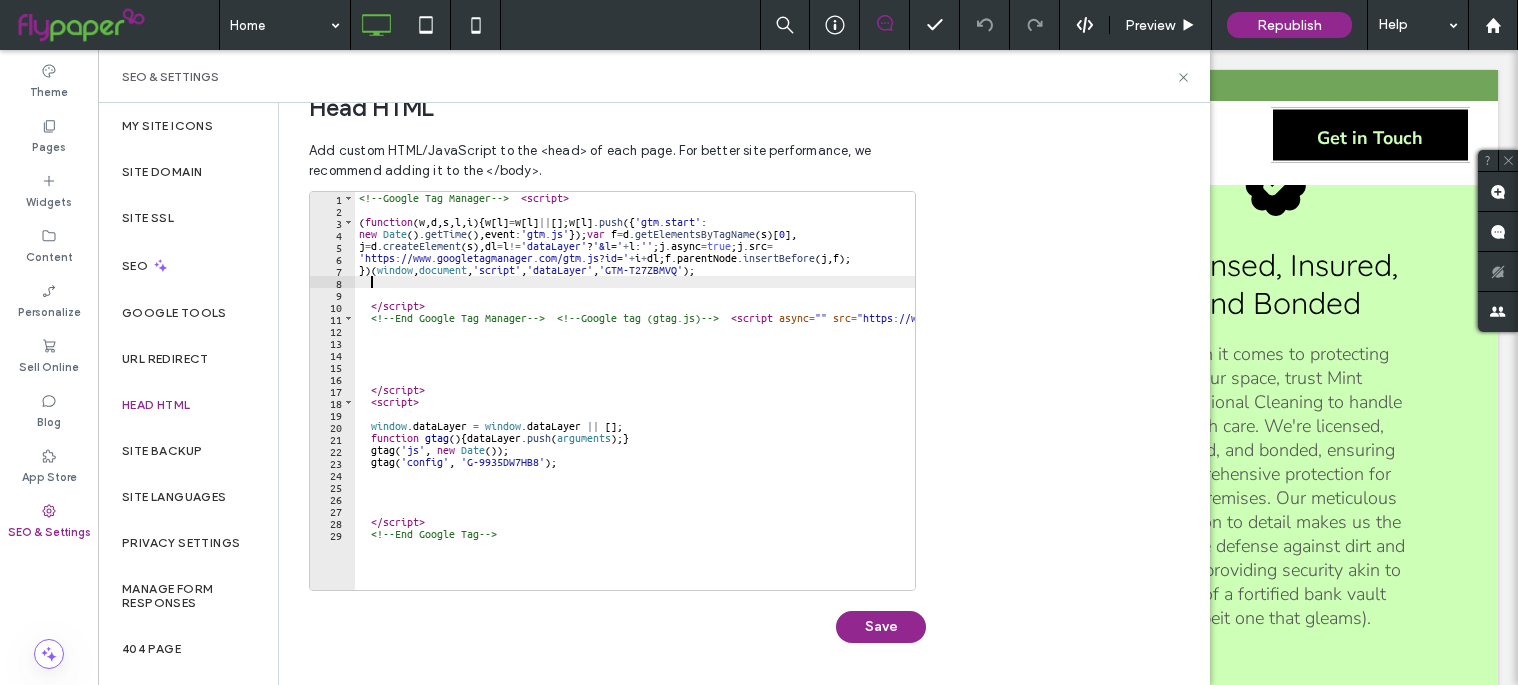 click on "<!--  Google Tag Manager  -->    < script > ( function ( w , d , s , l , i ) { w [ l ] = w [ l ] || [ ] ; w [ l ] . push ({ 'gtm.start' : new   Date ( ) . getTime ( ) , event : 'gtm.js' }) ; var   f = d . getElementsByTagName ( s ) [ 0 ] , j = d . createElement ( s ) , dl = l != 'dataLayer' ? '&l=' + l : '' ; j . async = true ; j . src = 'https://www.googletagmanager.com/gtm.js?id=' + i + dl ; f . parentNode . insertBefore ( j , f ) ; }) ( window , document , 'script' , 'dataLayer' , 'GTM-T27ZBMVQ' ) ;       </ script >    <!--  End Google Tag Manager  -->    <!--  Google tag (gtag.js)  -->    < script   async = ""   src = "https://www.googletagmanager.com/gtag/js?id=G-9935DW7HB8" >             </ script >    < script >    window . dataLayer   =   window . dataLayer   ||   [ ] ;    function   gtag ( ) { dataLayer . push ( arguments ) ; }    gtag ( 'js' ,   new   Date ( )) ;    gtag ( 'config' ,   'G-9935DW7HB8' ) ;             </ script >    <!--  End Google Tag  -->" at bounding box center [797, 395] 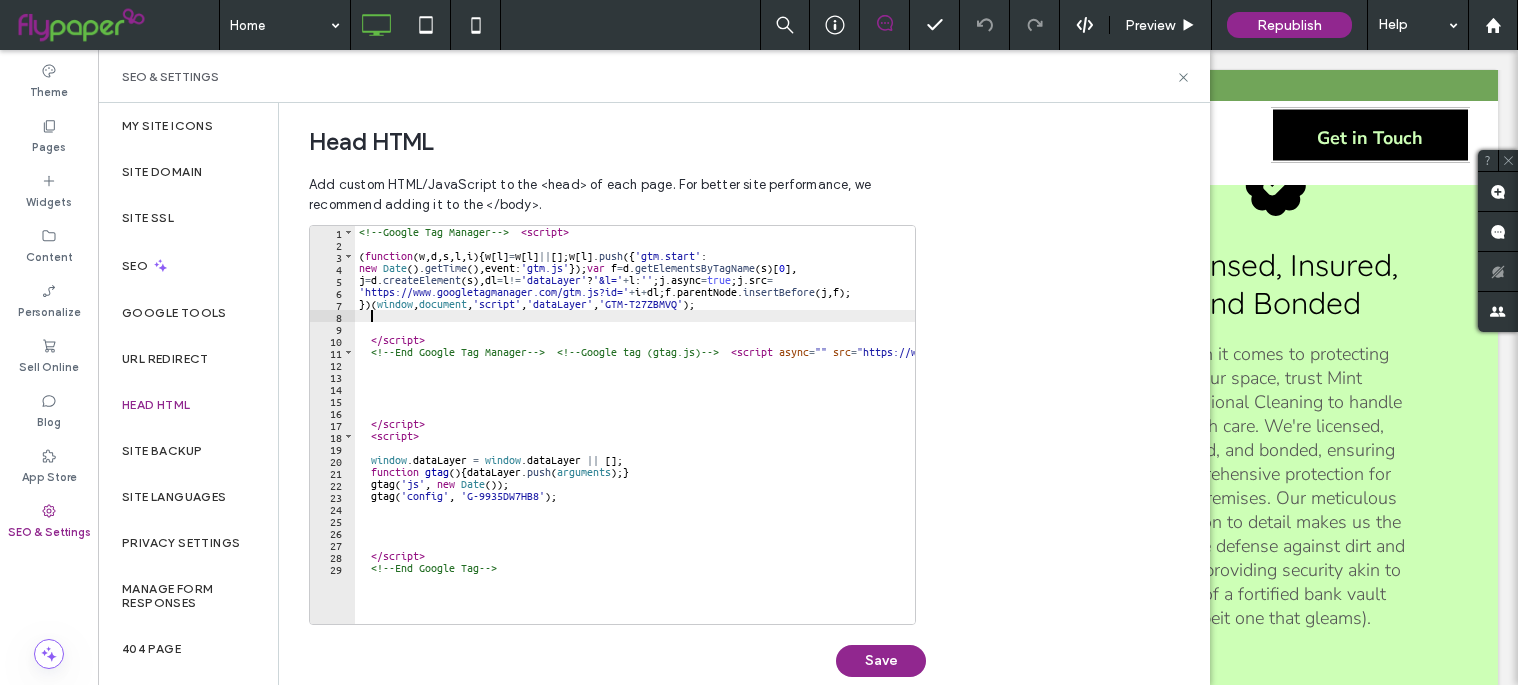 scroll, scrollTop: 685, scrollLeft: 0, axis: vertical 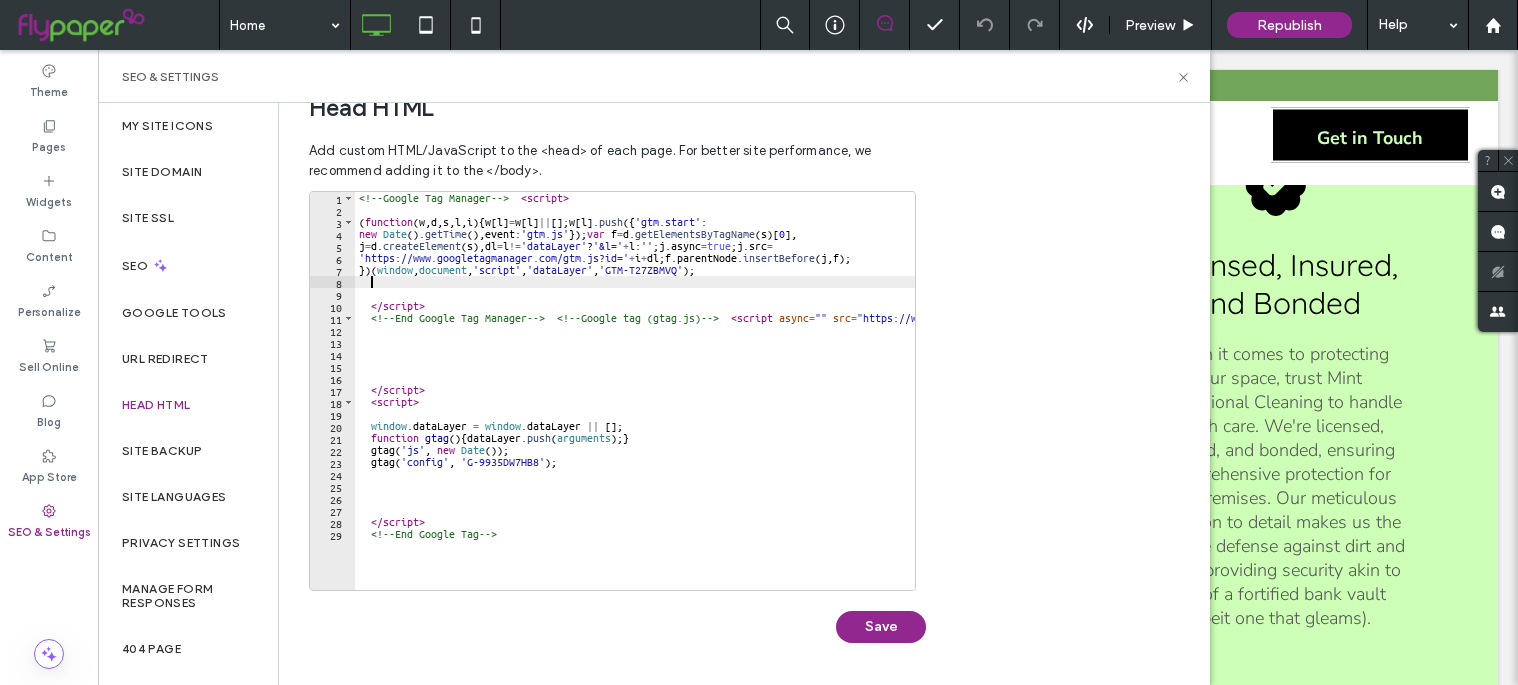 click on "<!--  Google Tag Manager  -->    < script > ( function ( w , d , s , l , i ) { w [ l ] = w [ l ] || [ ] ; w [ l ] . push ({ 'gtm.start' : new   Date ( ) . getTime ( ) , event : 'gtm.js' }) ; var   f = d . getElementsByTagName ( s ) [ 0 ] , j = d . createElement ( s ) , dl = l != 'dataLayer' ? '&l=' + l : '' ; j . async = true ; j . src = 'https://www.googletagmanager.com/gtm.js?id=' + i + dl ; f . parentNode . insertBefore ( j , f ) ; }) ( window , document , 'script' , 'dataLayer' , 'GTM-T27ZBMVQ' ) ;       </ script >    <!--  End Google Tag Manager  -->    <!--  Google tag (gtag.js)  -->    < script   async = ""   src = "https://www.googletagmanager.com/gtag/js?id=G-9935DW7HB8" >             </ script >    < script >    window . dataLayer   =   window . dataLayer   ||   [ ] ;    function   gtag ( ) { dataLayer . push ( arguments ) ; }    gtag ( 'js' ,   new   Date ( )) ;    gtag ( 'config' ,   'G-9935DW7HB8' ) ;             </ script >    <!--  End Google Tag  -->" at bounding box center (797, 395) 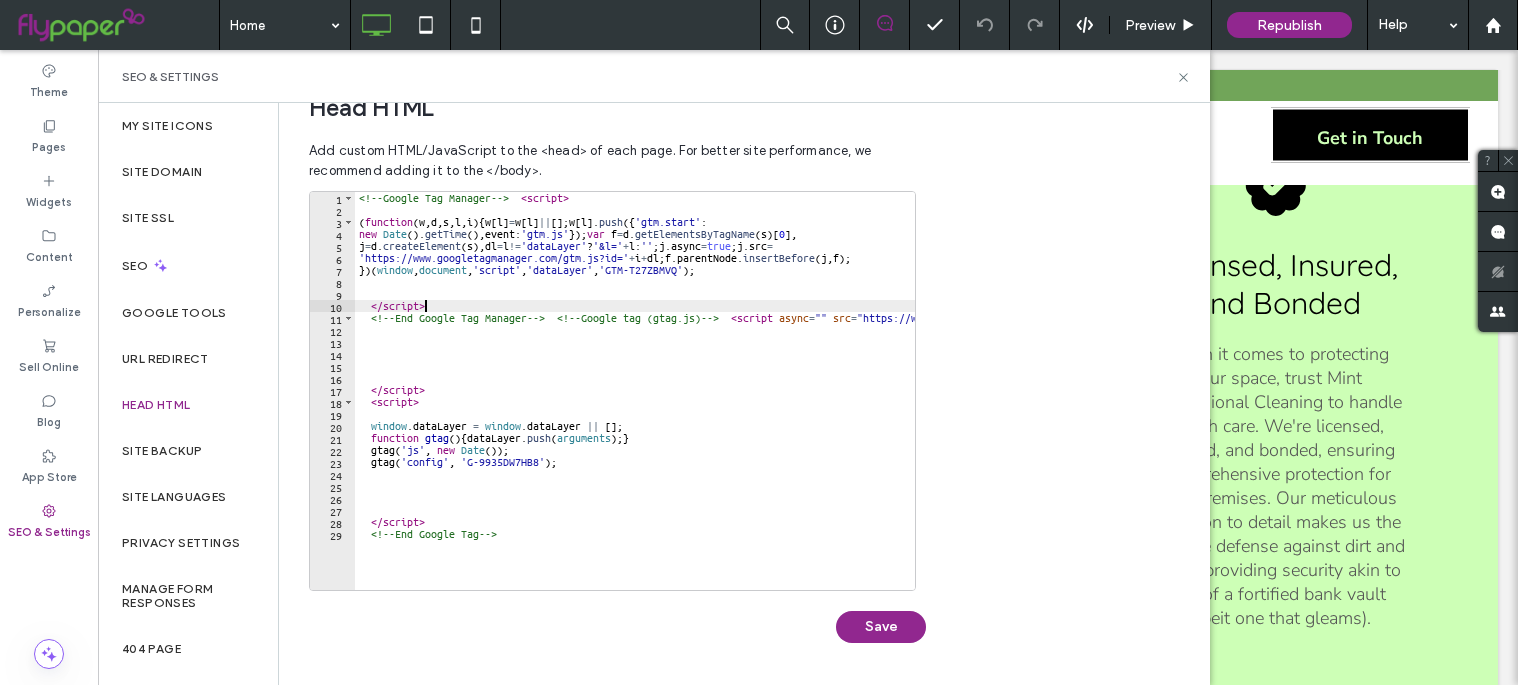 click on "<!--  Google Tag Manager  -->    < script > ( function ( w , d , s , l , i ) { w [ l ] = w [ l ] || [ ] ; w [ l ] . push ({ 'gtm.start' : new   Date ( ) . getTime ( ) , event : 'gtm.js' }) ; var   f = d . getElementsByTagName ( s ) [ 0 ] , j = d . createElement ( s ) , dl = l != 'dataLayer' ? '&l=' + l : '' ; j . async = true ; j . src = 'https://www.googletagmanager.com/gtm.js?id=' + i + dl ; f . parentNode . insertBefore ( j , f ) ; }) ( window , document , 'script' , 'dataLayer' , 'GTM-T27ZBMVQ' ) ;       </ script >    <!--  End Google Tag Manager  -->    <!--  Google tag (gtag.js)  -->    < script   async = ""   src = "https://www.googletagmanager.com/gtag/js?id=G-9935DW7HB8" >             </ script >    < script >    window . dataLayer   =   window . dataLayer   ||   [ ] ;    function   gtag ( ) { dataLayer . push ( arguments ) ; }    gtag ( 'js' ,   new   Date ( )) ;    gtag ( 'config' ,   'G-9935DW7HB8' ) ;             </ script >    <!--  End Google Tag  -->" at bounding box center [797, 395] 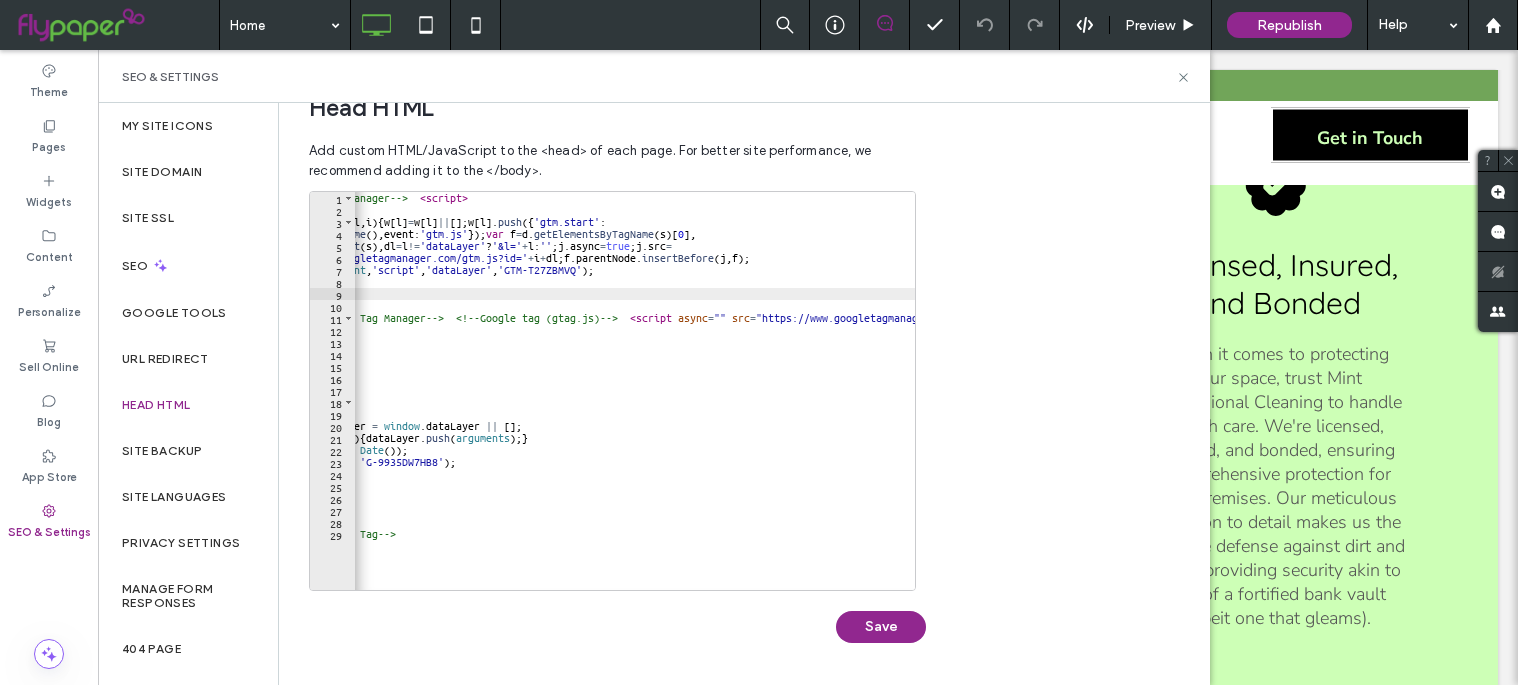 scroll, scrollTop: 0, scrollLeft: 0, axis: both 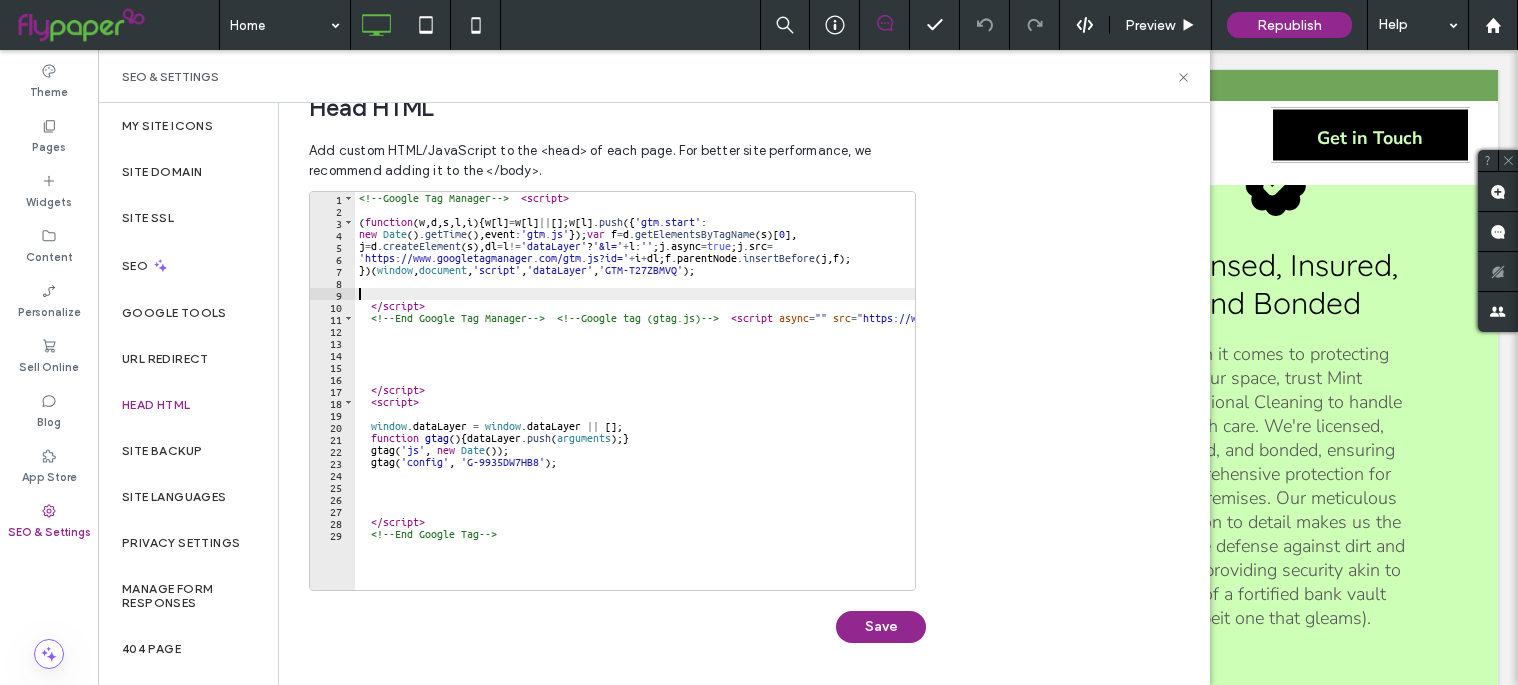click on "<!--  Google Tag Manager  -->    < script > ( function ( w , d , s , l , i ) { w [ l ] = w [ l ] || [ ] ; w [ l ] . push ({ 'gtm.start' : new   Date ( ) . getTime ( ) , event : 'gtm.js' }) ; var   f = d . getElementsByTagName ( s ) [ 0 ] , j = d . createElement ( s ) , dl = l != 'dataLayer' ? '&l=' + l : '' ; j . async = true ; j . src = 'https://www.googletagmanager.com/gtm.js?id=' + i + dl ; f . parentNode . insertBefore ( j , f ) ; }) ( window , document , 'script' , 'dataLayer' , 'GTM-T27ZBMVQ' ) ;       </ script >    <!--  End Google Tag Manager  -->    <!--  Google tag (gtag.js)  -->    < script   async = ""   src = "https://www.googletagmanager.com/gtag/js?id=G-9935DW7HB8" >             </ script >    < script >    window . dataLayer   =   window . dataLayer   ||   [ ] ;    function   gtag ( ) { dataLayer . push ( arguments ) ; }    gtag ( 'js' ,   new   Date ( )) ;    gtag ( 'config' ,   'G-9935DW7HB8' ) ;             </ script >    <!--  End Google Tag  -->" at bounding box center (797, 395) 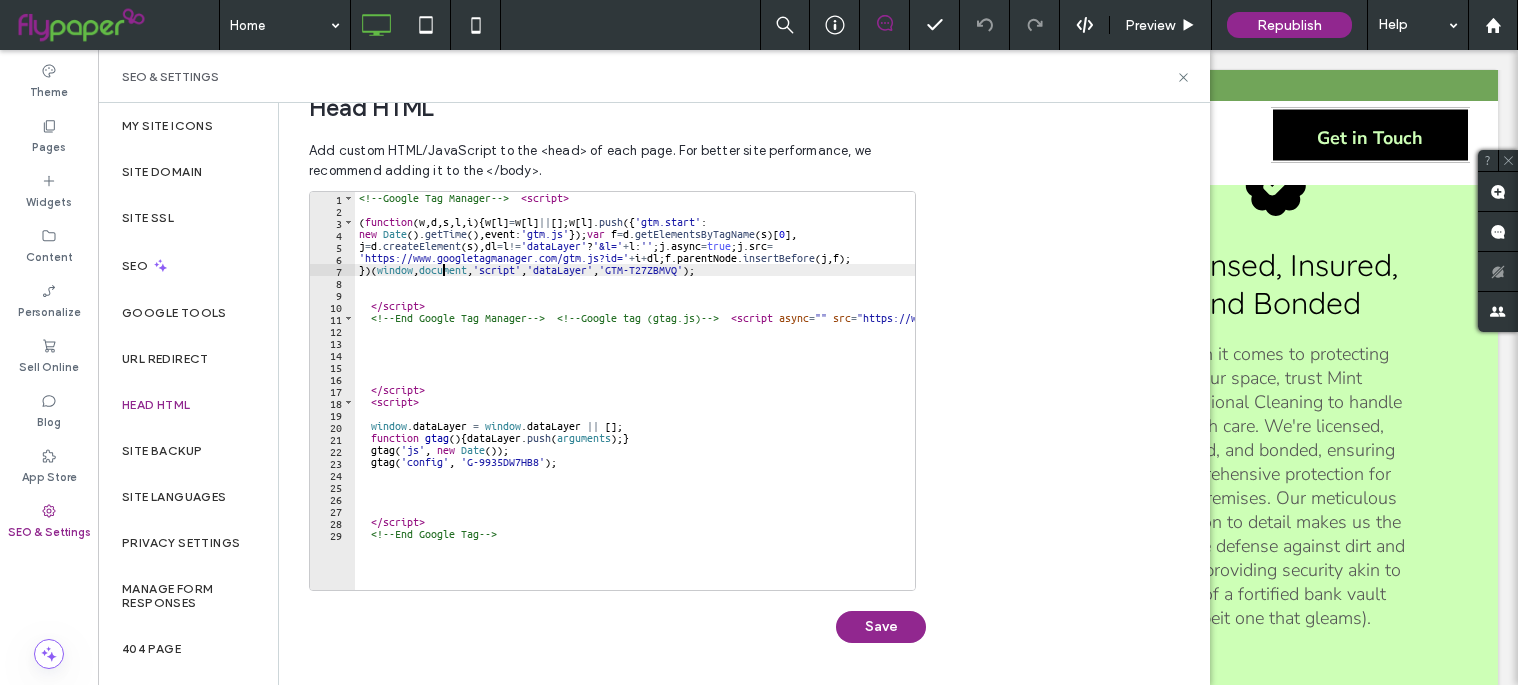 click on "<!--  Google Tag Manager  -->    < script > ( function ( w , d , s , l , i ) { w [ l ] = w [ l ] || [ ] ; w [ l ] . push ({ 'gtm.start' : new   Date ( ) . getTime ( ) , event : 'gtm.js' }) ; var   f = d . getElementsByTagName ( s ) [ 0 ] , j = d . createElement ( s ) , dl = l != 'dataLayer' ? '&l=' + l : '' ; j . async = true ; j . src = 'https://www.googletagmanager.com/gtm.js?id=' + i + dl ; f . parentNode . insertBefore ( j , f ) ; }) ( window , document , 'script' , 'dataLayer' , 'GTM-T27ZBMVQ' ) ;       </ script >    <!--  End Google Tag Manager  -->    <!--  Google tag (gtag.js)  -->    < script   async = ""   src = "https://www.googletagmanager.com/gtag/js?id=G-9935DW7HB8" >             </ script >    < script >    window . dataLayer   =   window . dataLayer   ||   [ ] ;    function   gtag ( ) { dataLayer . push ( arguments ) ; }    gtag ( 'js' ,   new   Date ( )) ;    gtag ( 'config' ,   'G-9935DW7HB8' ) ;             </ script >    <!--  End Google Tag  -->" at bounding box center [797, 395] 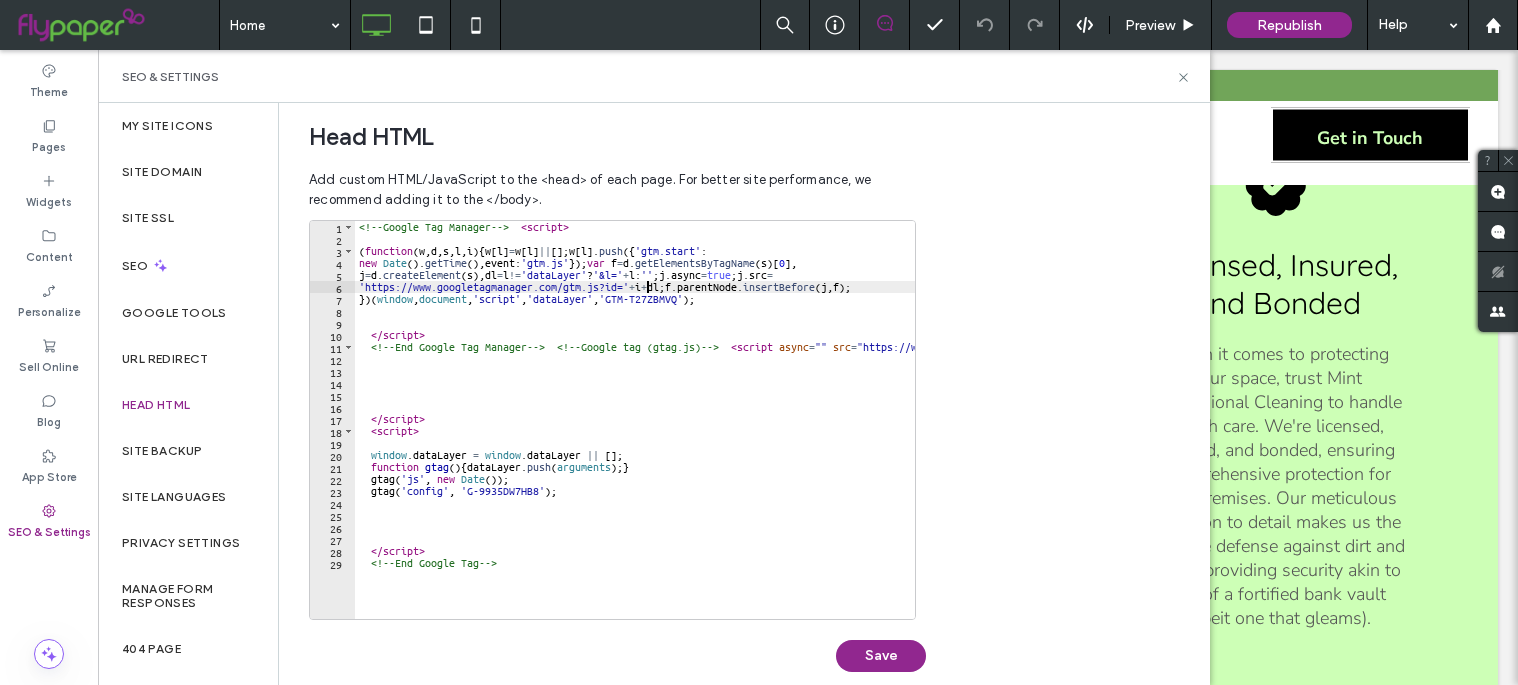 scroll, scrollTop: 685, scrollLeft: 0, axis: vertical 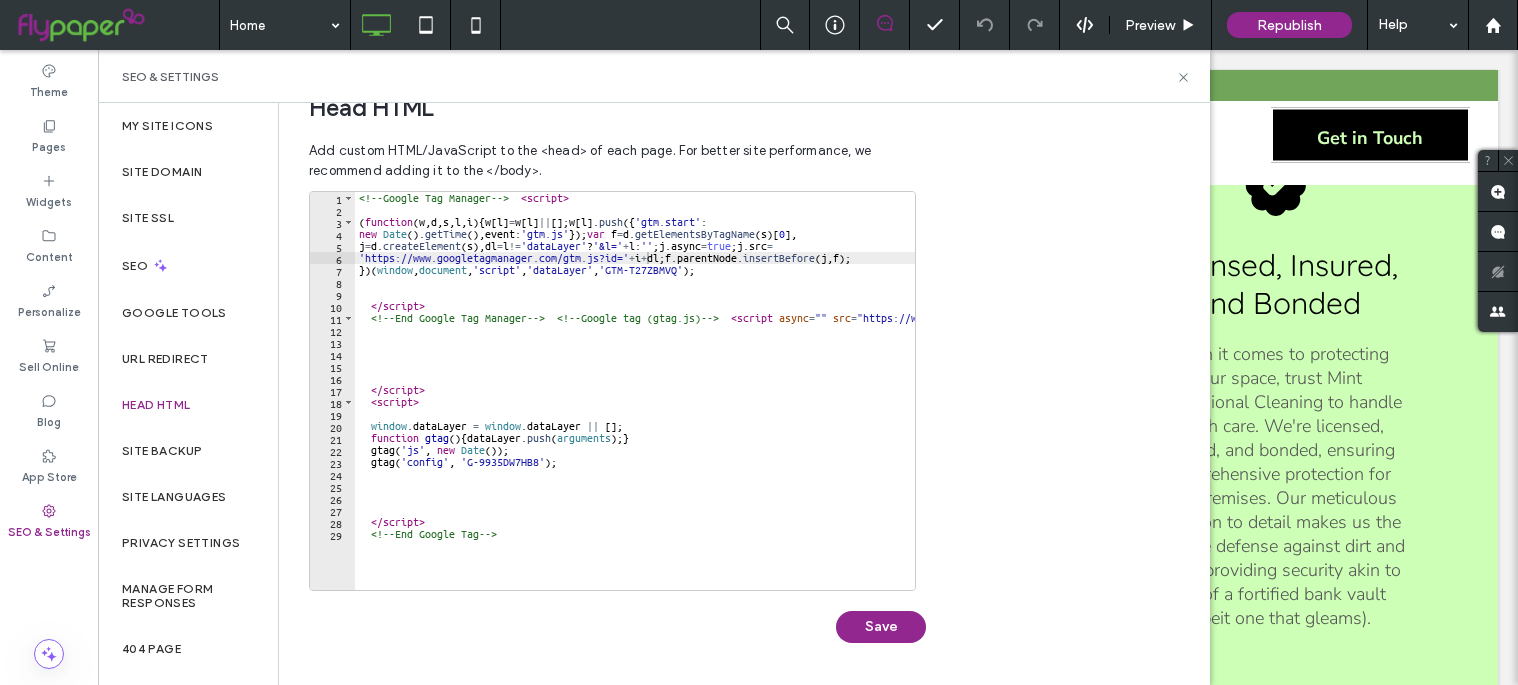click on "**********" at bounding box center (744, 394) 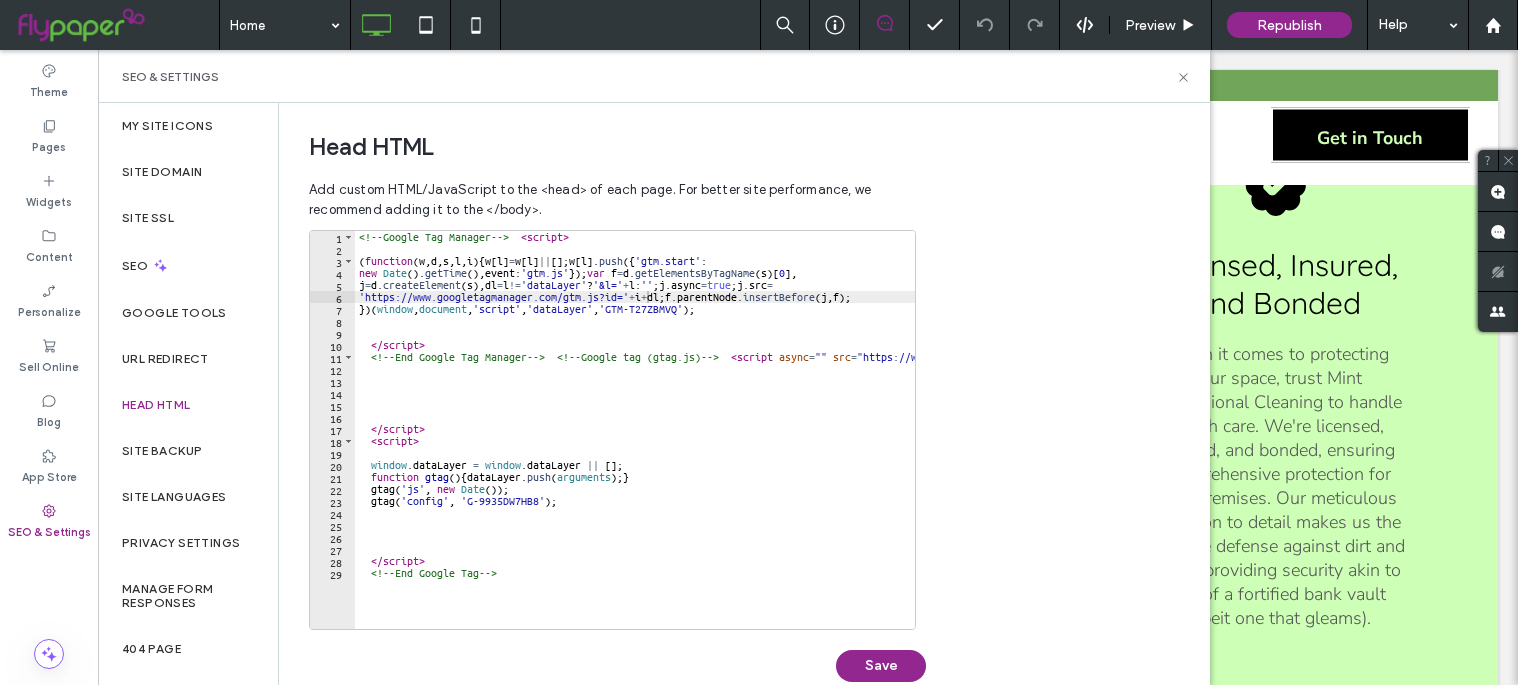 scroll, scrollTop: 685, scrollLeft: 0, axis: vertical 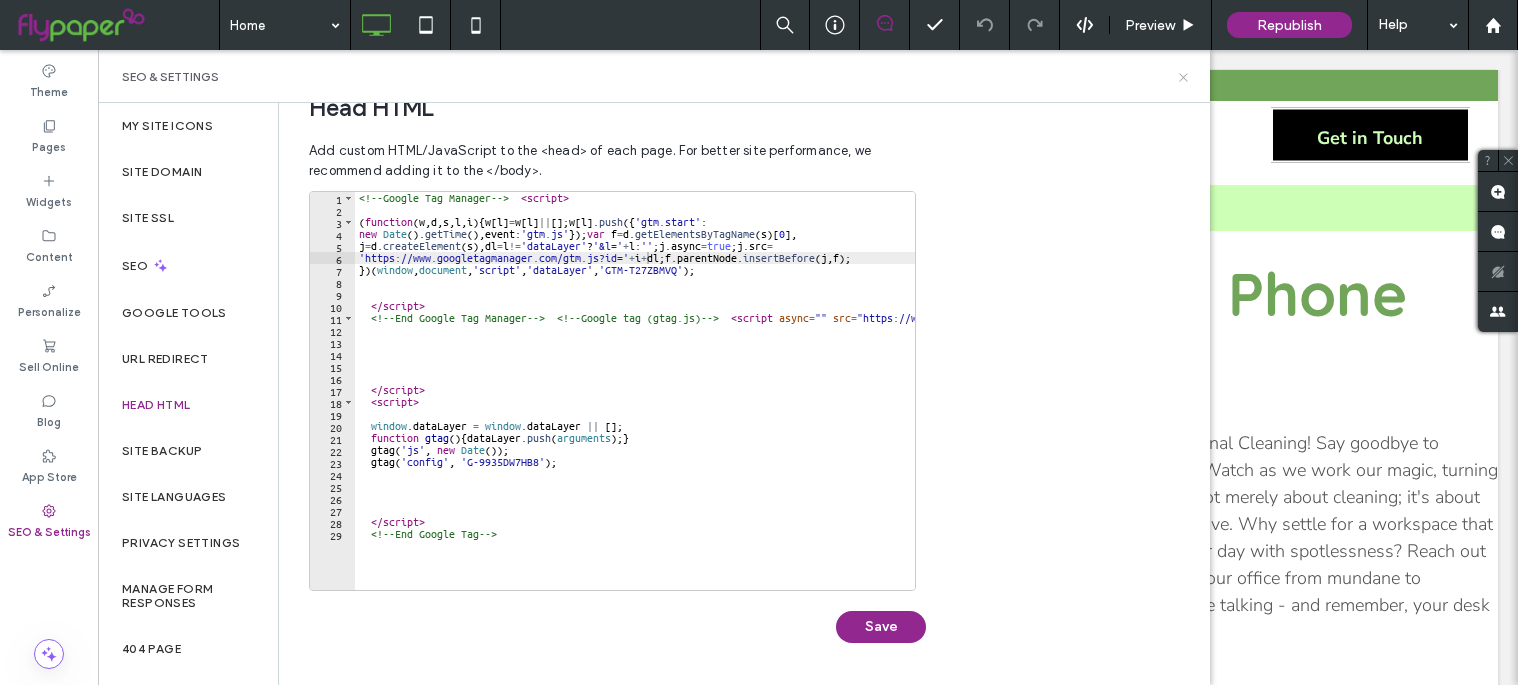 click 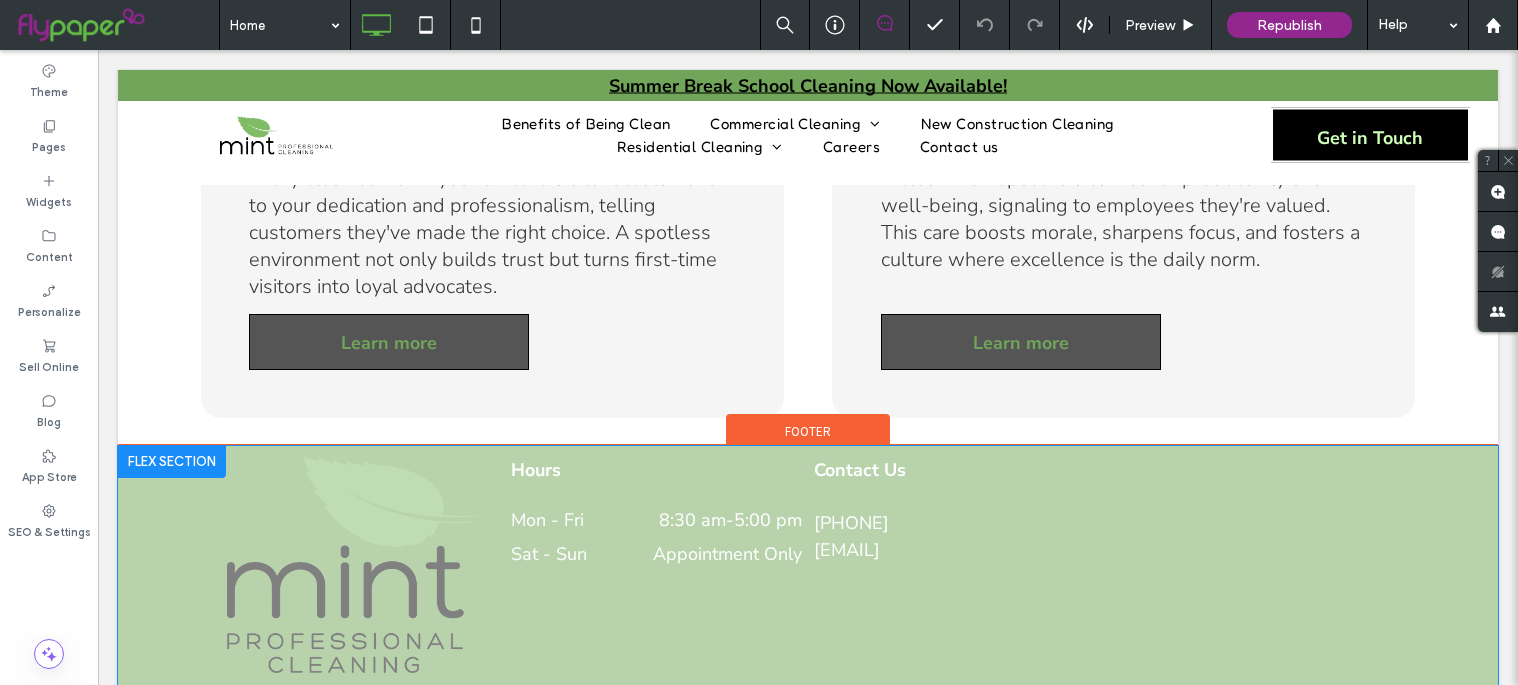 scroll, scrollTop: 3861, scrollLeft: 0, axis: vertical 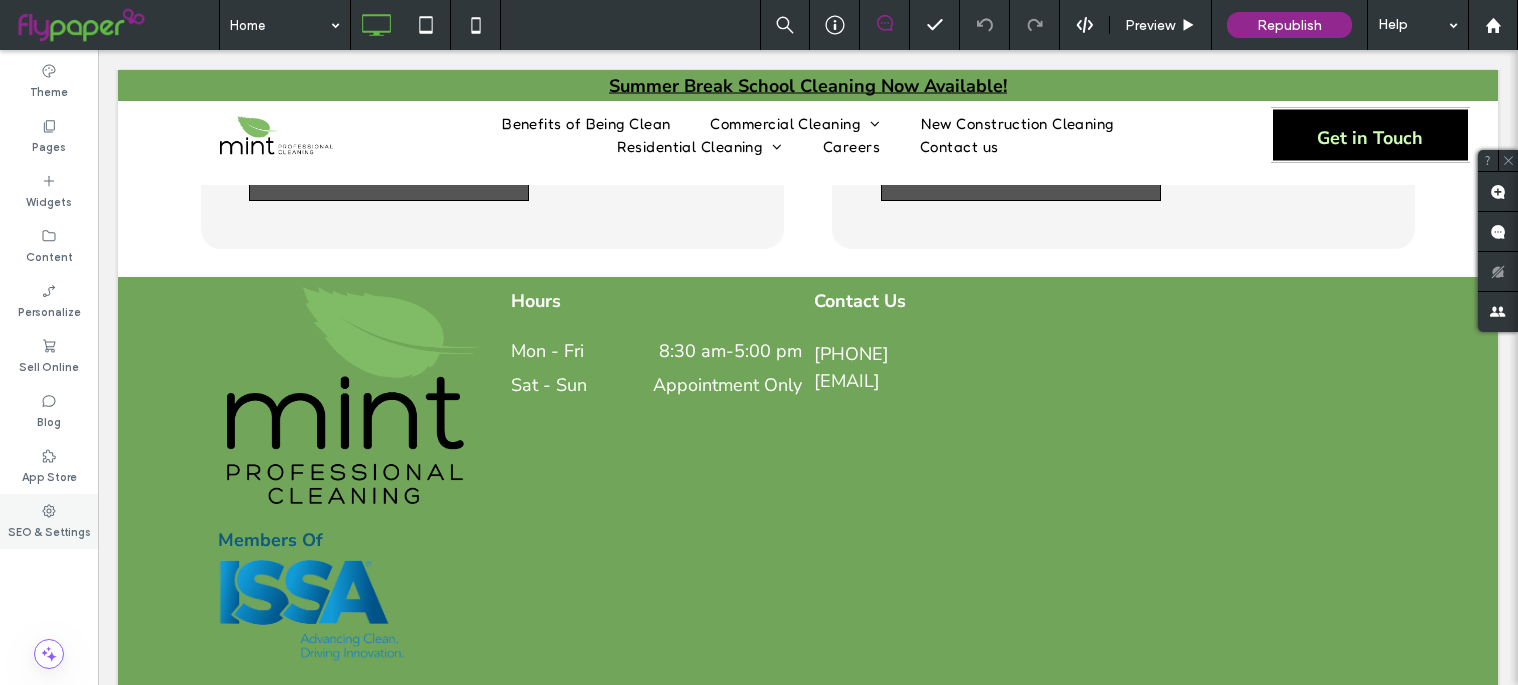click 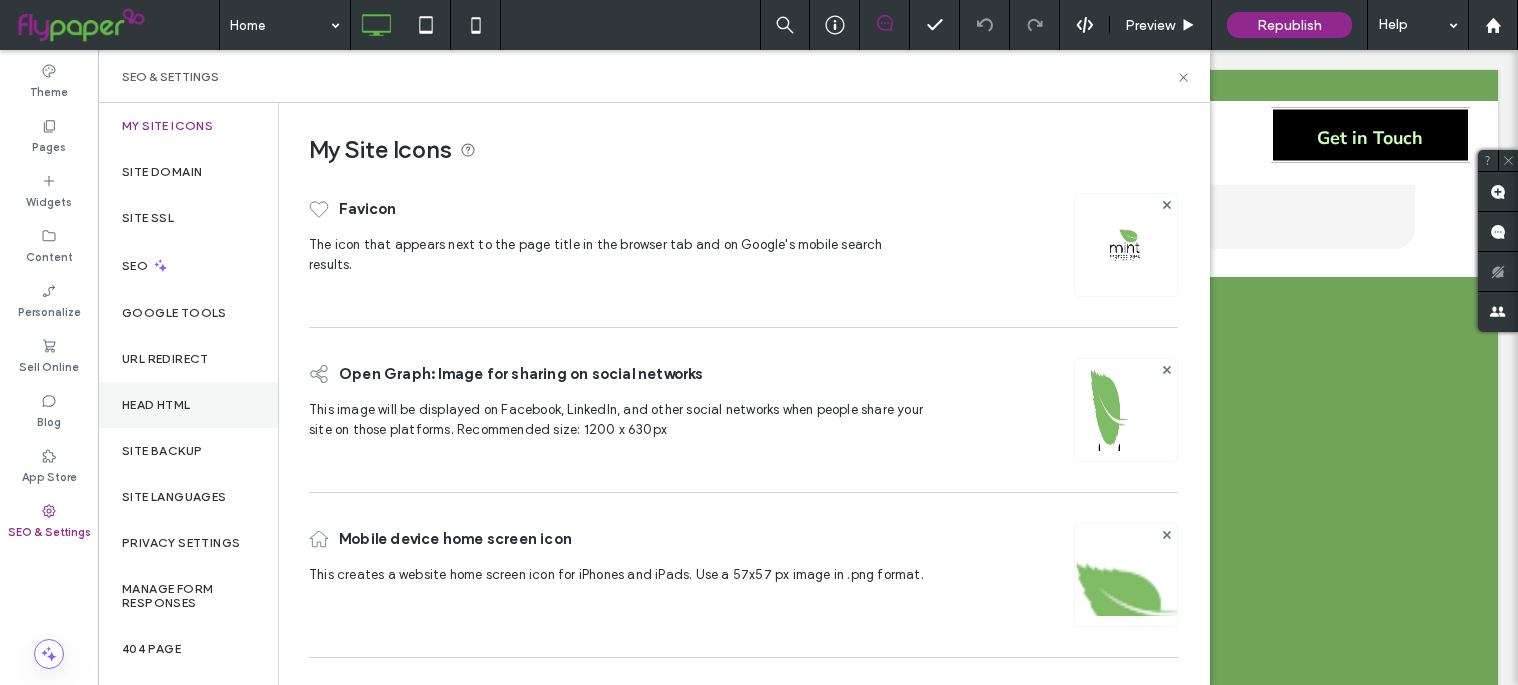 click on "Head HTML" at bounding box center (156, 405) 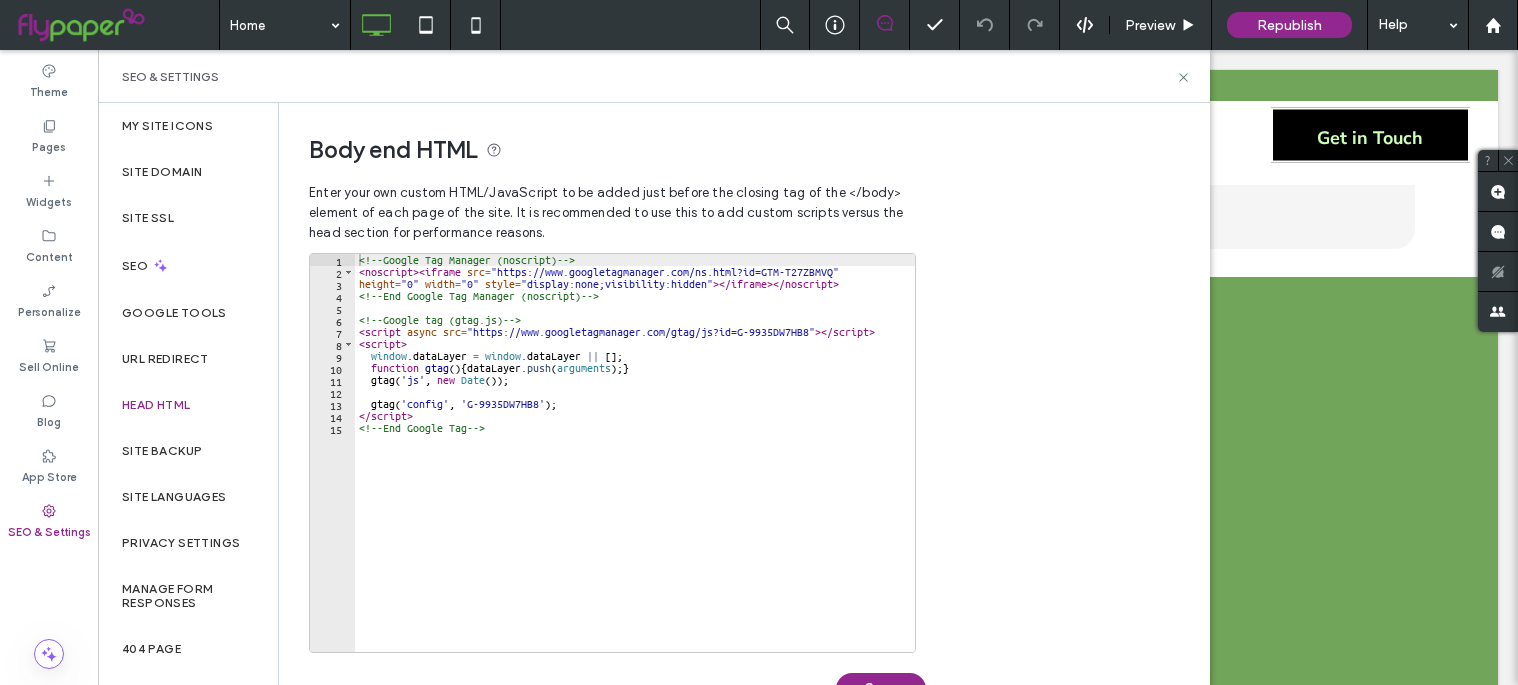 type on "**********" 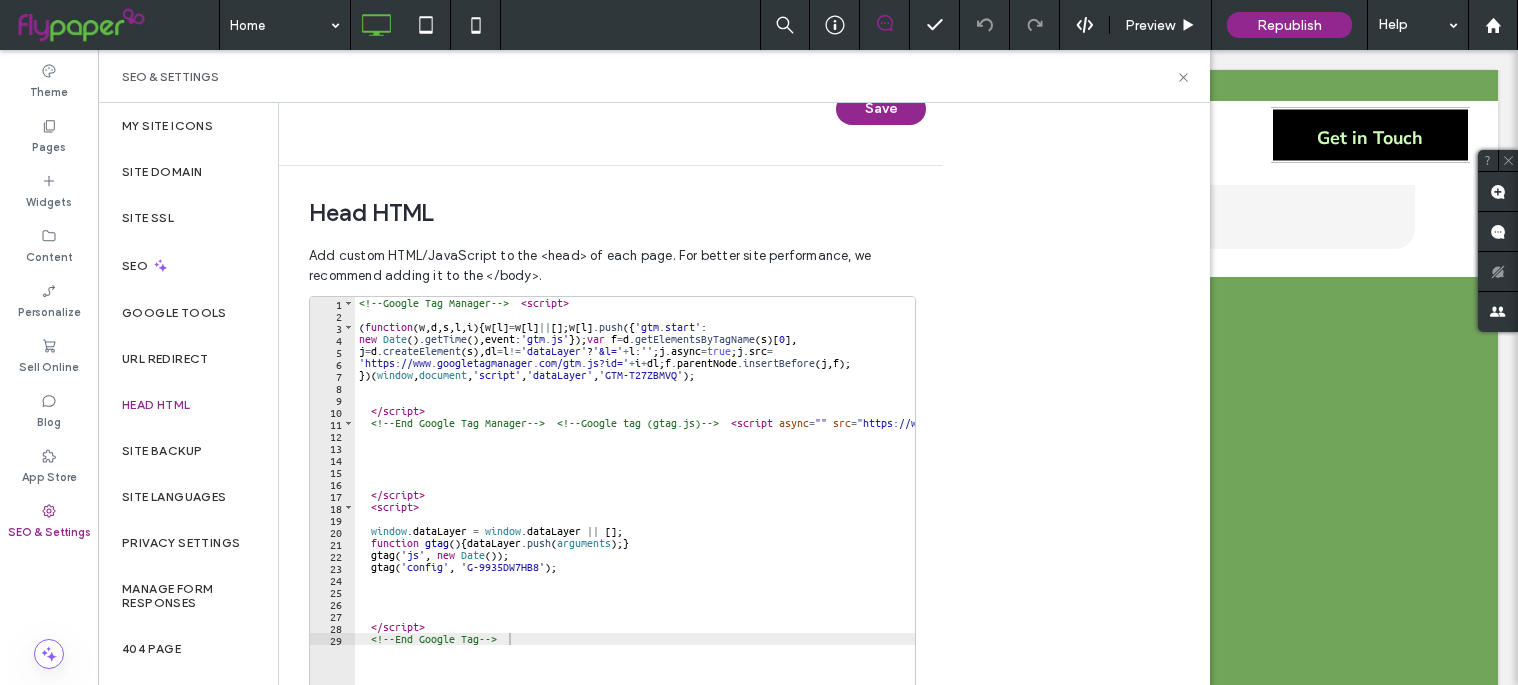 scroll, scrollTop: 600, scrollLeft: 0, axis: vertical 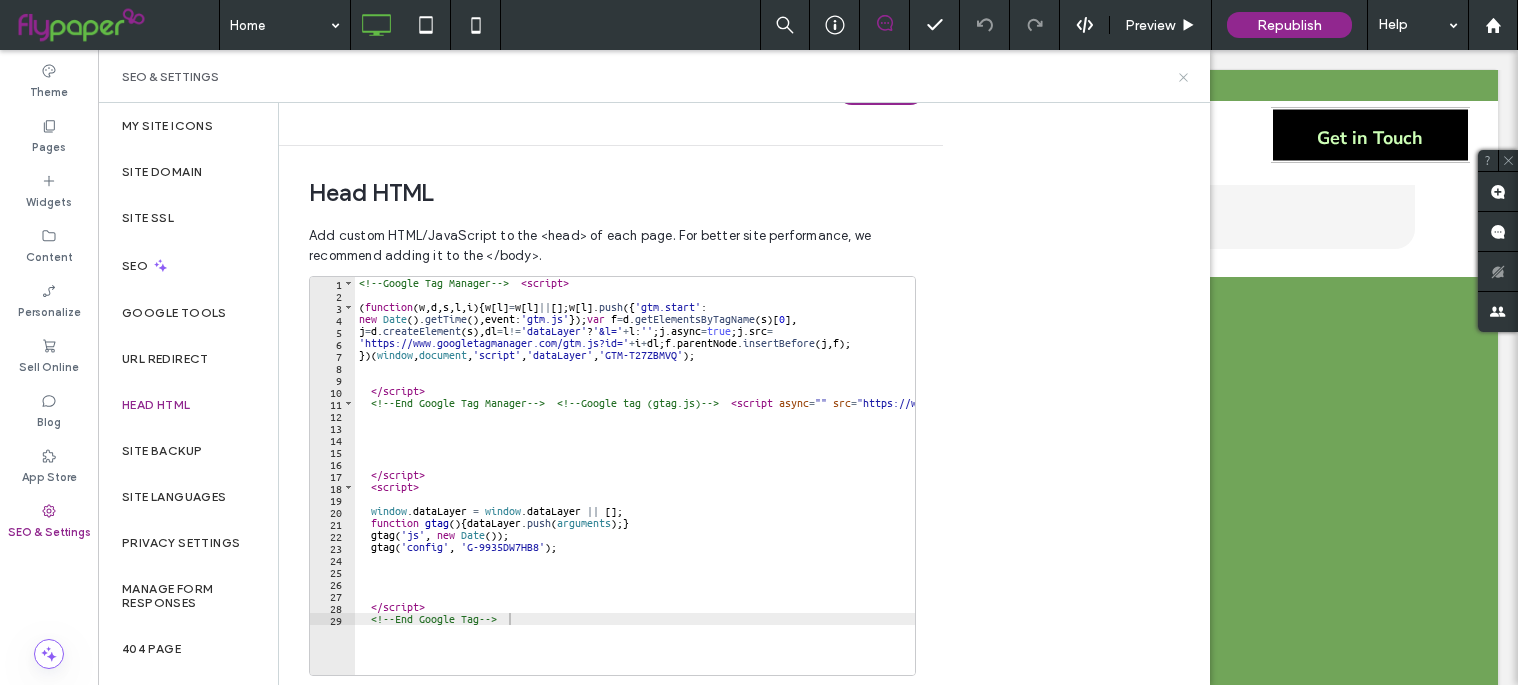 click 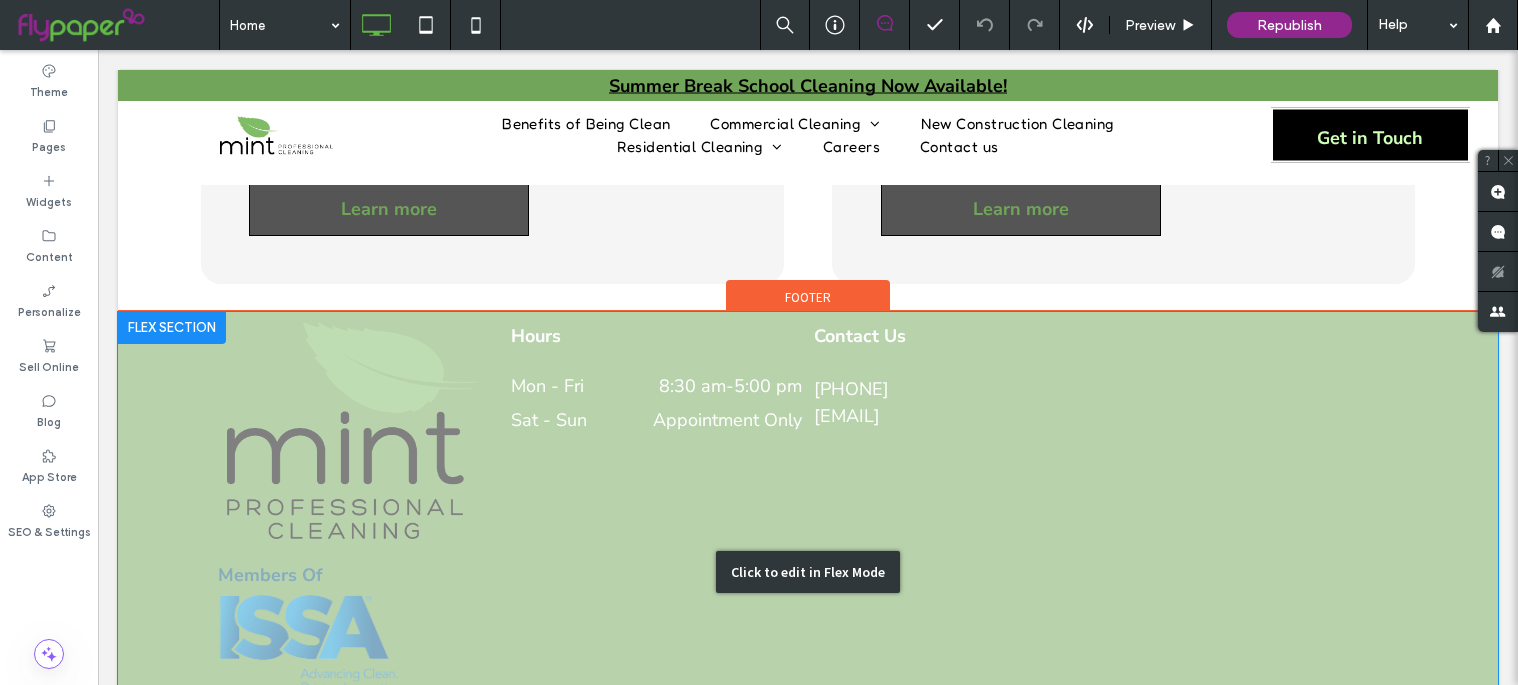 scroll, scrollTop: 3825, scrollLeft: 0, axis: vertical 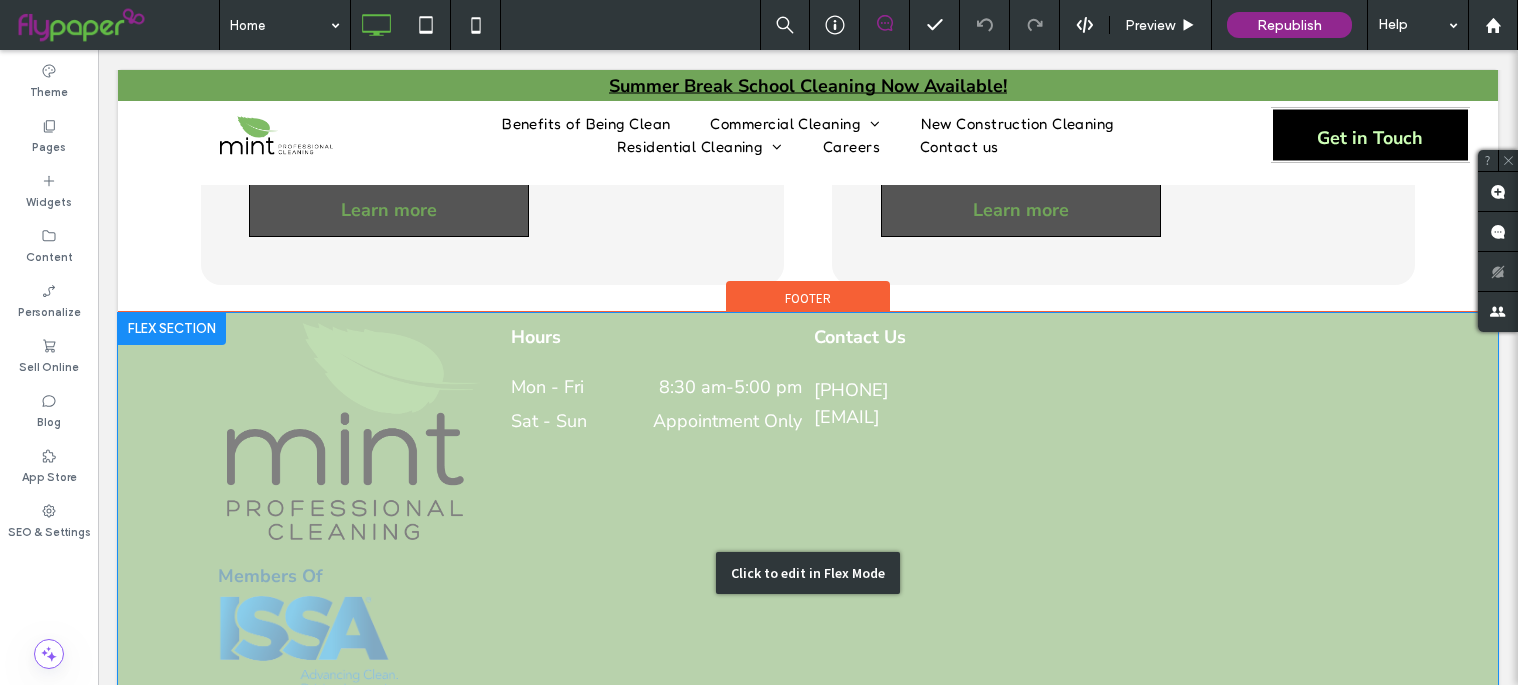 click on "Click to edit in Flex Mode" at bounding box center [808, 573] 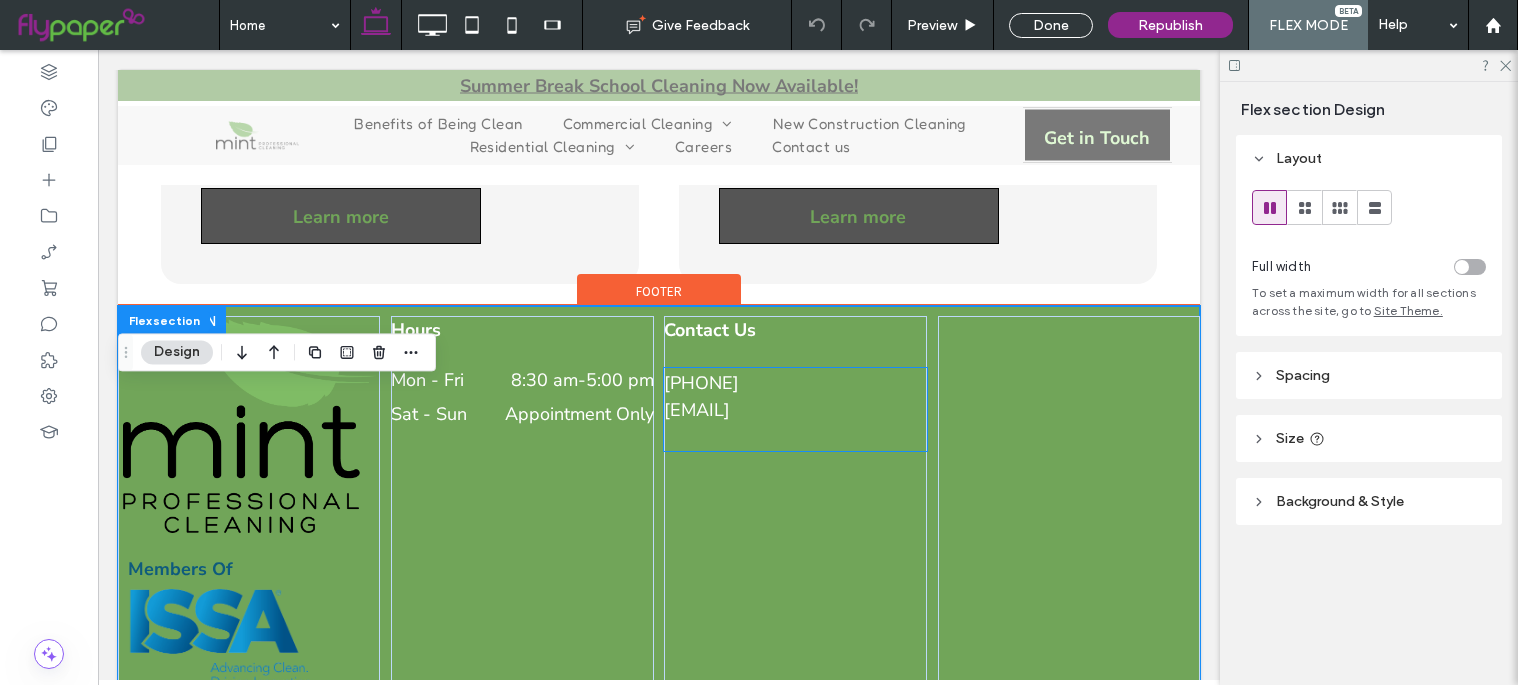click on "[PHONE]" at bounding box center (701, 383) 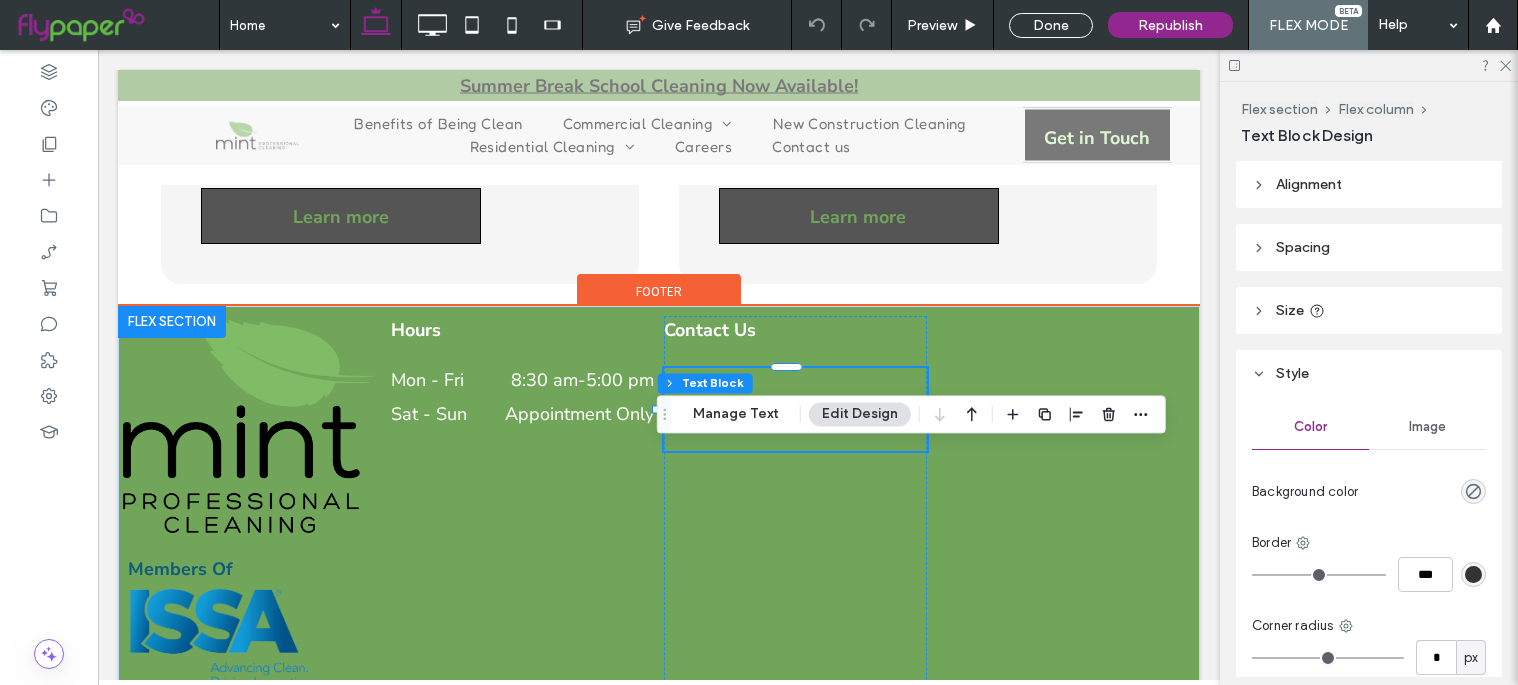 click on "[PHONE]" at bounding box center (701, 383) 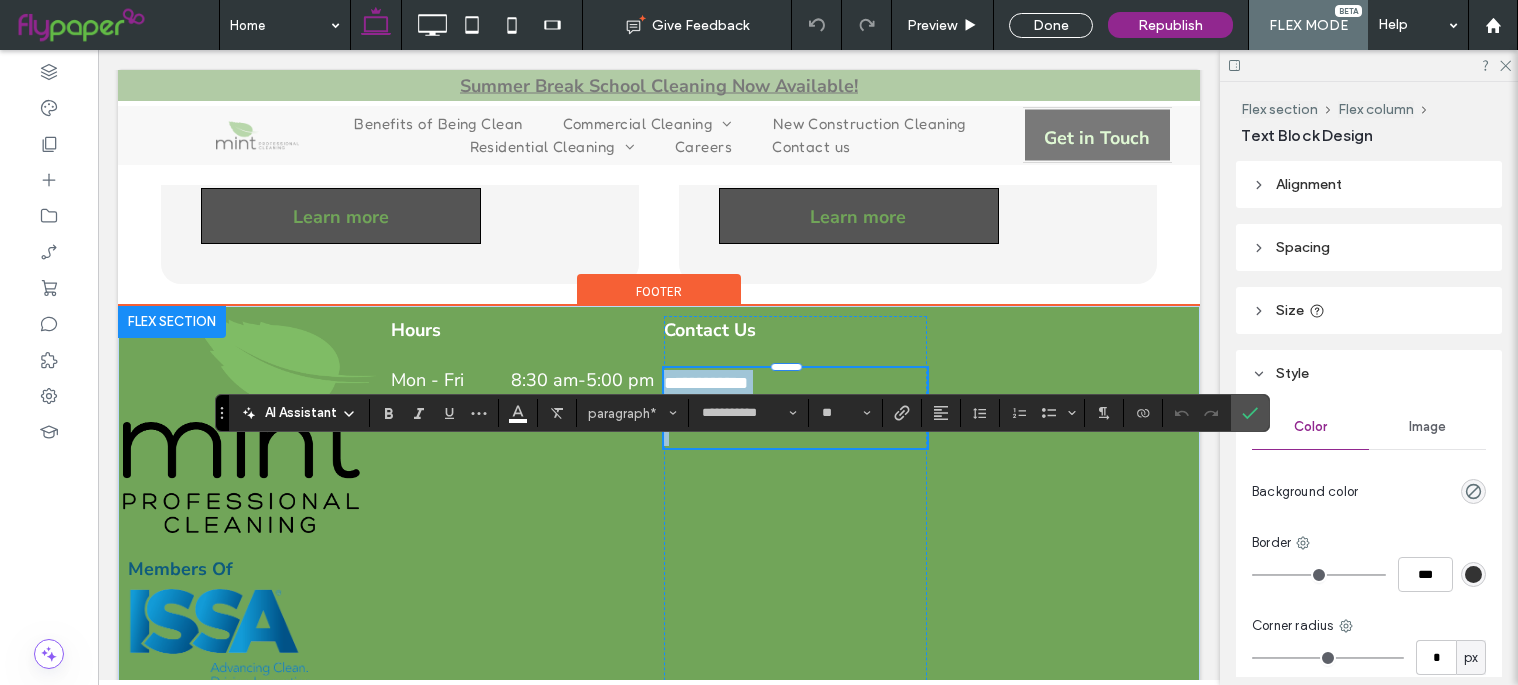 click on "**********" at bounding box center [795, 383] 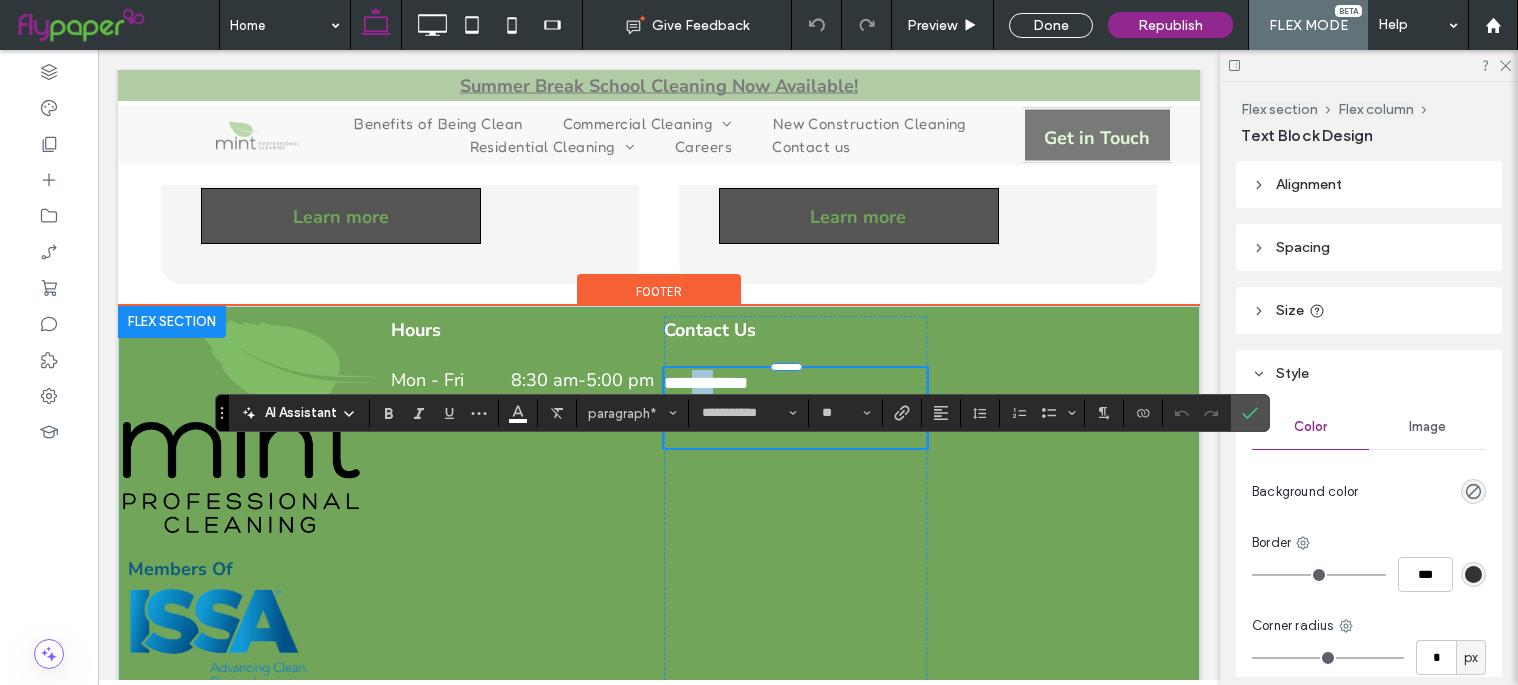 click on "**********" at bounding box center [795, 383] 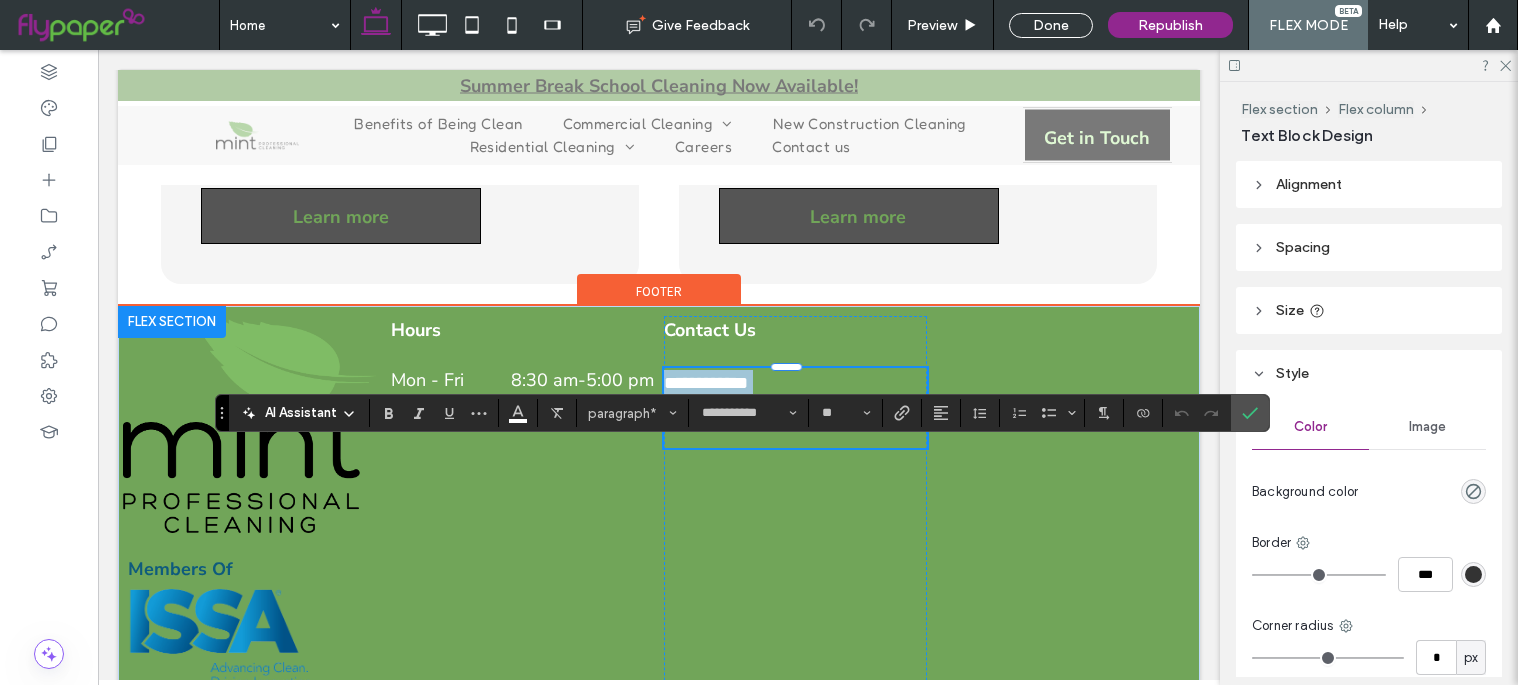 click on "**********" at bounding box center (795, 383) 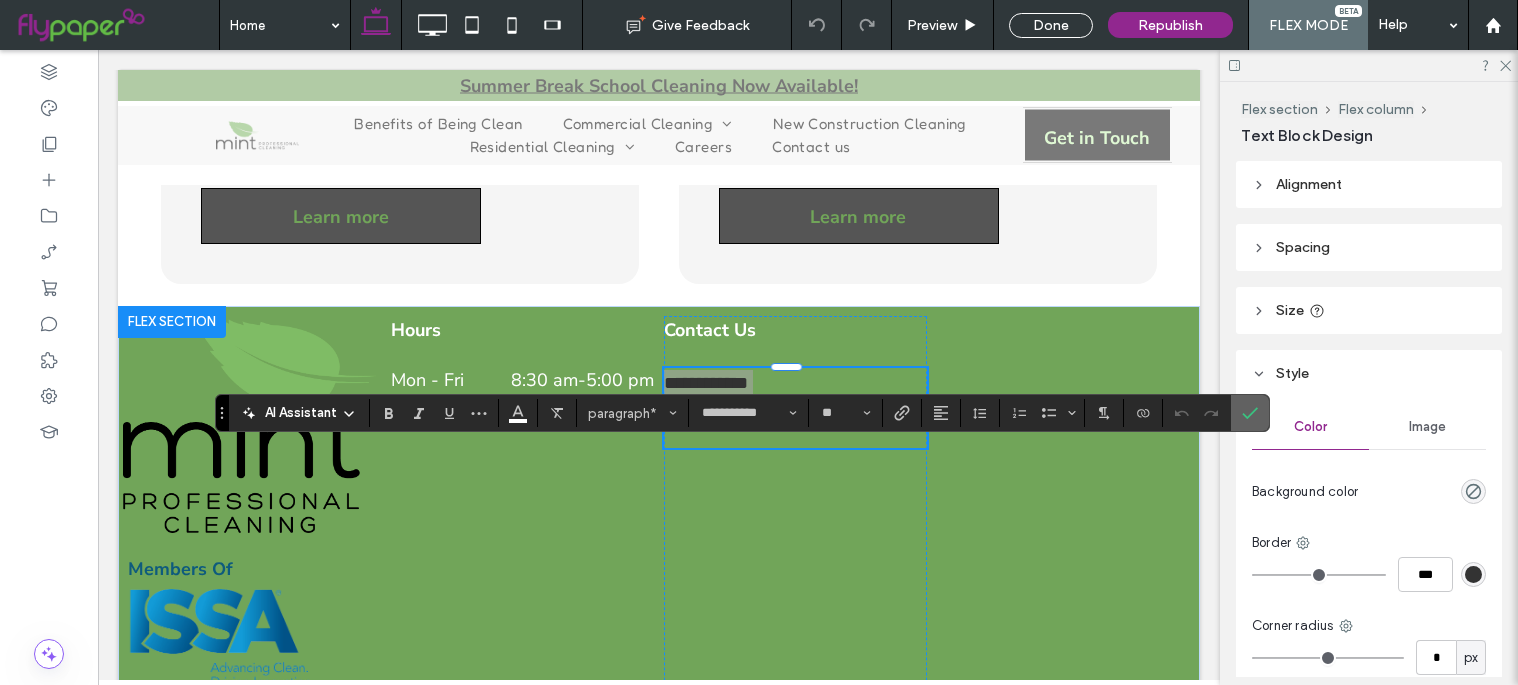 click 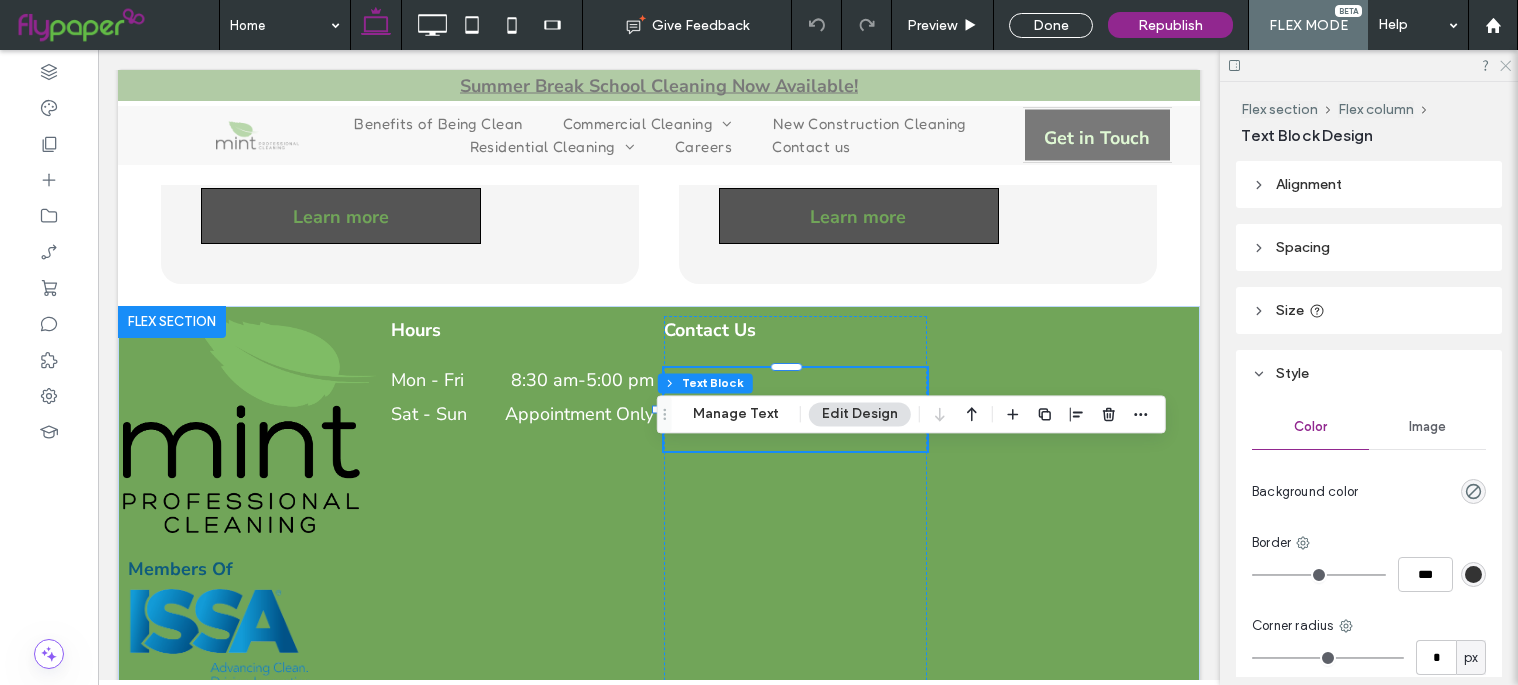 click 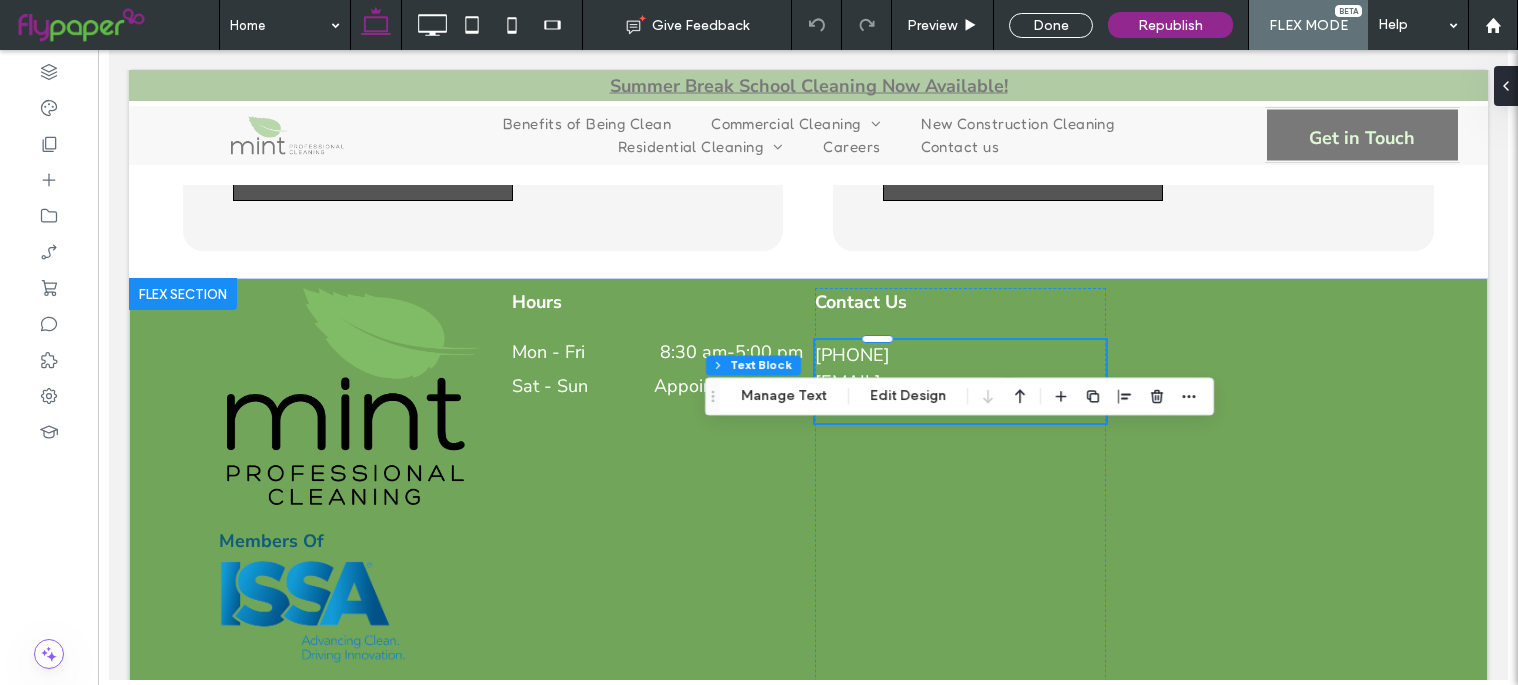 scroll, scrollTop: 3728, scrollLeft: 0, axis: vertical 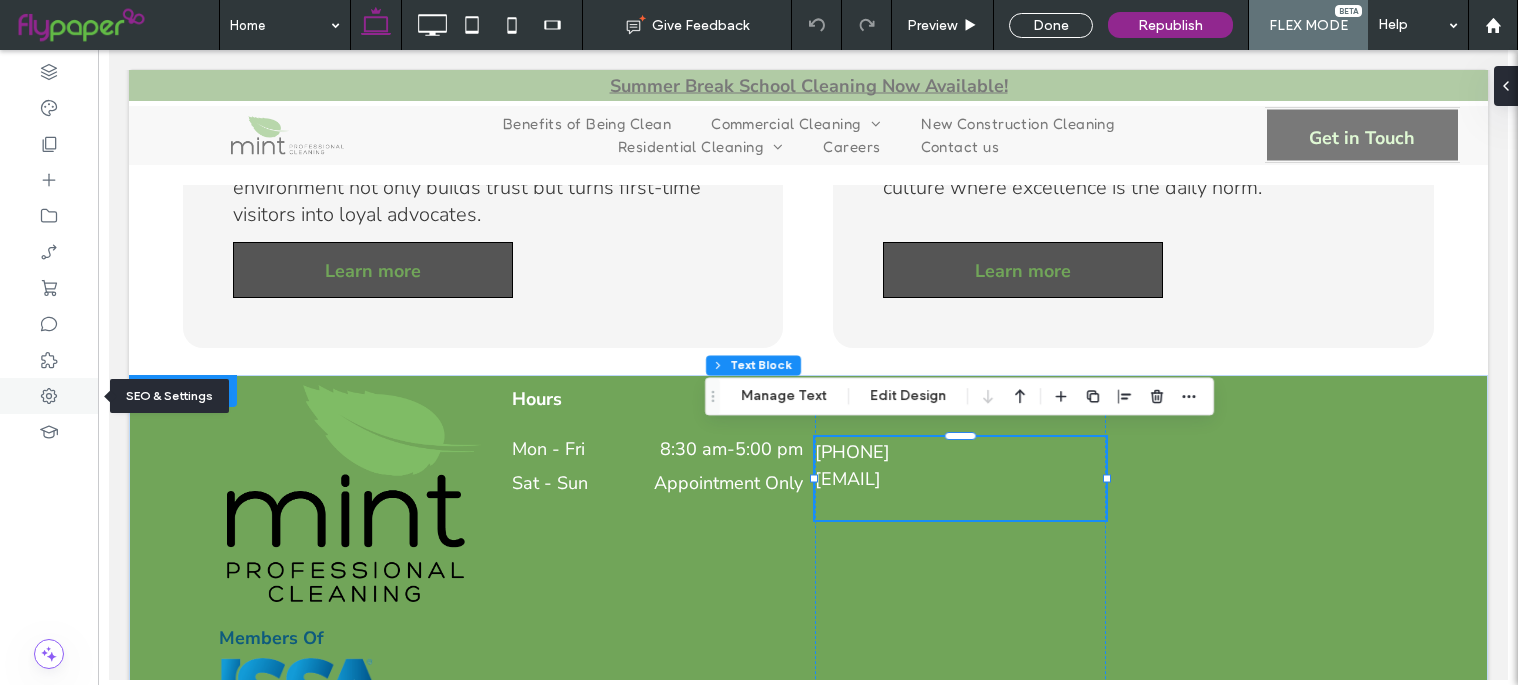 click 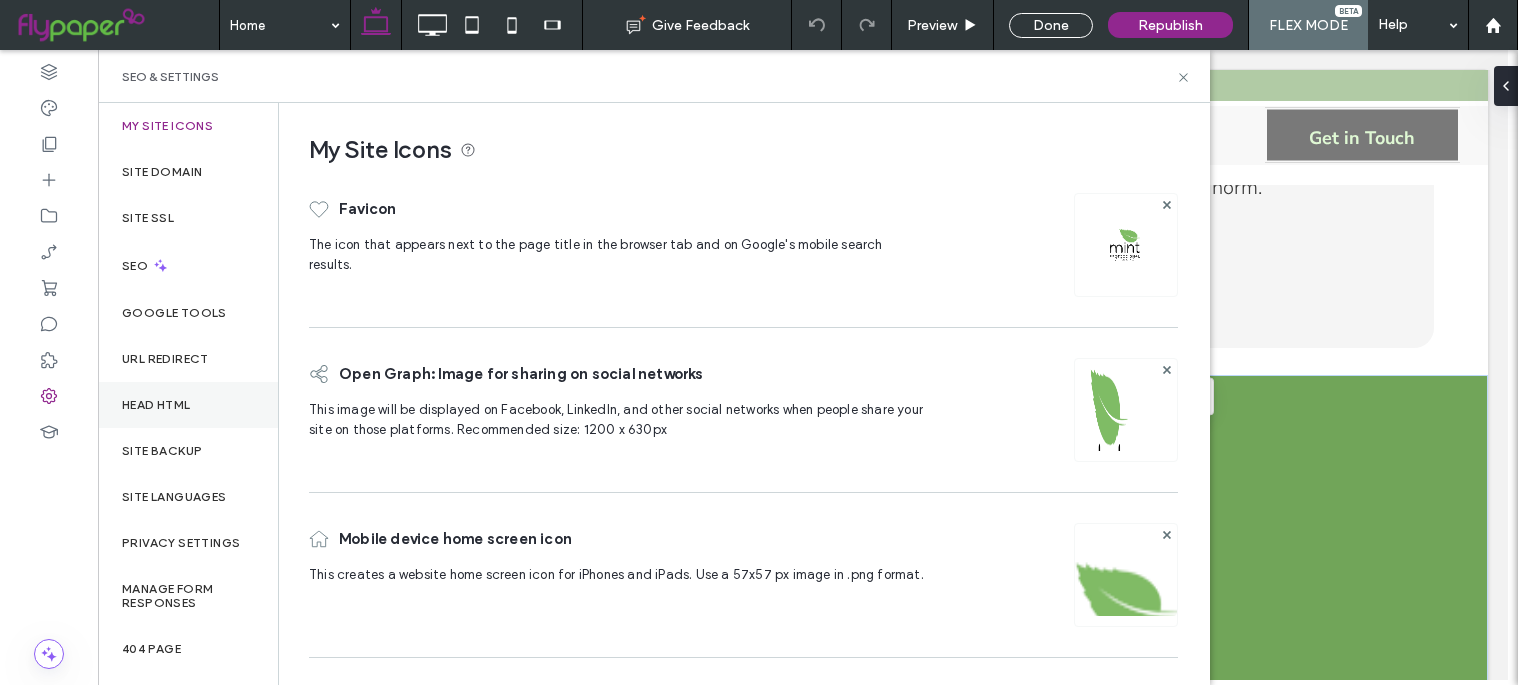 click on "Head HTML" at bounding box center (156, 405) 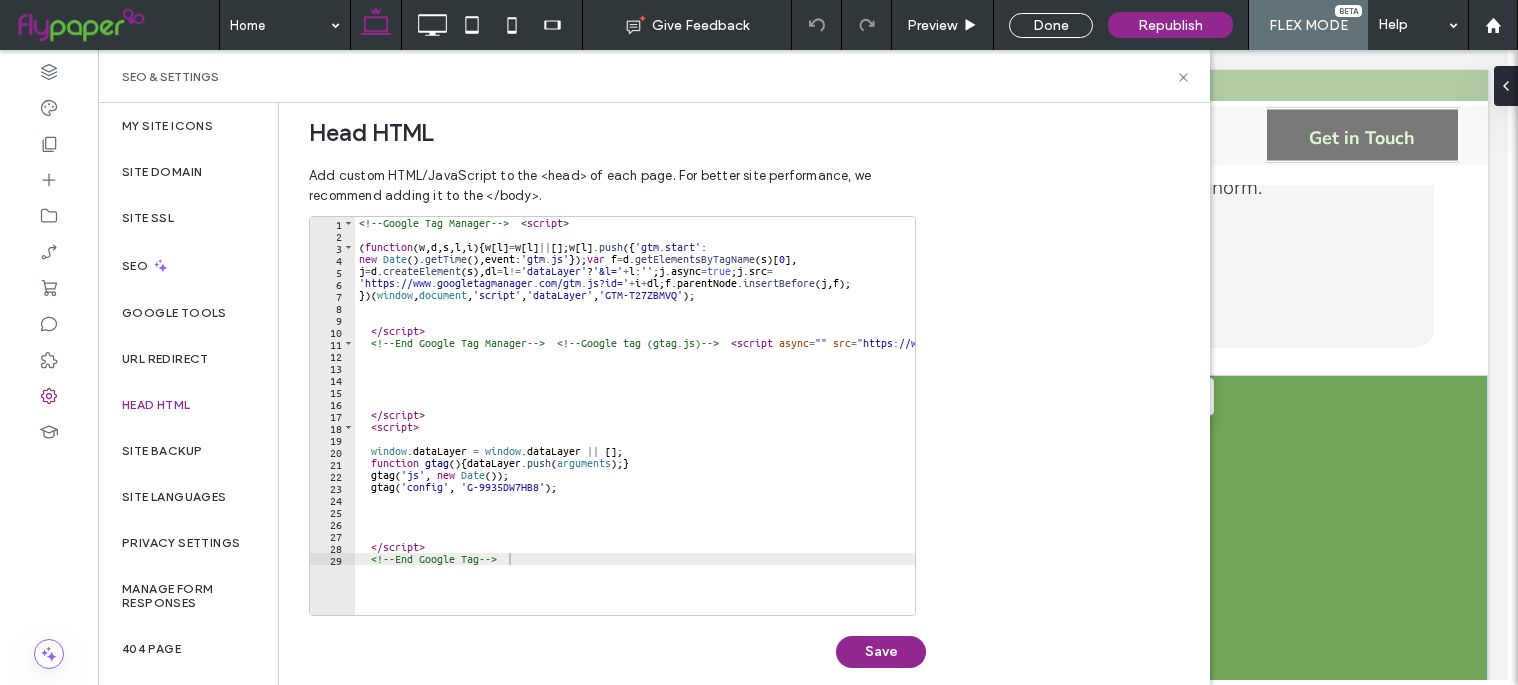 scroll, scrollTop: 685, scrollLeft: 0, axis: vertical 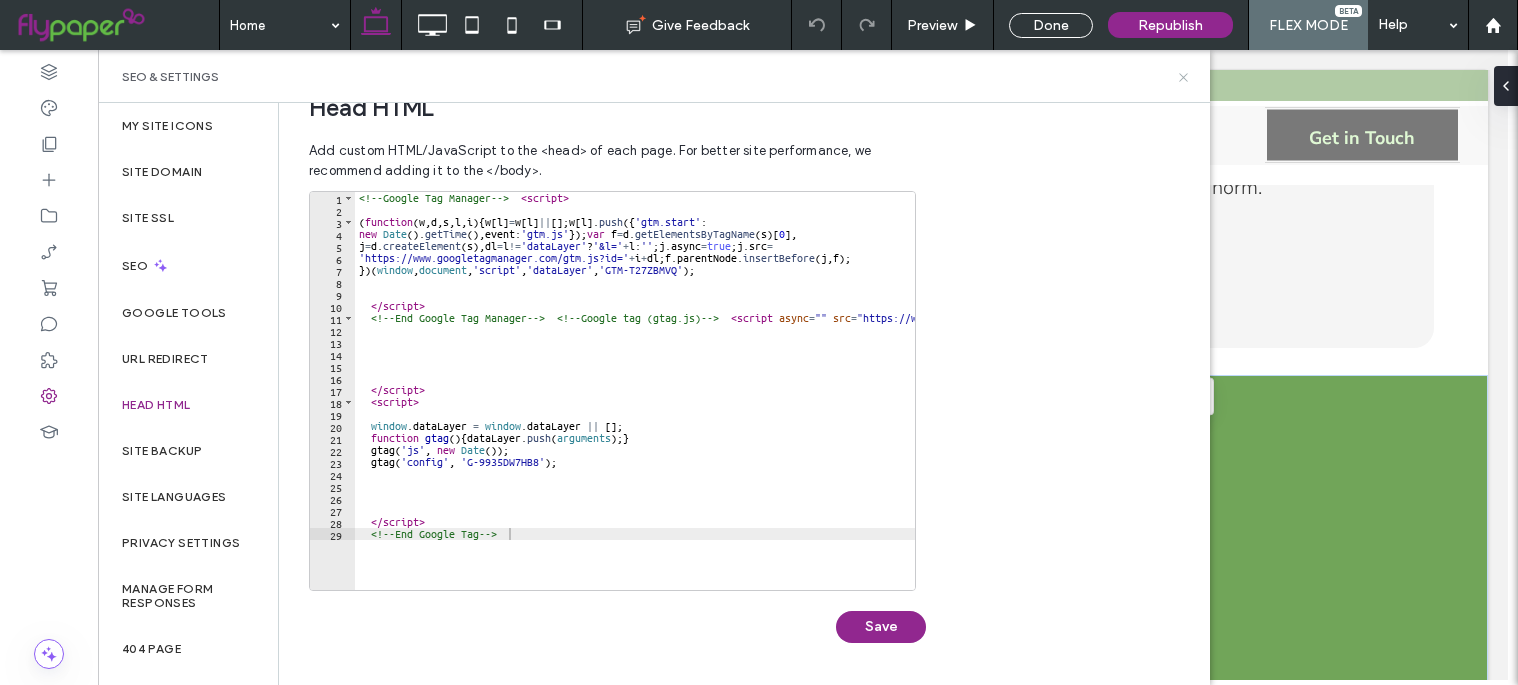click 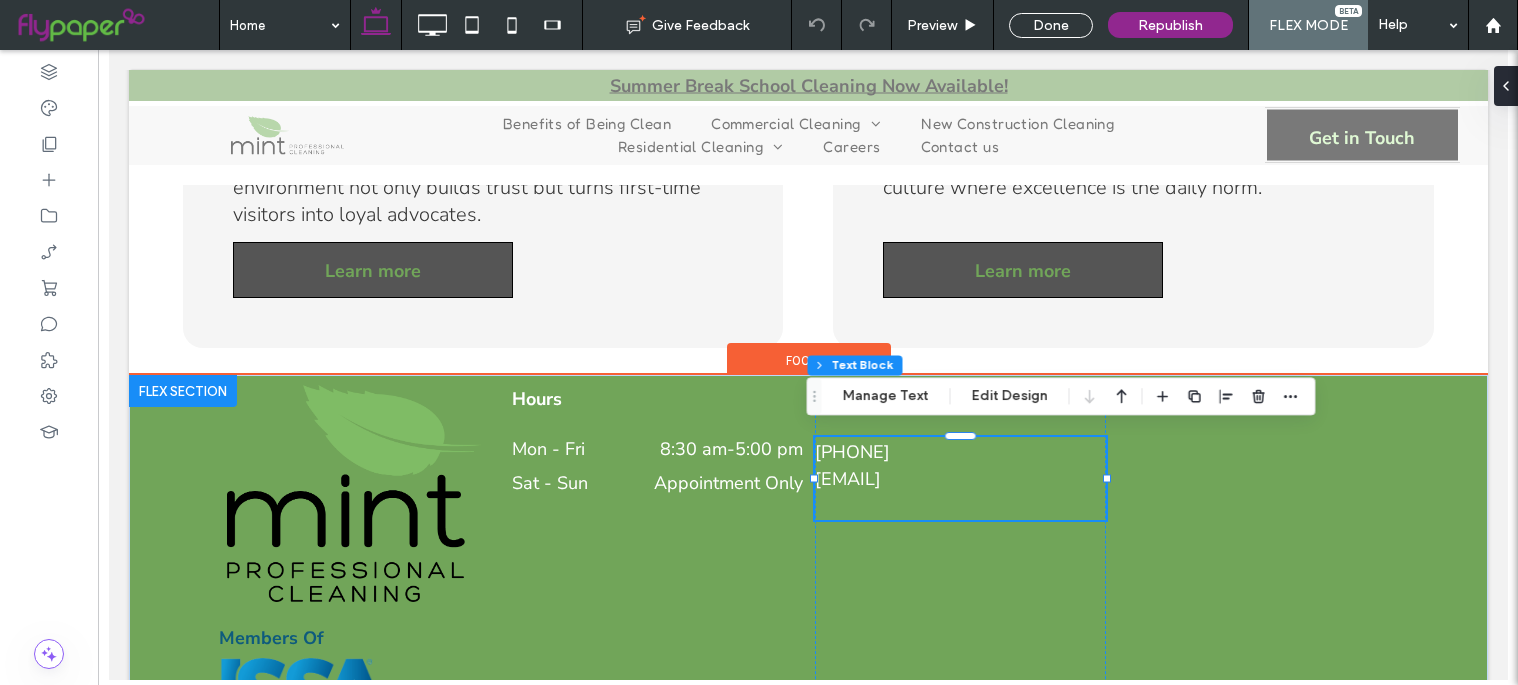 click on "[PHONE]" at bounding box center [851, 452] 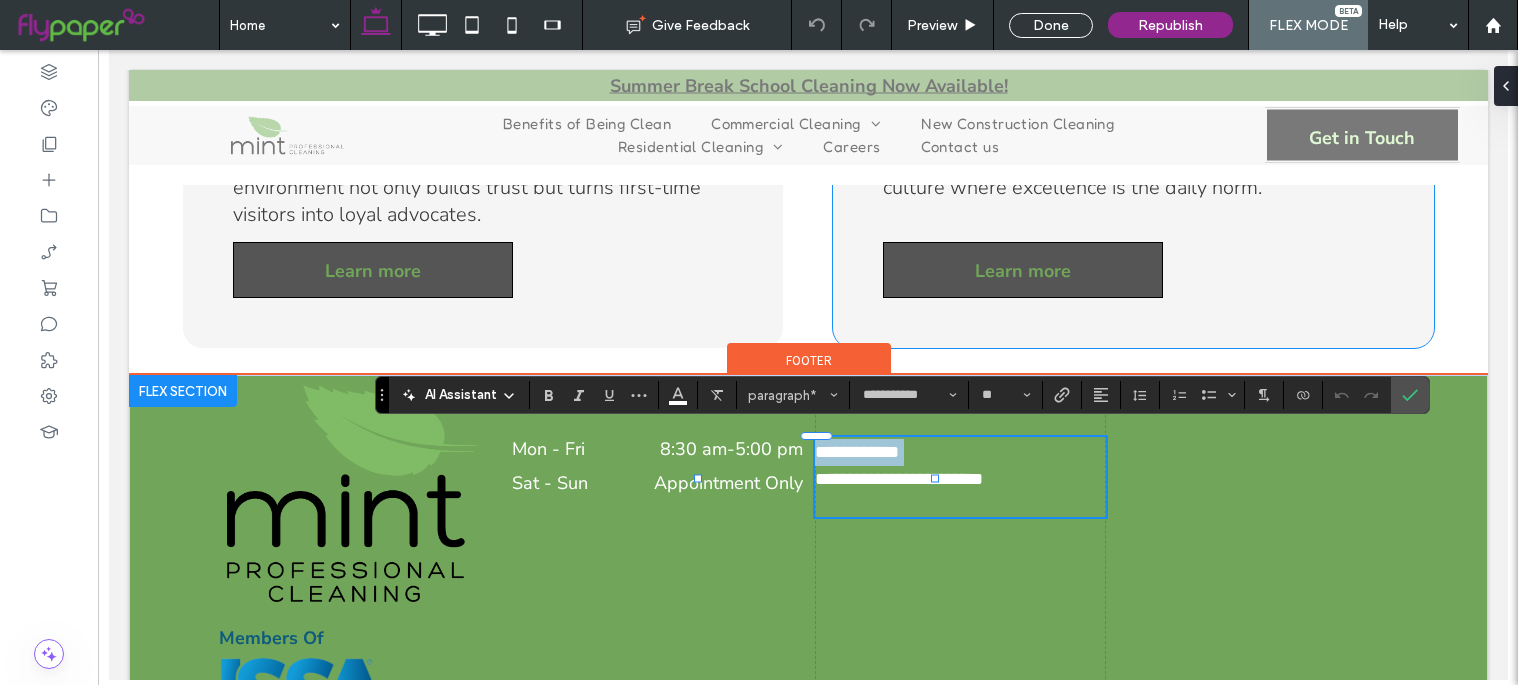 click on "What's the first impression your offices gives to customers?
A clean workspace is a canvas for productivity and well-being, signaling to employees they're valued. This care boosts morale, sharpens focus, and fosters a culture where excellence is the daily norm.
Learn more" at bounding box center (1132, 73) 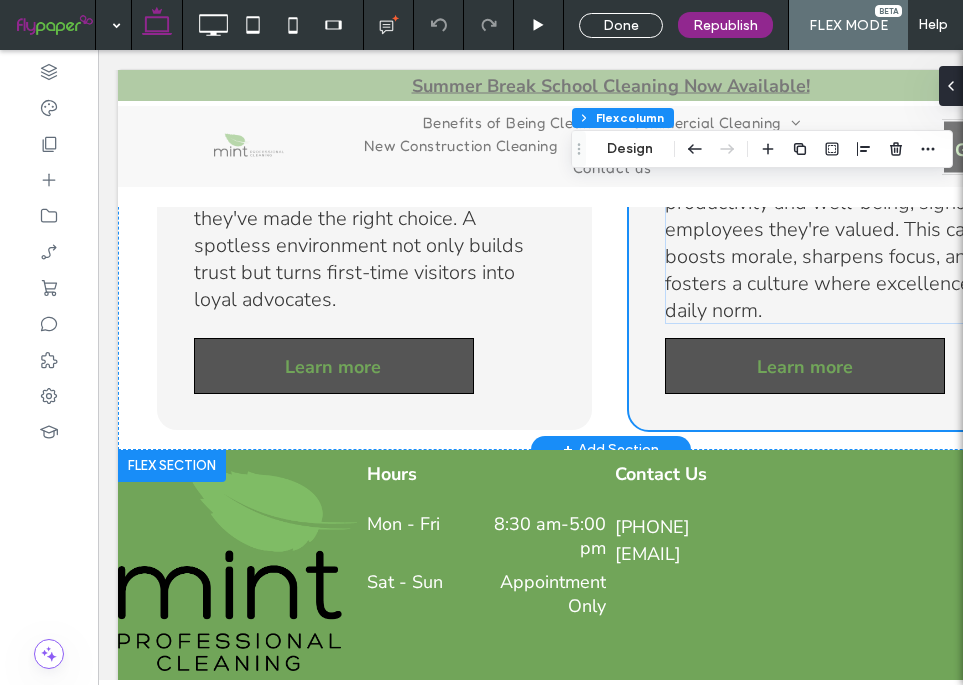 scroll, scrollTop: 3583, scrollLeft: 0, axis: vertical 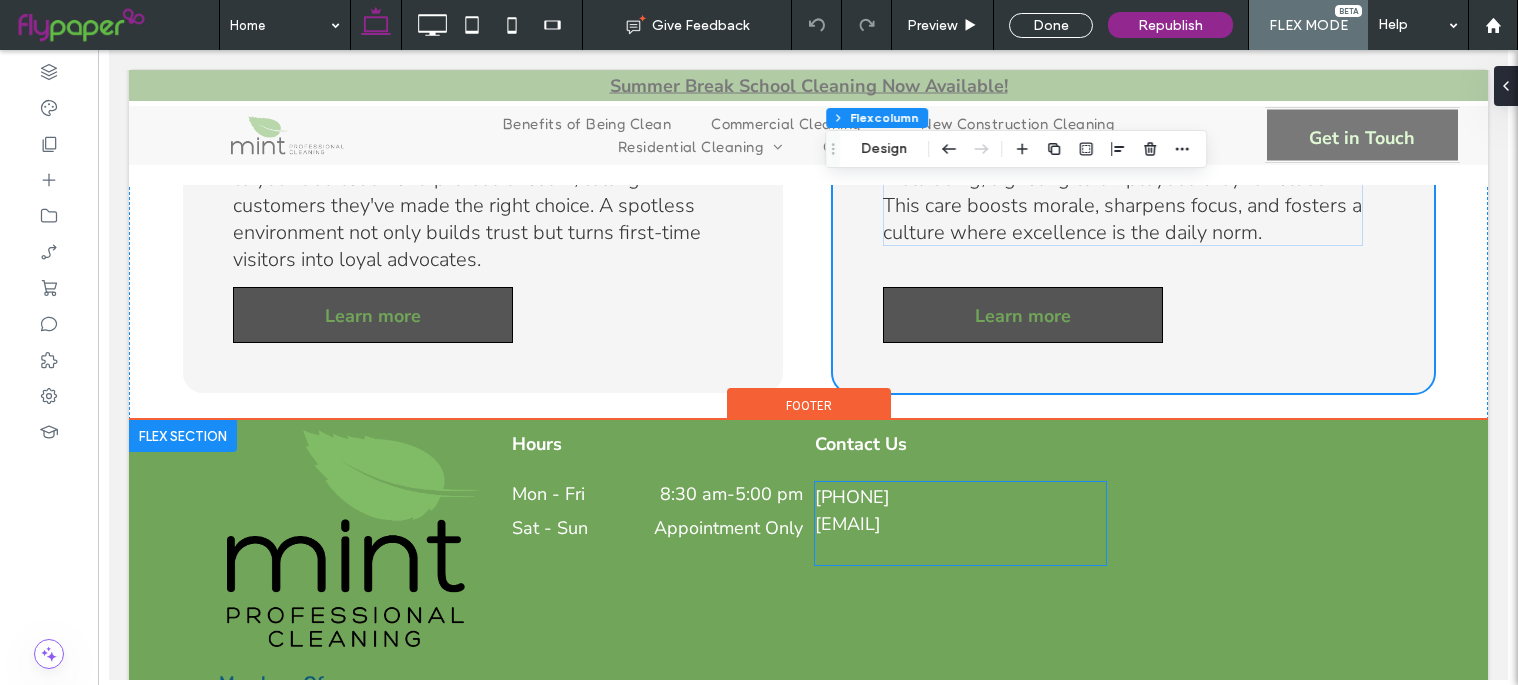 click on "[EMAIL]" at bounding box center [847, 524] 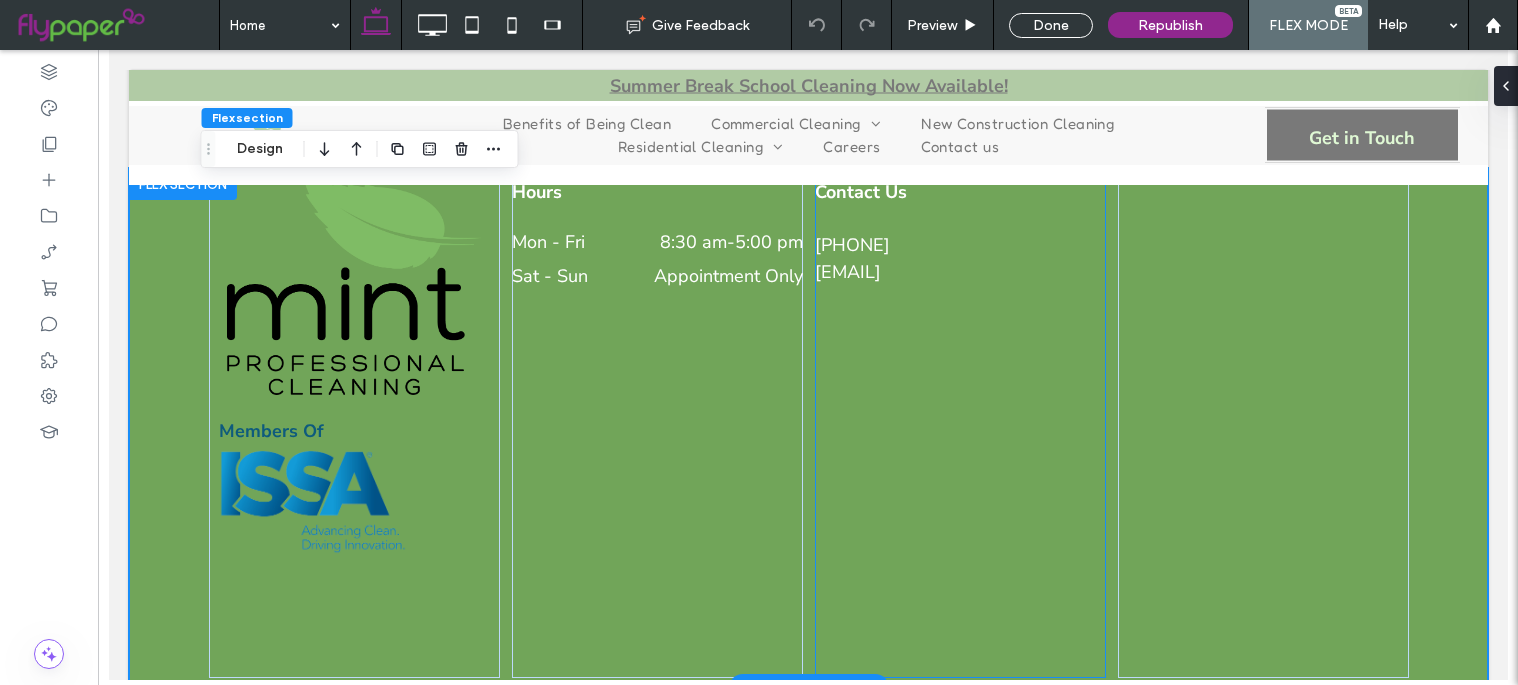 scroll, scrollTop: 3835, scrollLeft: 0, axis: vertical 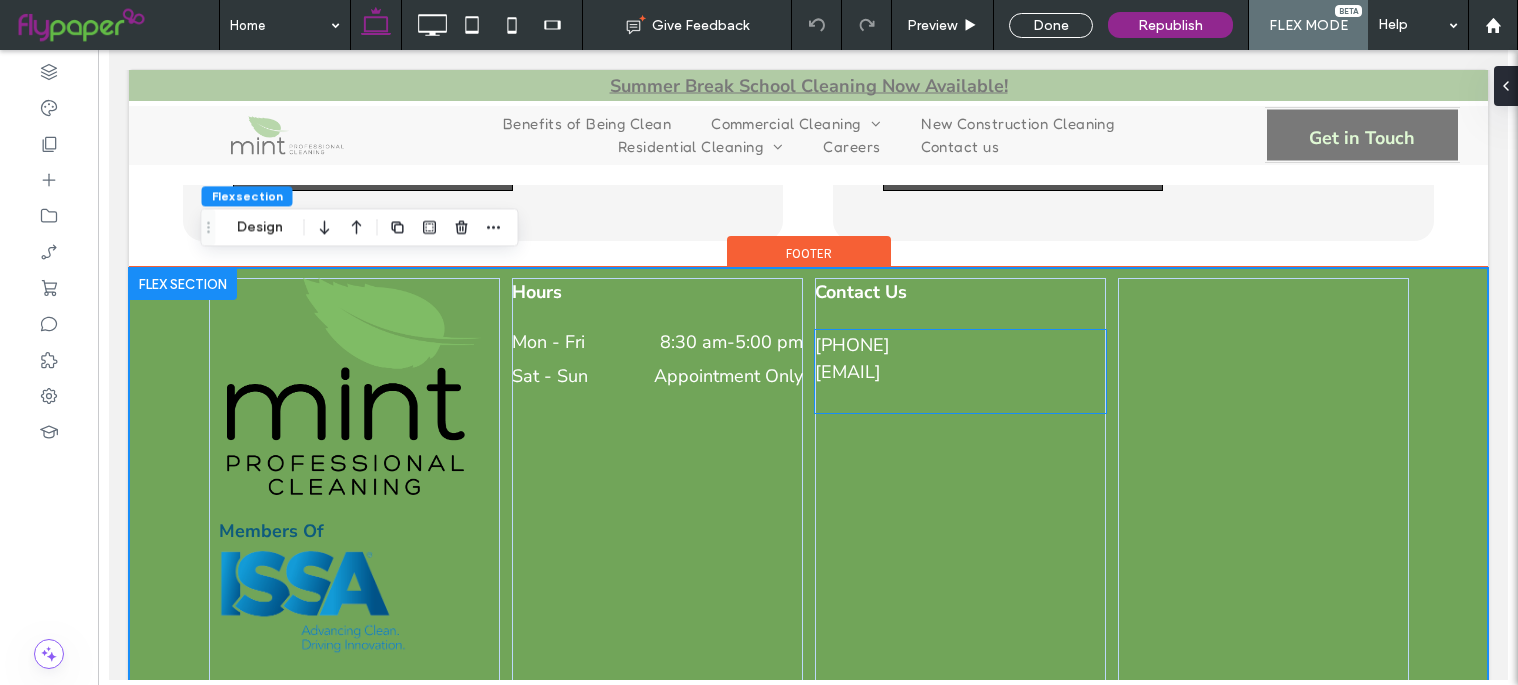 click on "[EMAIL]" at bounding box center [847, 372] 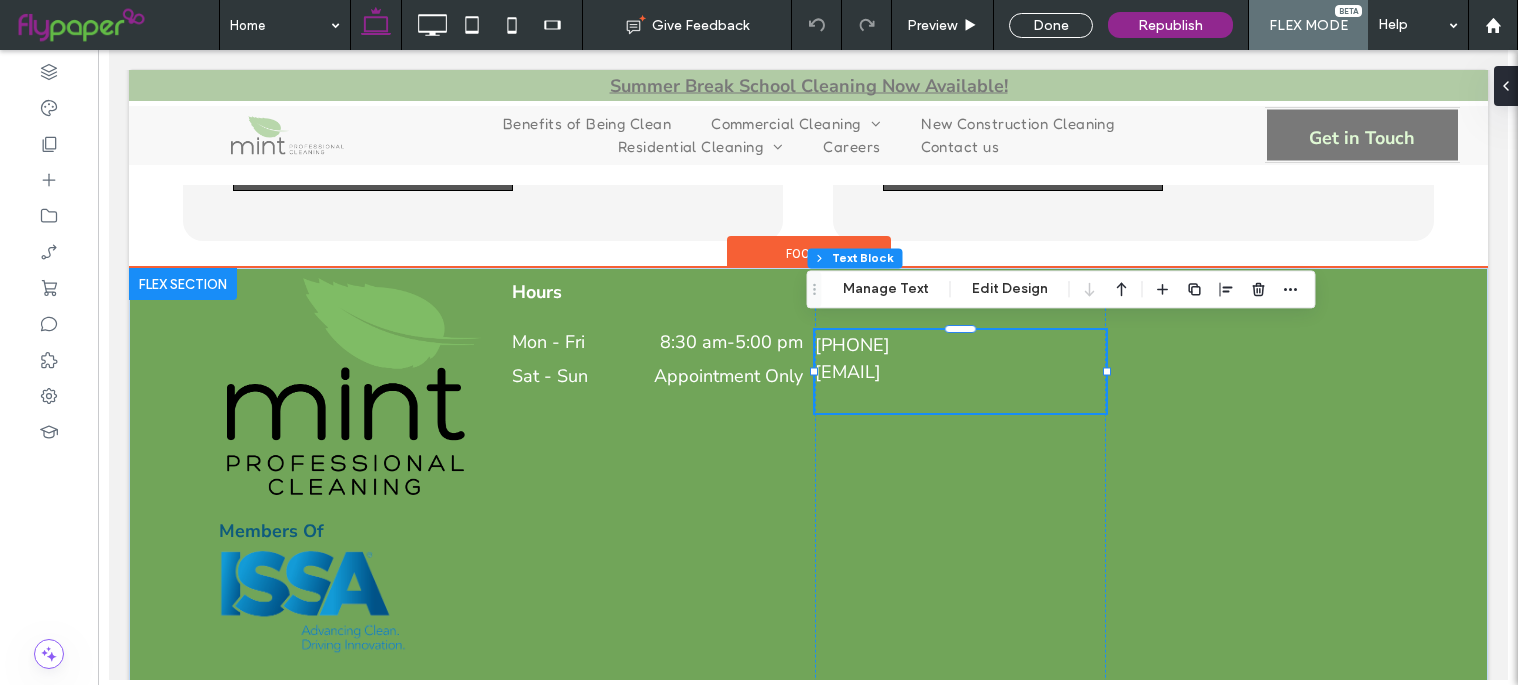 click on "[PHONE]" at bounding box center [851, 345] 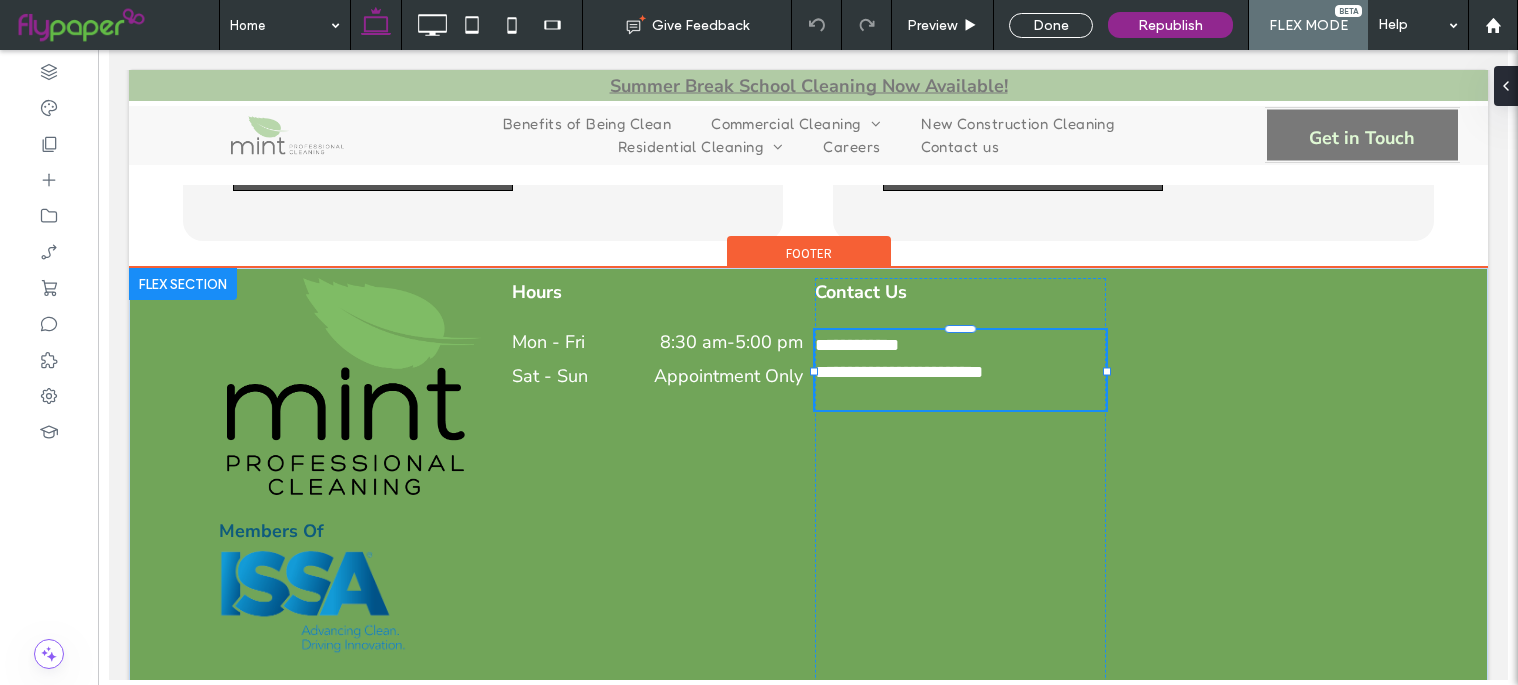 type on "**********" 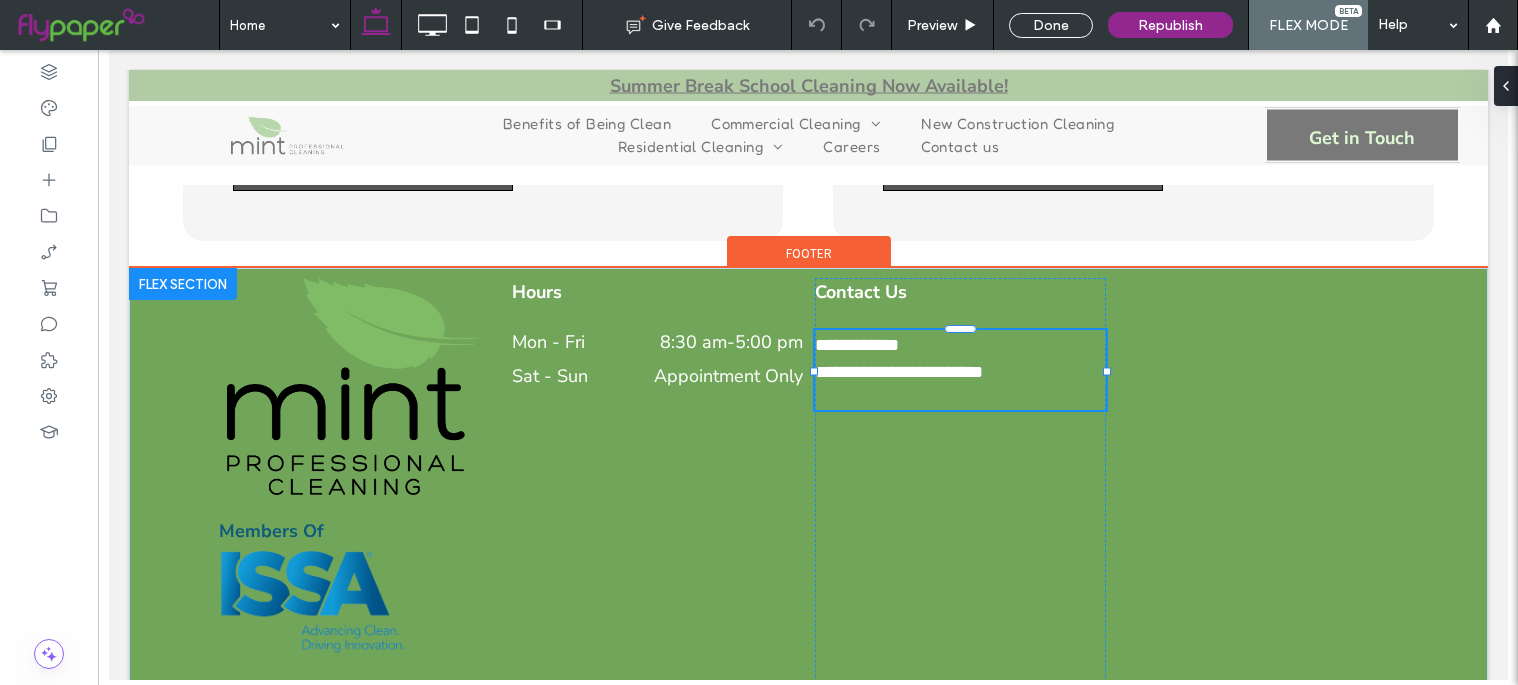 type on "**" 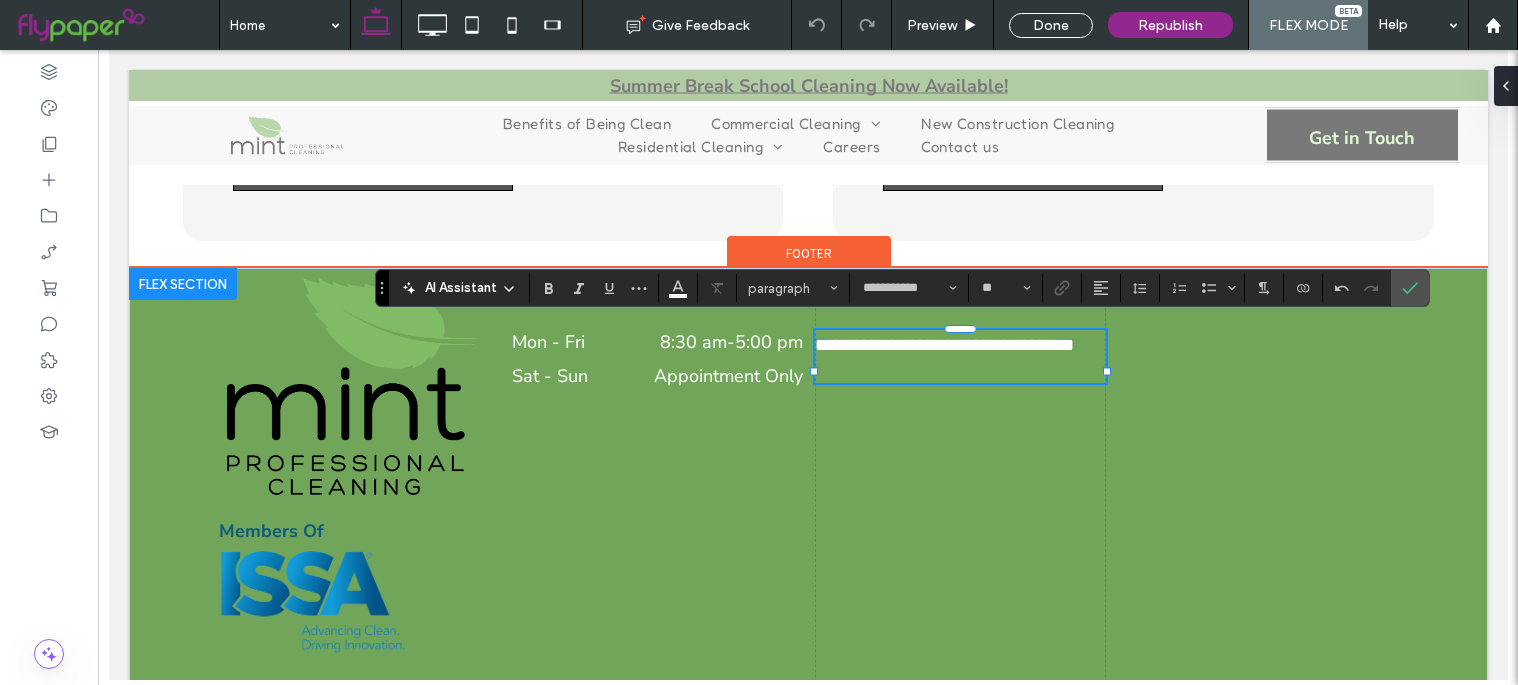 click on "**********" at bounding box center [943, 345] 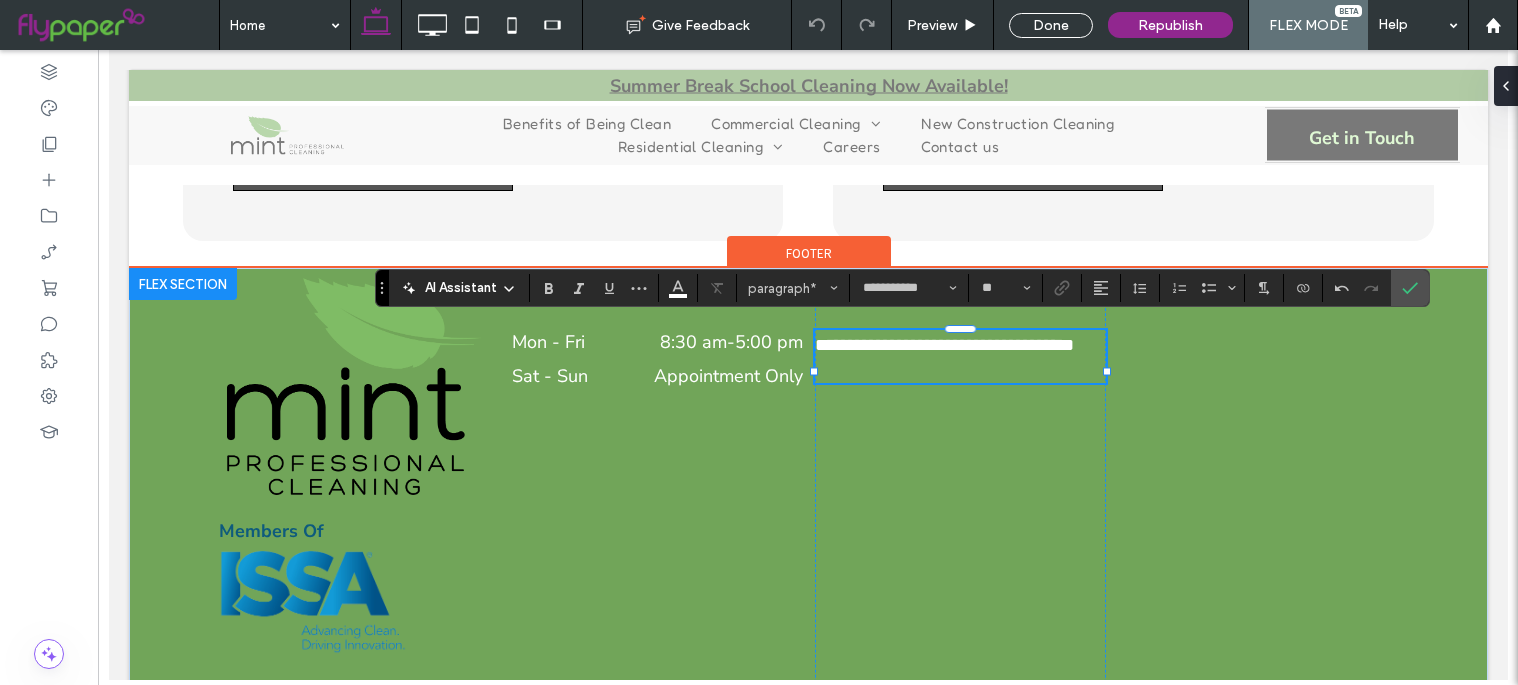 type 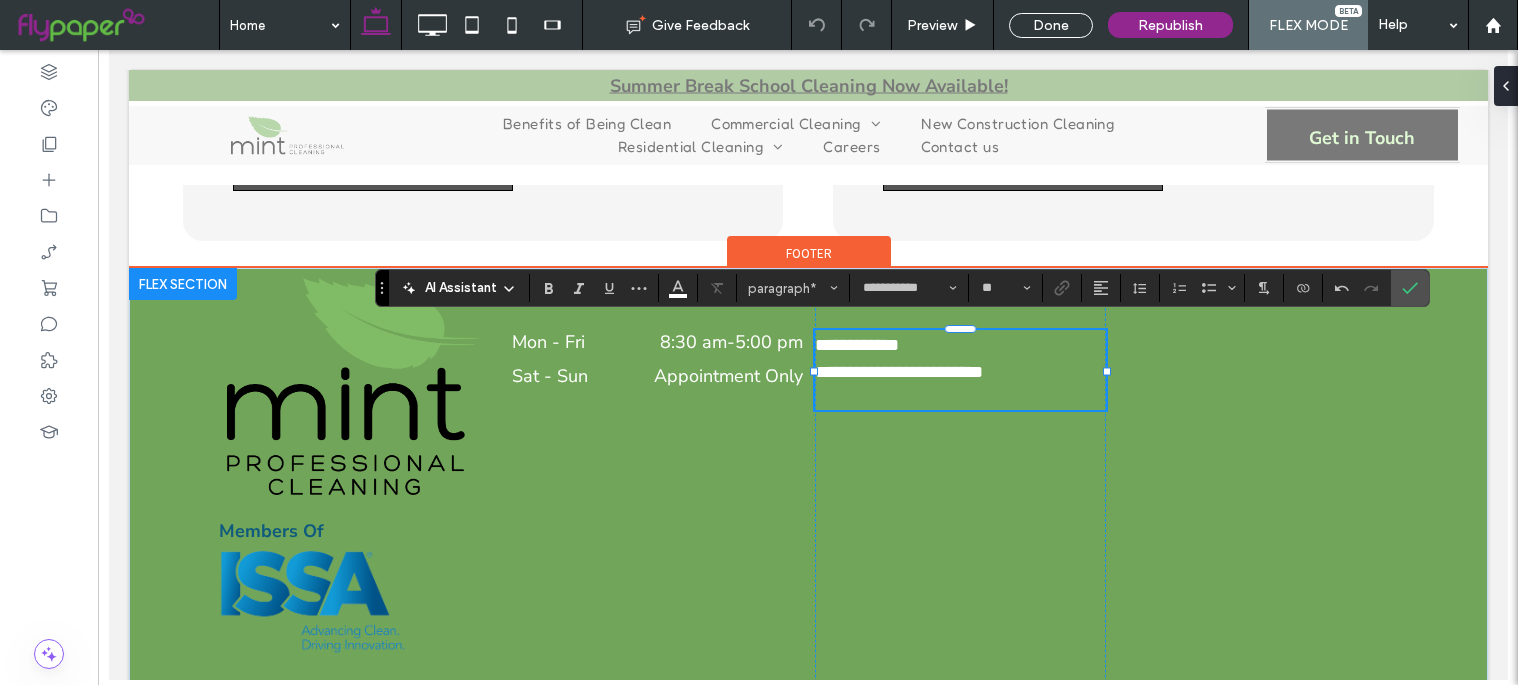 click on "**********" at bounding box center (959, 345) 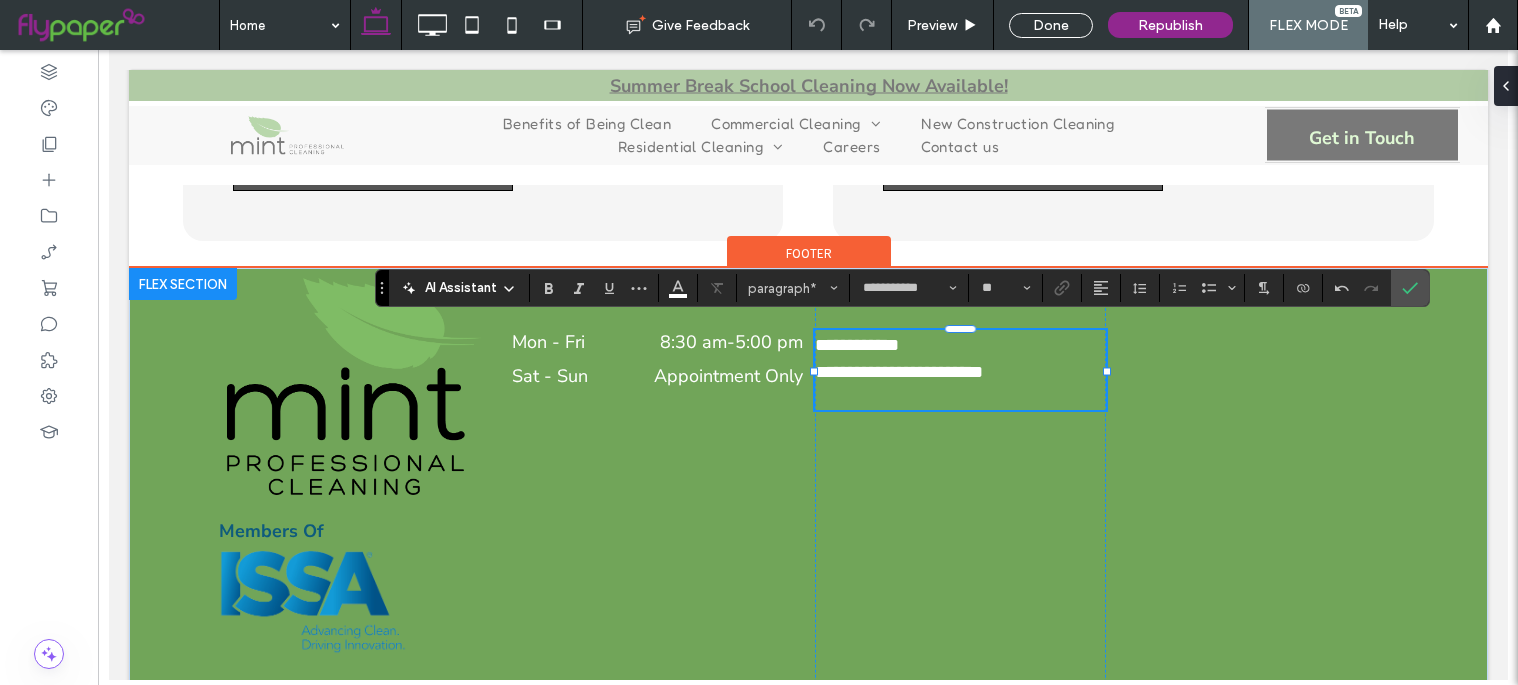 click on "**********" at bounding box center (856, 345) 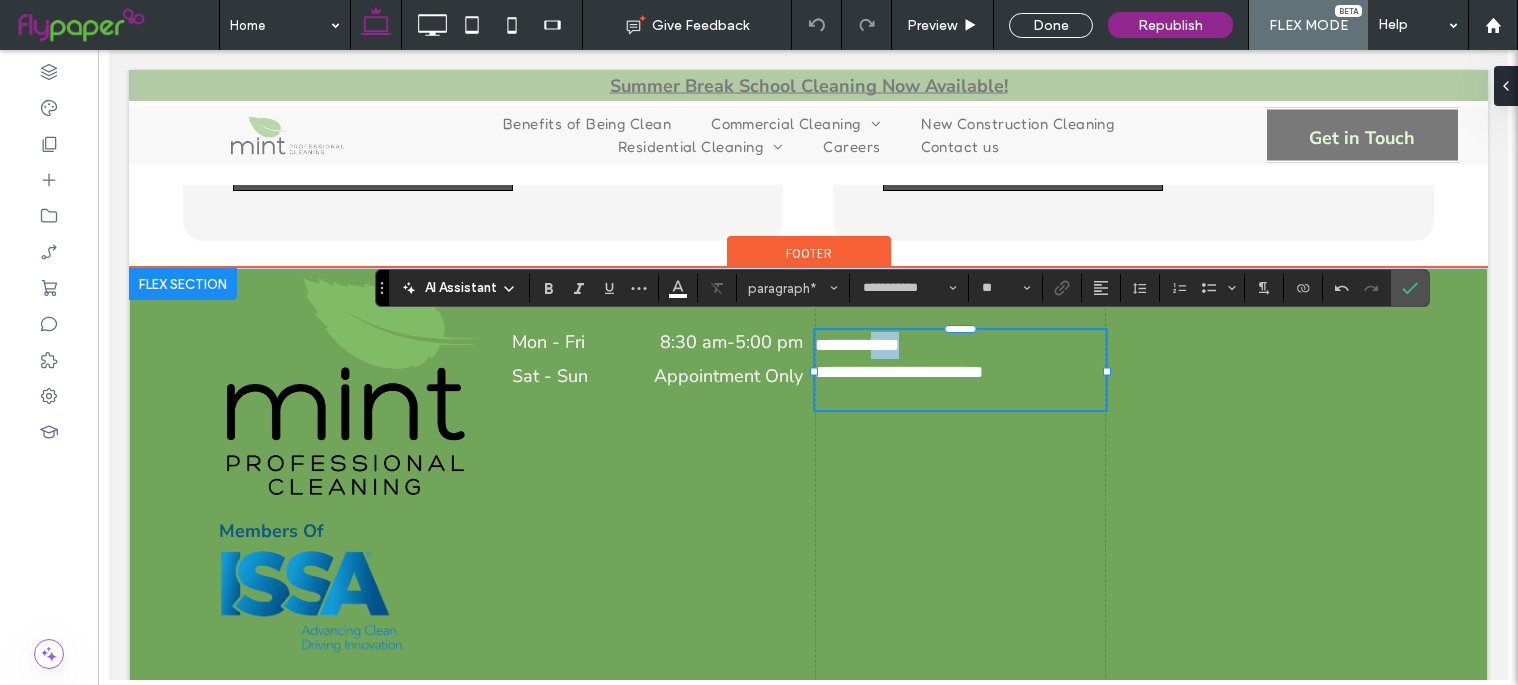 click on "**********" at bounding box center [856, 345] 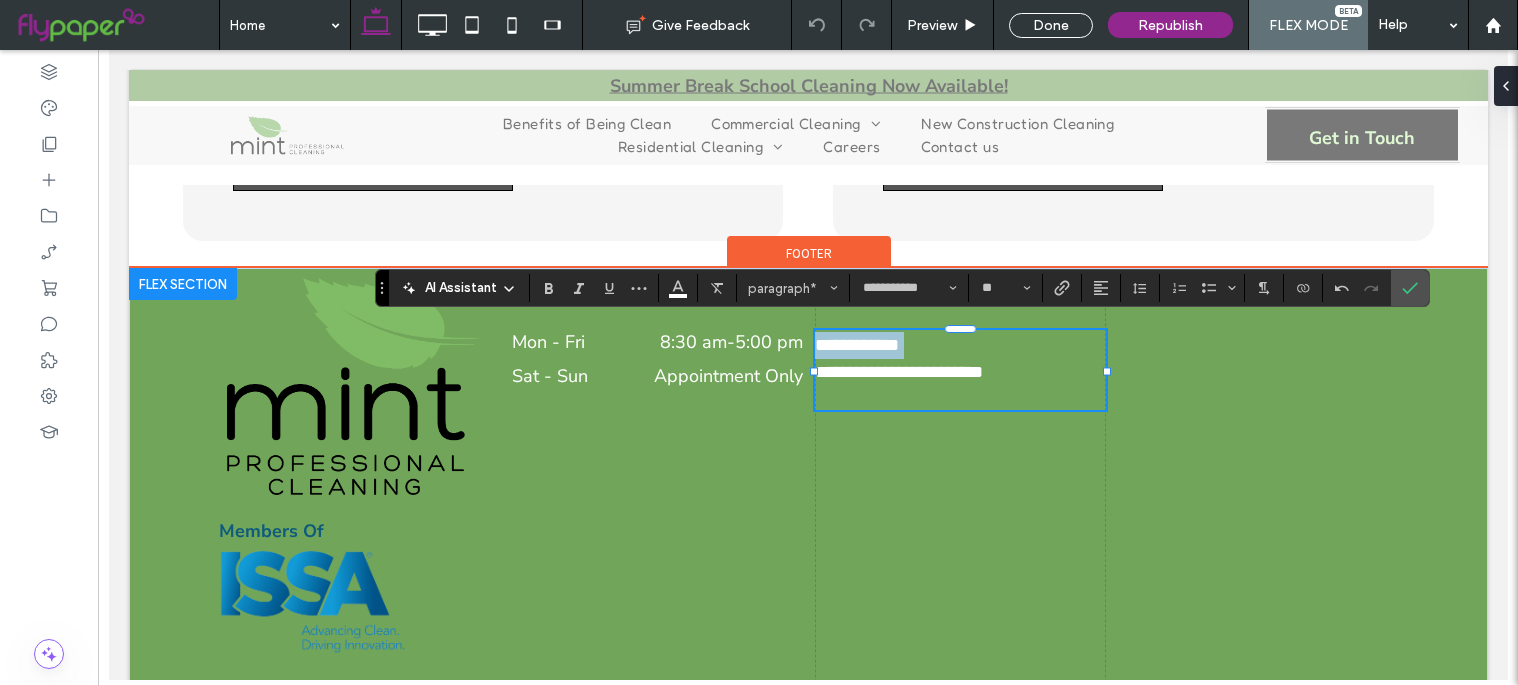 click on "**********" at bounding box center (856, 345) 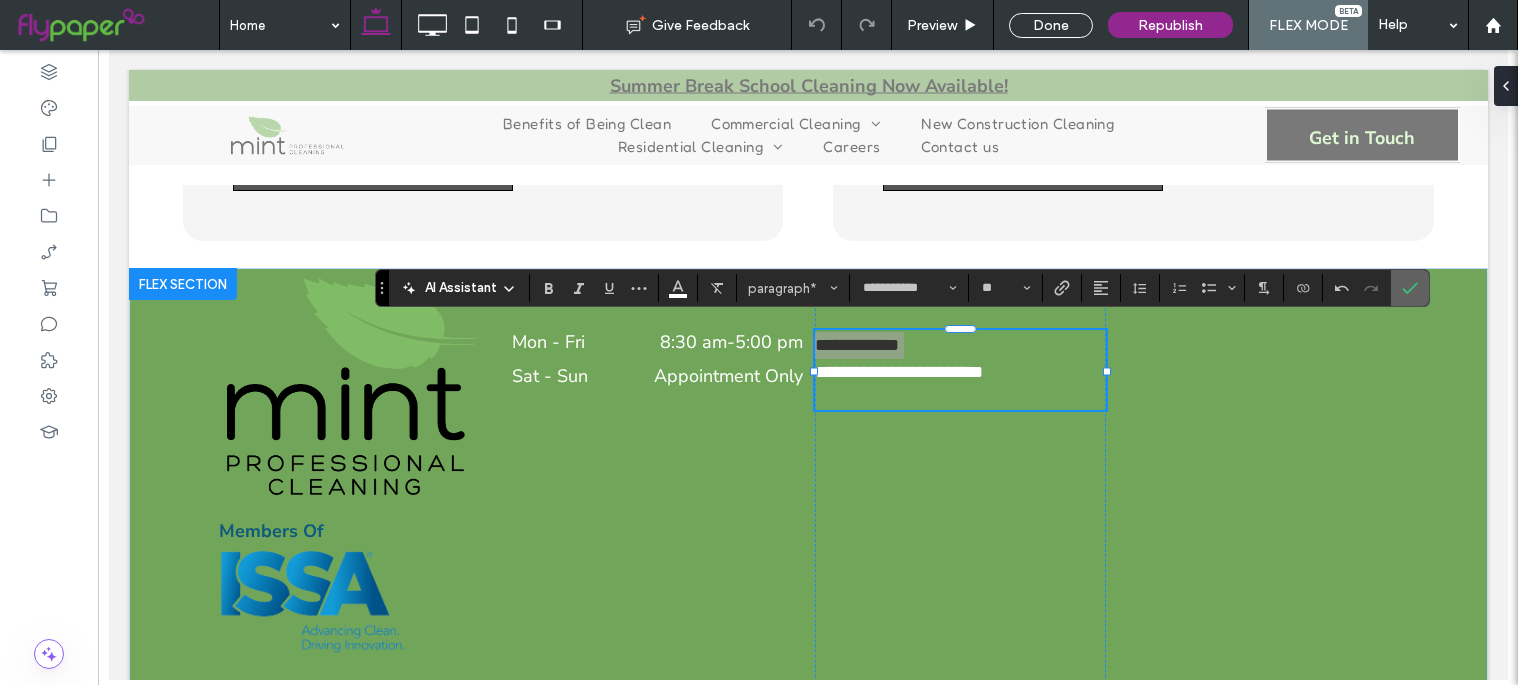 click 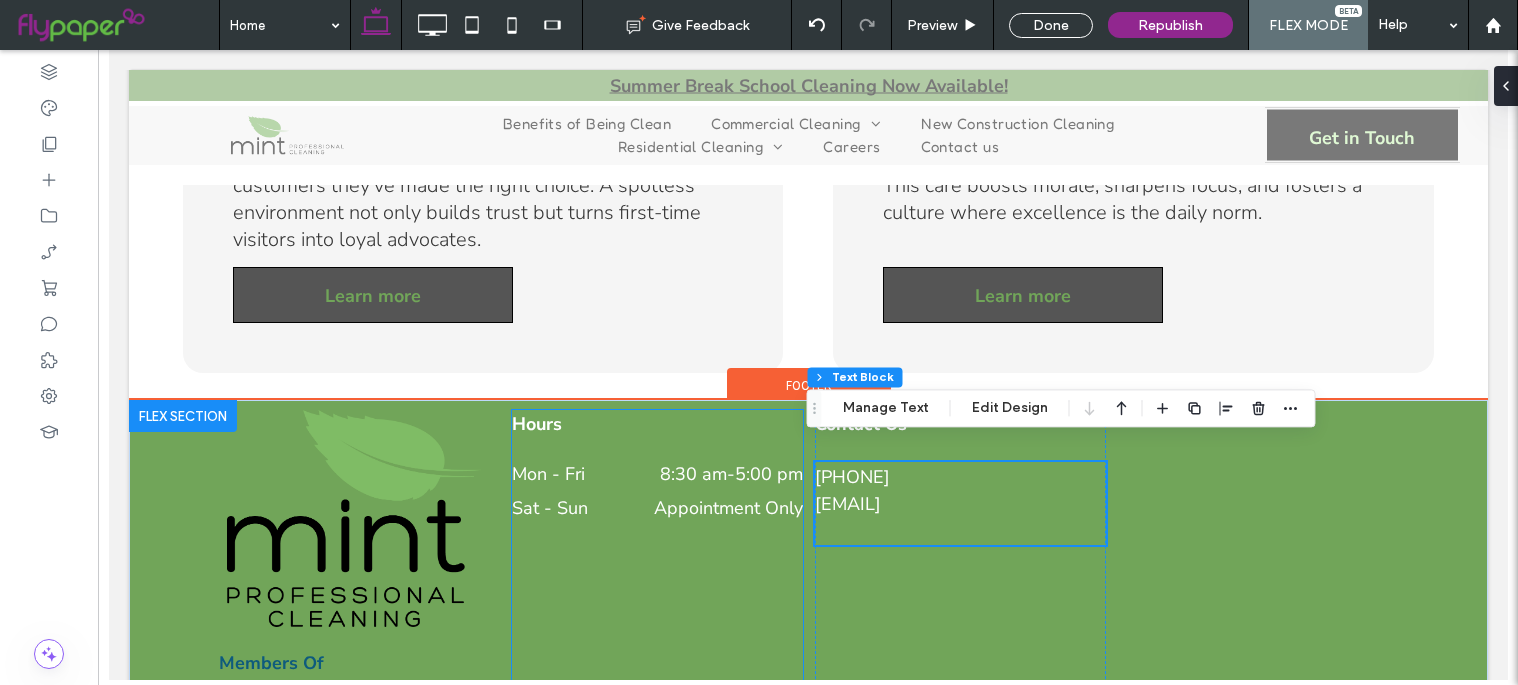 scroll, scrollTop: 3903, scrollLeft: 0, axis: vertical 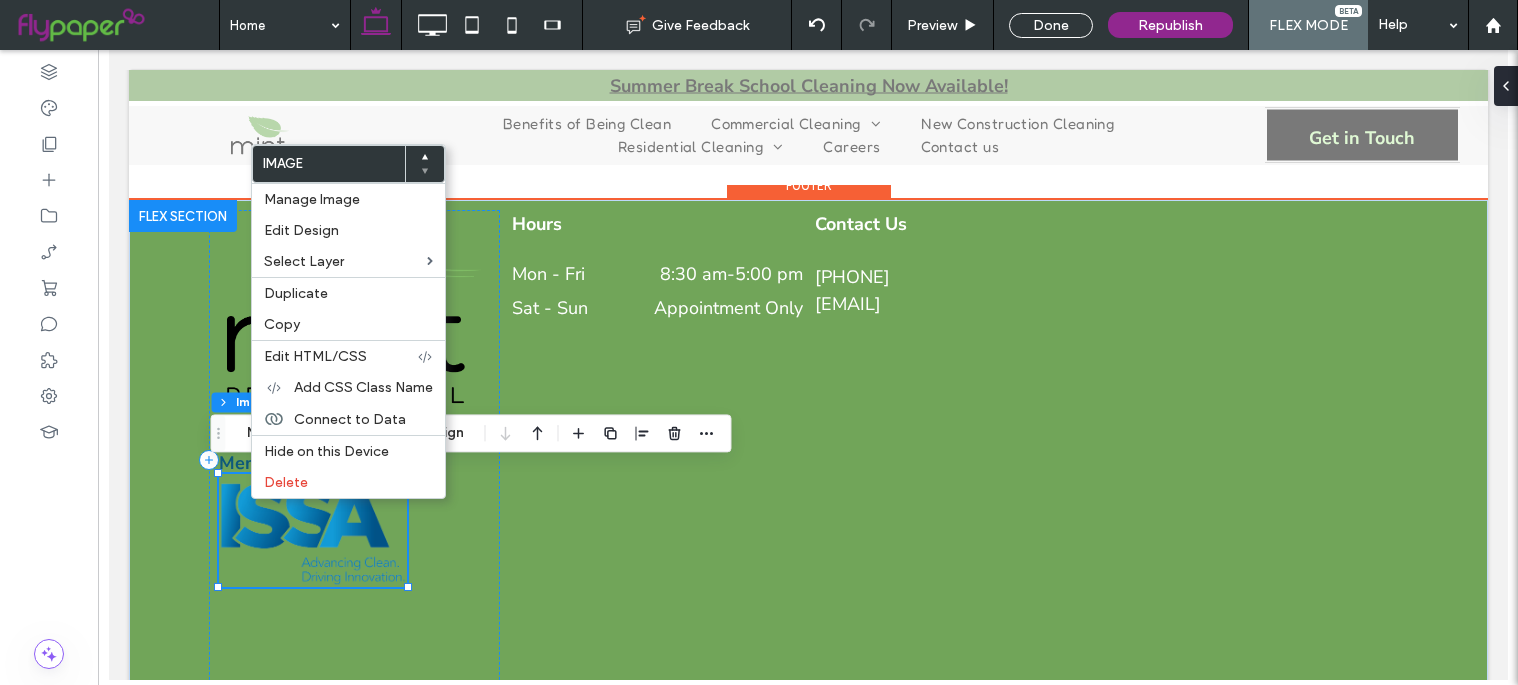 click at bounding box center (312, 530) 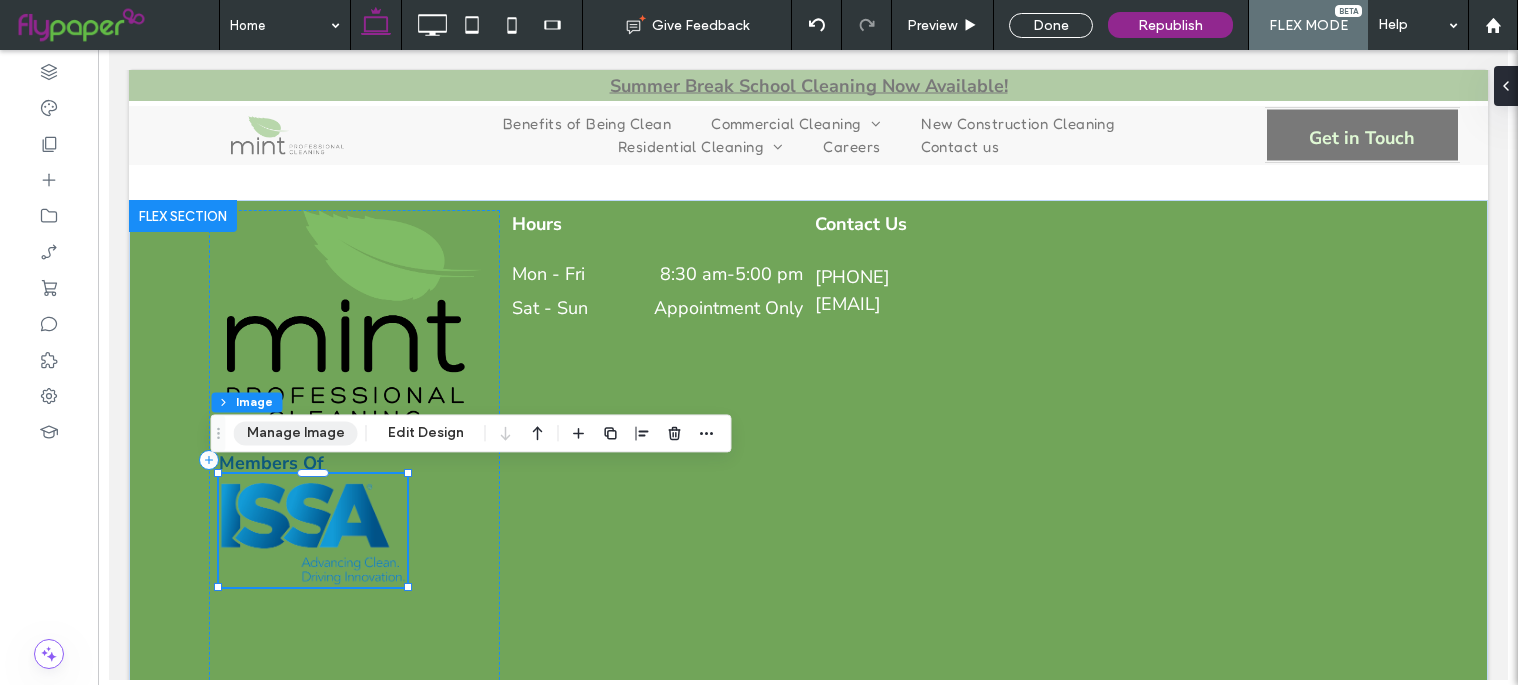 click on "Manage Image" at bounding box center (296, 433) 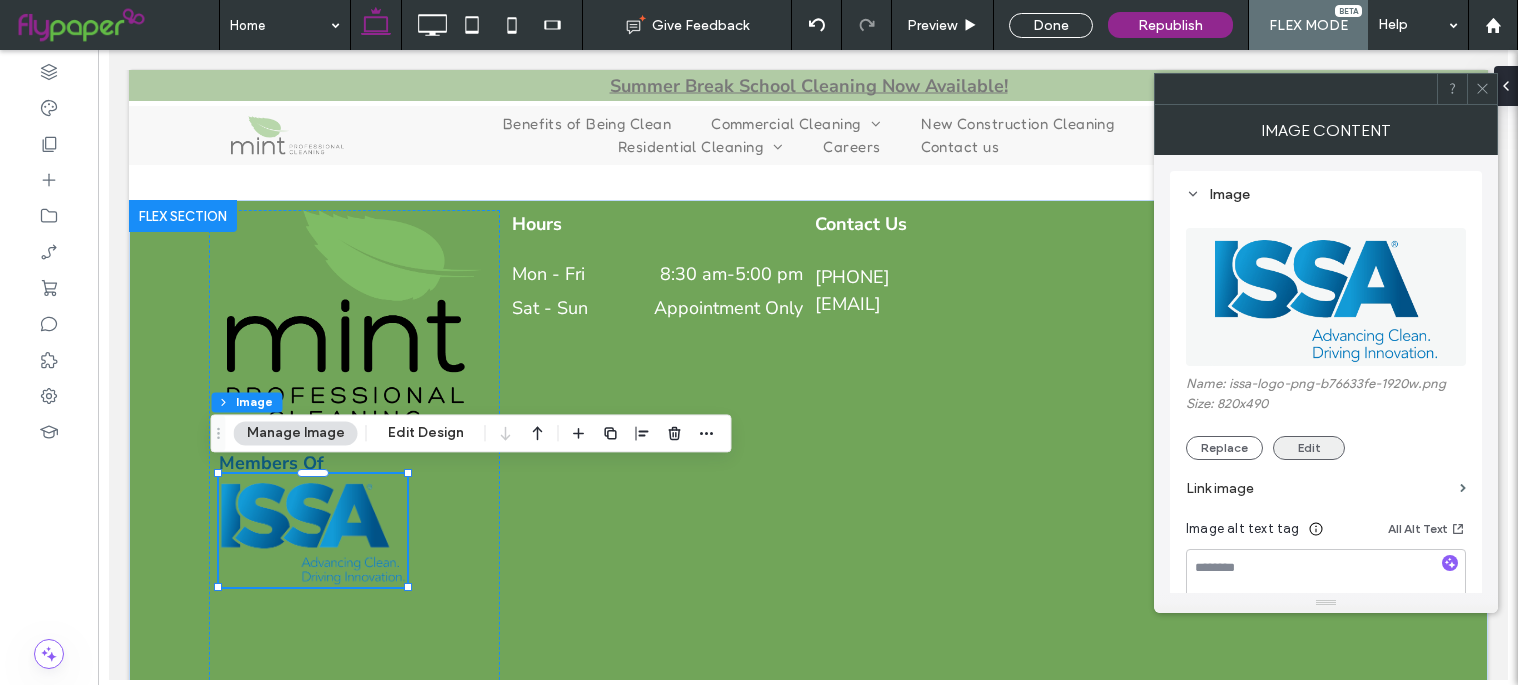 scroll, scrollTop: 377, scrollLeft: 0, axis: vertical 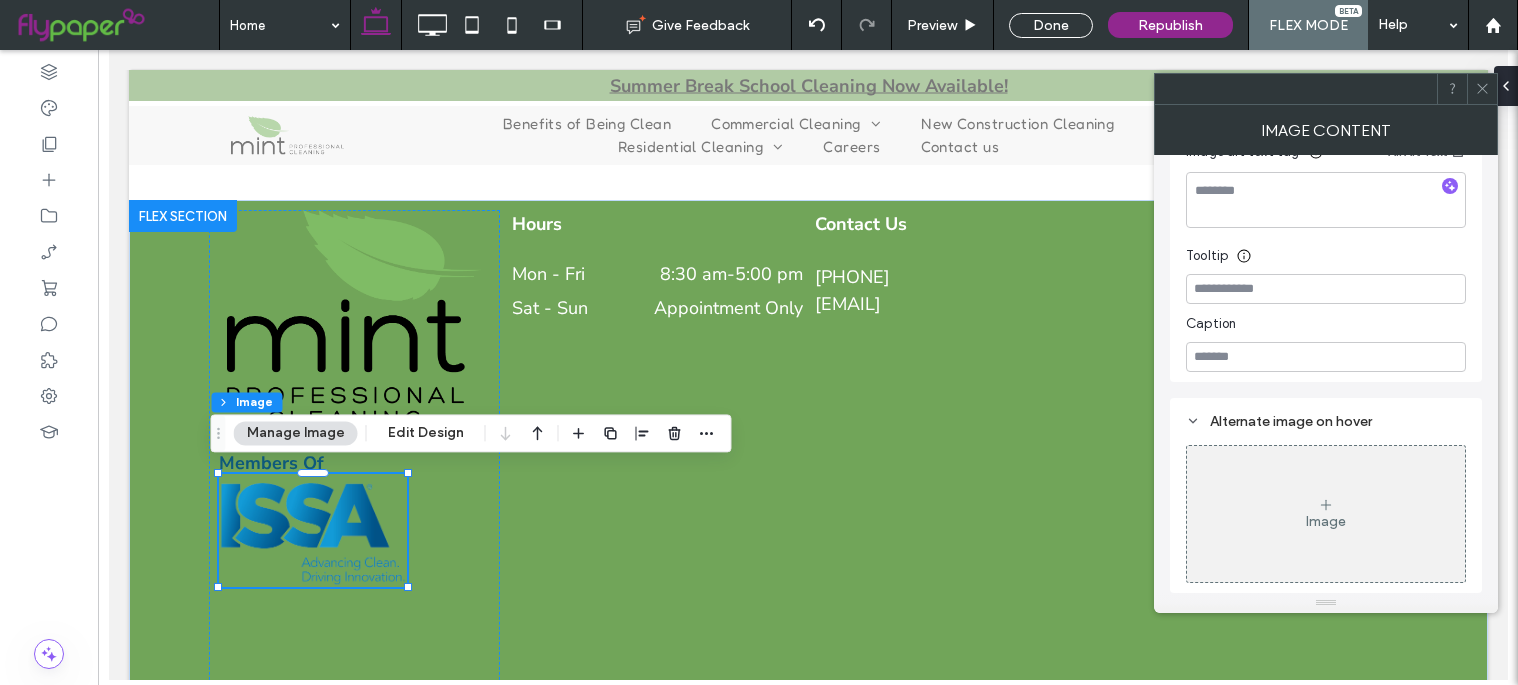 click 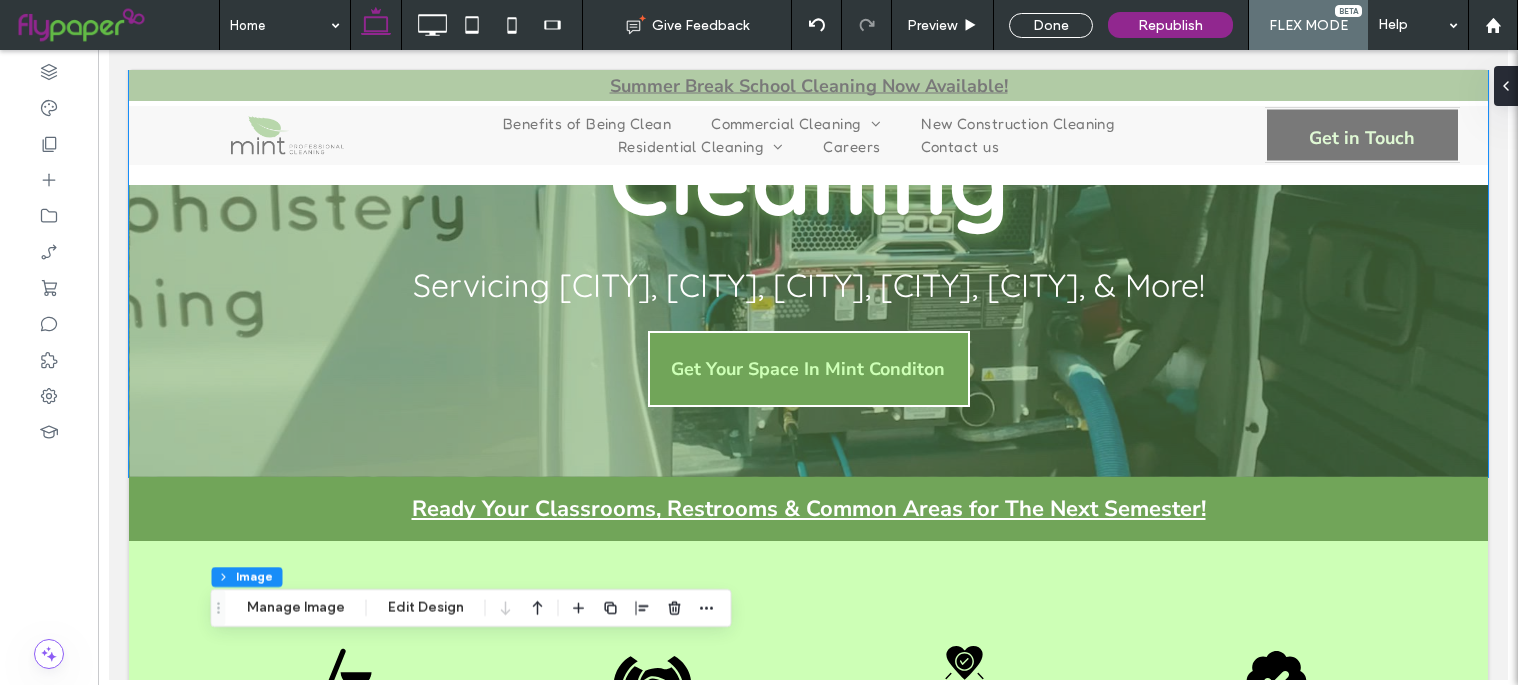 scroll, scrollTop: 0, scrollLeft: 0, axis: both 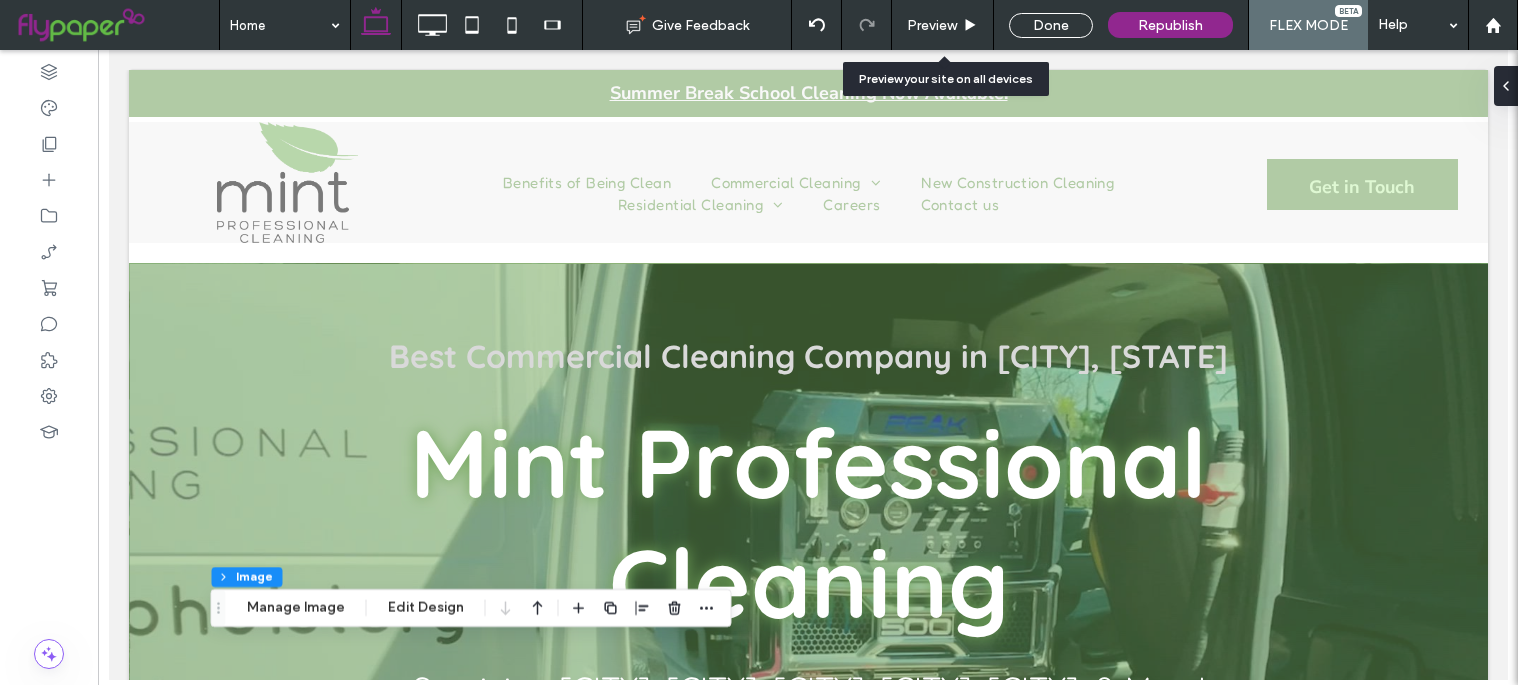 click on "Preview" at bounding box center (932, 25) 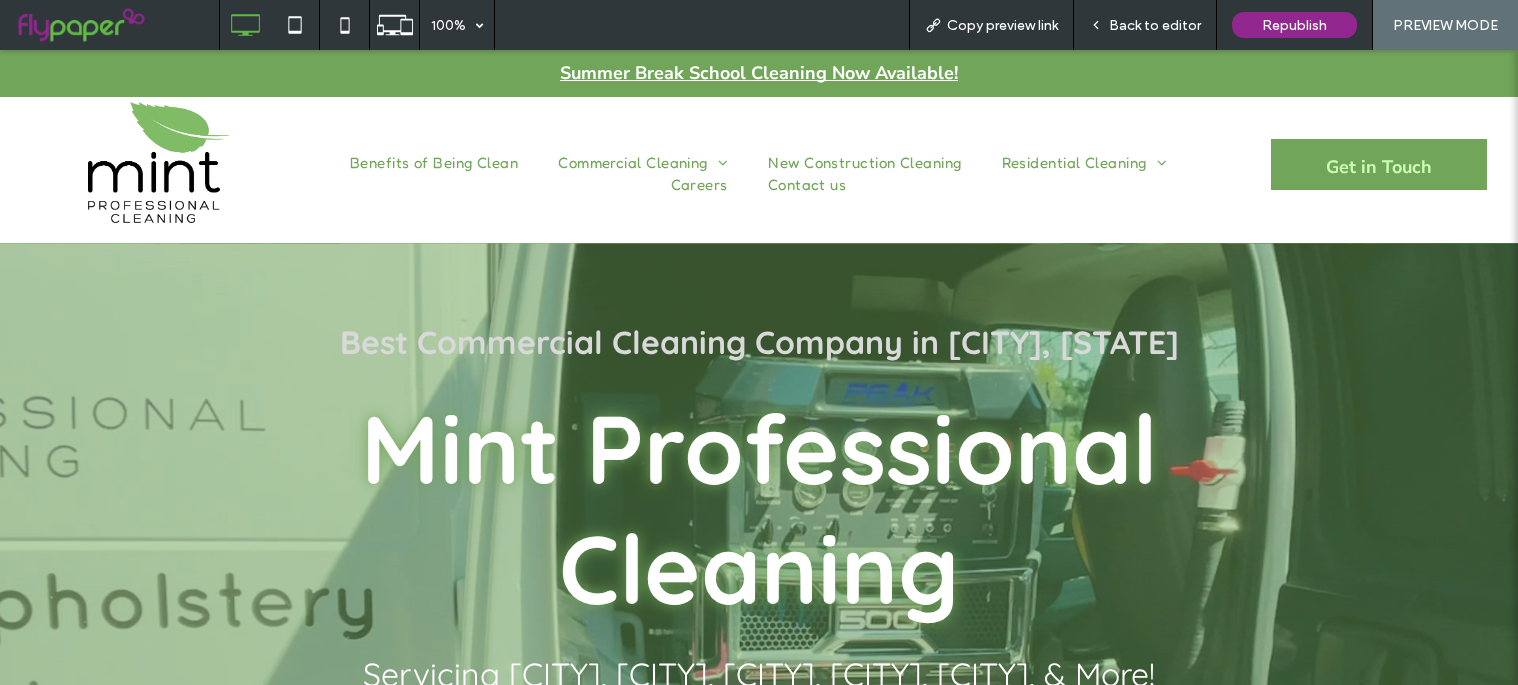 click on "Contact us" at bounding box center (807, 185) 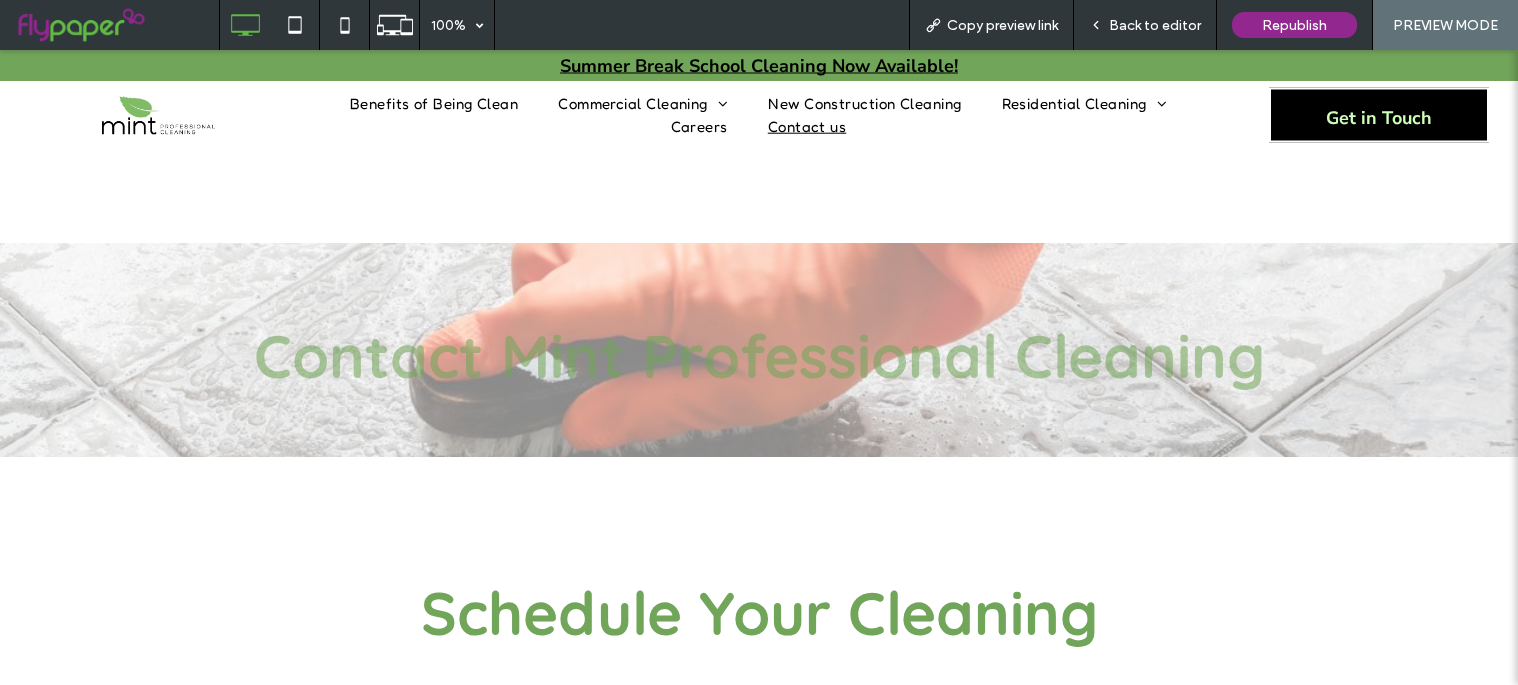 scroll, scrollTop: 500, scrollLeft: 0, axis: vertical 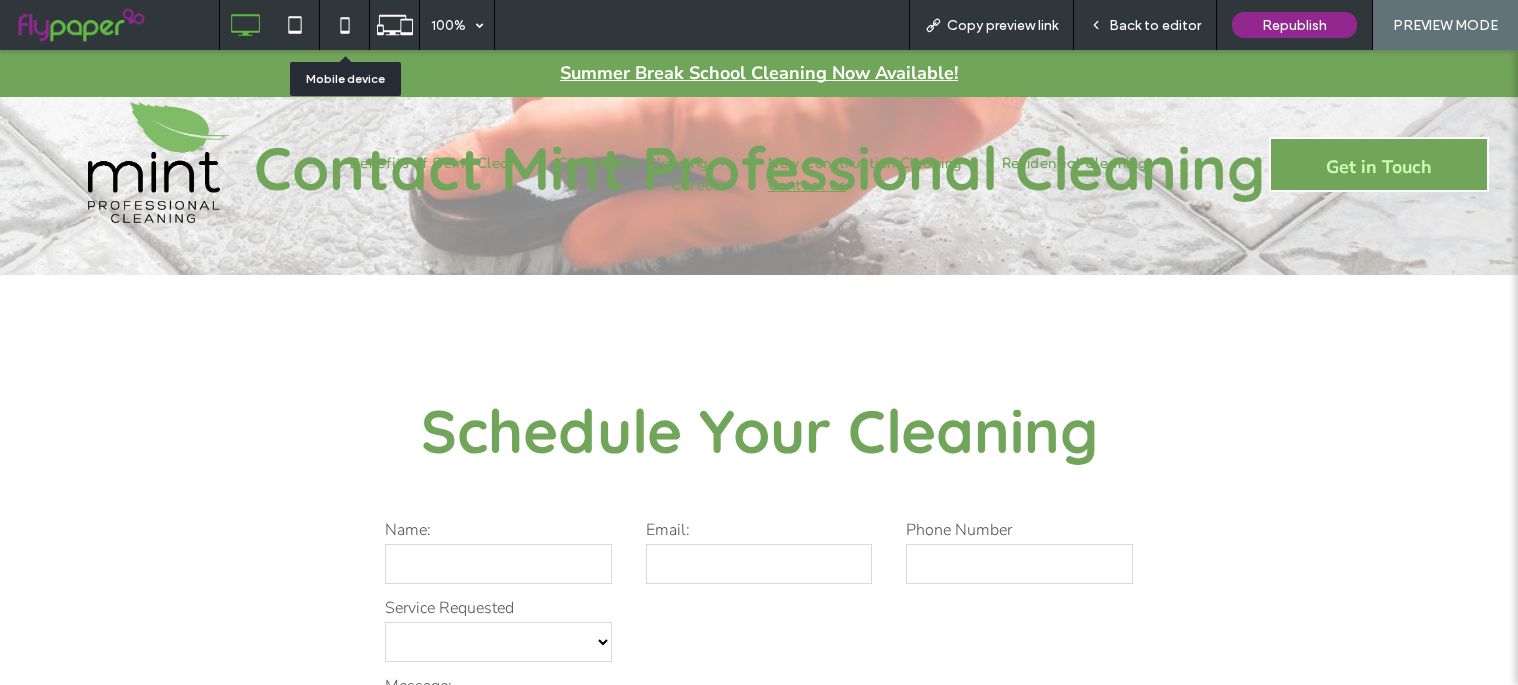 click 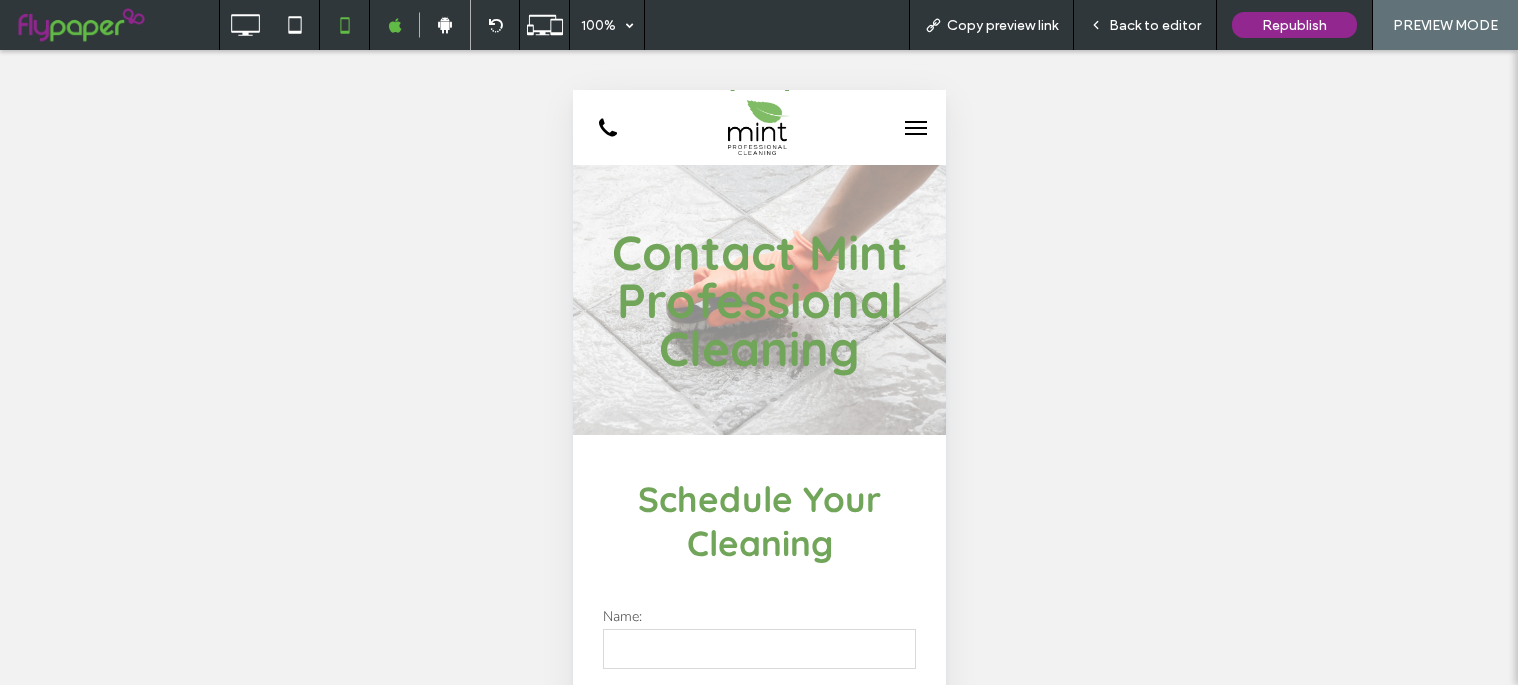 scroll, scrollTop: 0, scrollLeft: 0, axis: both 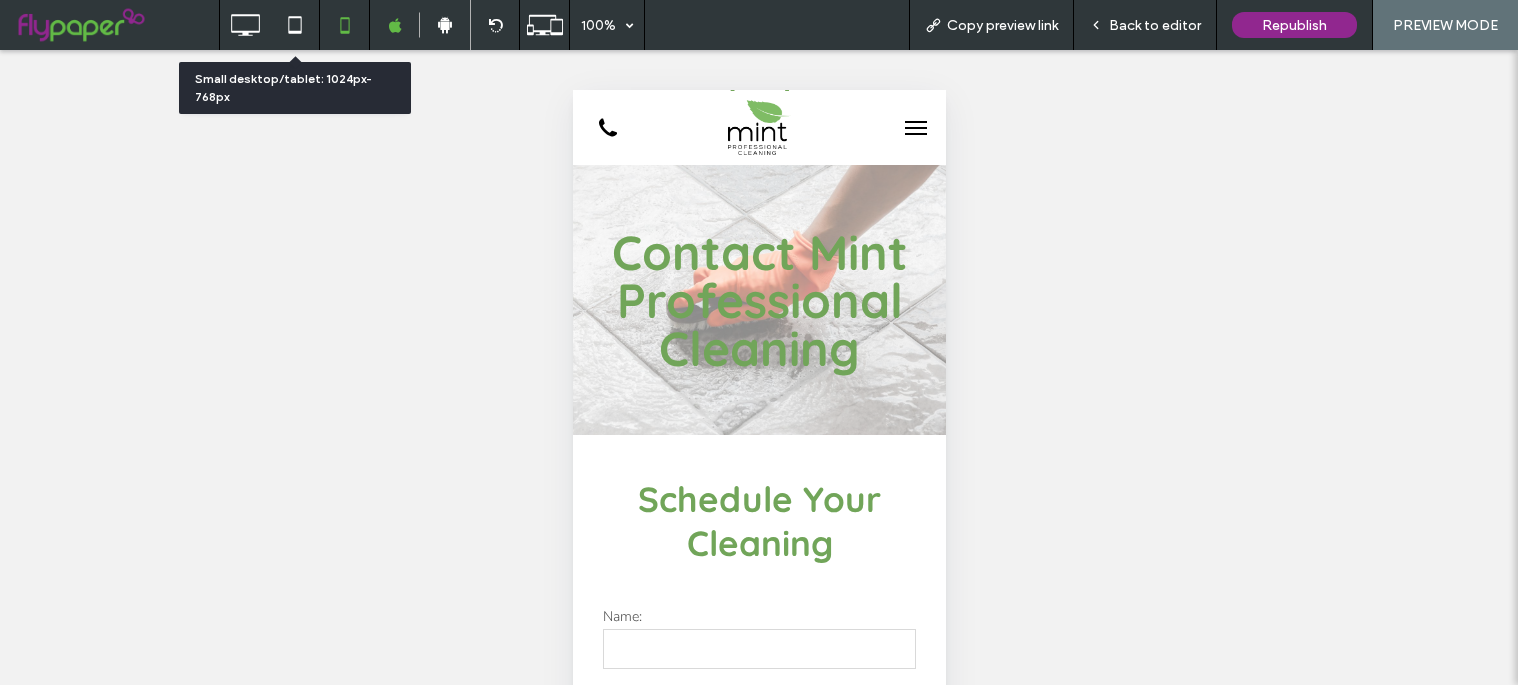 click 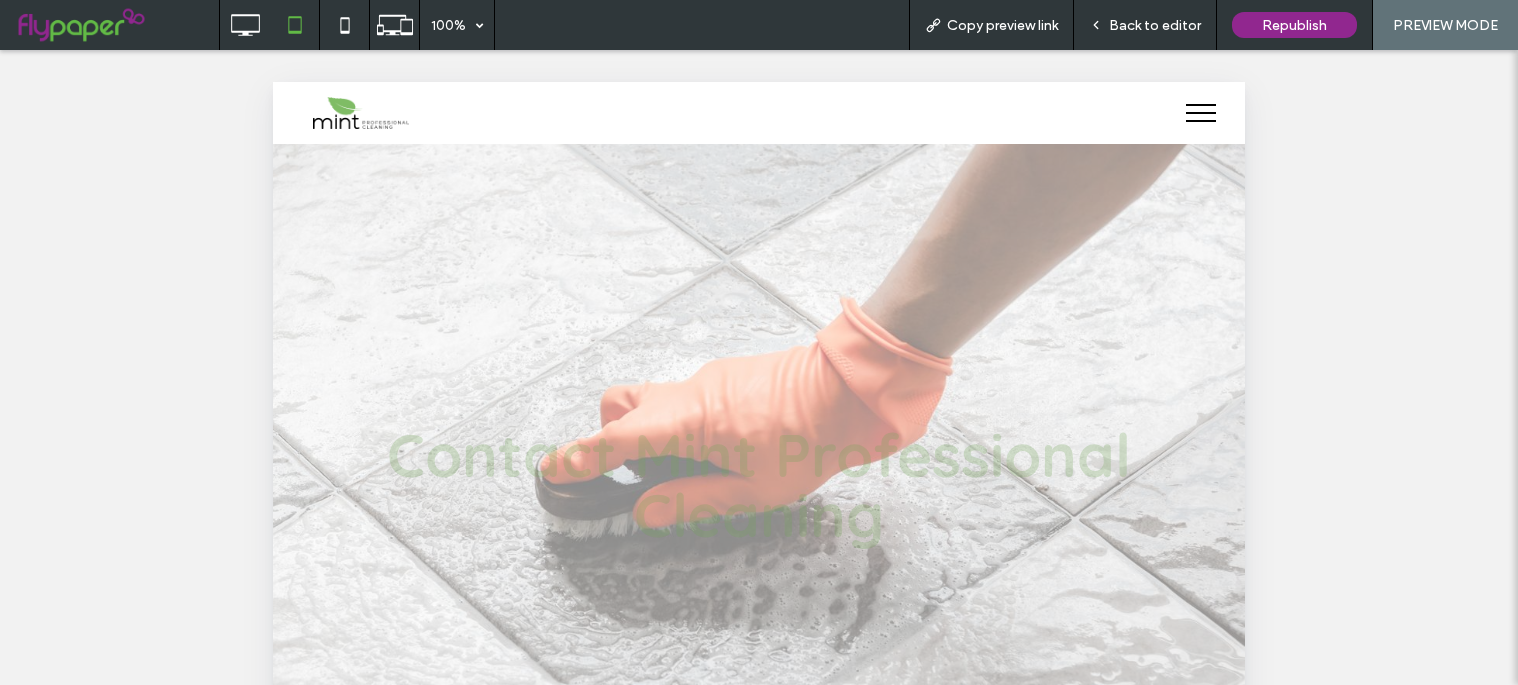 scroll, scrollTop: 96, scrollLeft: 0, axis: vertical 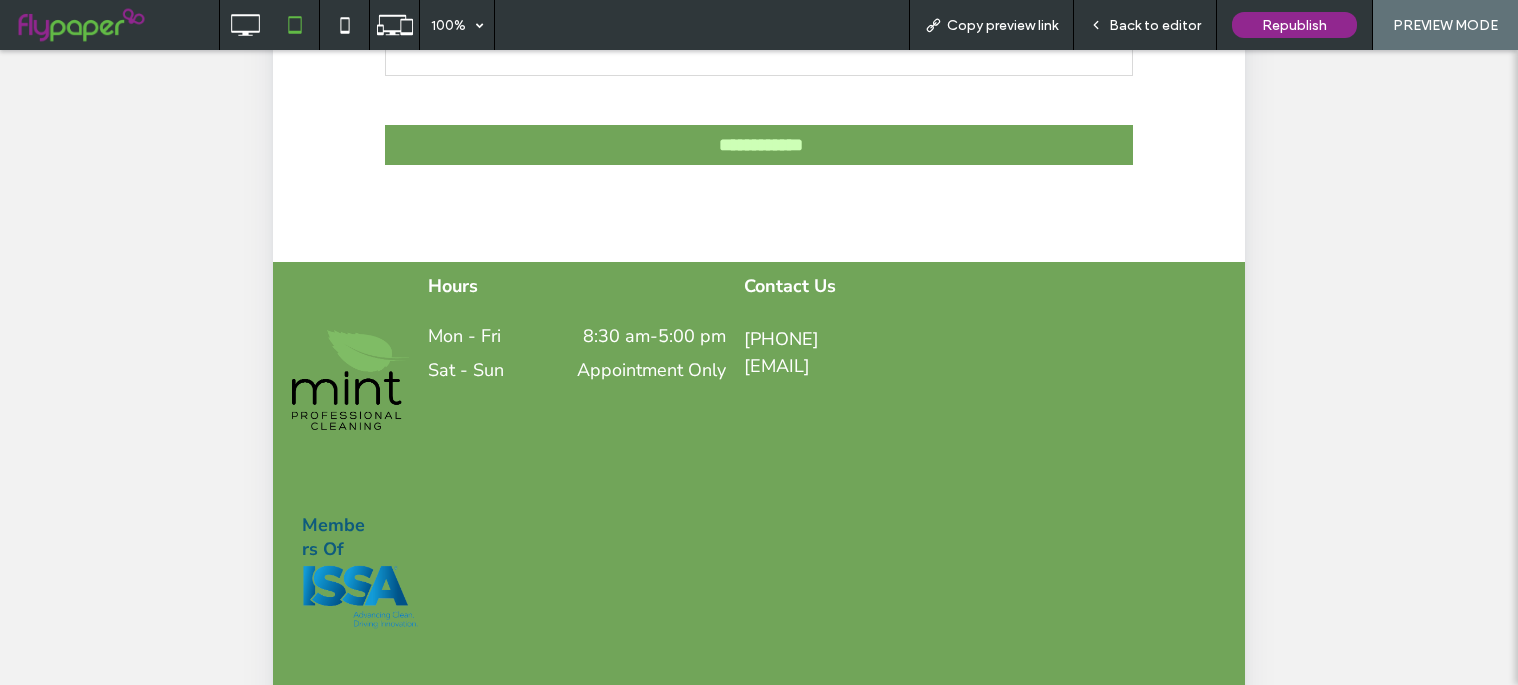 click on "Back to editor" at bounding box center [1155, 25] 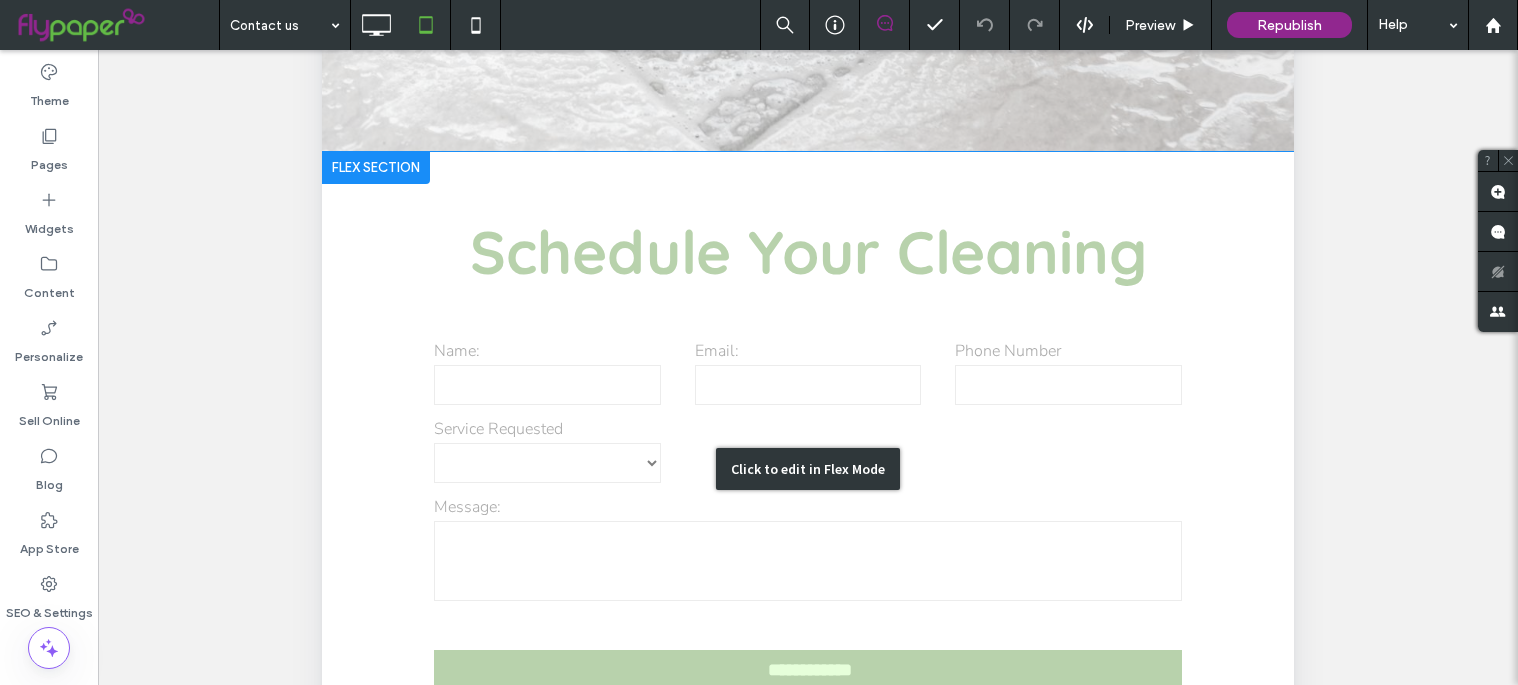 scroll, scrollTop: 0, scrollLeft: 0, axis: both 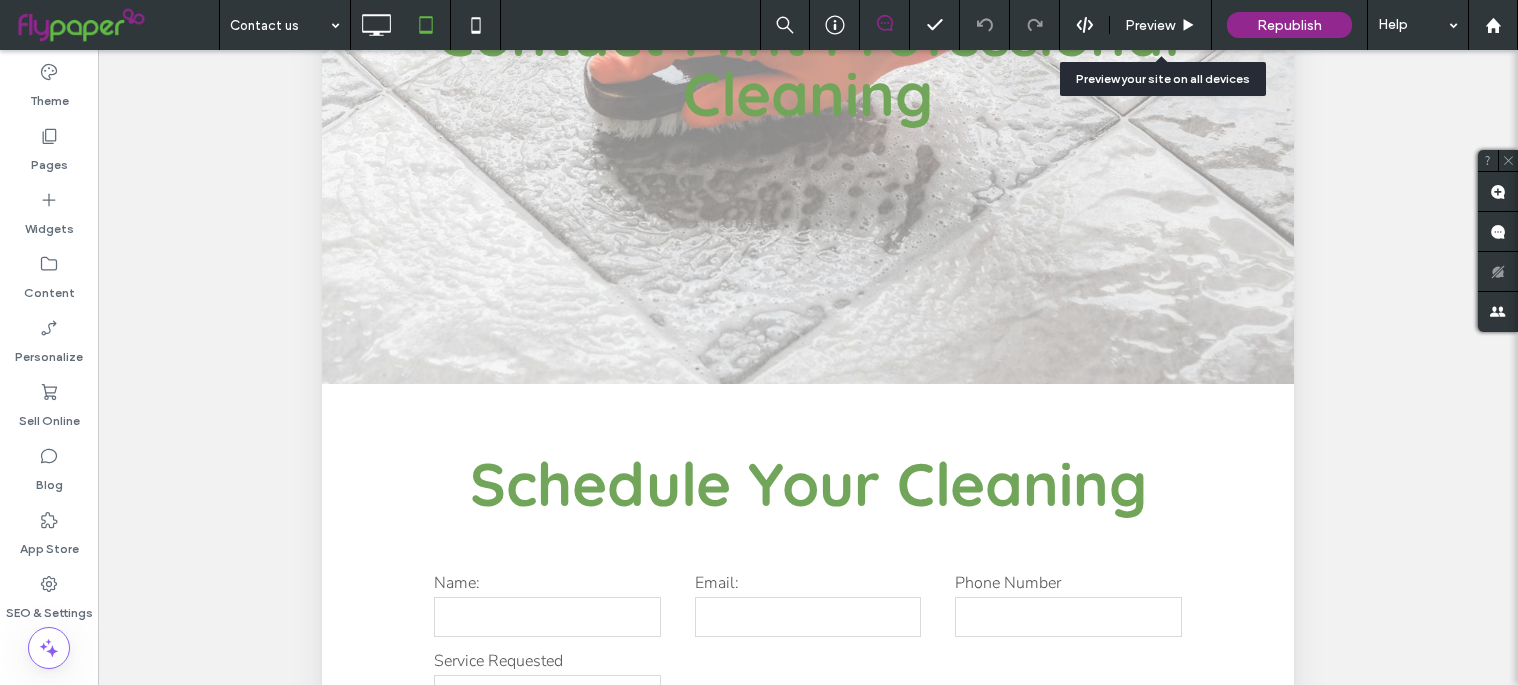 click on "Preview" at bounding box center (1150, 25) 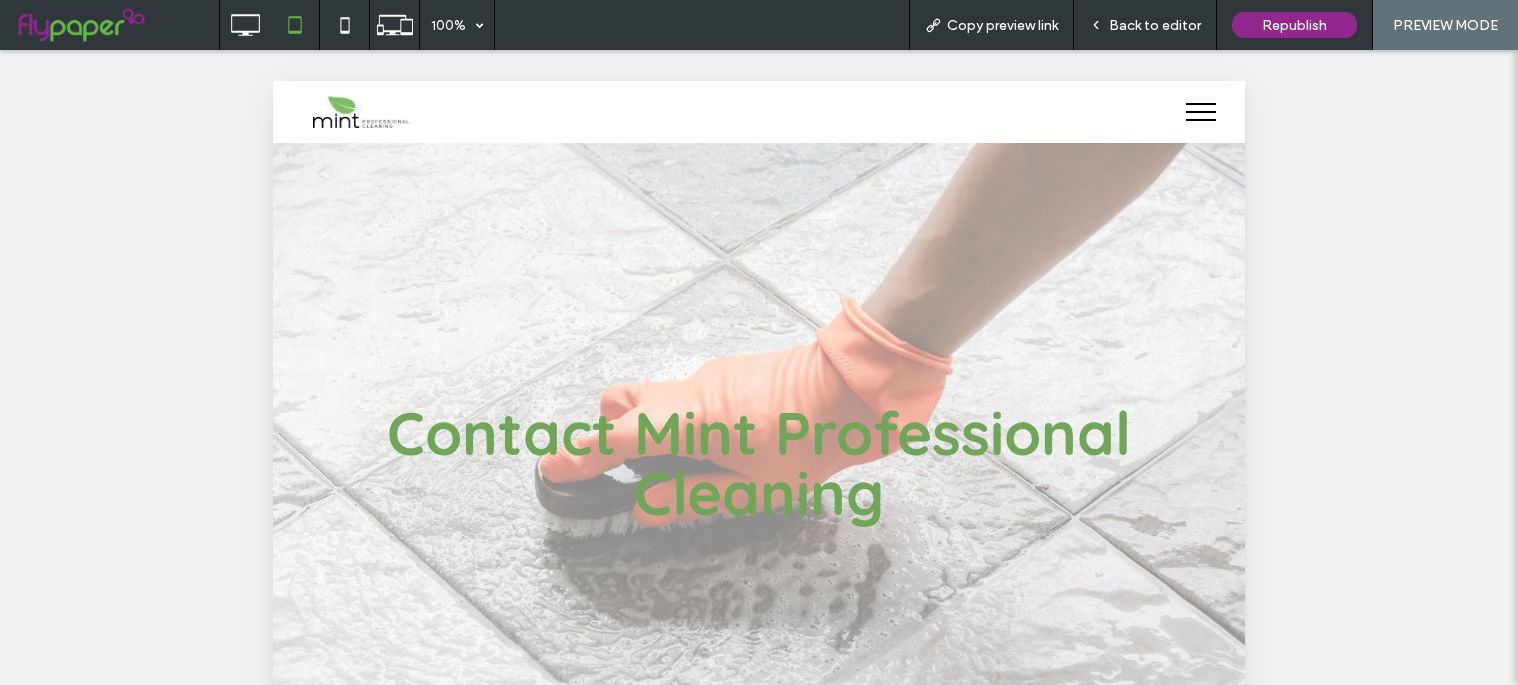 scroll, scrollTop: 0, scrollLeft: 0, axis: both 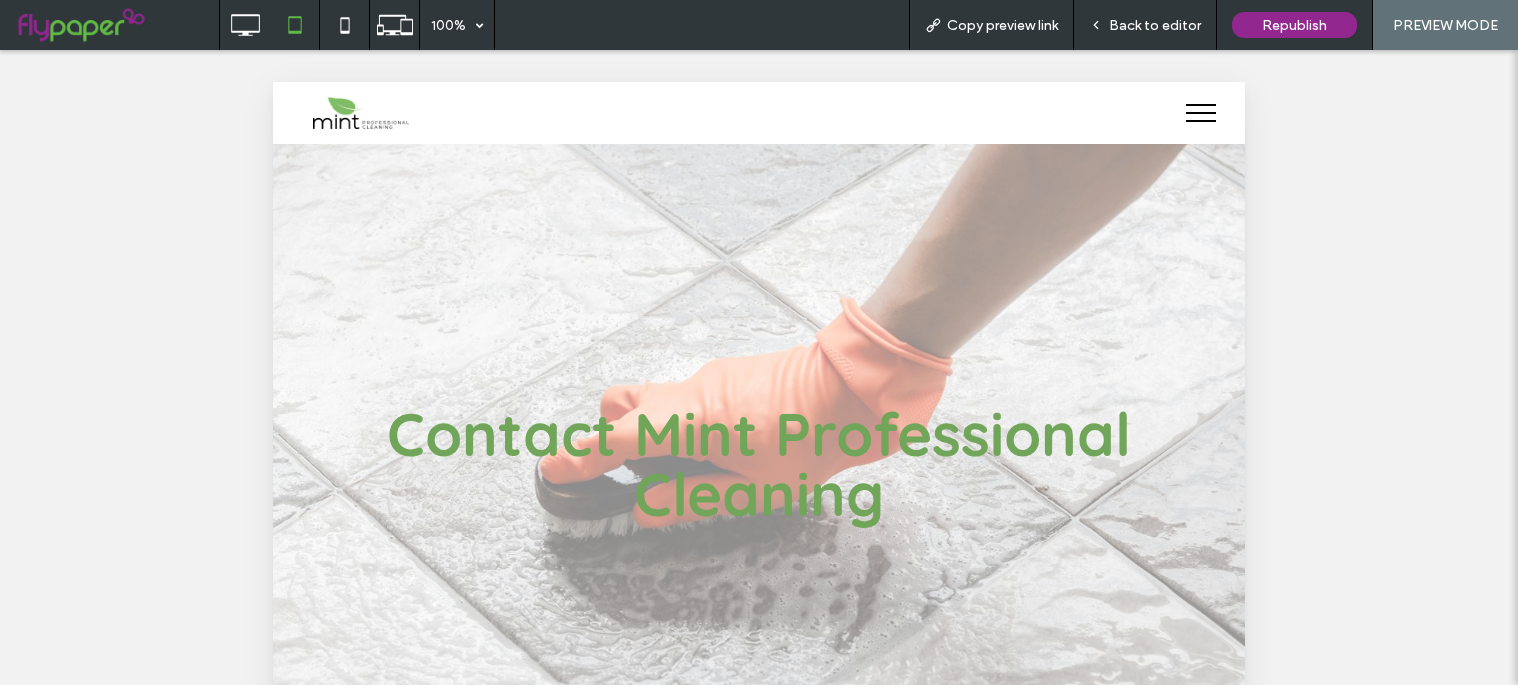 click at bounding box center (361, 113) 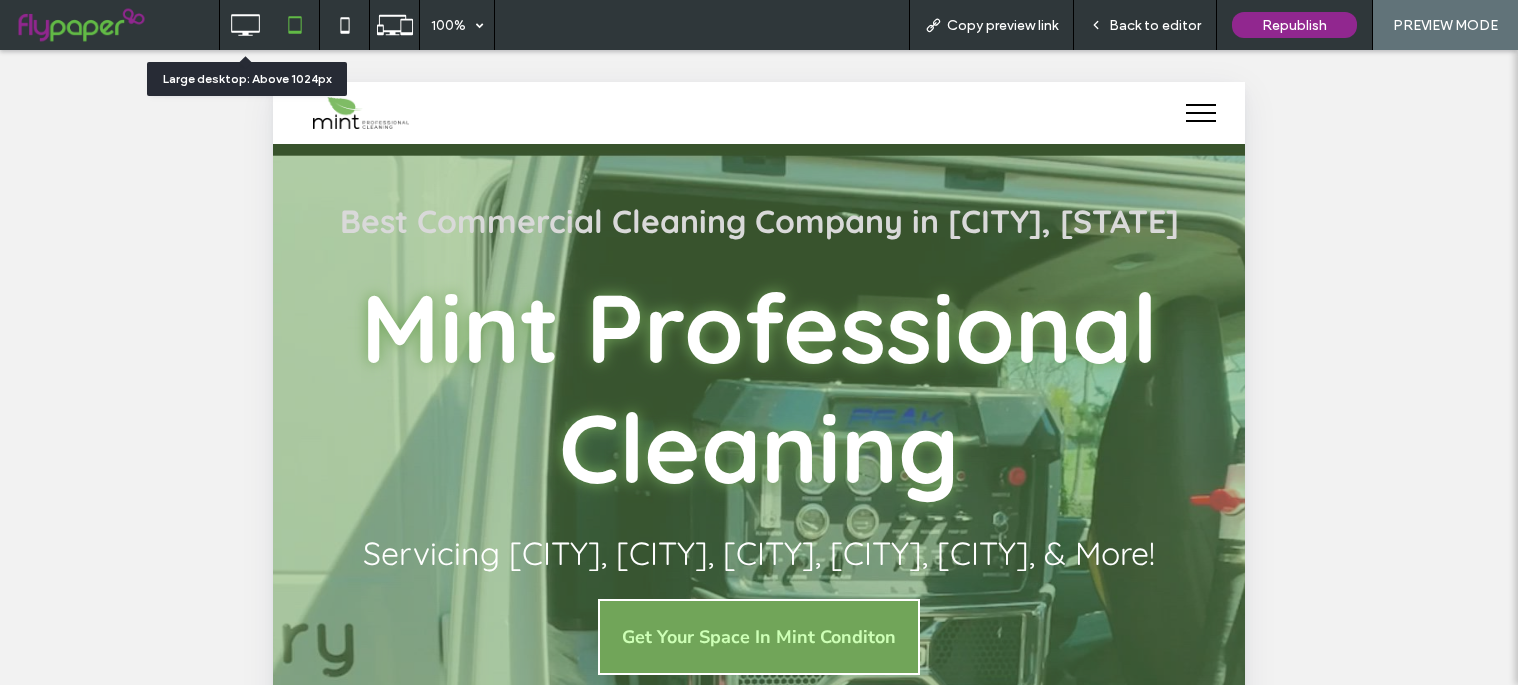 scroll, scrollTop: 0, scrollLeft: 0, axis: both 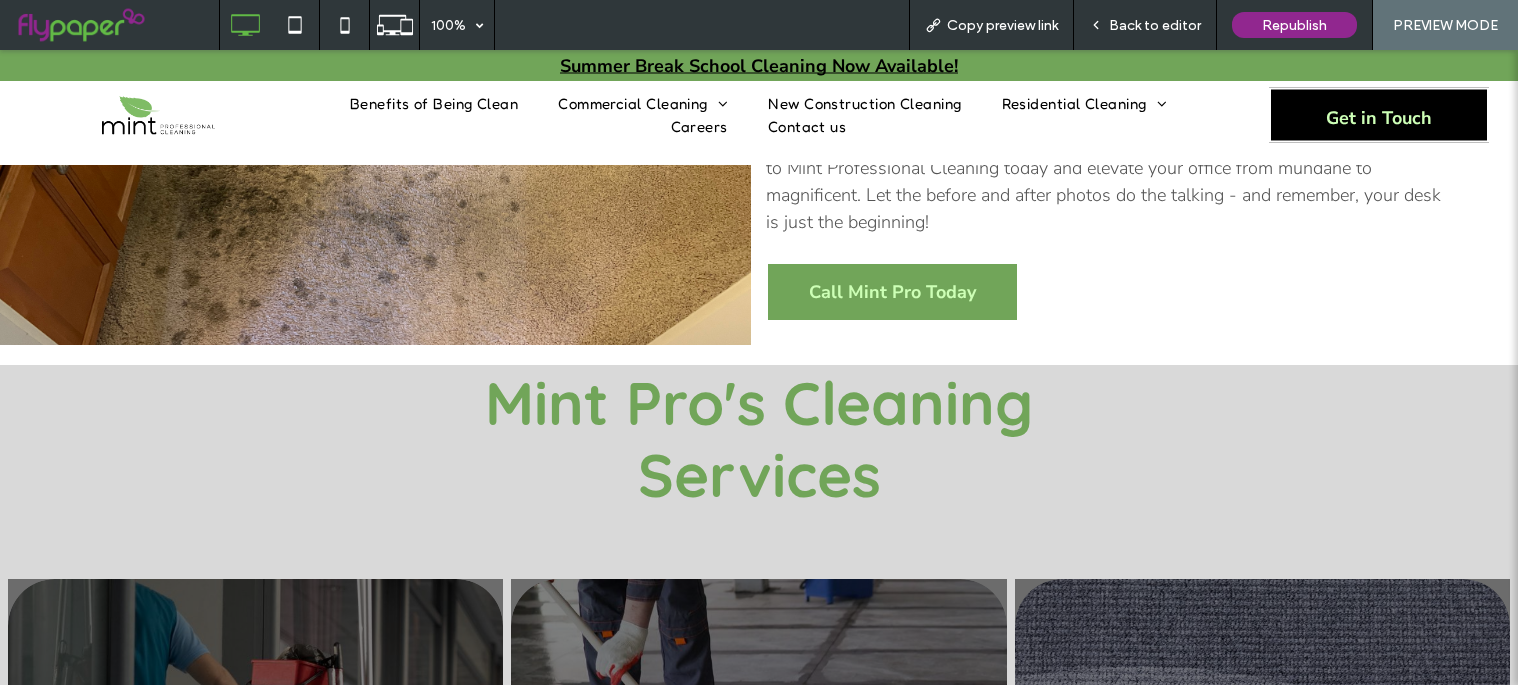 click on "Back to editor" at bounding box center [1155, 25] 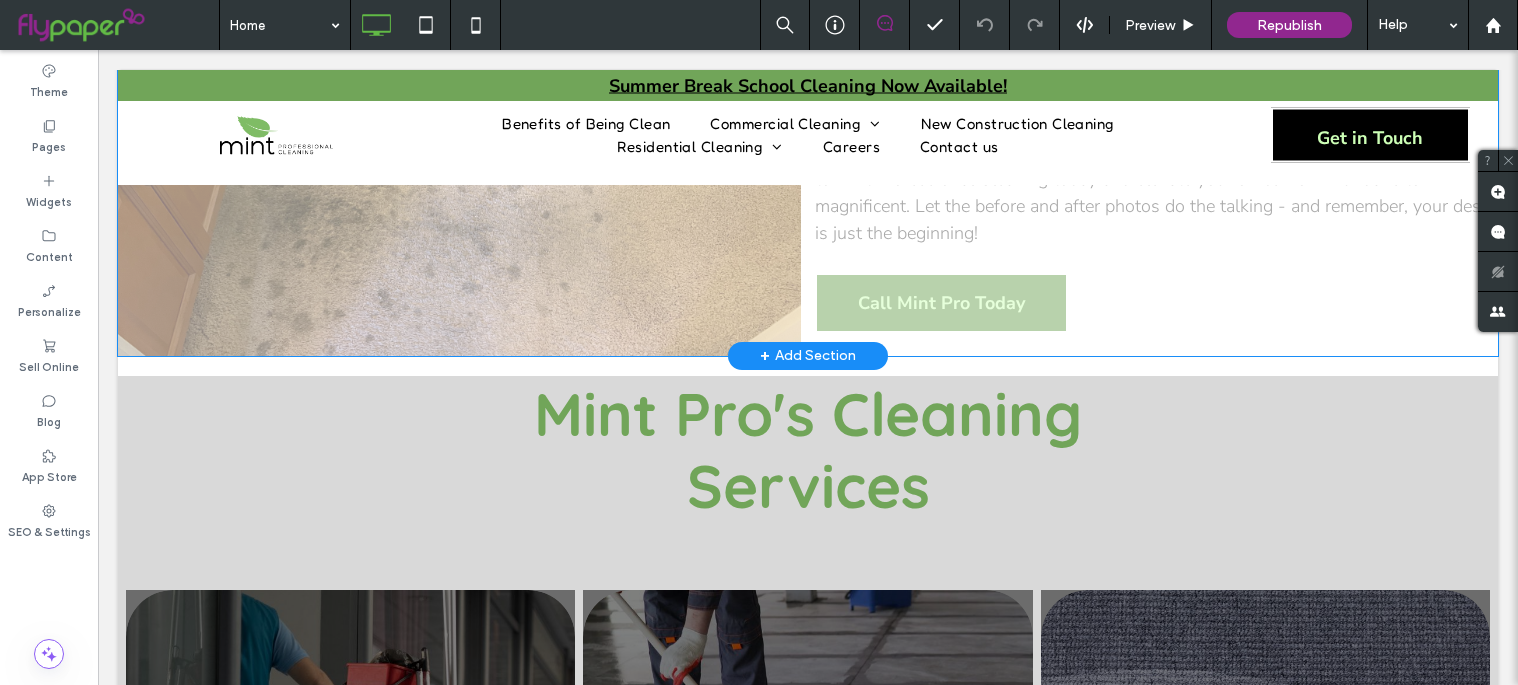 scroll, scrollTop: 1793, scrollLeft: 0, axis: vertical 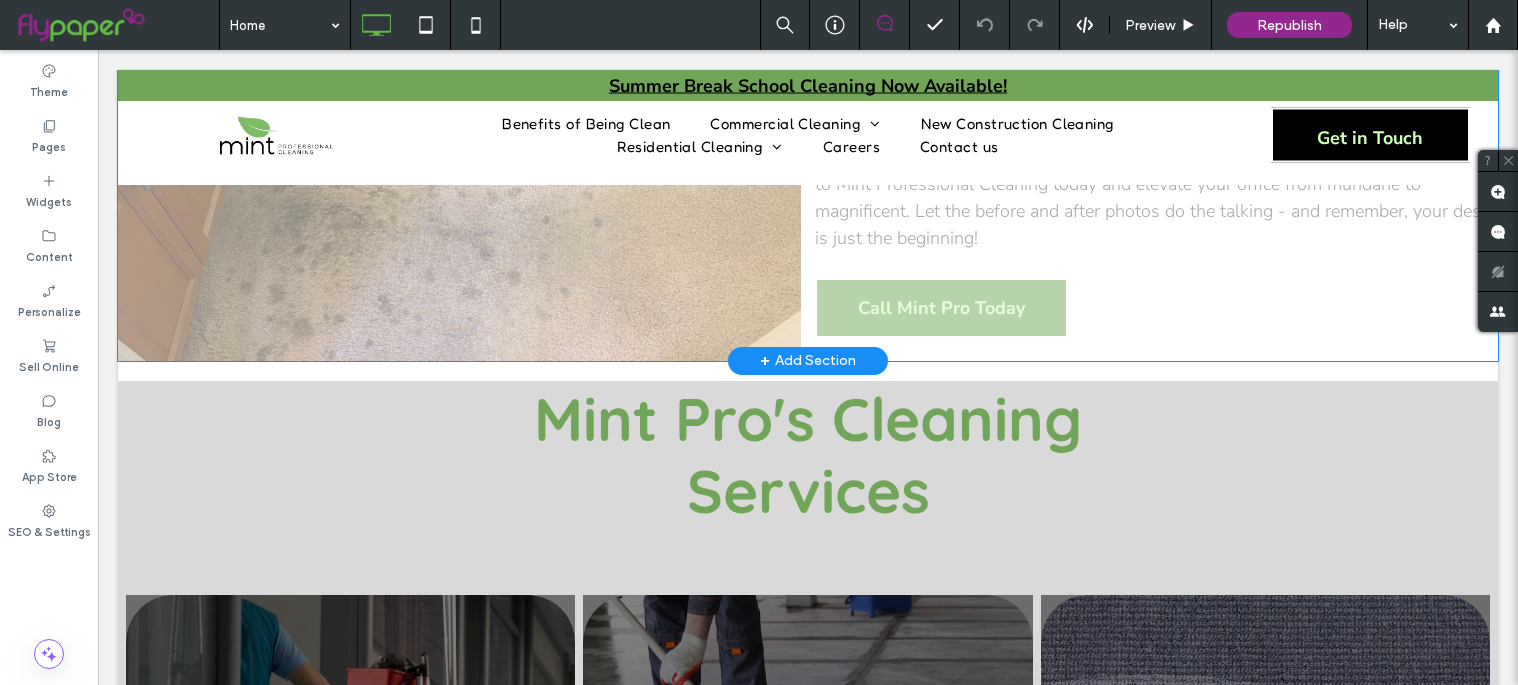 click on "Click to edit in Flex Mode" at bounding box center (808, 99) 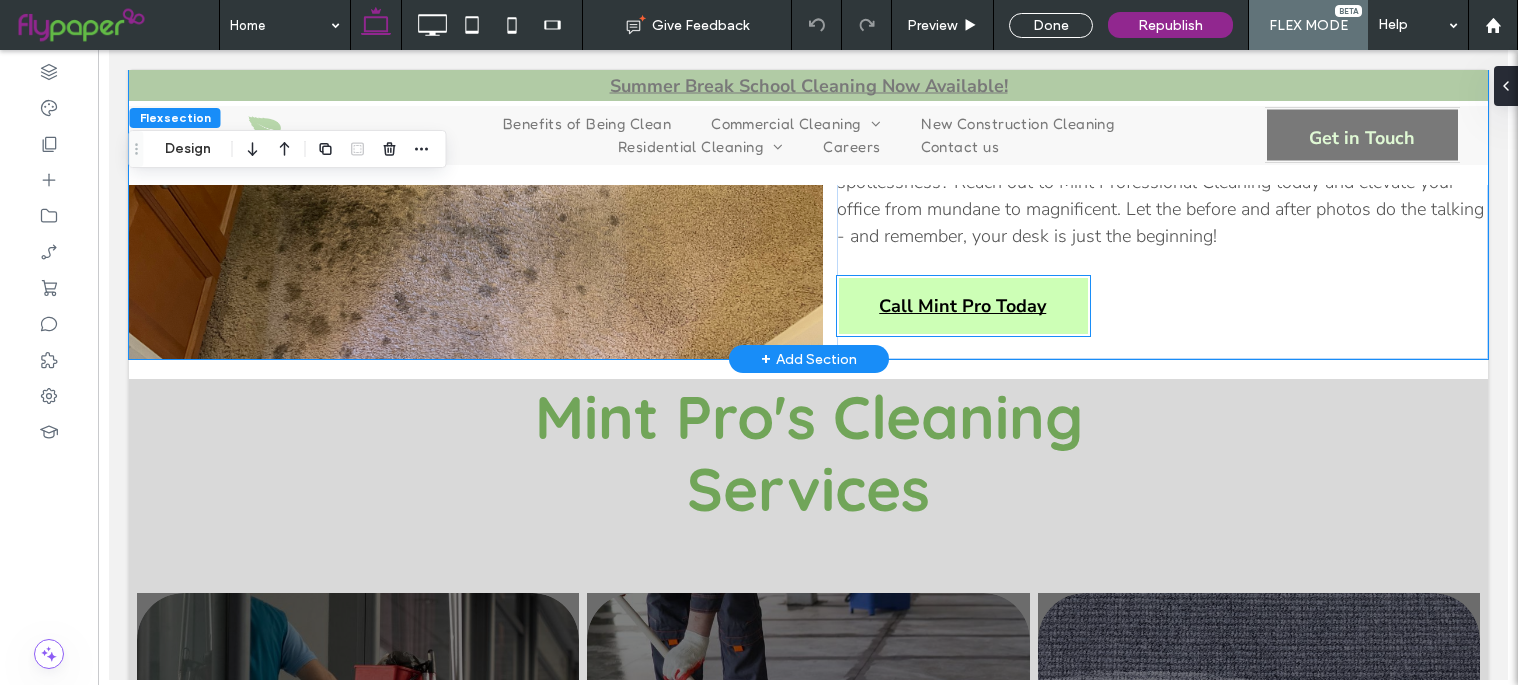 scroll, scrollTop: 1714, scrollLeft: 0, axis: vertical 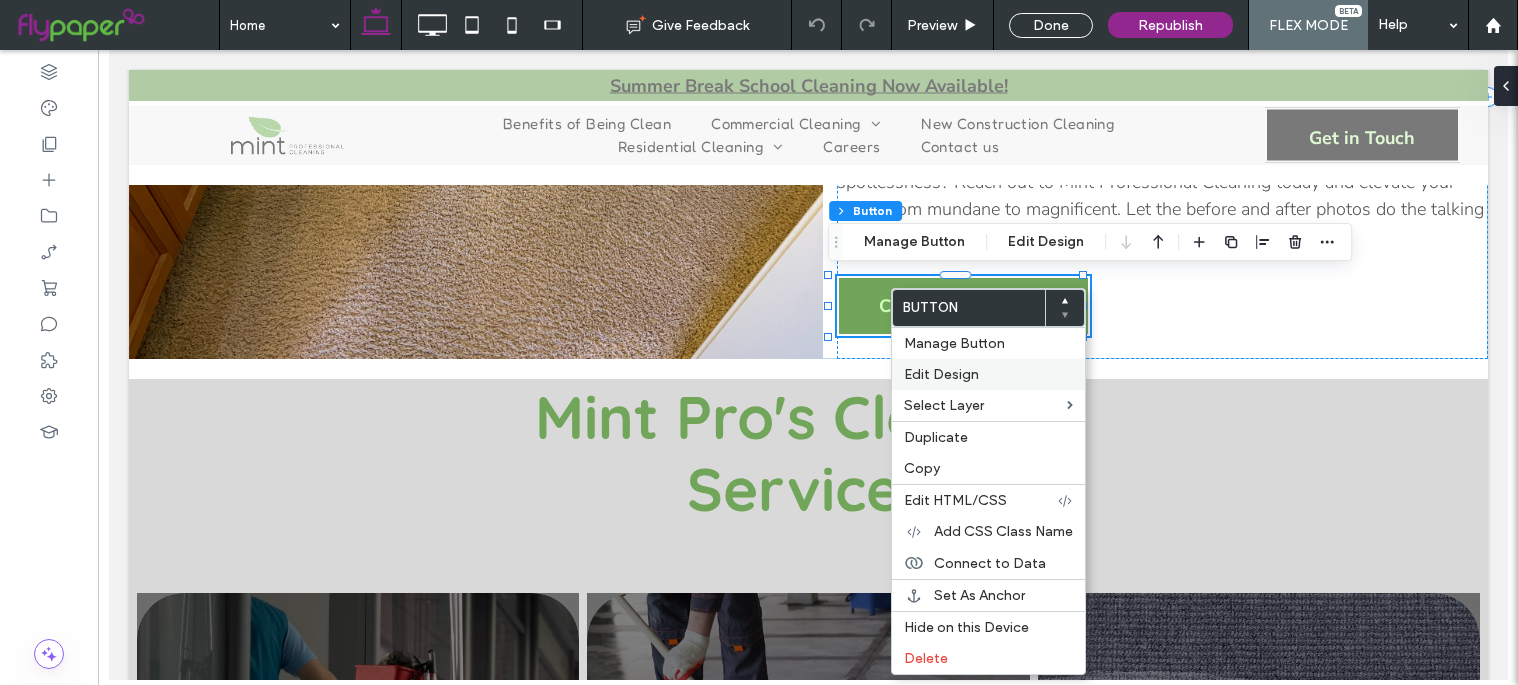 click on "Edit Design" at bounding box center [941, 374] 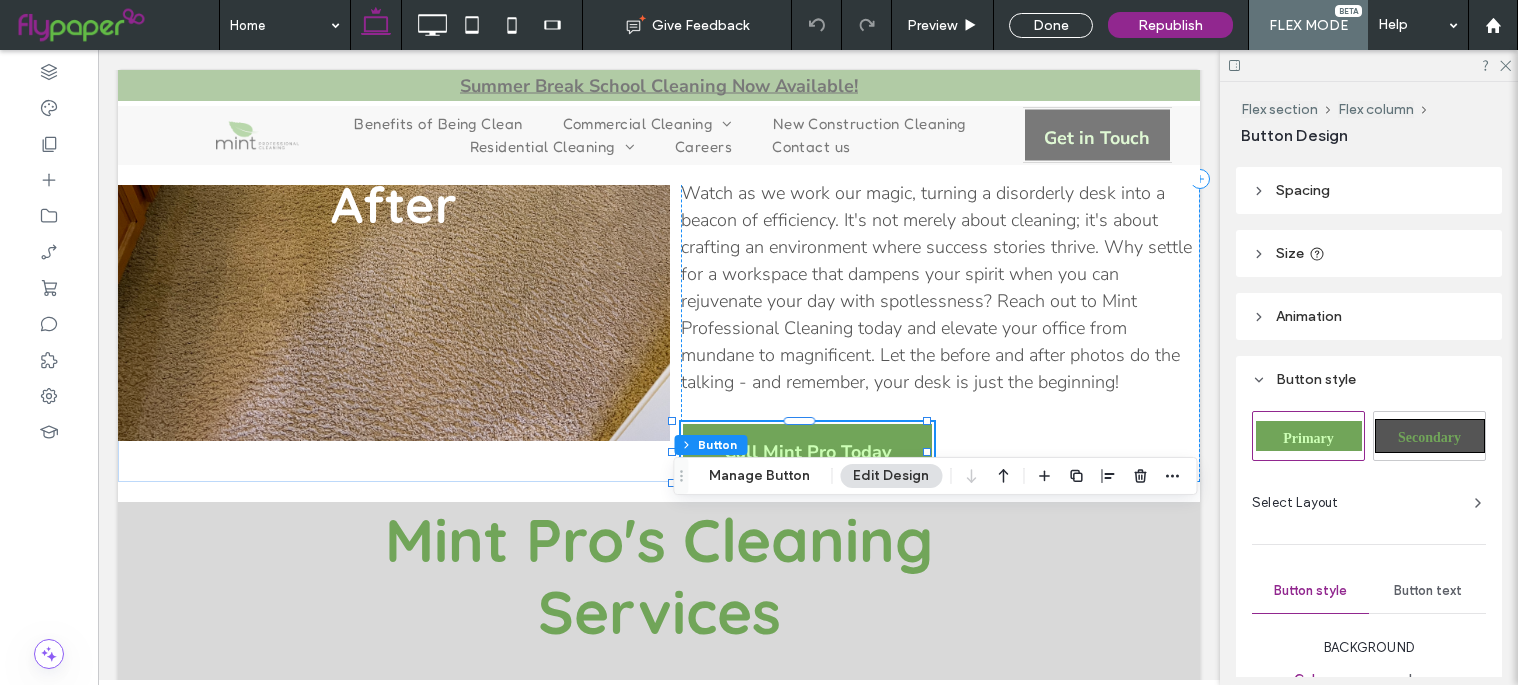 scroll, scrollTop: 42, scrollLeft: 0, axis: vertical 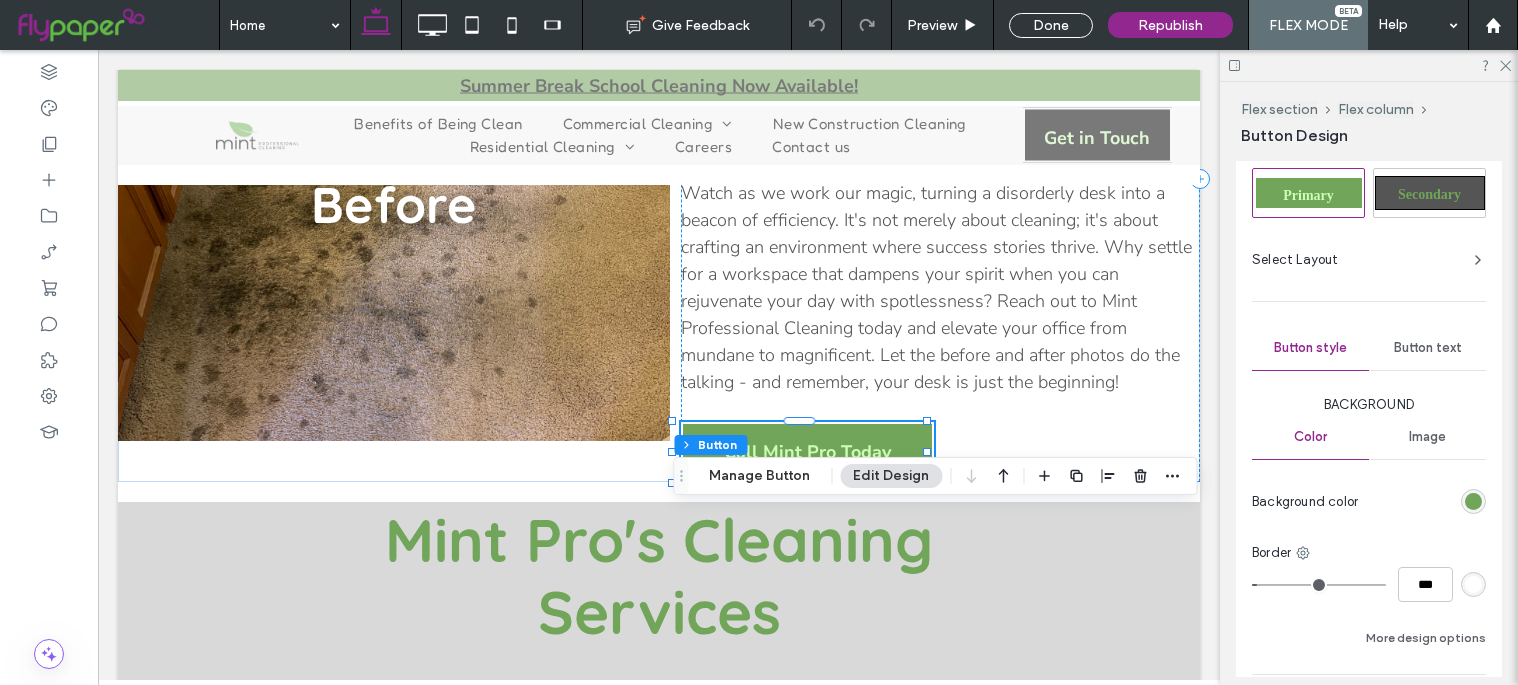 click on "Button text" at bounding box center [1428, 348] 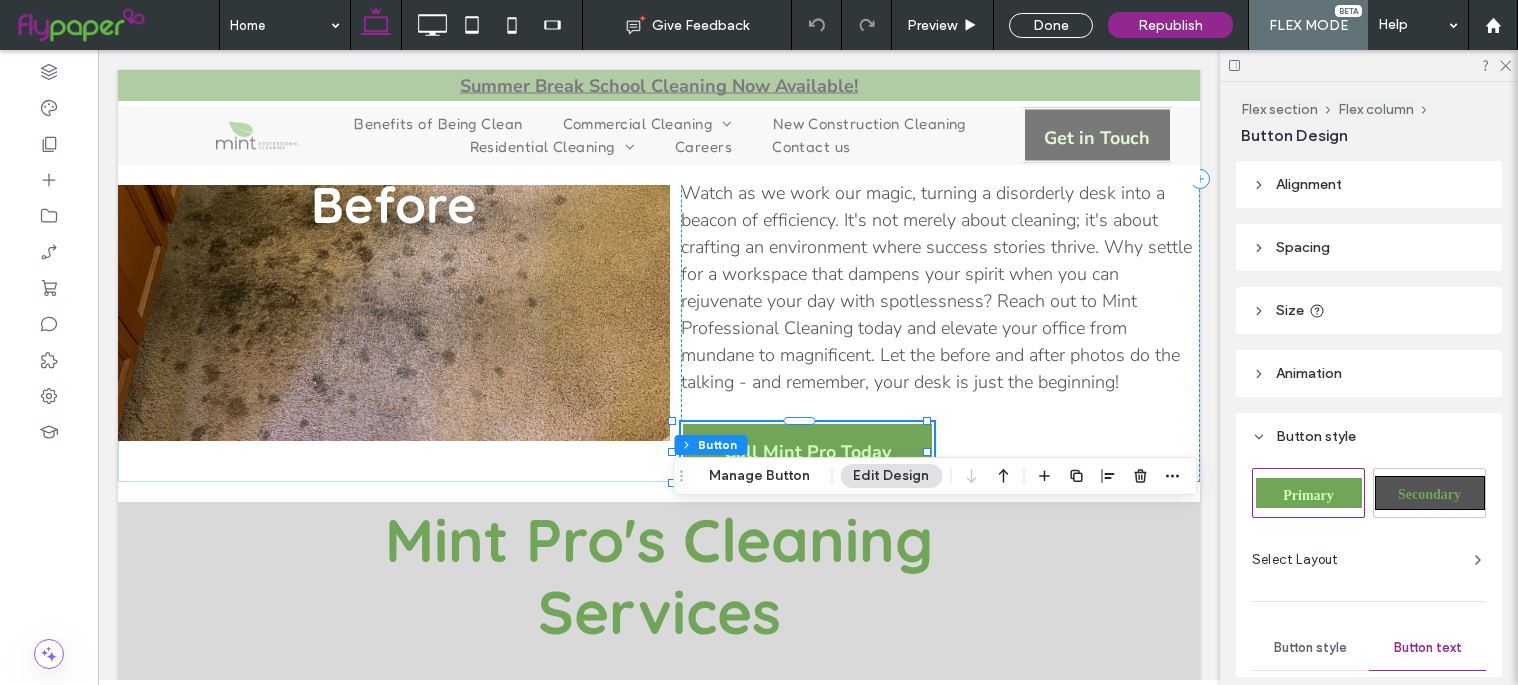 click on "Spacing" at bounding box center [1303, 247] 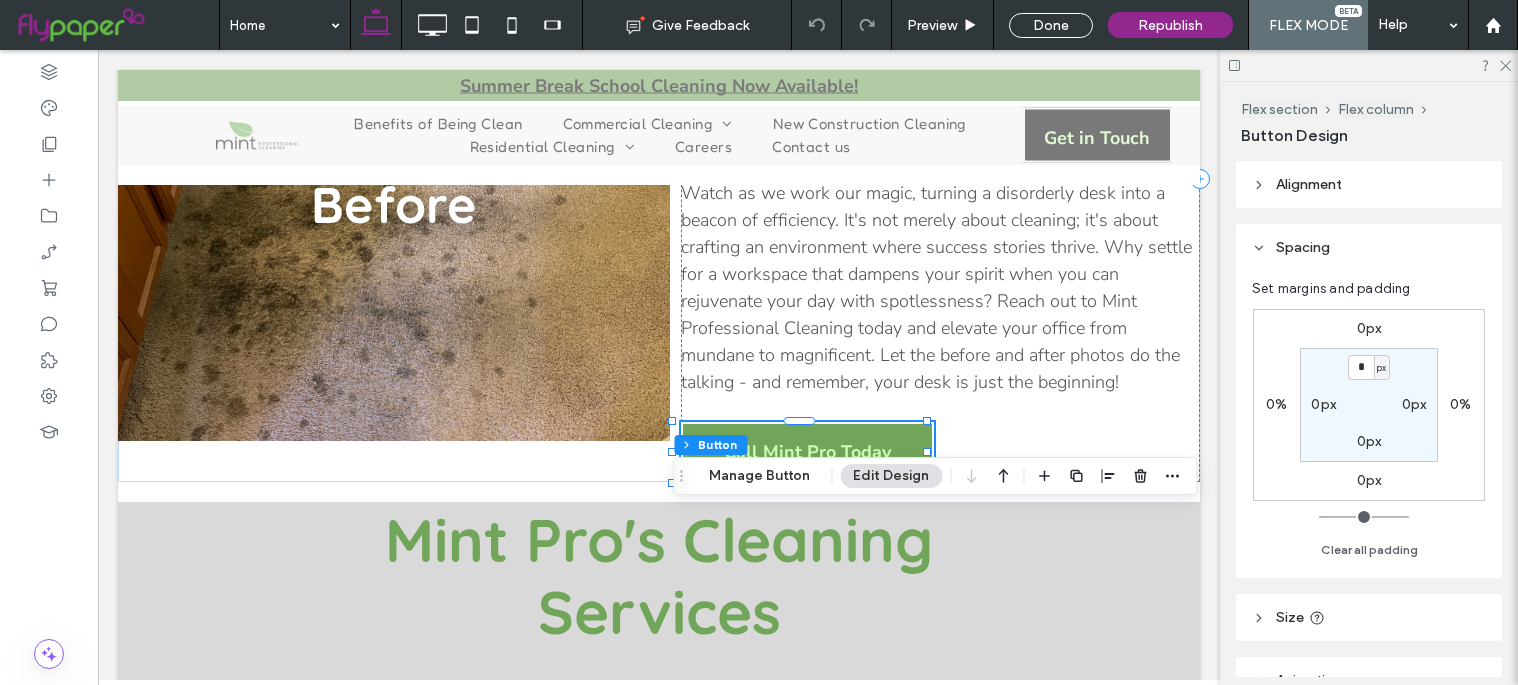 click 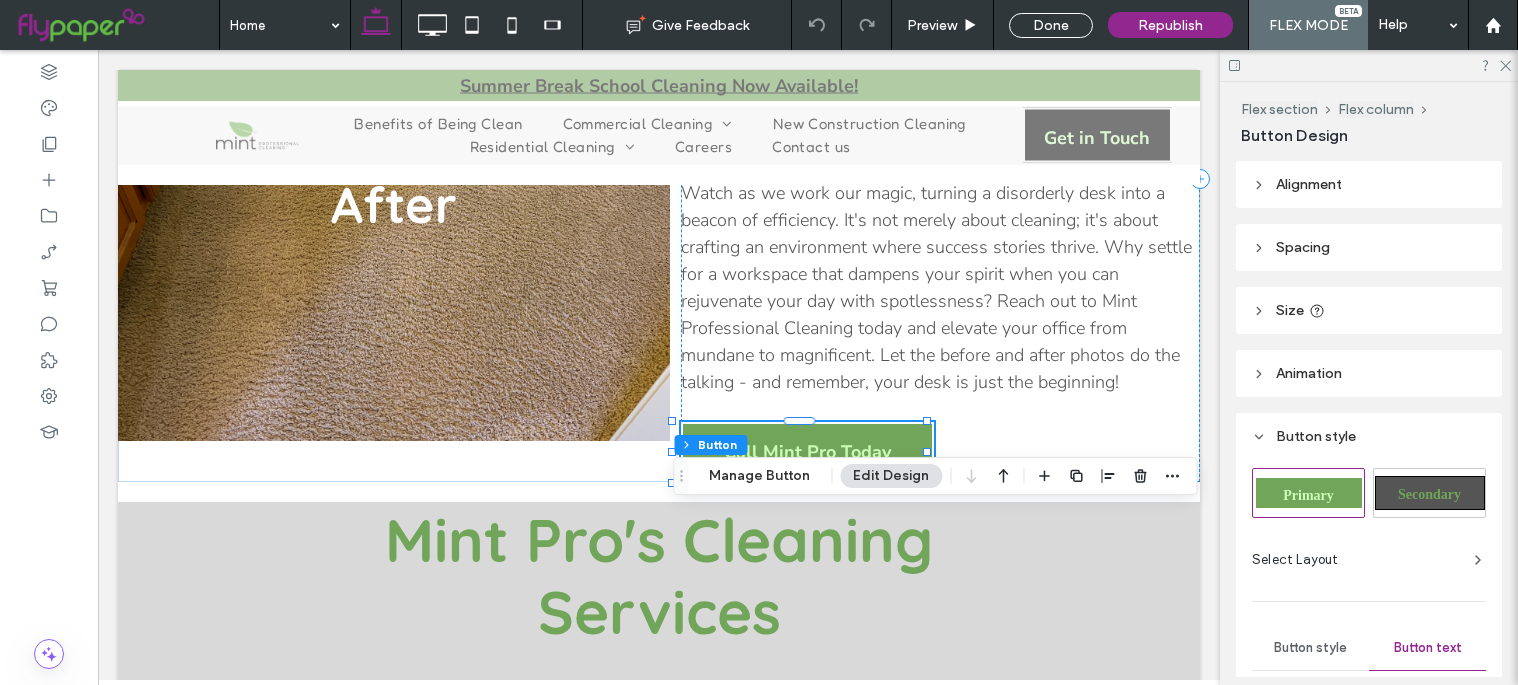 click on "Button style" at bounding box center (1316, 436) 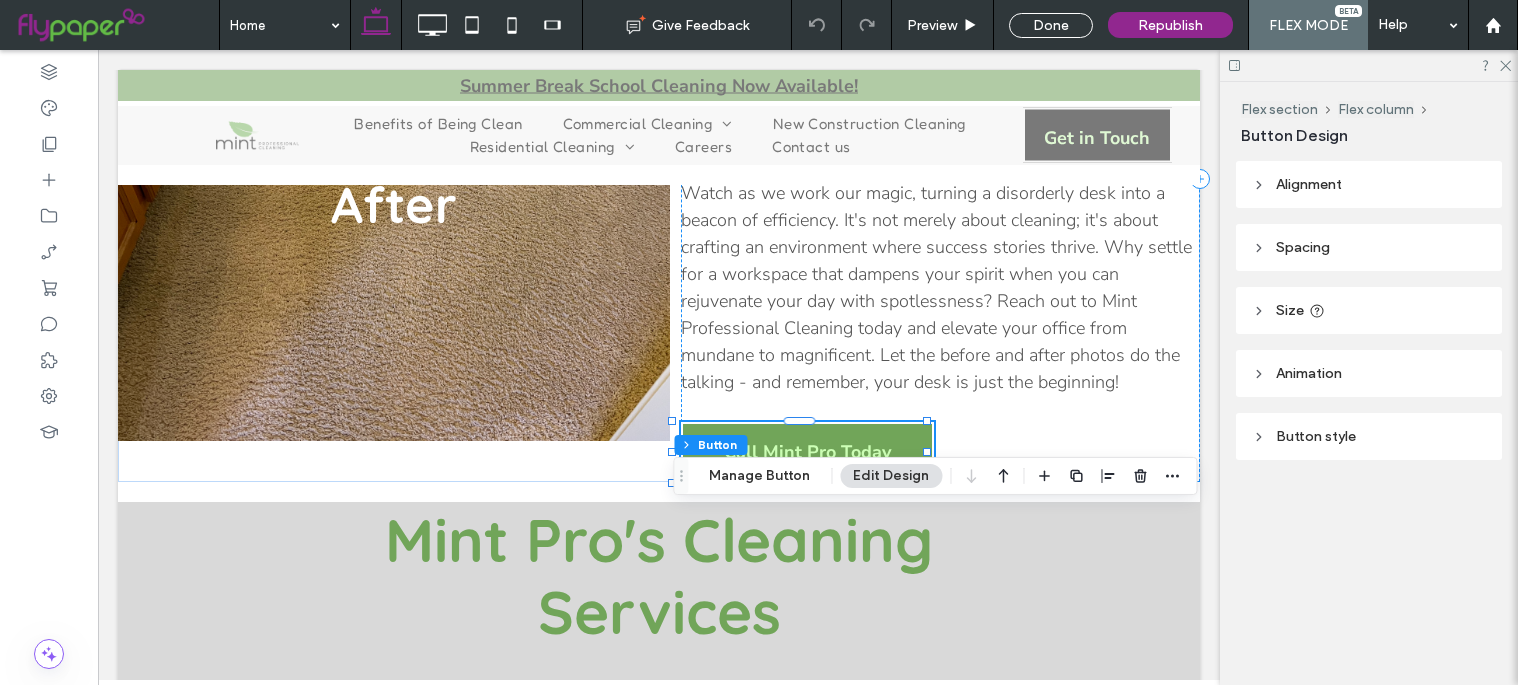 click on "Button style" at bounding box center (1316, 436) 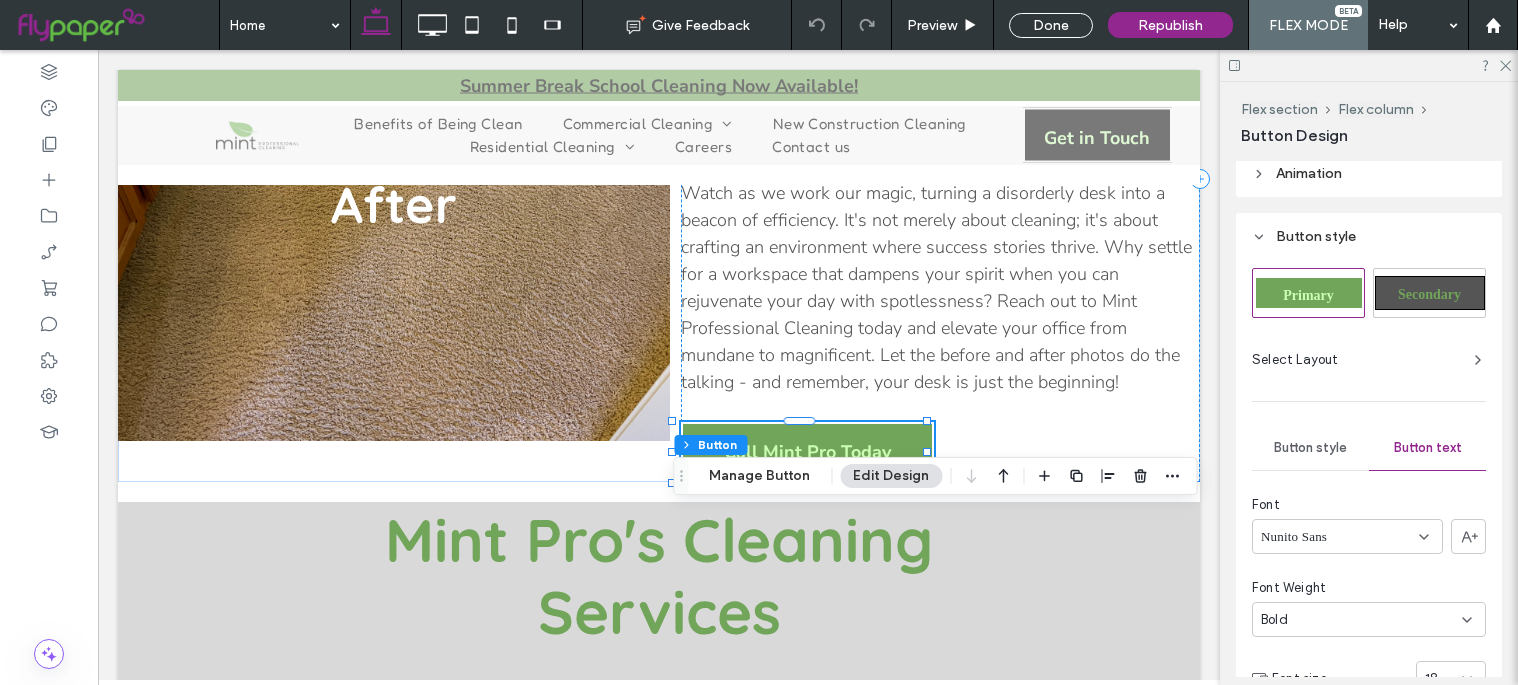 click on "Button style" at bounding box center [1310, 448] 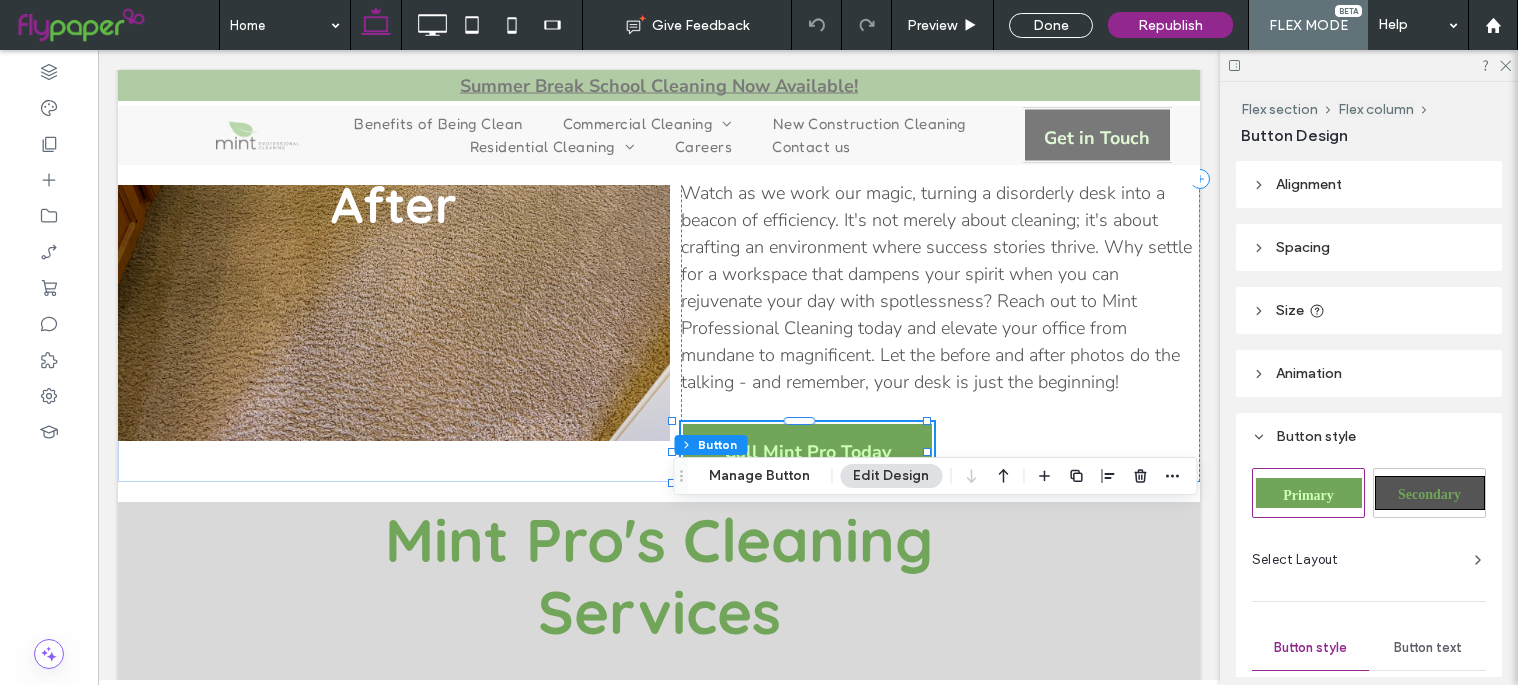 click on "Alignment" at bounding box center [1369, 184] 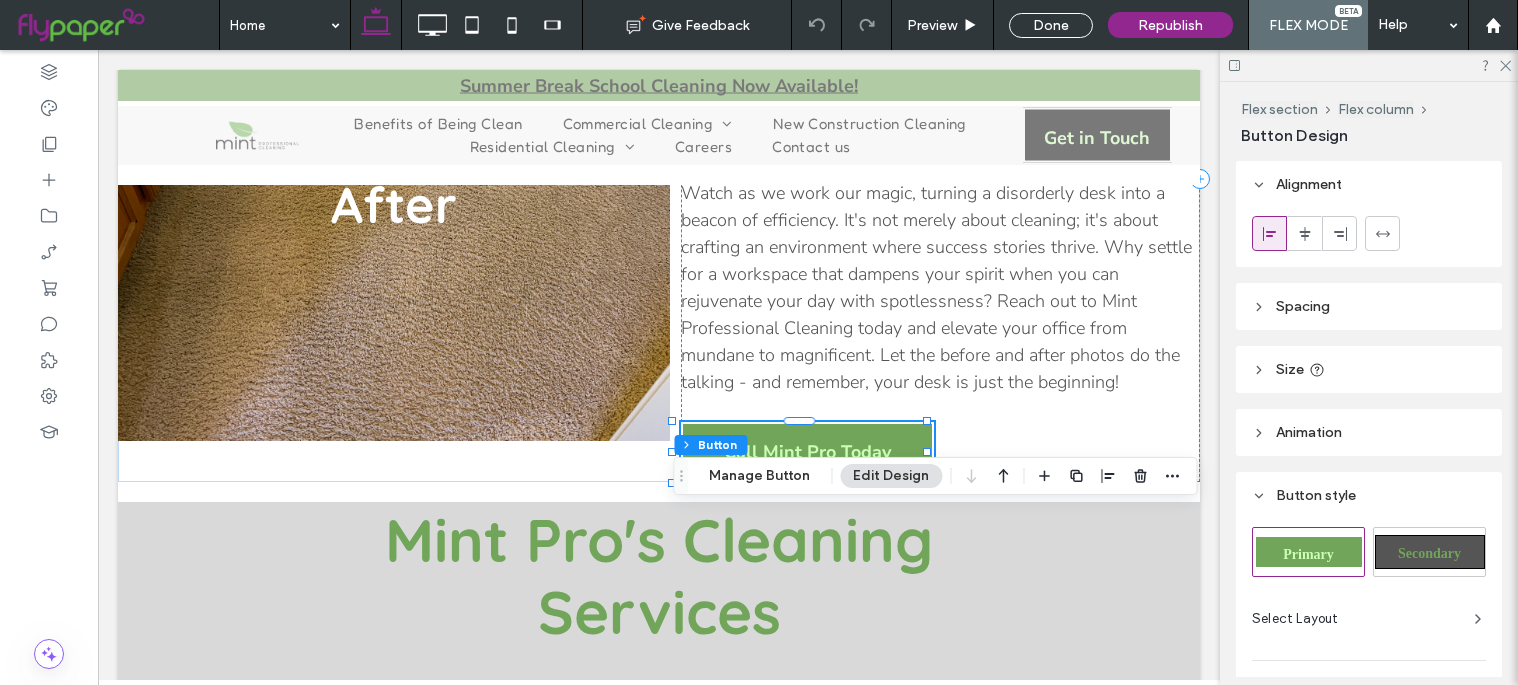 click on "Spacing" at bounding box center [1303, 306] 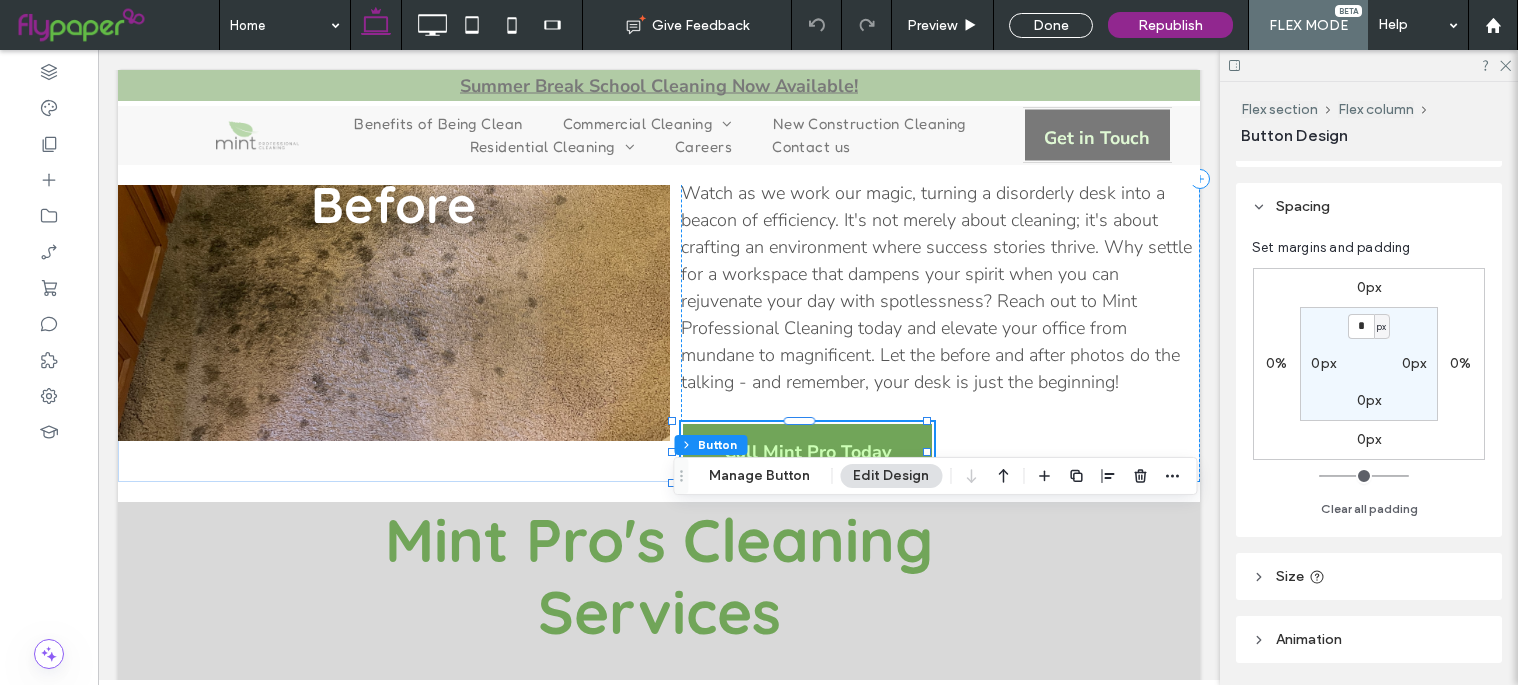 click on "Size" at bounding box center (1369, 576) 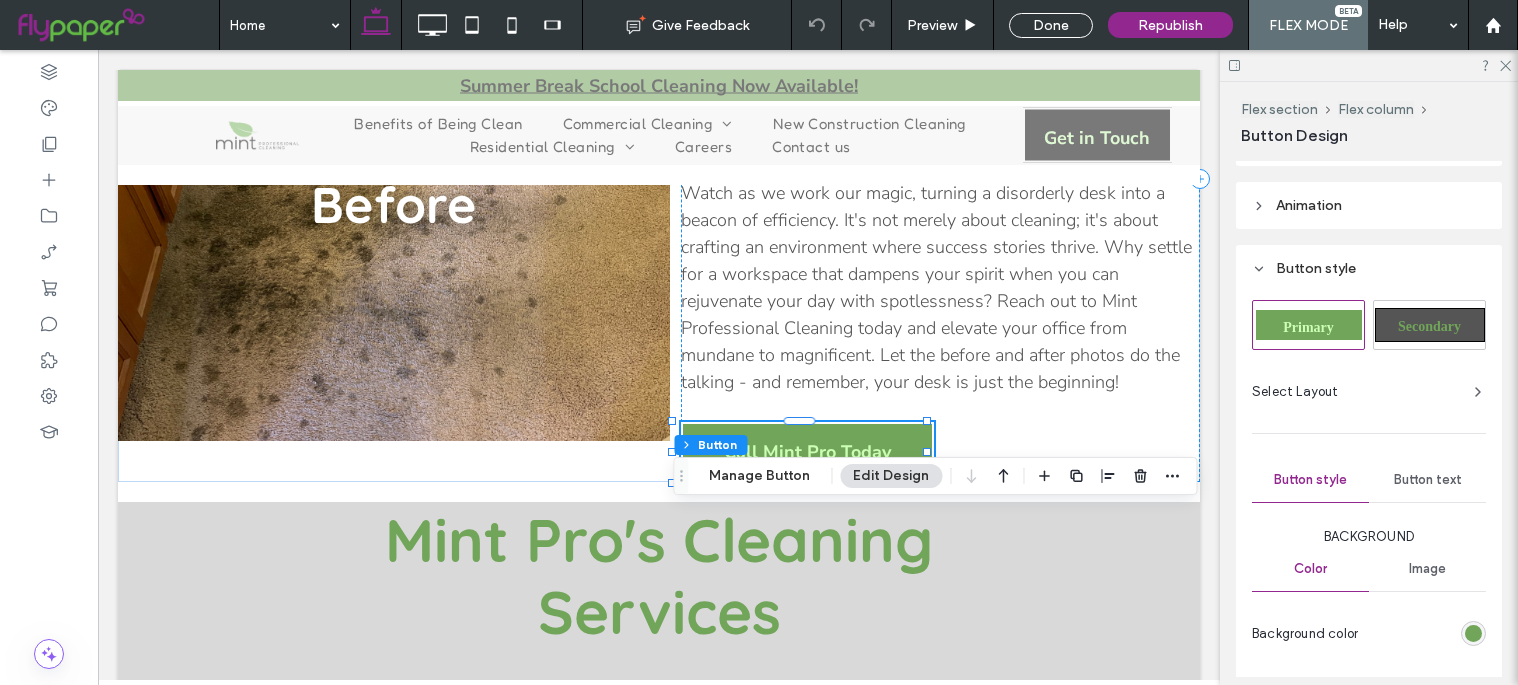 click on "Animation" at bounding box center [1369, 205] 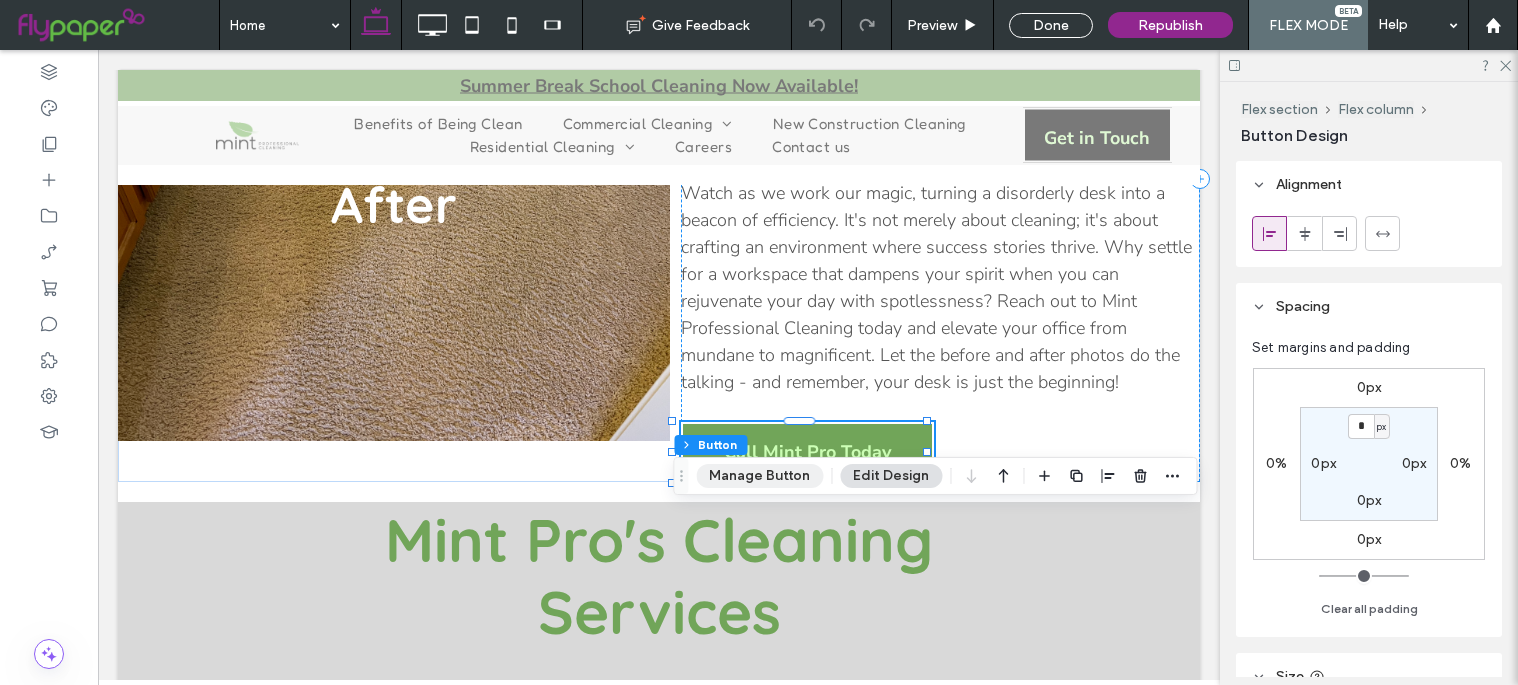 click on "Manage Button" at bounding box center (759, 476) 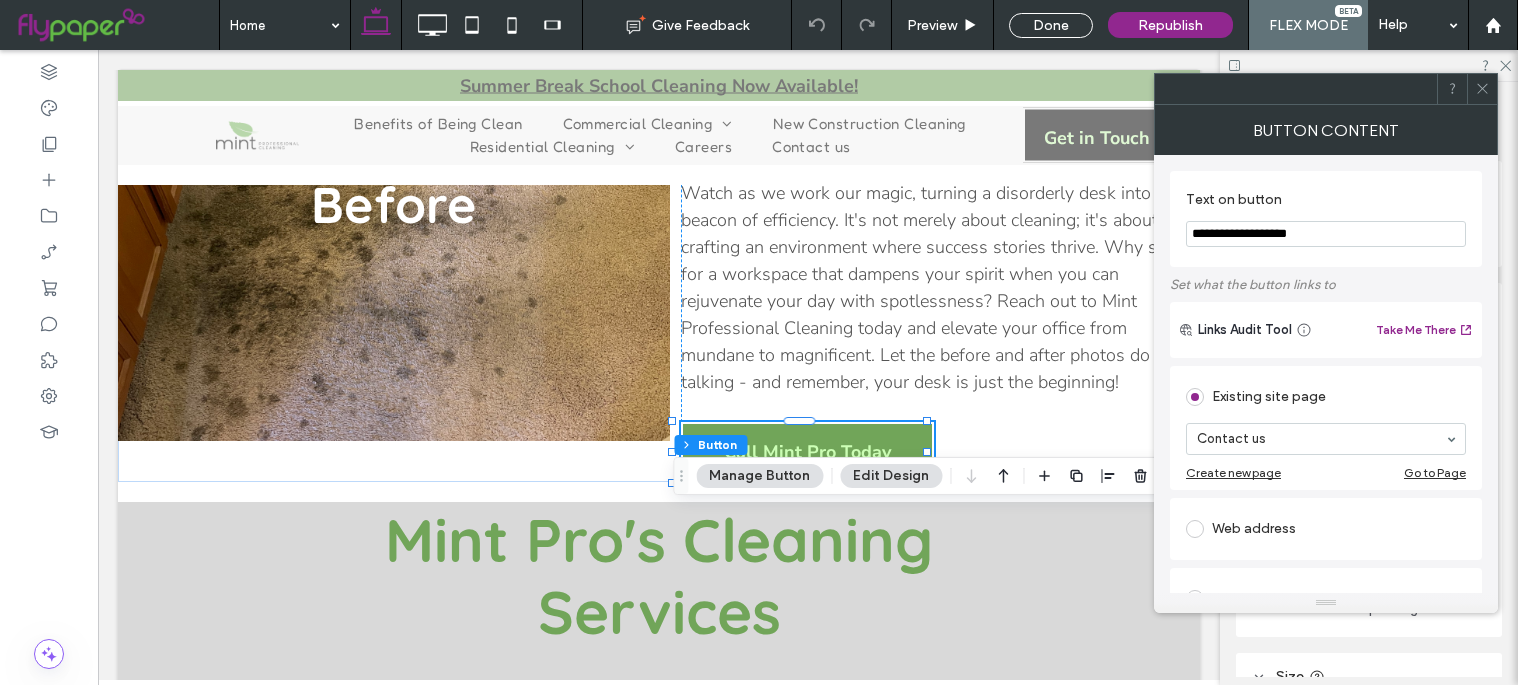 click 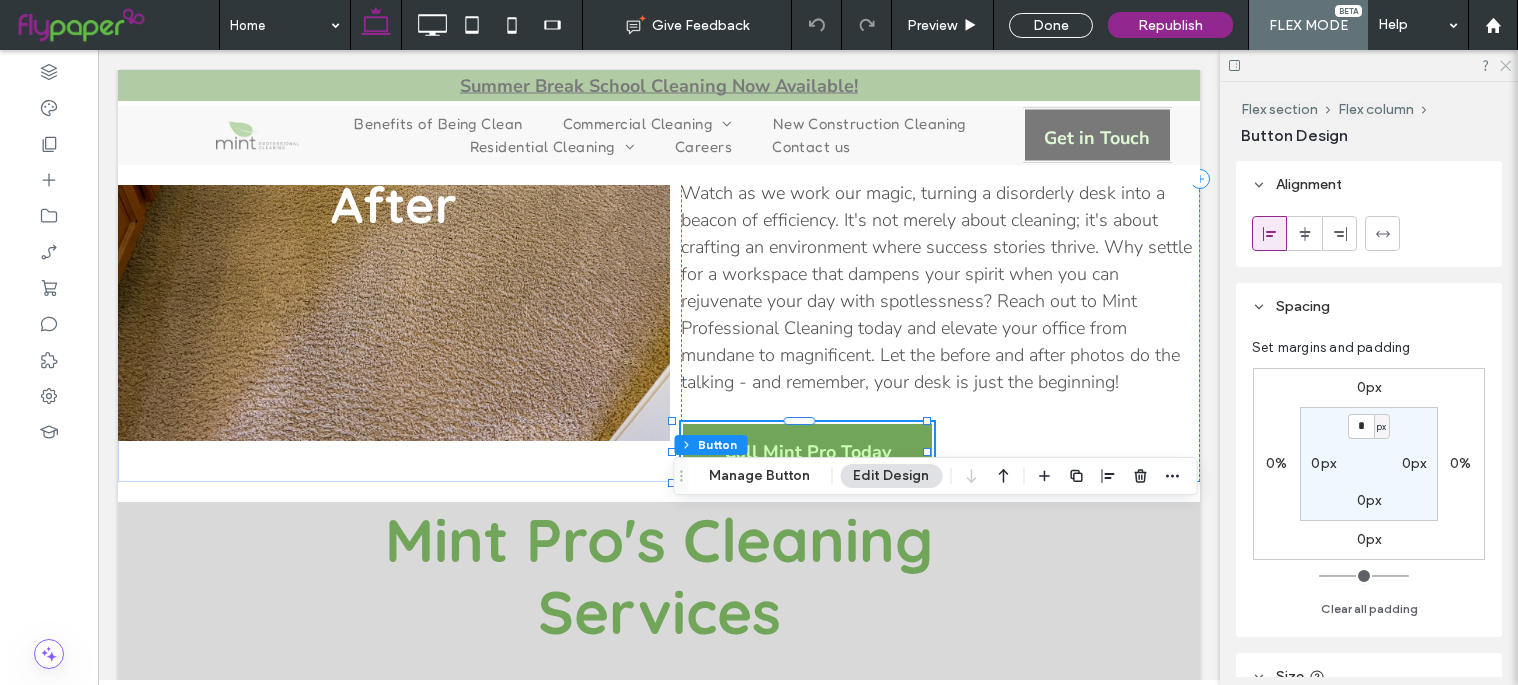 click 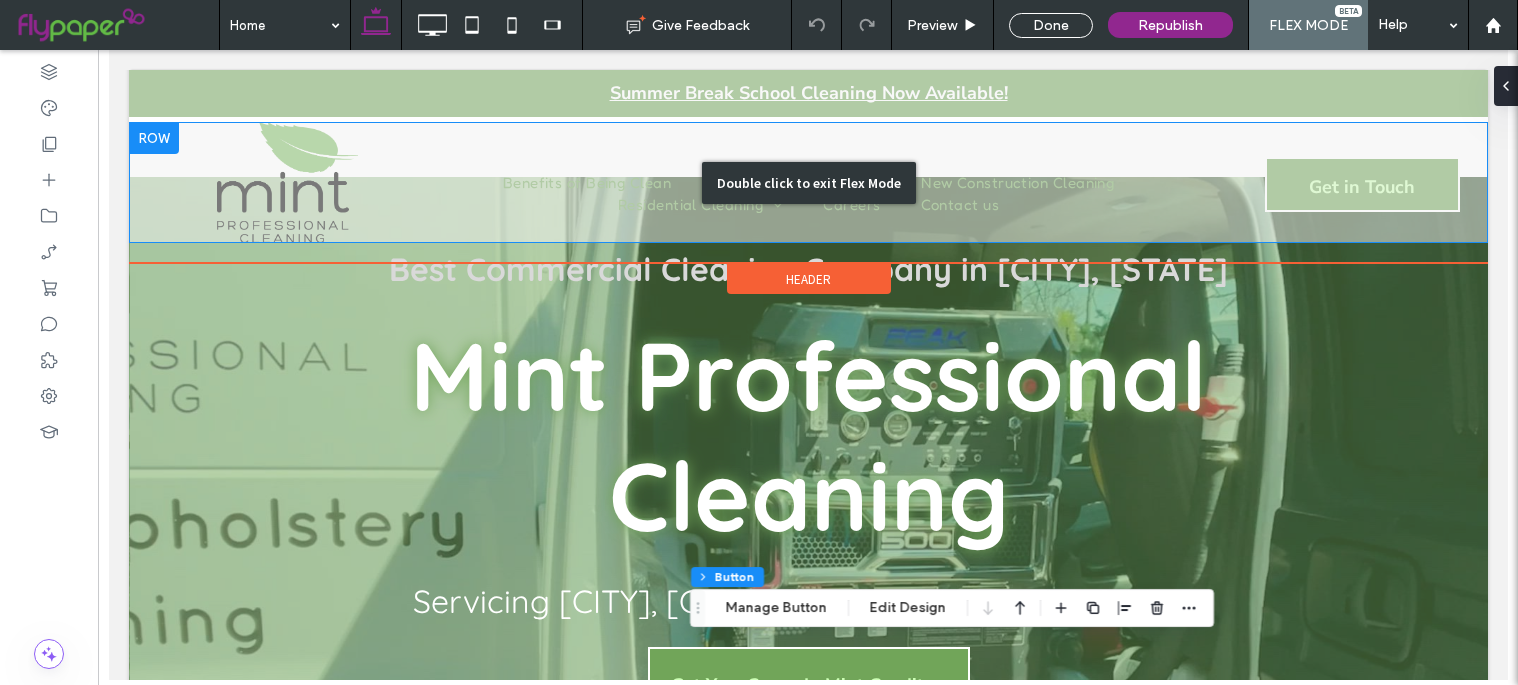 scroll, scrollTop: 0, scrollLeft: 0, axis: both 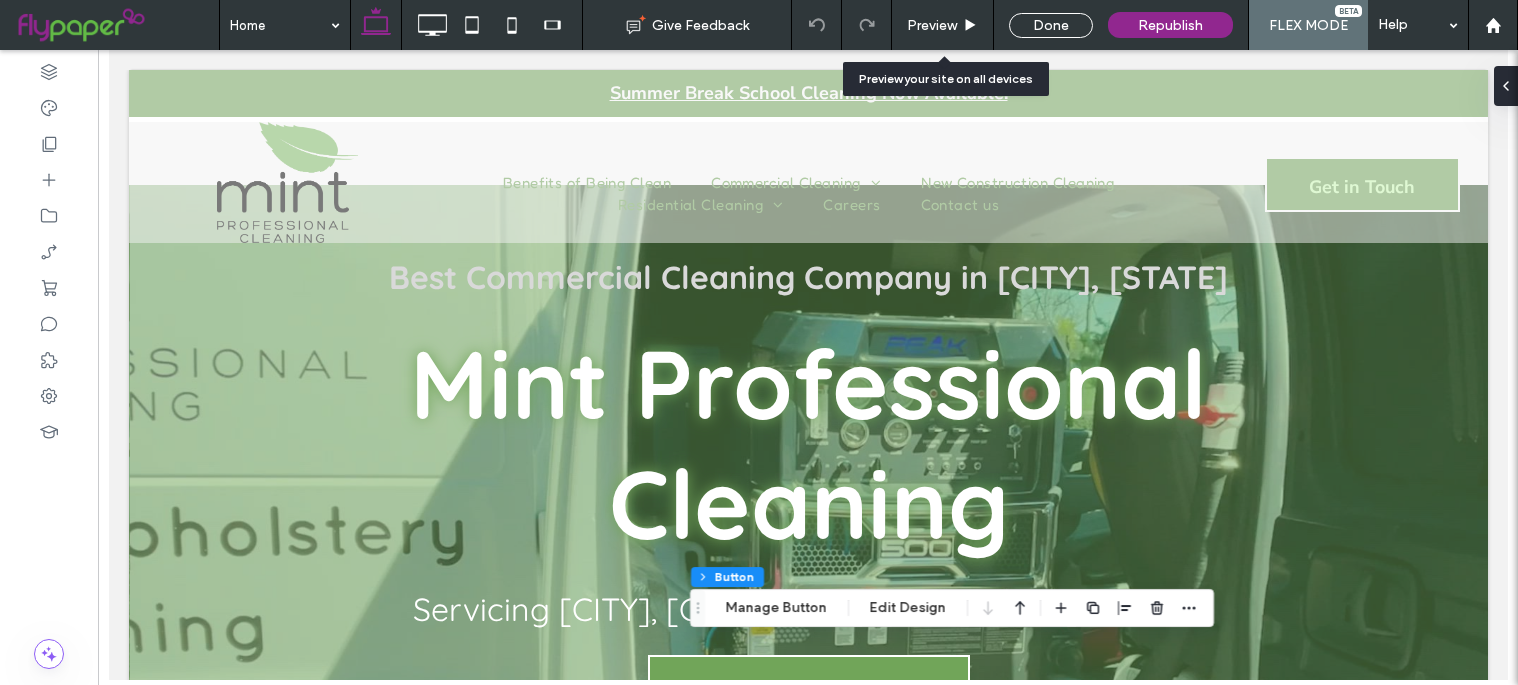 click on "Preview" at bounding box center [932, 25] 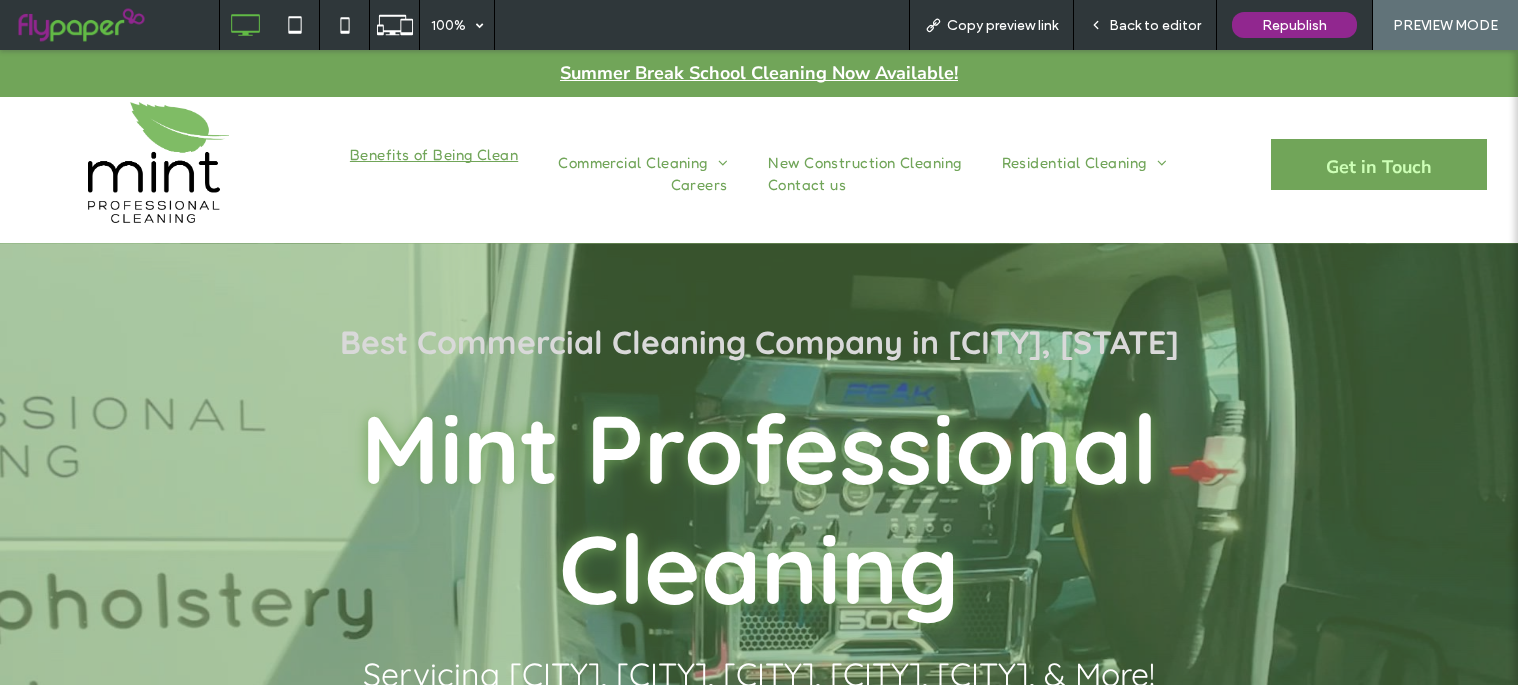 click on "Benefits of Being Clean" at bounding box center (434, 163) 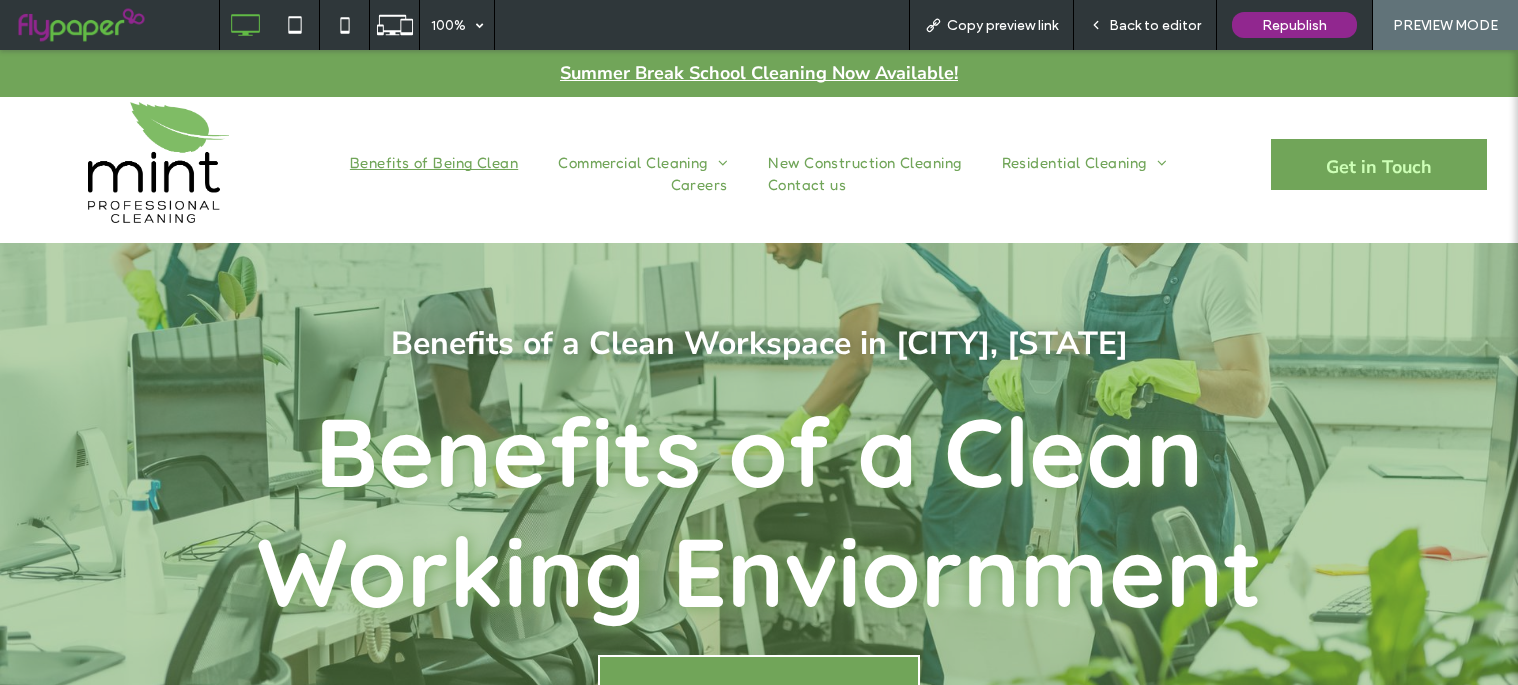 scroll, scrollTop: 0, scrollLeft: 0, axis: both 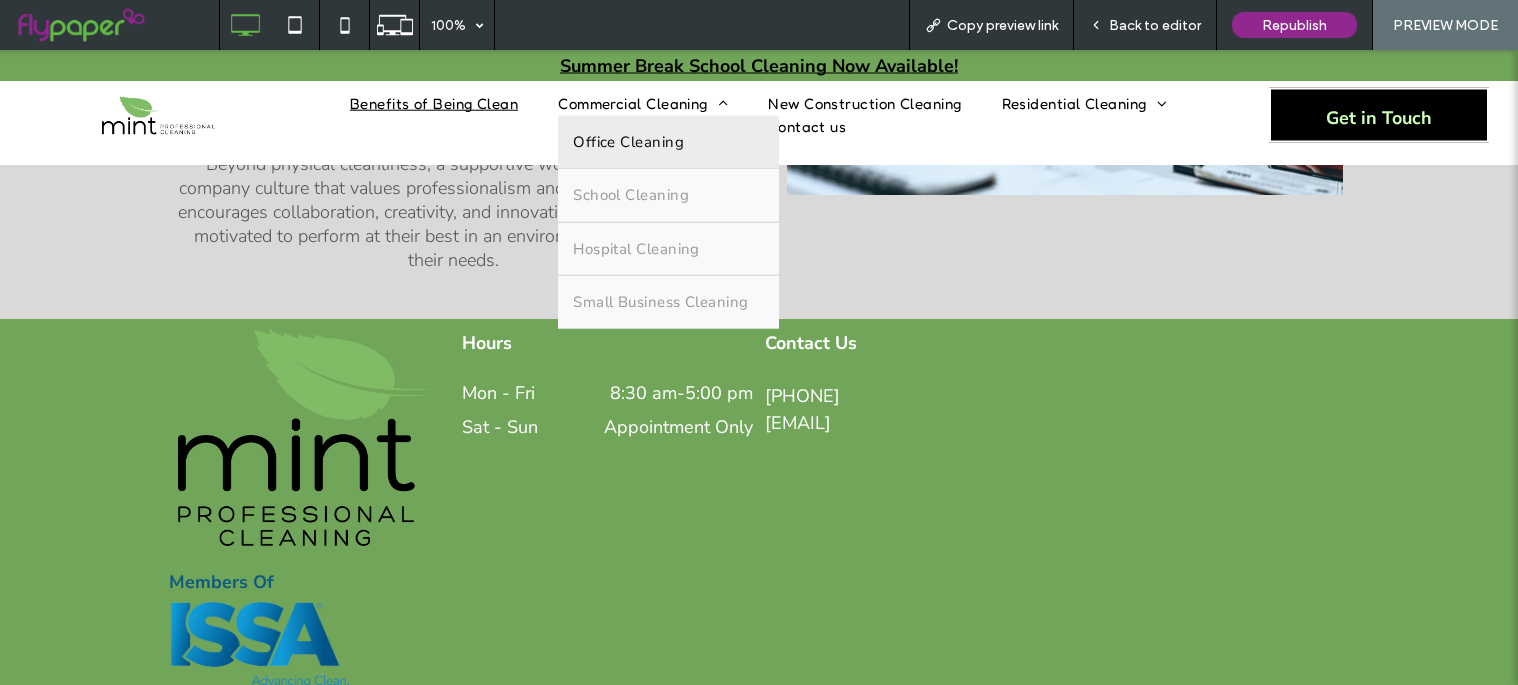 click on "Commercial Cleaning" at bounding box center [643, 104] 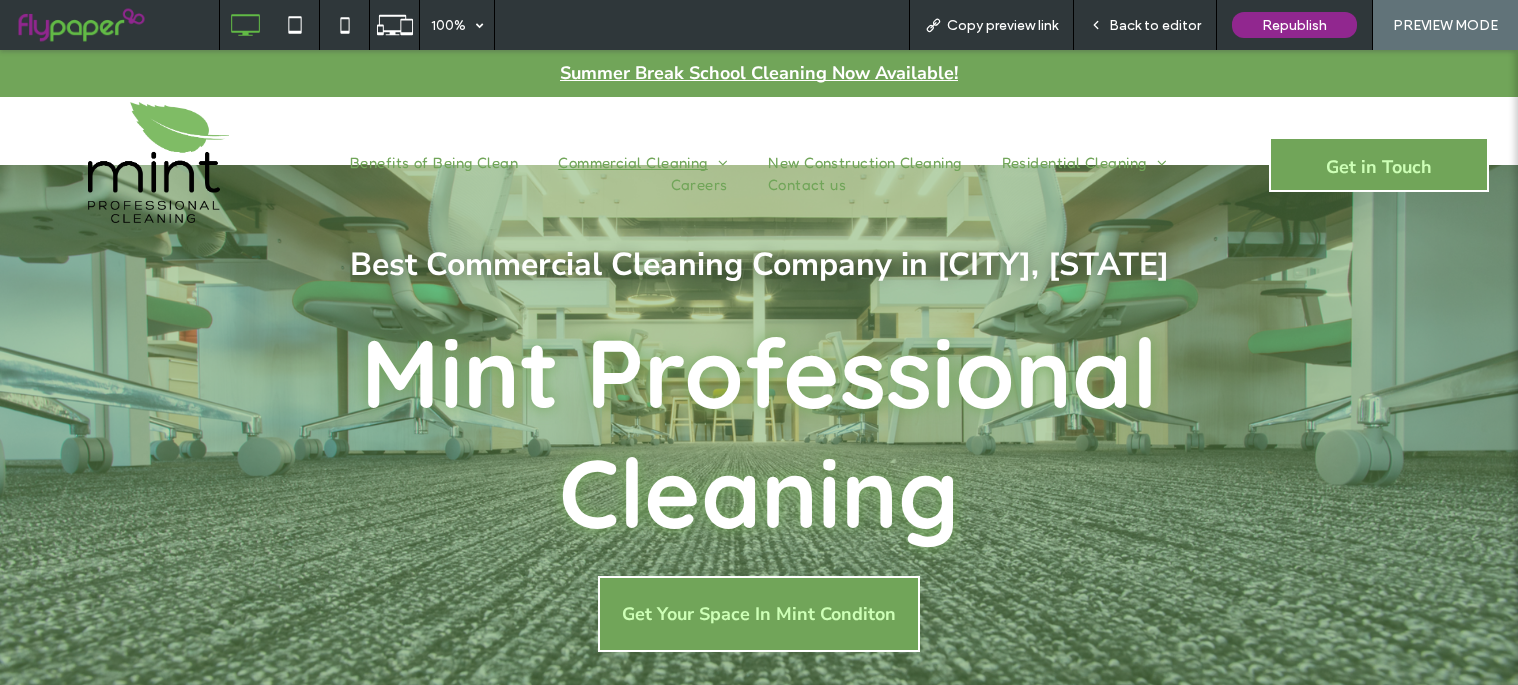 scroll, scrollTop: 0, scrollLeft: 0, axis: both 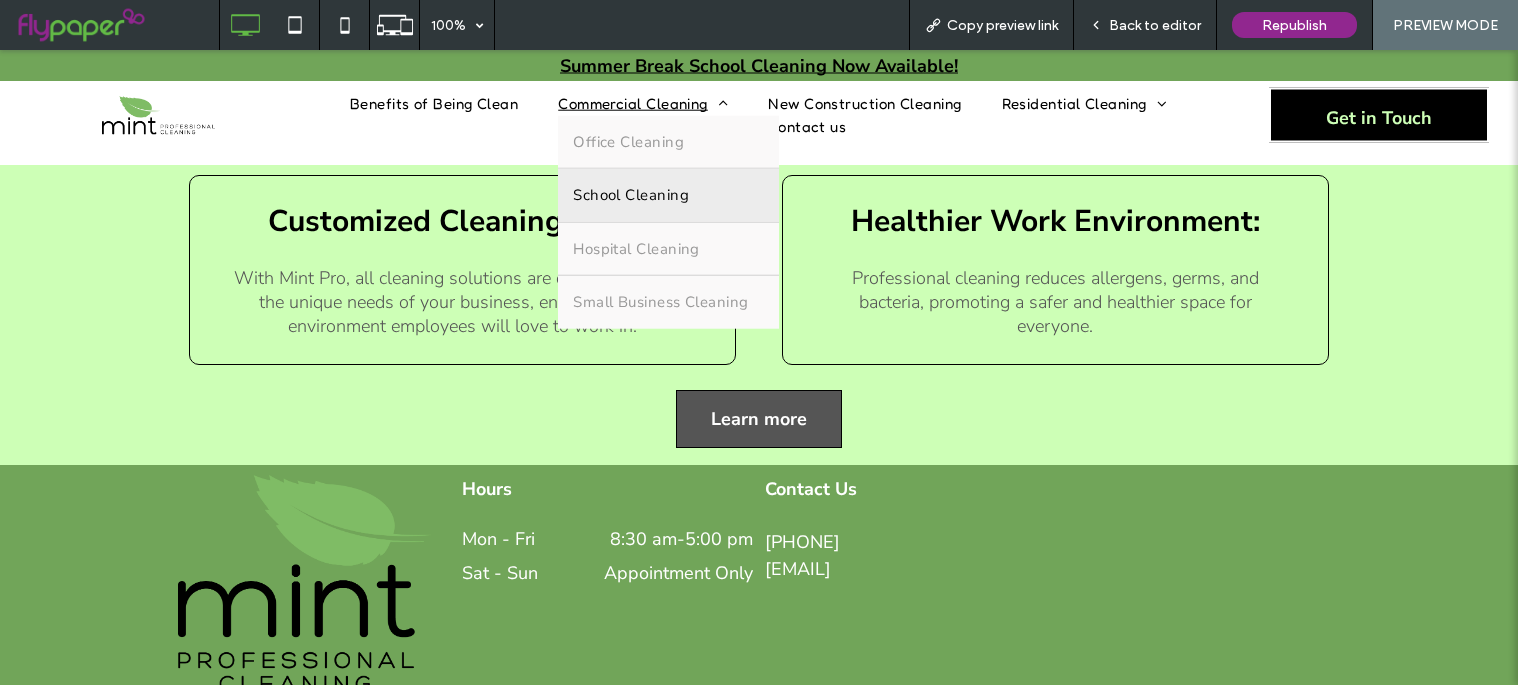 click on "School Cleaning" at bounding box center [631, 195] 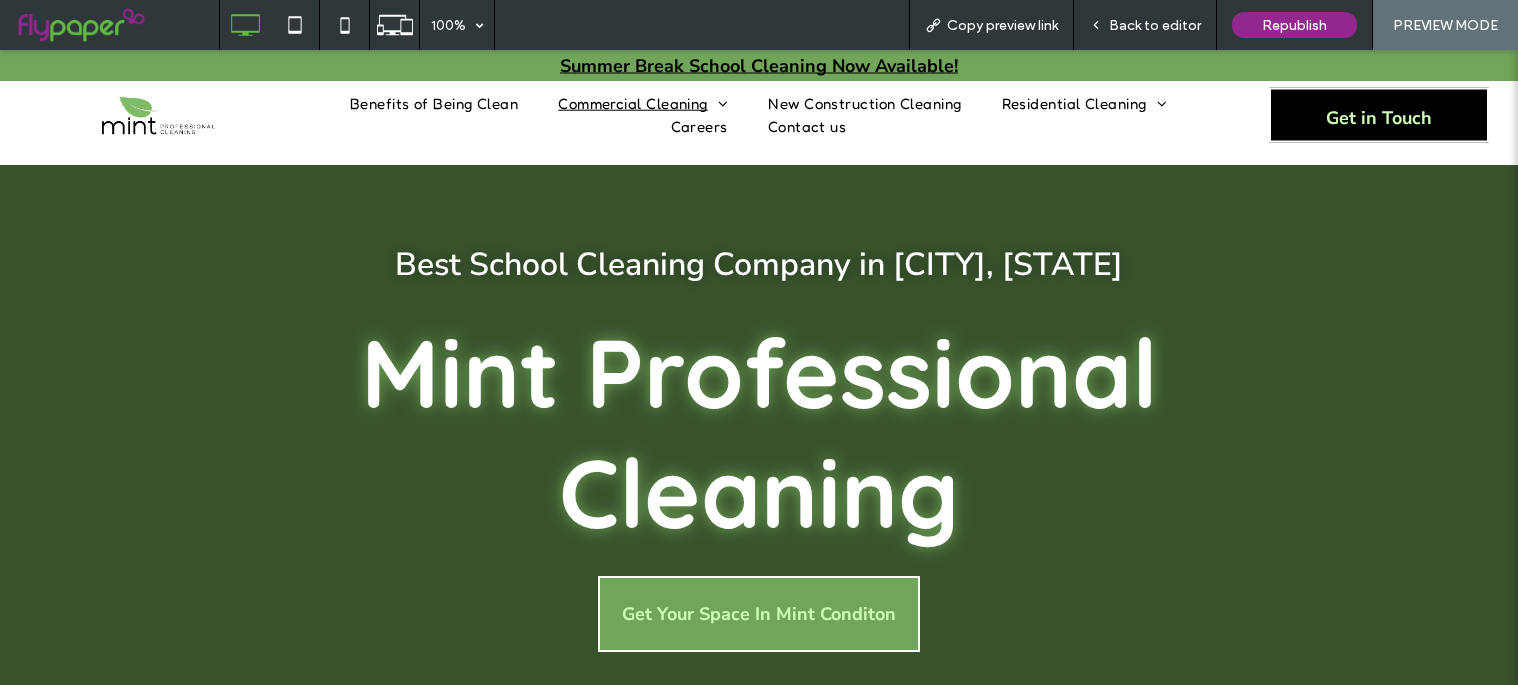 scroll, scrollTop: 400, scrollLeft: 0, axis: vertical 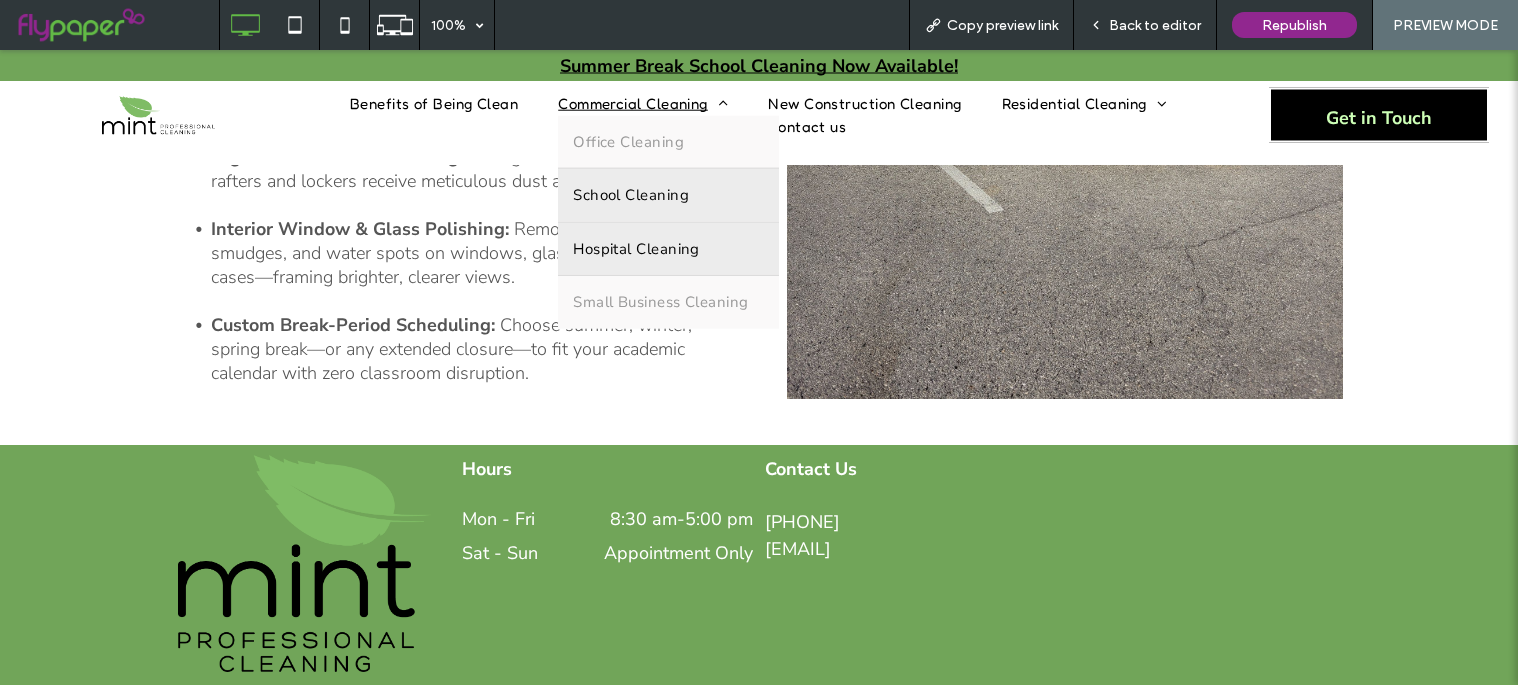 drag, startPoint x: 615, startPoint y: 298, endPoint x: 615, endPoint y: 248, distance: 50 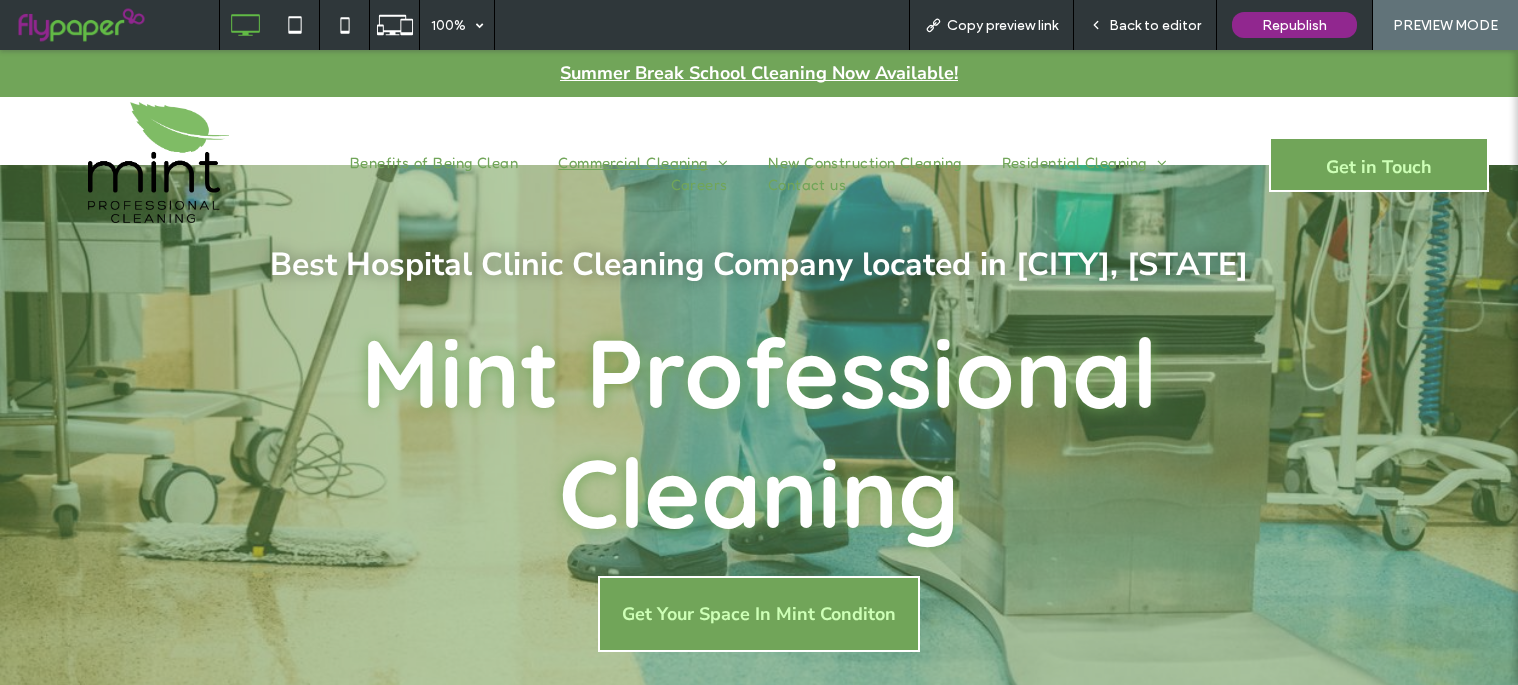 scroll, scrollTop: 0, scrollLeft: 0, axis: both 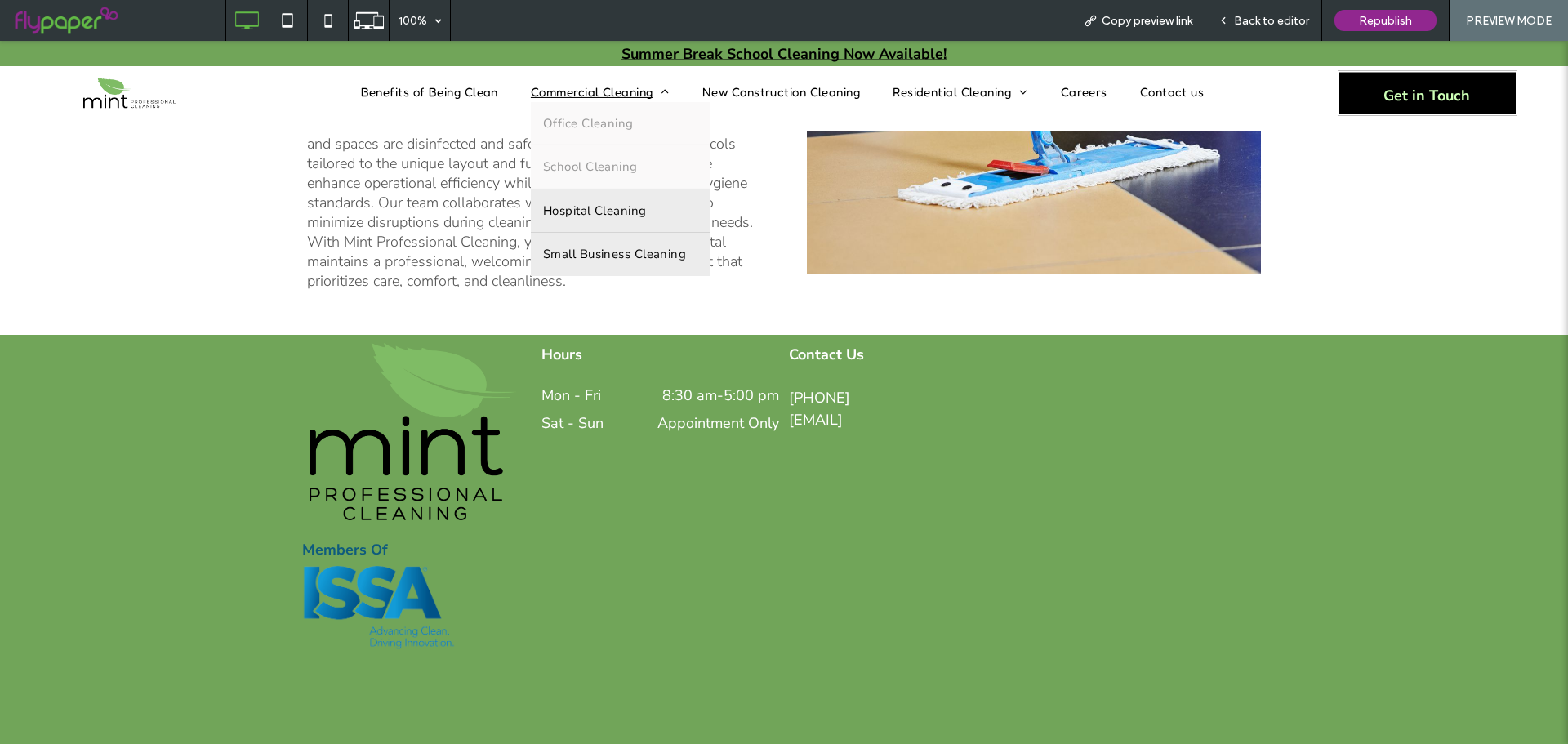click on "Small Business Cleaning" at bounding box center (614, 254) 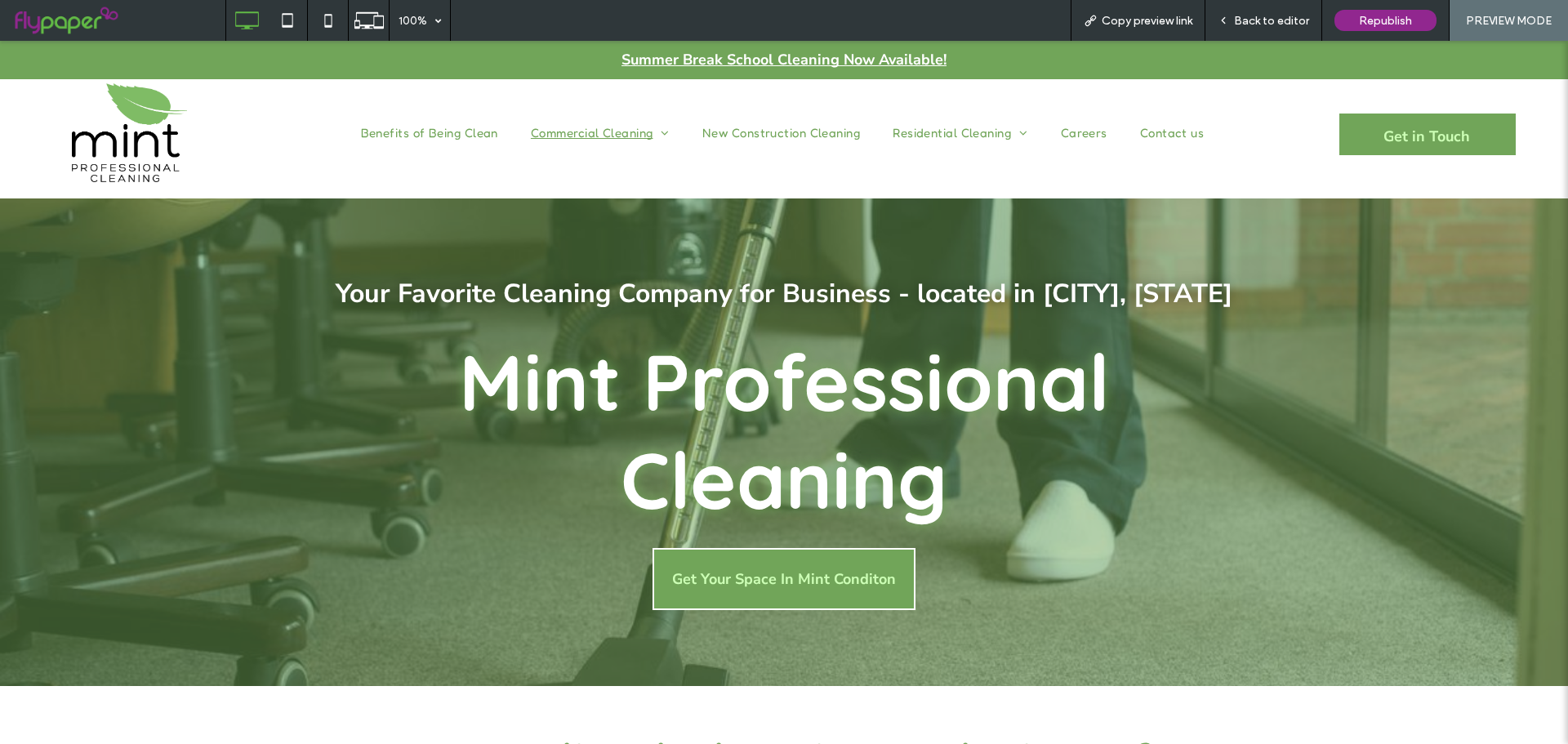 scroll, scrollTop: 0, scrollLeft: 0, axis: both 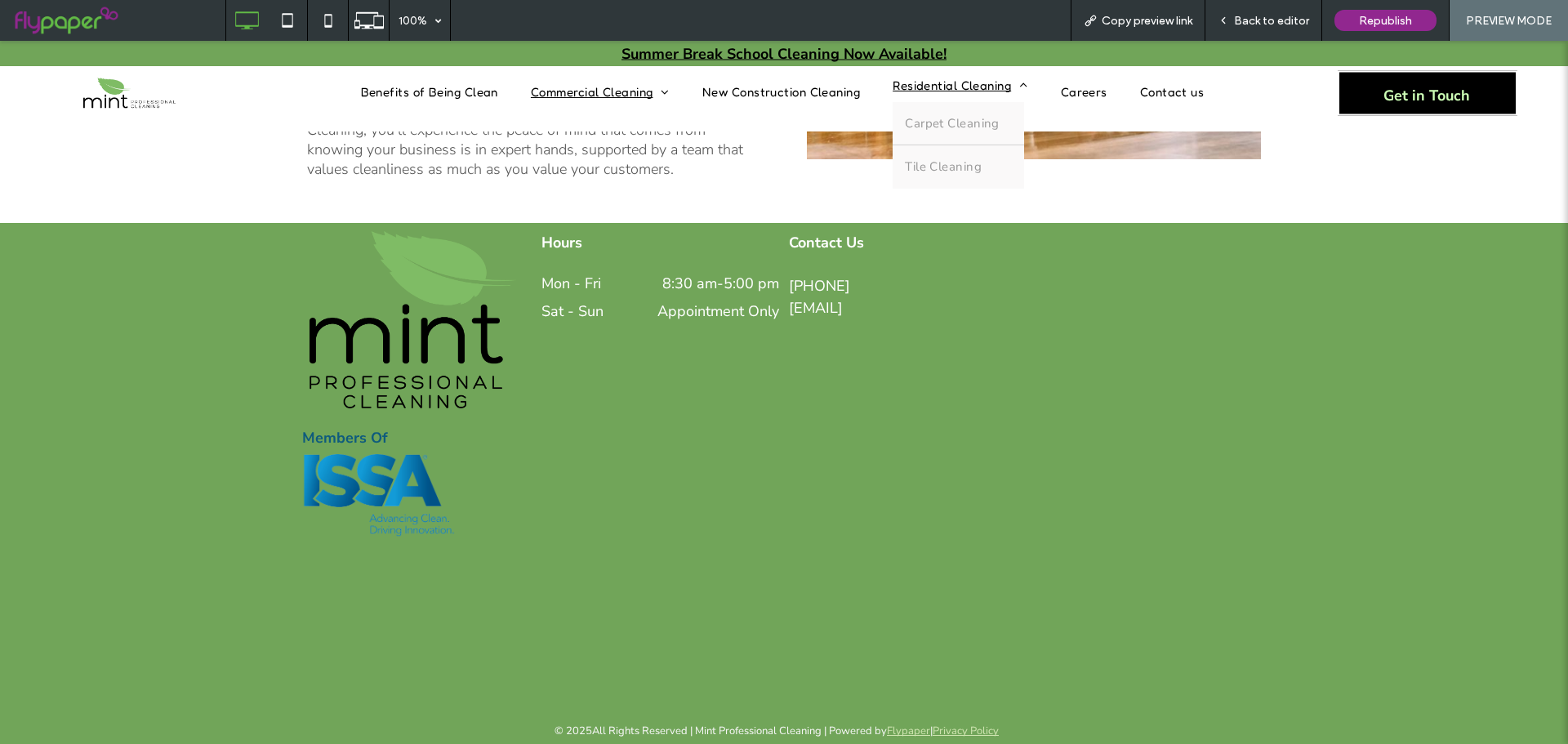 click on "Residential Cleaning" at bounding box center (960, 86) 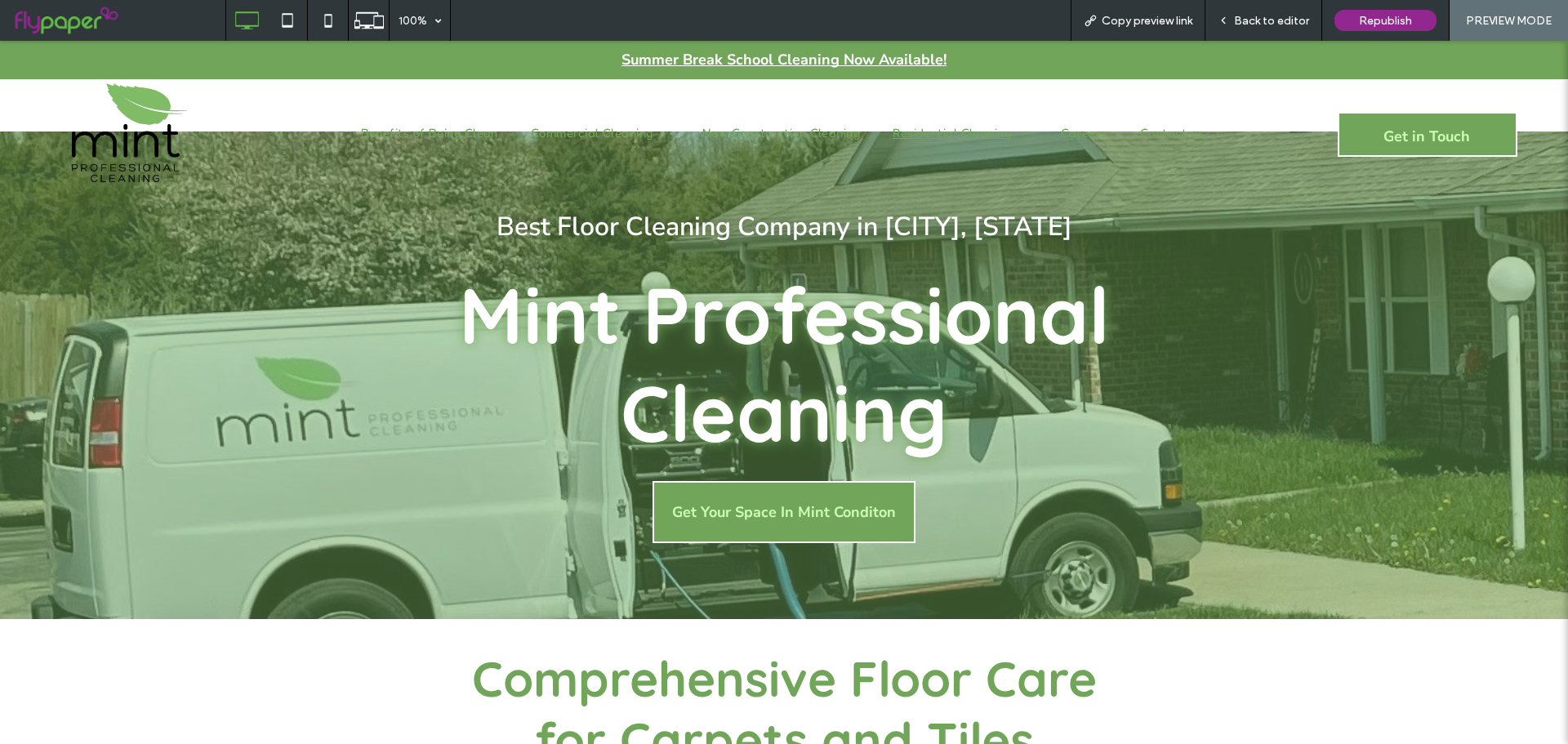 scroll, scrollTop: 0, scrollLeft: 0, axis: both 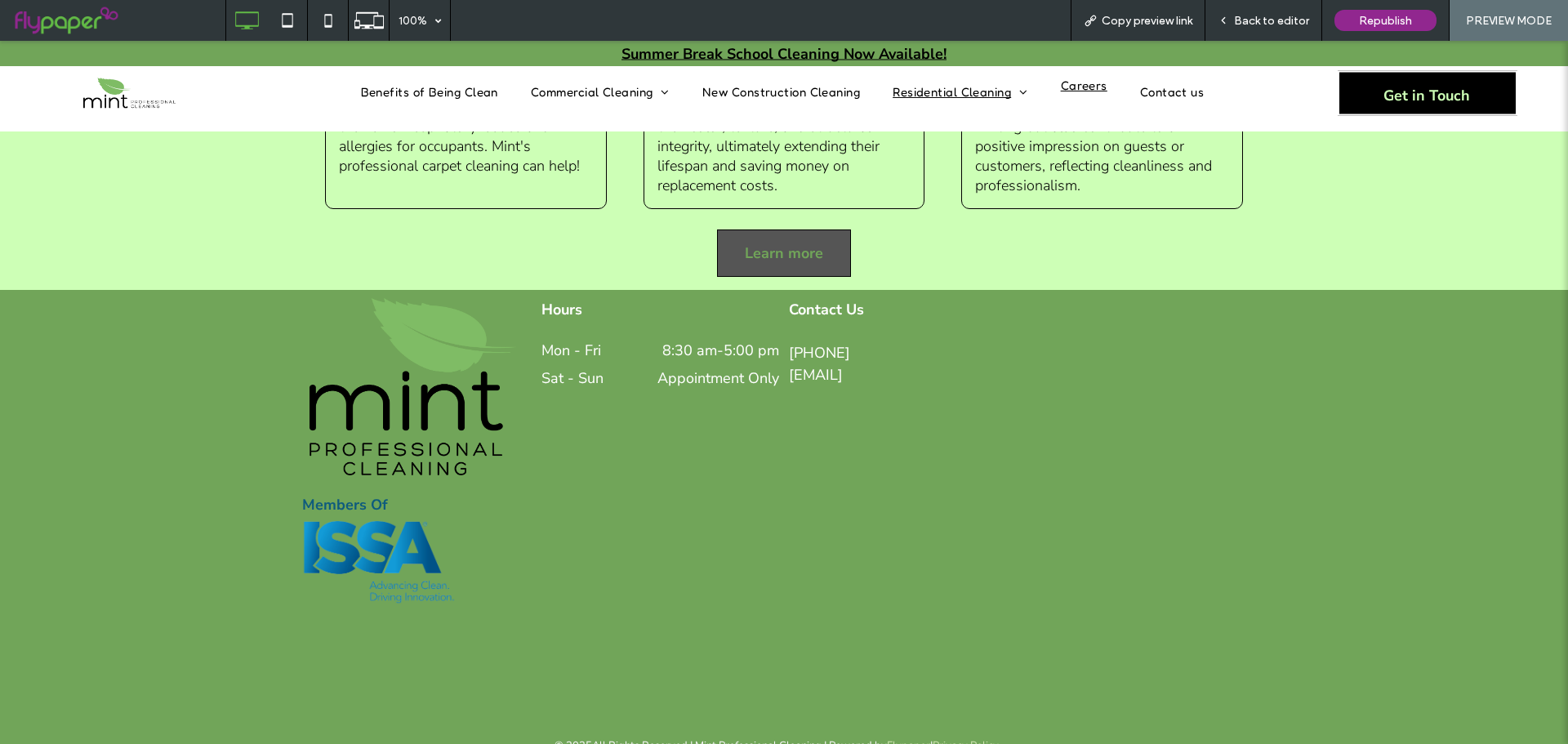 click on "Careers" at bounding box center (1084, 92) 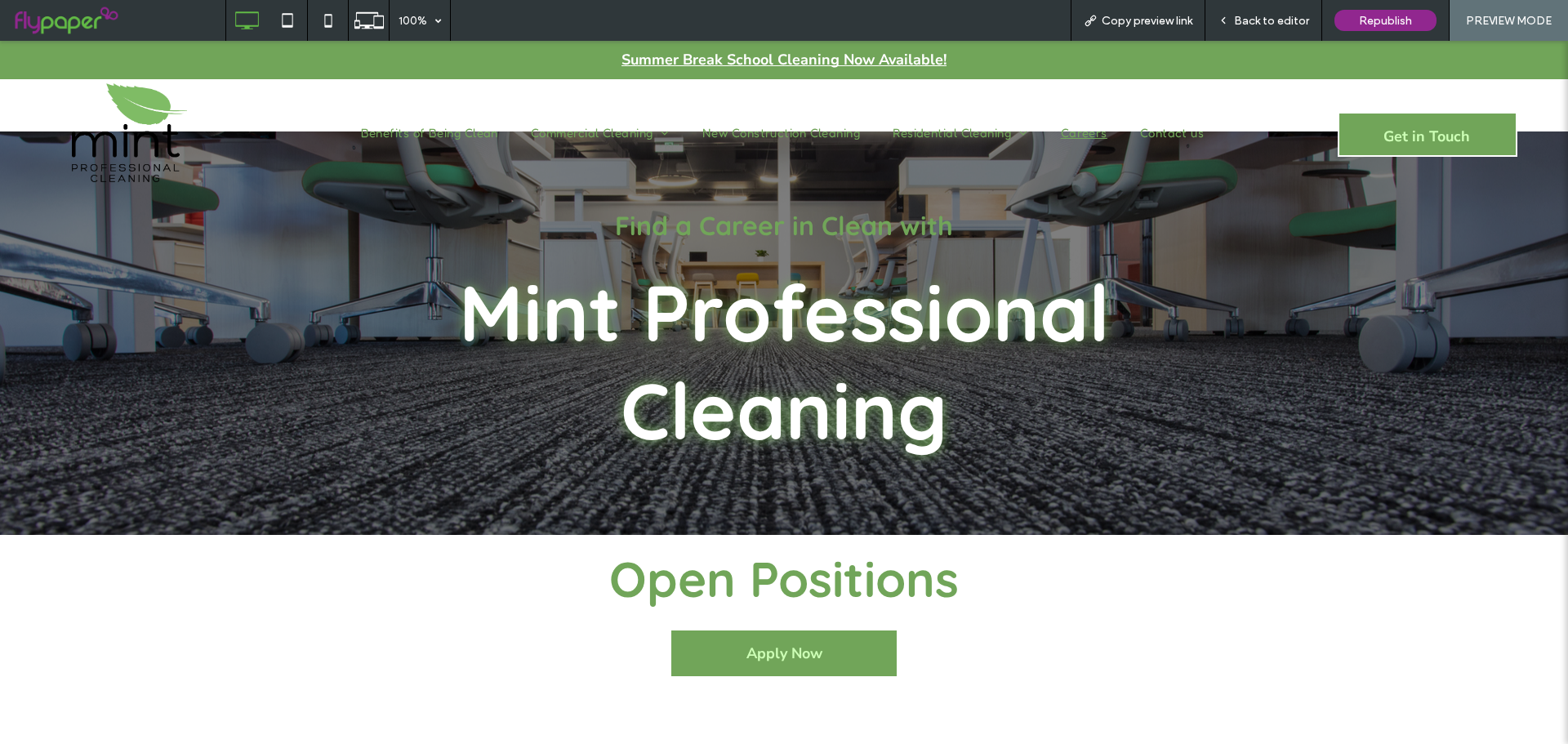 scroll, scrollTop: 0, scrollLeft: 0, axis: both 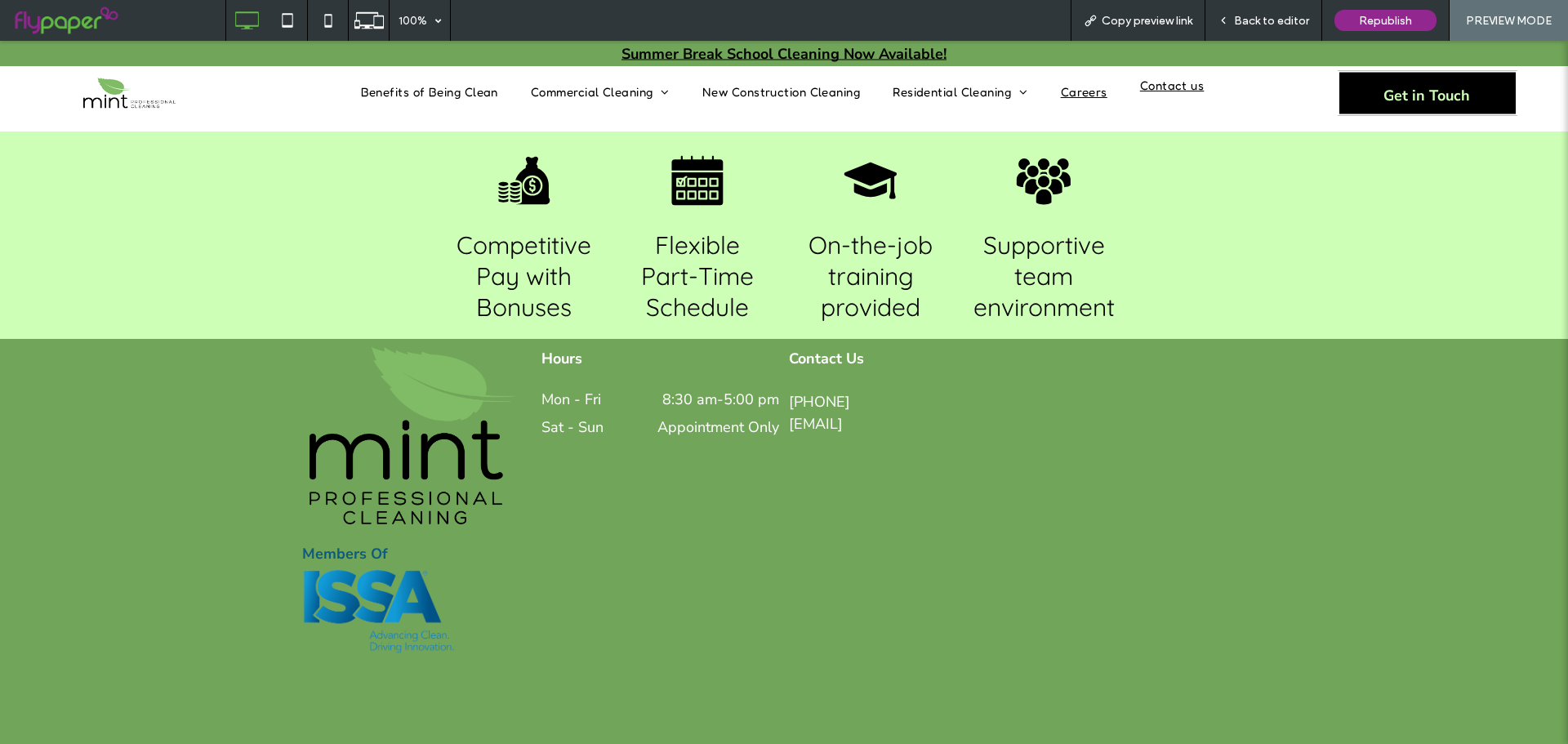 click on "Contact us" at bounding box center (1172, 86) 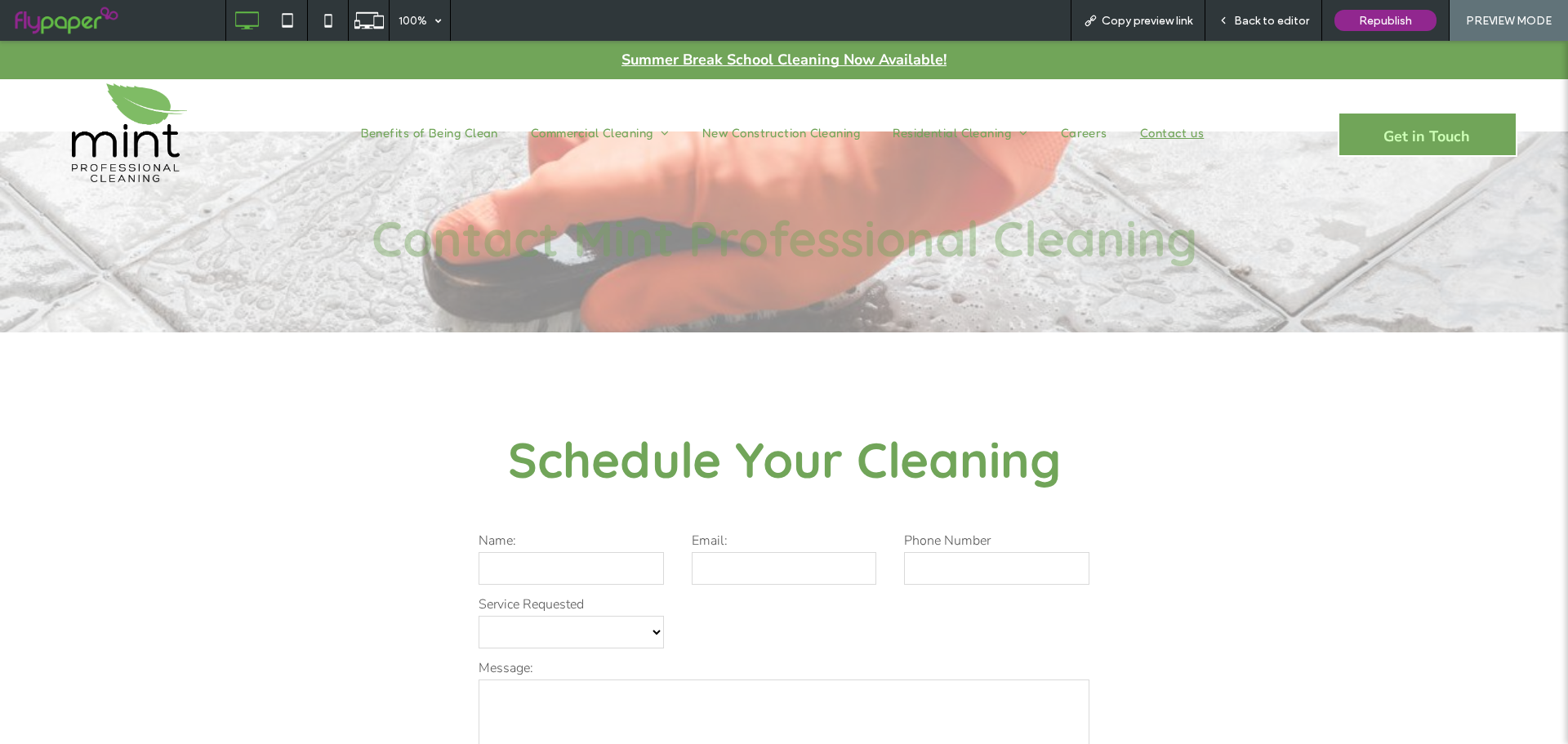 scroll, scrollTop: 0, scrollLeft: 0, axis: both 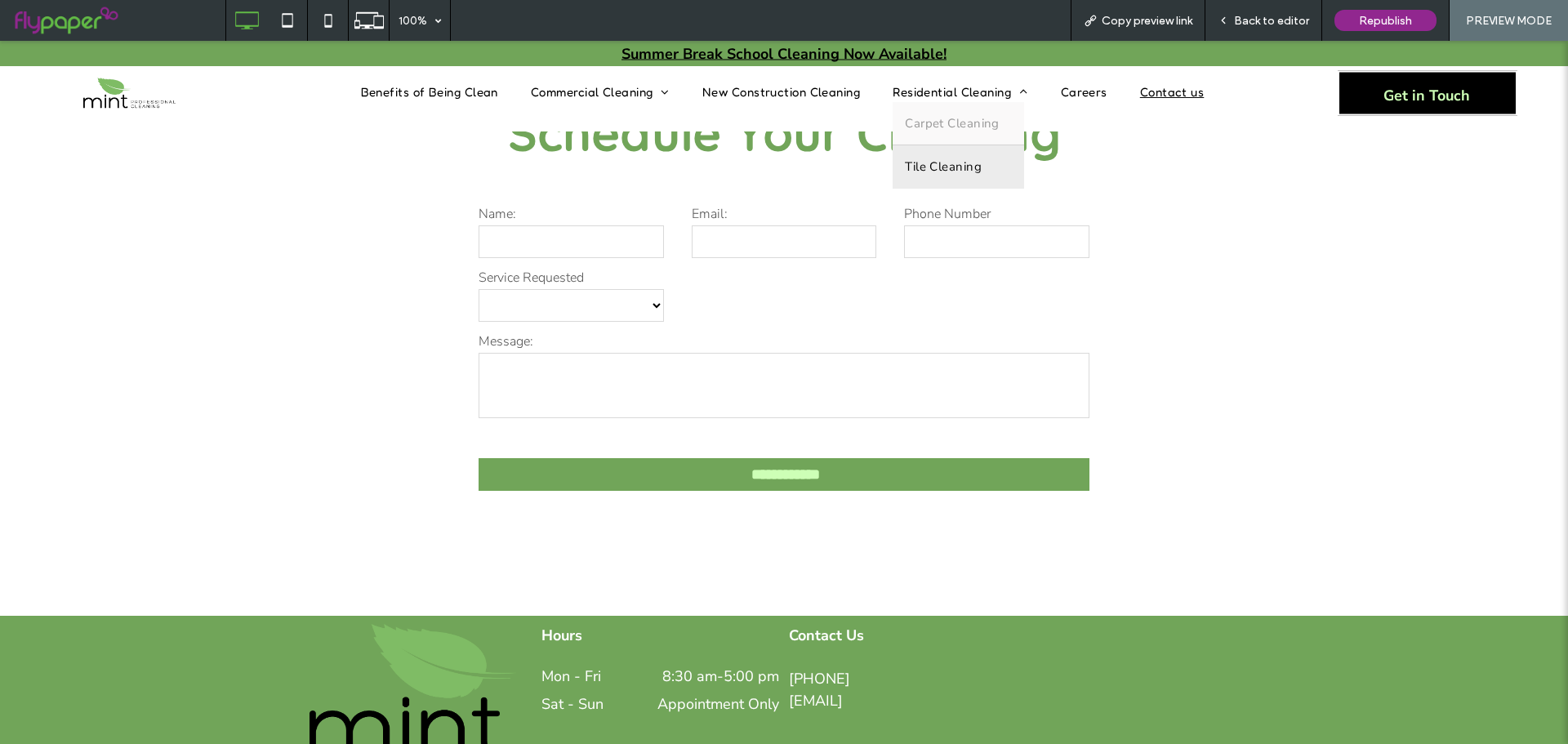 click on "Tile Cleaning" at bounding box center (958, 167) 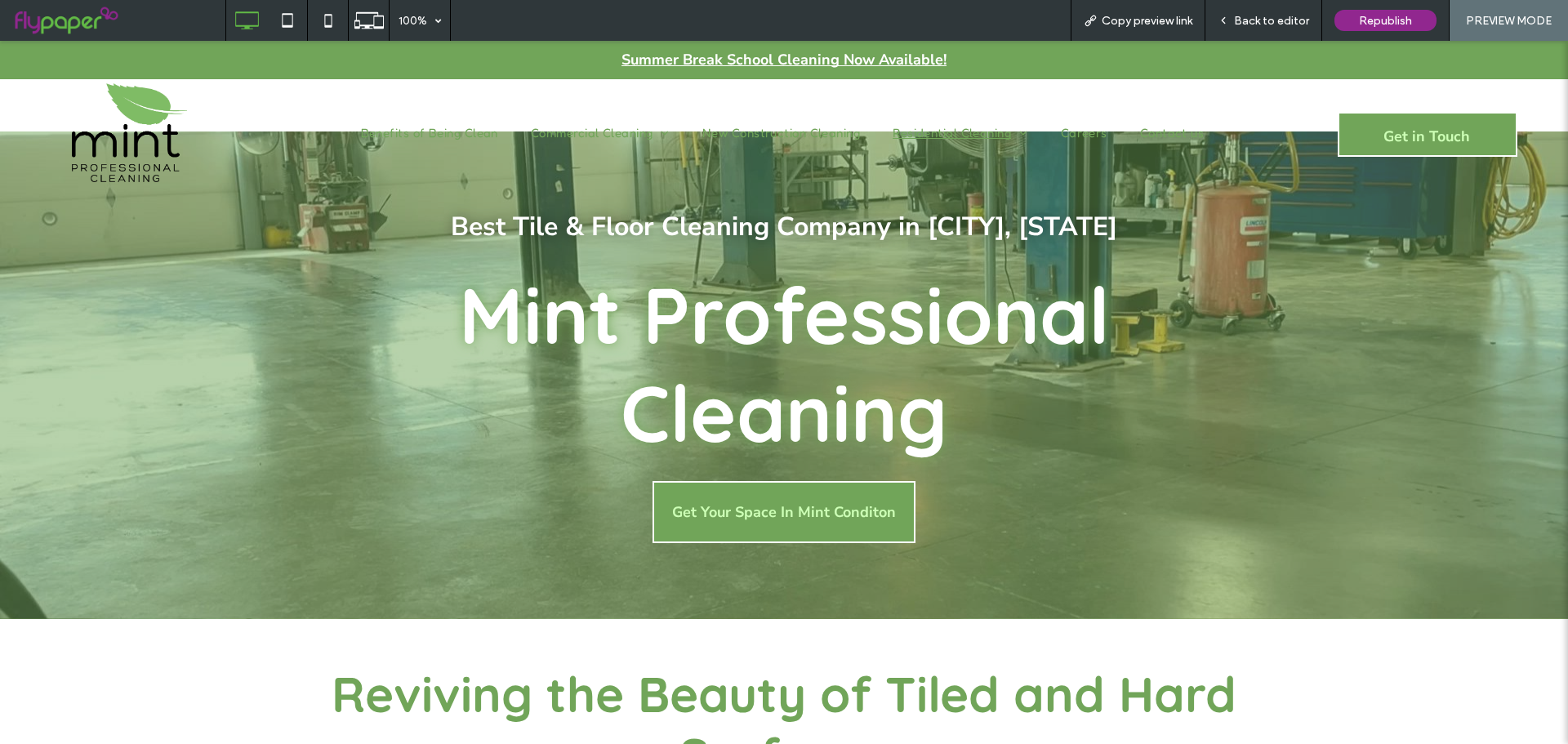 scroll, scrollTop: 135, scrollLeft: 0, axis: vertical 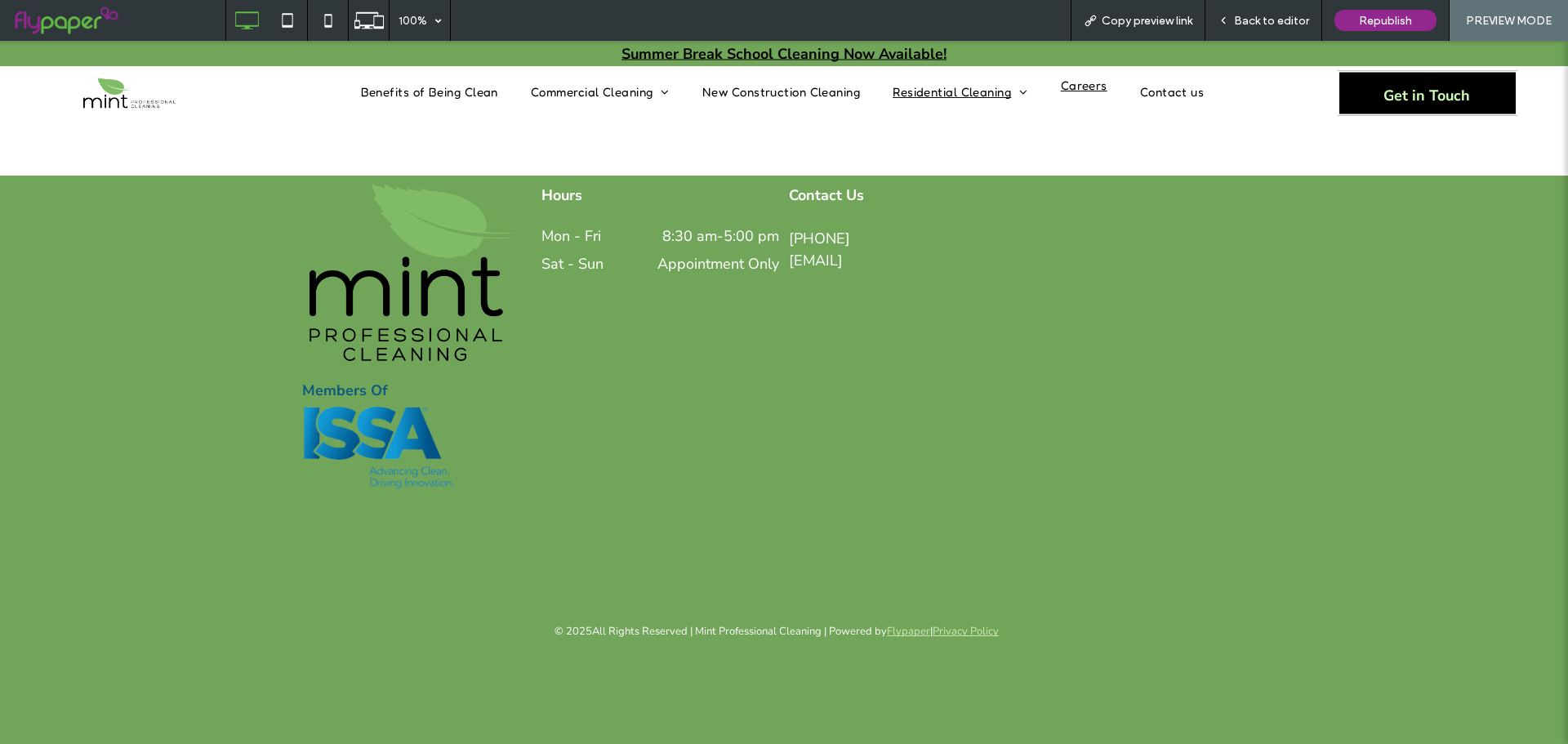 click on "Careers" at bounding box center [1084, 92] 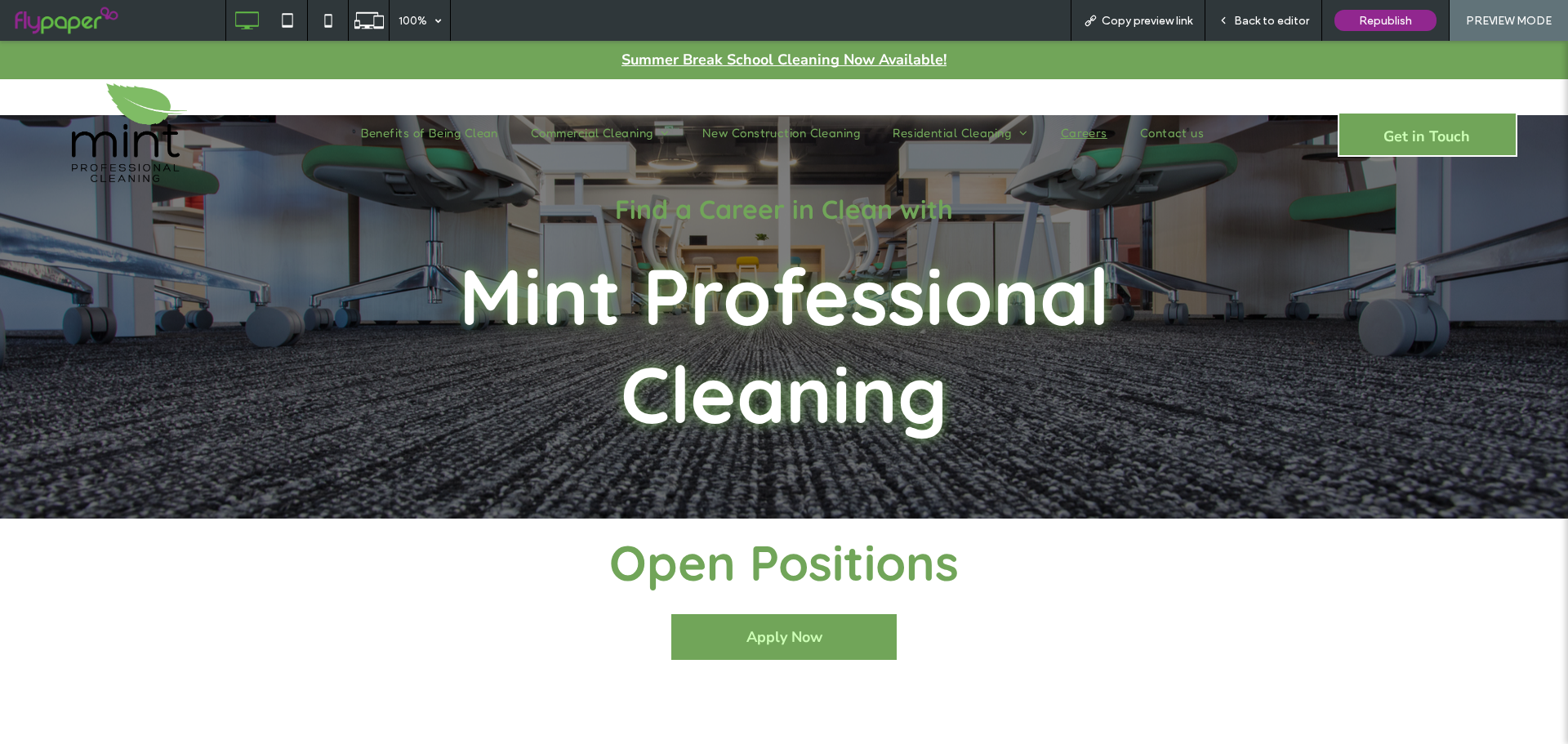 scroll, scrollTop: 572, scrollLeft: 0, axis: vertical 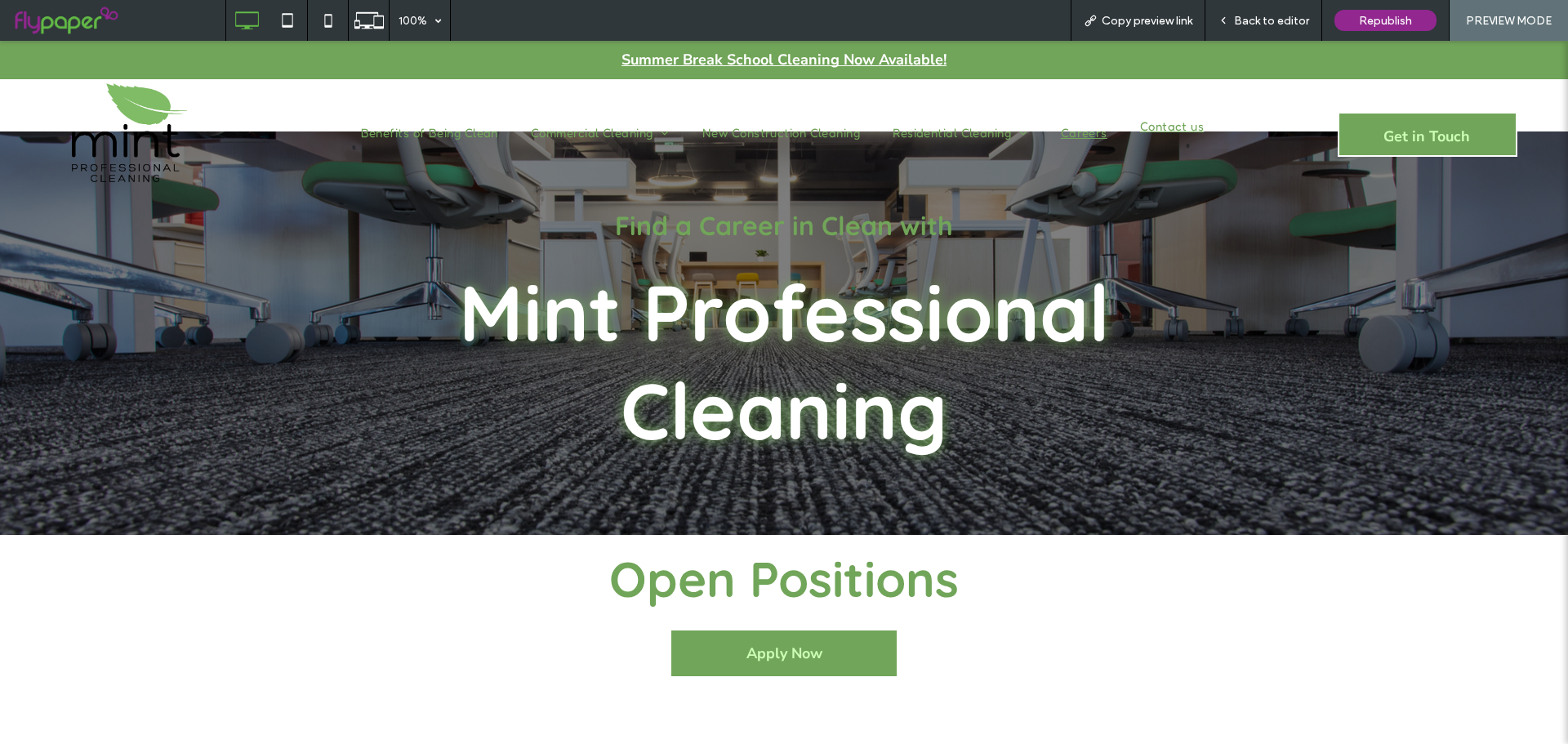 click on "Contact us" at bounding box center [1172, 127] 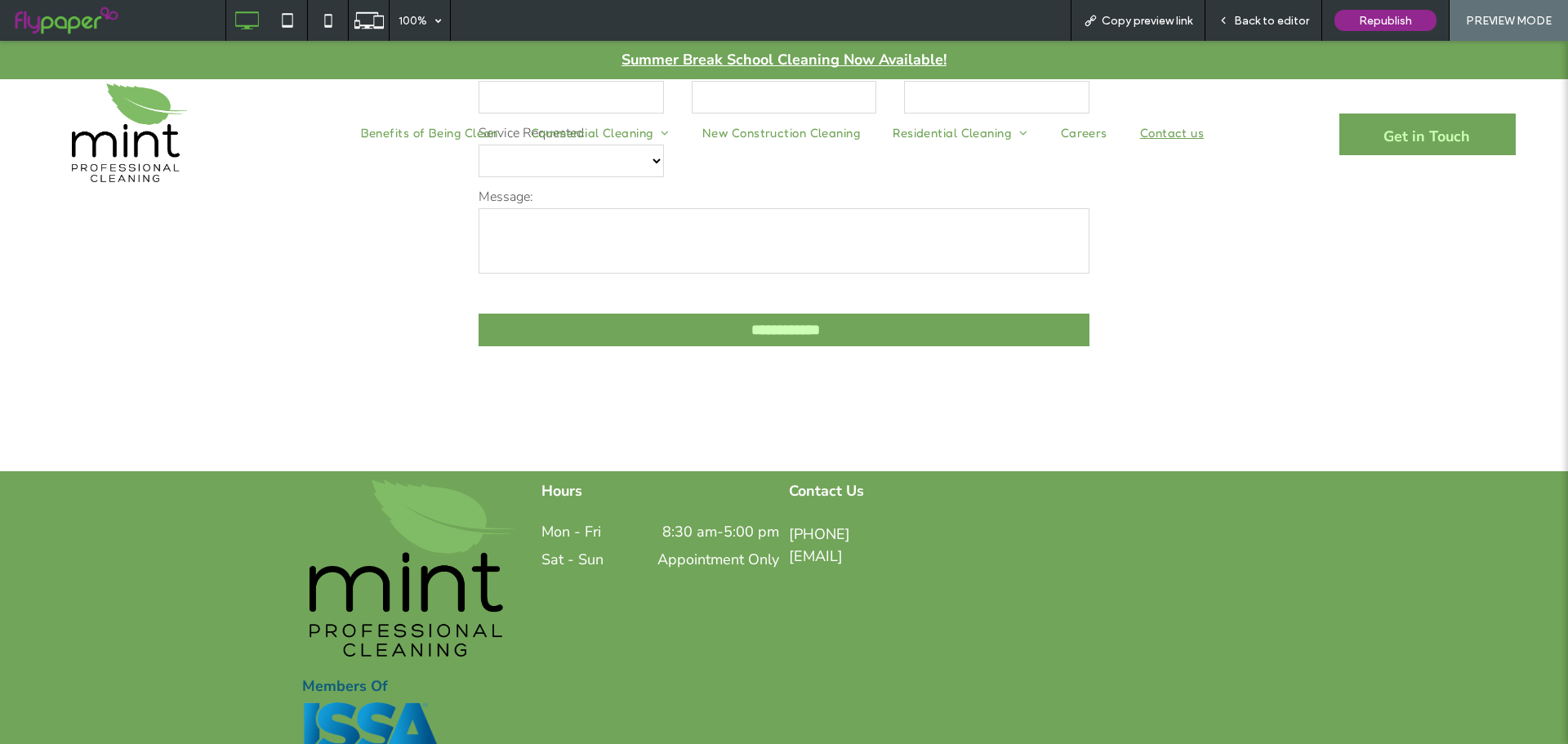 scroll, scrollTop: 490, scrollLeft: 0, axis: vertical 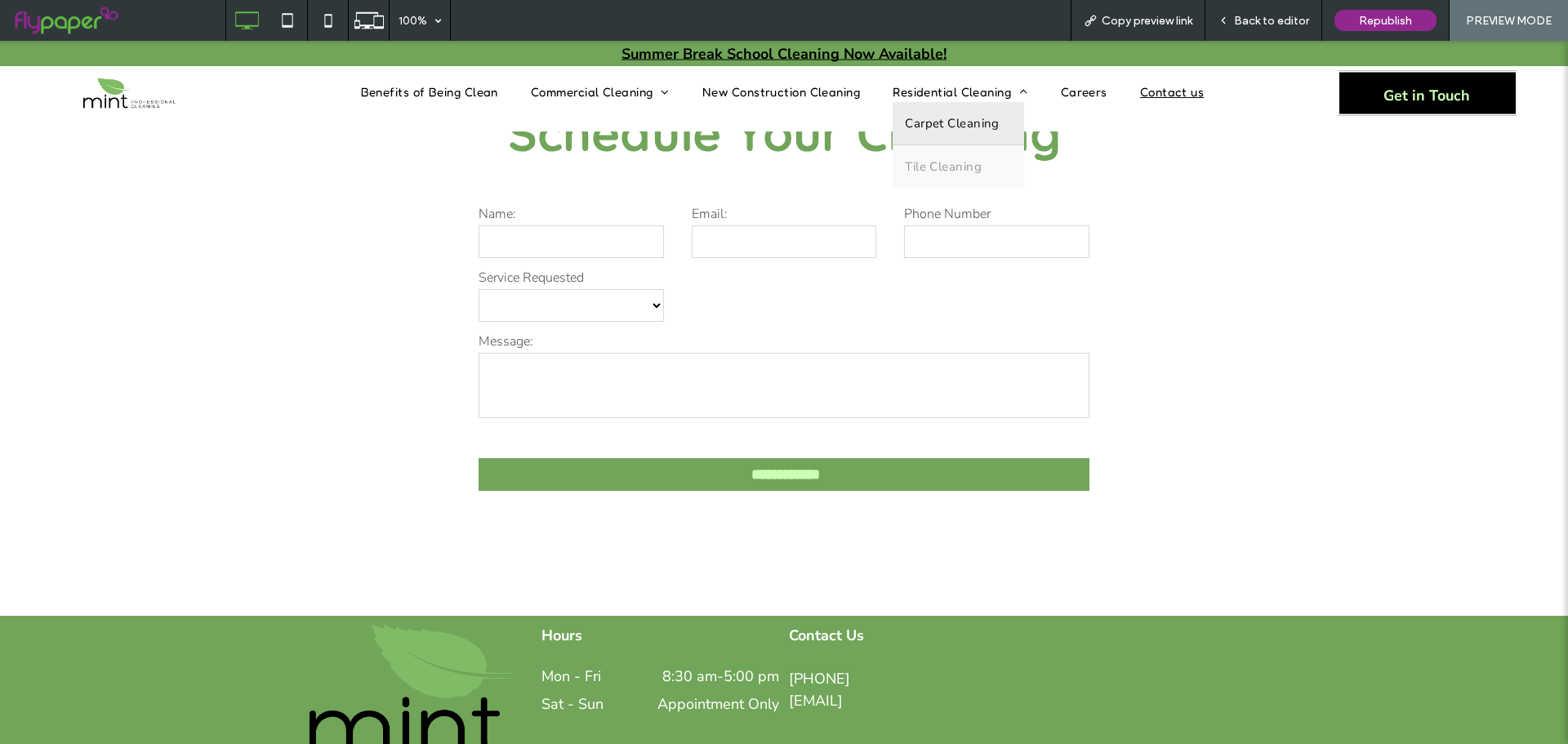 click on "Carpet Cleaning" at bounding box center (952, 123) 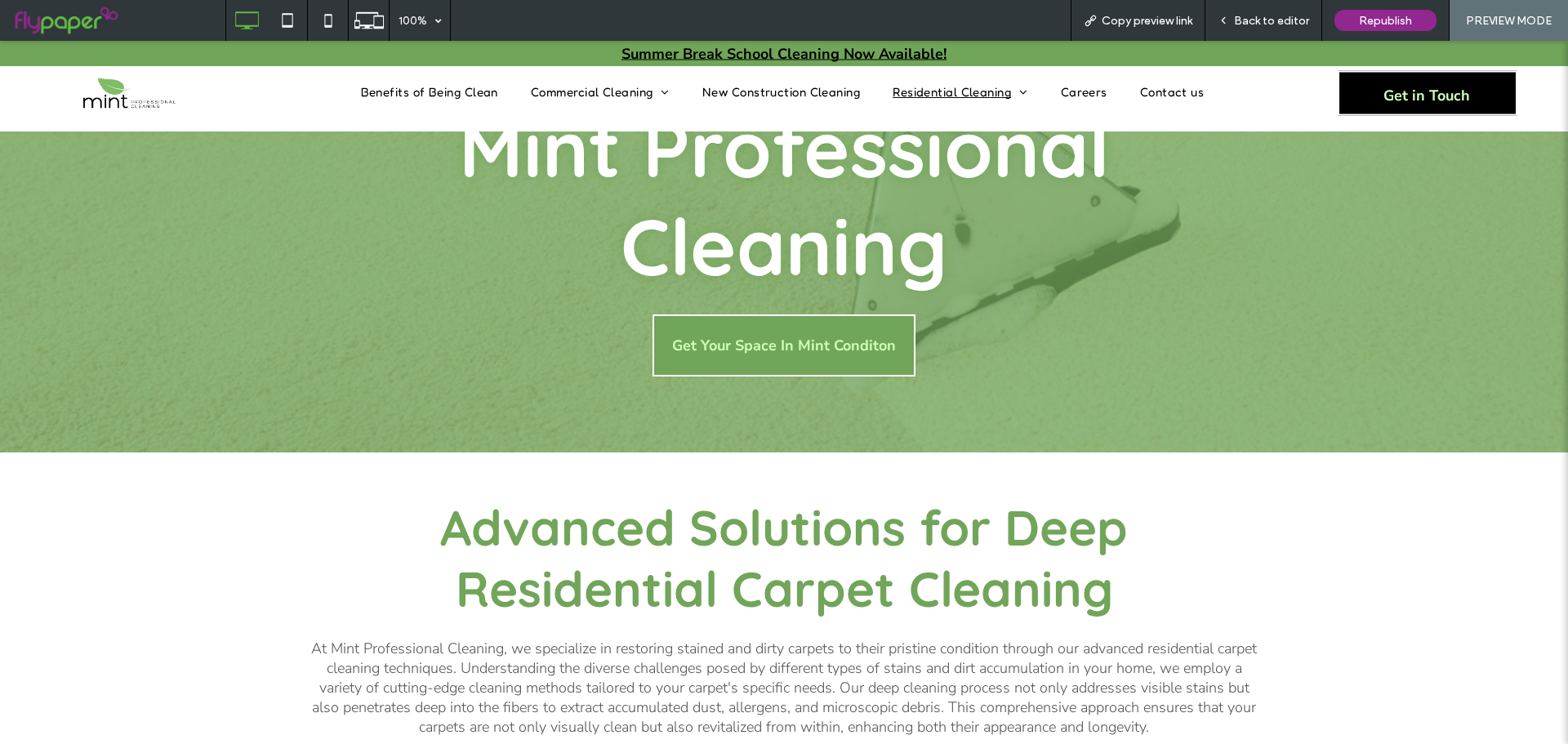 scroll, scrollTop: 898, scrollLeft: 0, axis: vertical 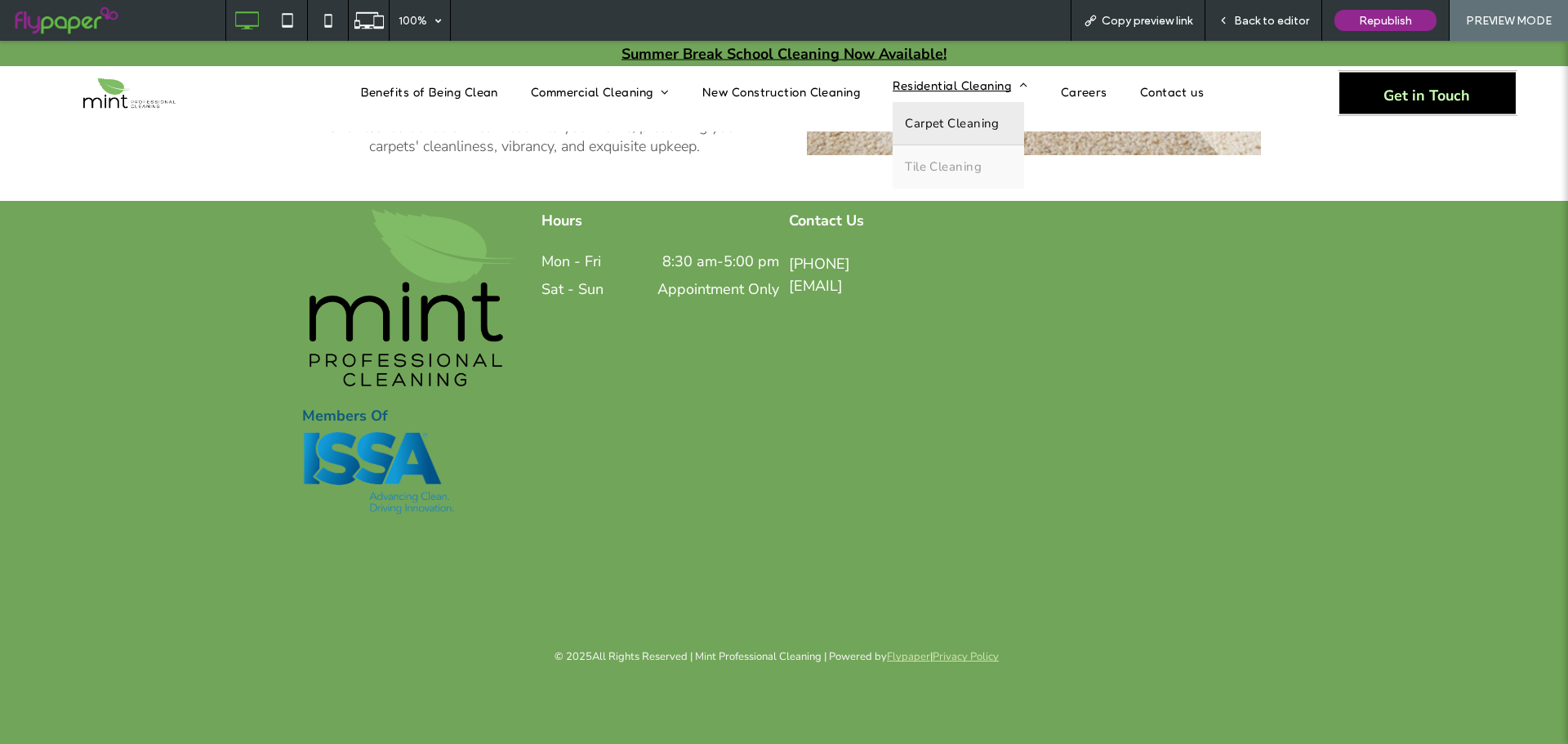 click on "Residential Cleaning" at bounding box center [960, 86] 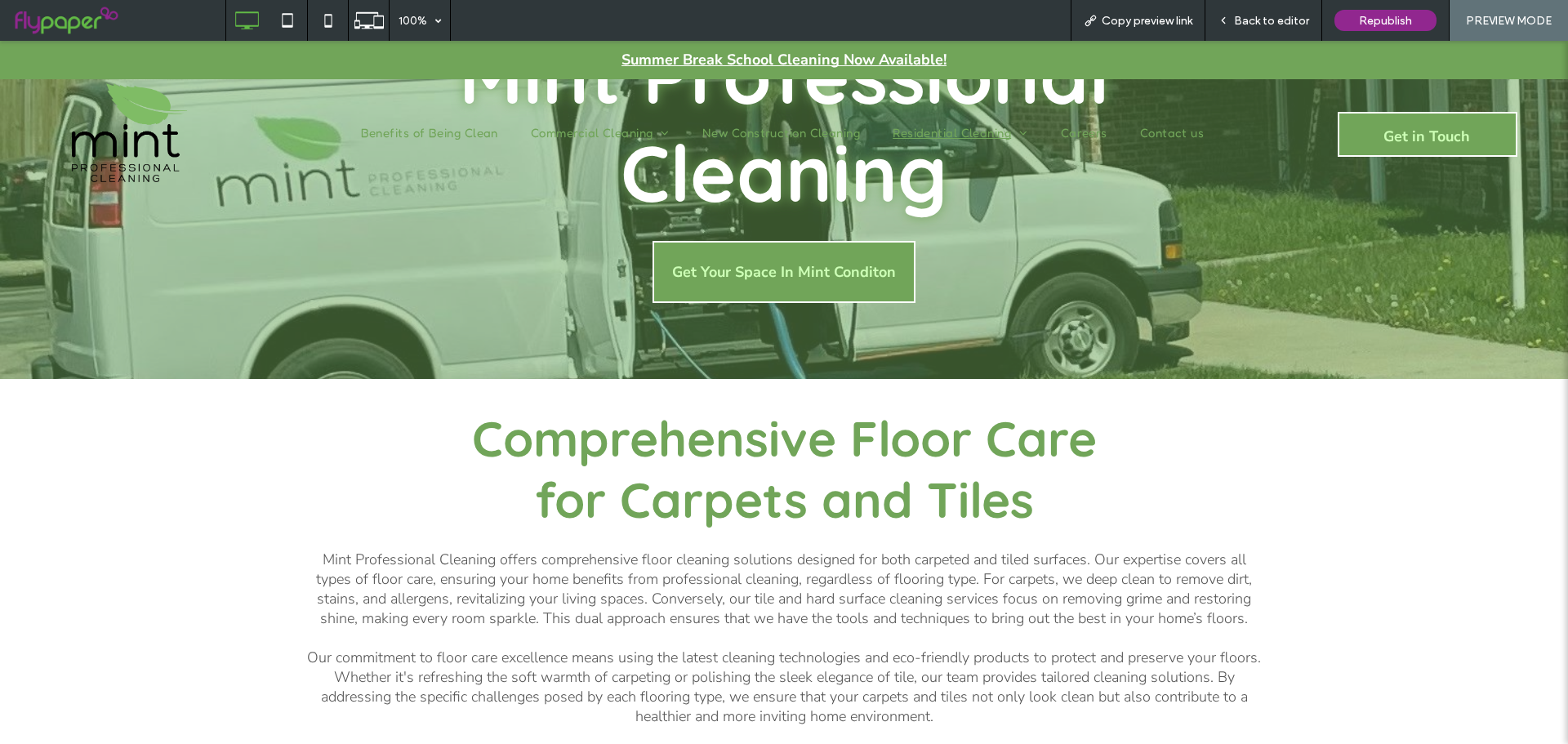 scroll, scrollTop: 408, scrollLeft: 0, axis: vertical 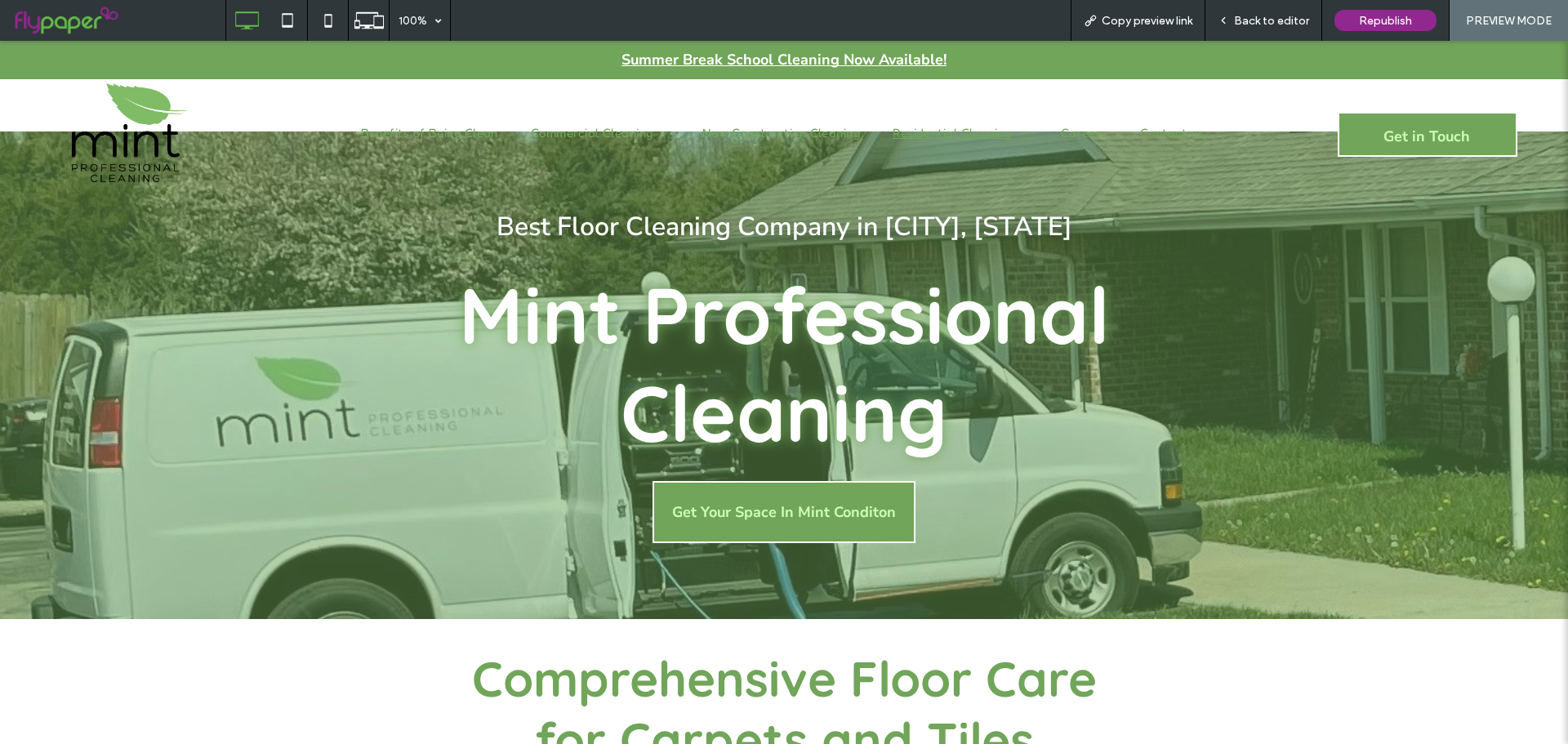 click on "Back to editor" at bounding box center [1263, 20] 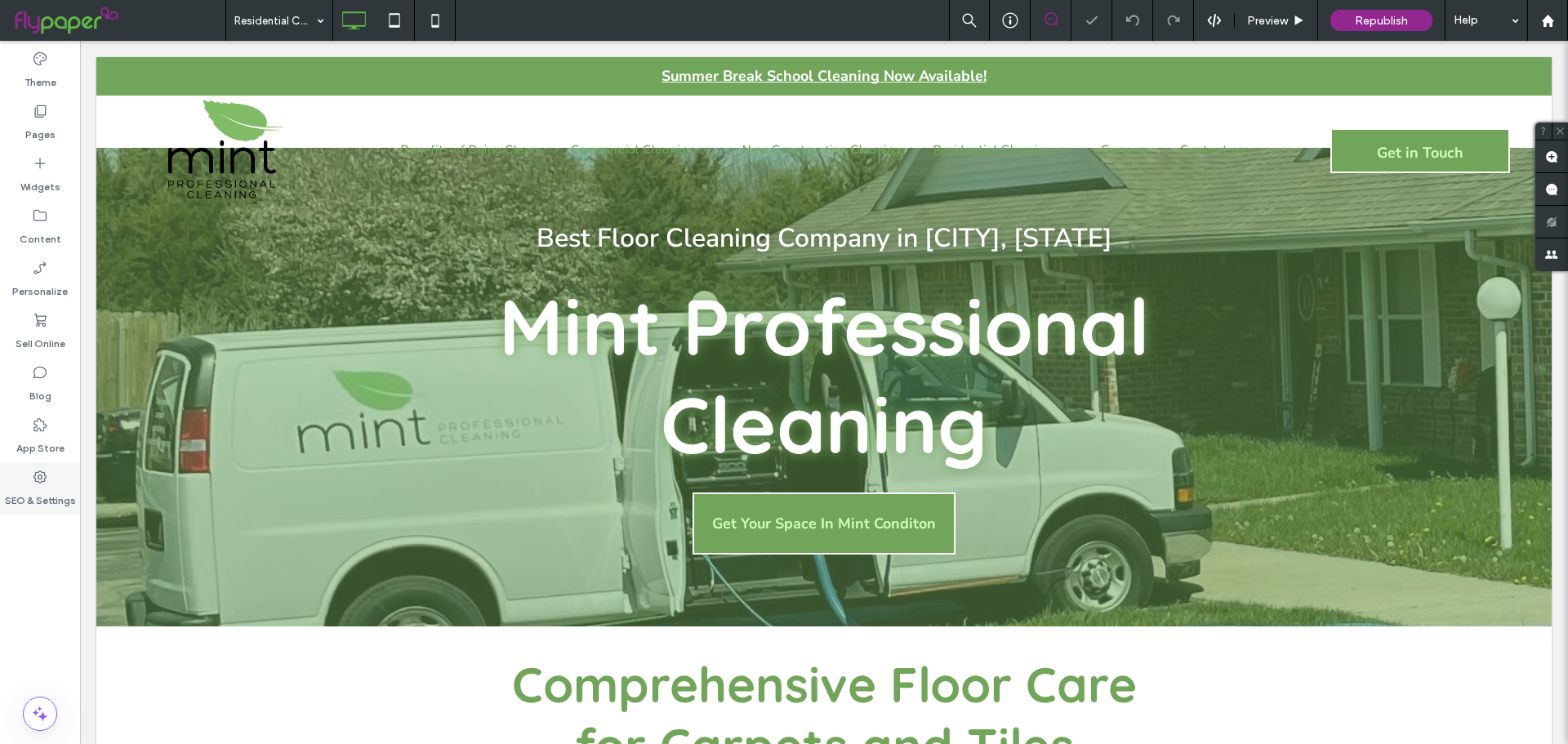 click on "SEO & Settings" at bounding box center (40, 488) 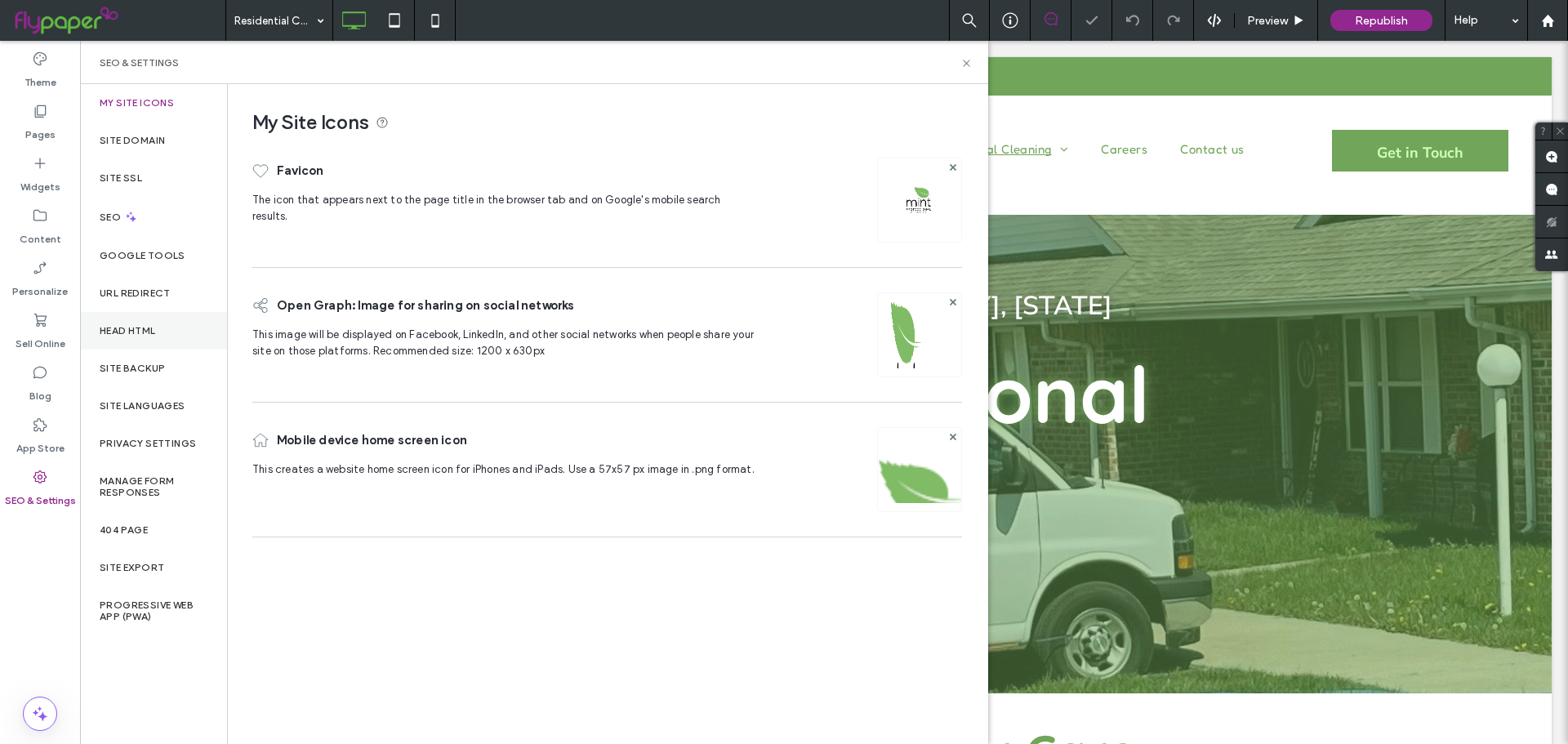 click on "Head HTML" at bounding box center (127, 331) 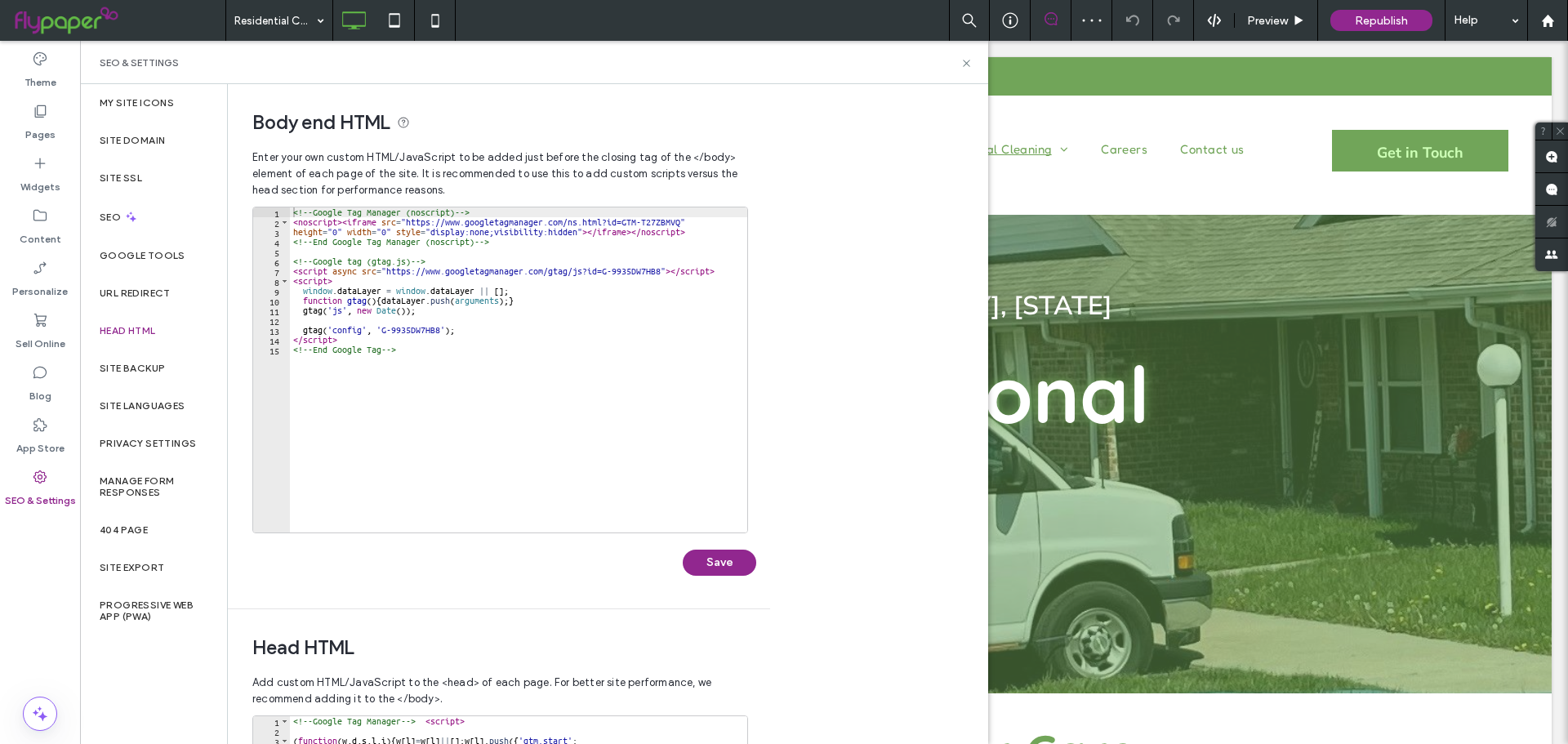 scroll, scrollTop: 0, scrollLeft: 0, axis: both 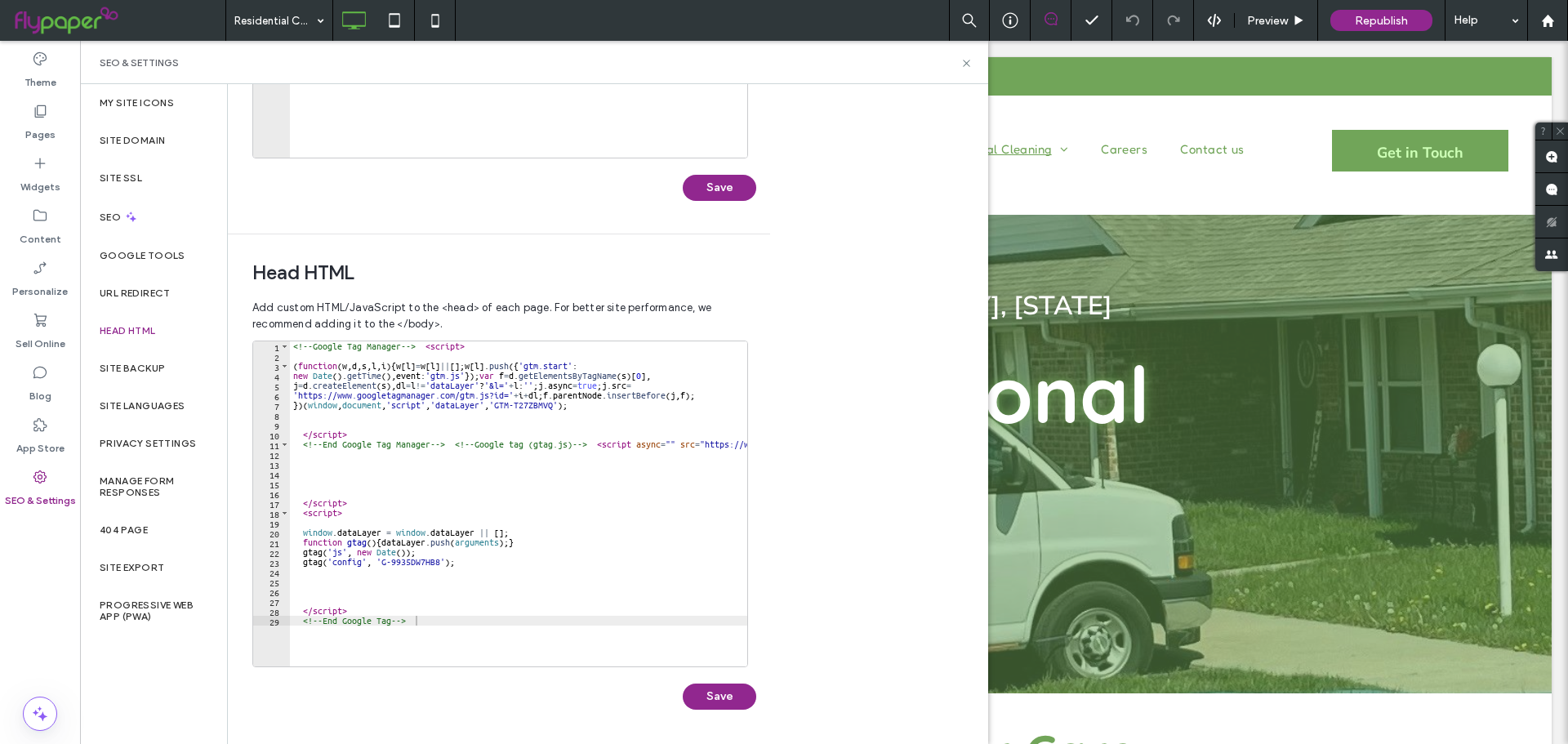 click on "<!--  Google Tag Manager  -->    < script > ( function ( w , d , s , l , i ) { w [ l ] = w [ l ] || [ ] ; w [ l ] . push ({ 'gtm.start' : new   Date ( ) . getTime ( ) , event : 'gtm.js' }) ; var   f = d . getElementsByTagName ( s ) [ 0 ] , j = d . createElement ( s ) , dl = l != 'dataLayer' ? '&l=' + l : '' ; j . async = true ; j . src = 'https://www.googletagmanager.com/gtm.js?id=' + i + dl ; f . parentNode . insertBefore ( j , f ) ; }) ( window , document , 'script' , 'dataLayer' , 'GTM-T27ZBMVQ' ) ;       </ script >    <!--  End Google Tag Manager  -->    <!--  Google tag (gtag.js)  -->    < script   async = ""   src = "https://www.googletagmanager.com/gtag/js?id=G-9935DW7HB8" >             </ script >    < script >    window . dataLayer   =   window . dataLayer   ||   [ ] ;    function   gtag ( ) { dataLayer . push ( arguments ) ; }    gtag ( 'js' ,   new   Date ( )) ;    gtag ( 'config' ,   'G-9935DW7HB8' ) ;             </ script >    <!--  End Google Tag  -->" at bounding box center [651, 507] 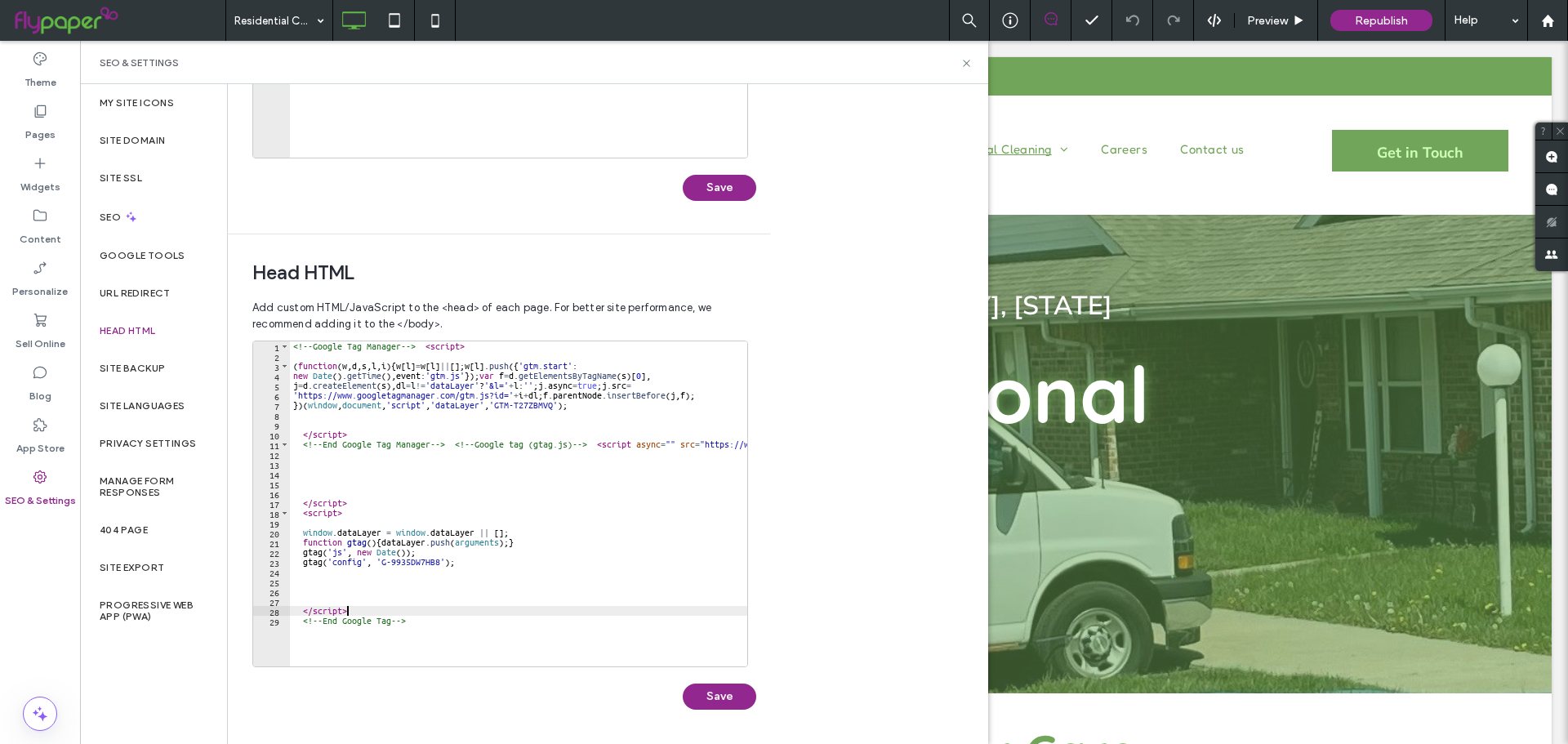 click on "<!--  Google Tag Manager  -->    < script > ( function ( w , d , s , l , i ) { w [ l ] = w [ l ] || [ ] ; w [ l ] . push ({ 'gtm.start' : new   Date ( ) . getTime ( ) , event : 'gtm.js' }) ; var   f = d . getElementsByTagName ( s ) [ 0 ] , j = d . createElement ( s ) , dl = l != 'dataLayer' ? '&l=' + l : '' ; j . async = true ; j . src = 'https://www.googletagmanager.com/gtm.js?id=' + i + dl ; f . parentNode . insertBefore ( j , f ) ; }) ( window , document , 'script' , 'dataLayer' , 'GTM-T27ZBMVQ' ) ;       </ script >    <!--  End Google Tag Manager  -->    <!--  Google tag (gtag.js)  -->    < script   async = ""   src = "https://www.googletagmanager.com/gtag/js?id=G-9935DW7HB8" >             </ script >    < script >    window . dataLayer   =   window . dataLayer   ||   [ ] ;    function   gtag ( ) { dataLayer . push ( arguments ) ; }    gtag ( 'js' ,   new   Date ( )) ;    gtag ( 'config' ,   'G-9935DW7HB8' ) ;             </ script >    <!--  End Google Tag  -->" at bounding box center (651, 507) 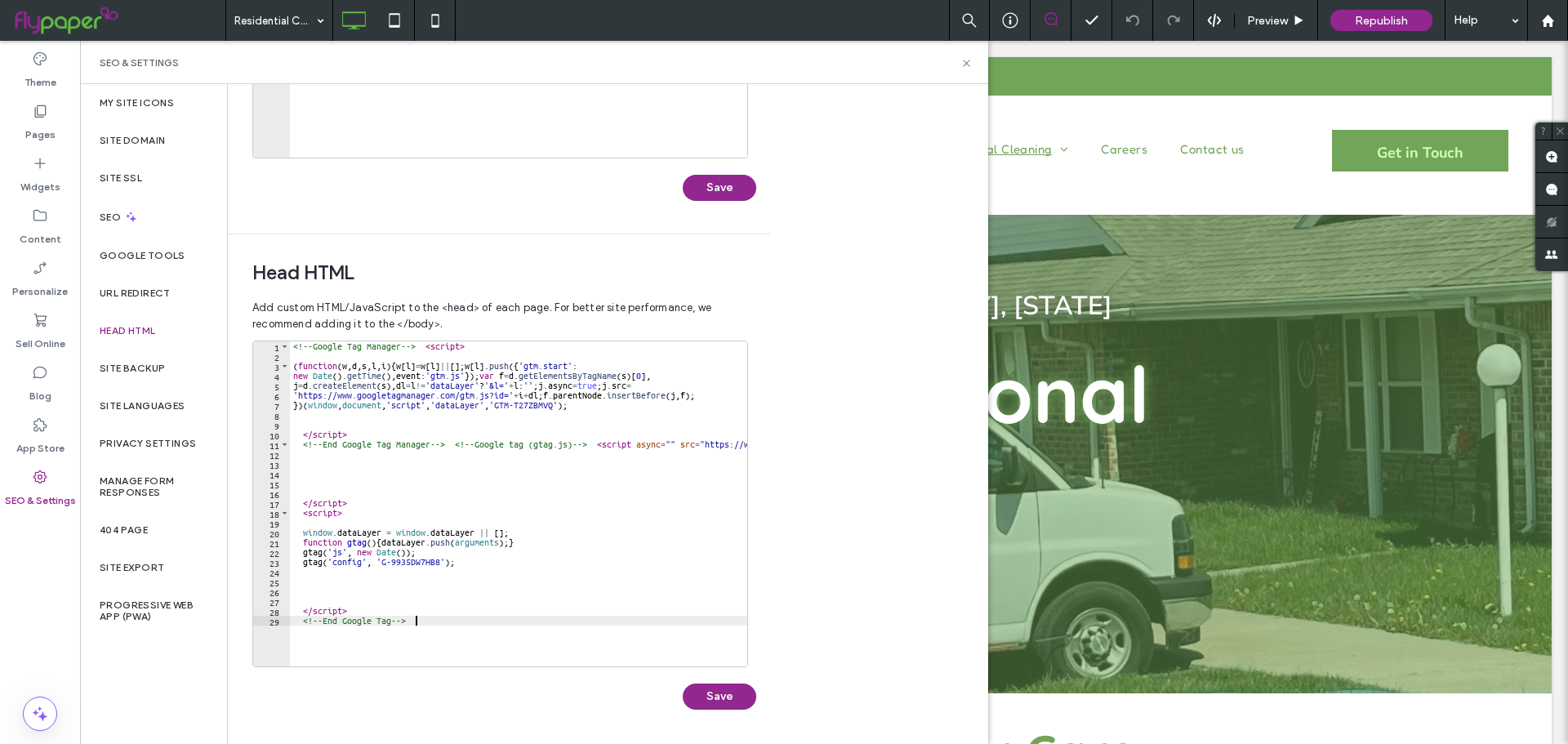 click on "<!--  Google Tag Manager  -->    < script > ( function ( w , d , s , l , i ) { w [ l ] = w [ l ] || [ ] ; w [ l ] . push ({ 'gtm.start' : new   Date ( ) . getTime ( ) , event : 'gtm.js' }) ; var   f = d . getElementsByTagName ( s ) [ 0 ] , j = d . createElement ( s ) , dl = l != 'dataLayer' ? '&l=' + l : '' ; j . async = true ; j . src = 'https://www.googletagmanager.com/gtm.js?id=' + i + dl ; f . parentNode . insertBefore ( j , f ) ; }) ( window , document , 'script' , 'dataLayer' , 'GTM-T27ZBMVQ' ) ;       </ script >    <!--  End Google Tag Manager  -->    <!--  Google tag (gtag.js)  -->    < script   async = ""   src = "https://www.googletagmanager.com/gtag/js?id=G-9935DW7HB8" >             </ script >    < script >    window . dataLayer   =   window . dataLayer   ||   [ ] ;    function   gtag ( ) { dataLayer . push ( arguments ) ; }    gtag ( 'js' ,   new   Date ( )) ;    gtag ( 'config' ,   'G-9935DW7HB8' ) ;             </ script >    <!--  End Google Tag  -->" at bounding box center (651, 507) 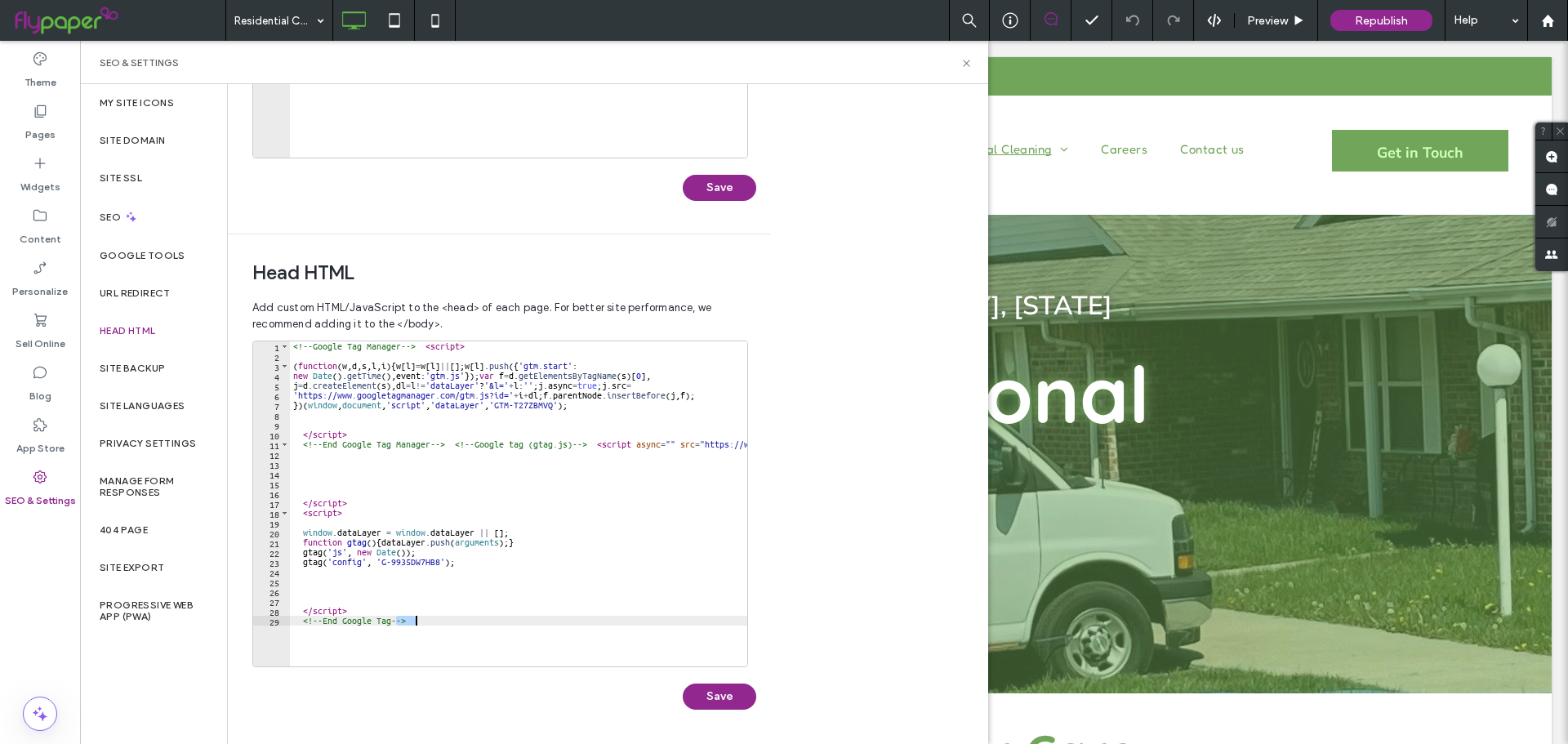 click on "<!--  Google Tag Manager  -->    < script > ( function ( w , d , s , l , i ) { w [ l ] = w [ l ] || [ ] ; w [ l ] . push ({ 'gtm.start' : new   Date ( ) . getTime ( ) , event : 'gtm.js' }) ; var   f = d . getElementsByTagName ( s ) [ 0 ] , j = d . createElement ( s ) , dl = l != 'dataLayer' ? '&l=' + l : '' ; j . async = true ; j . src = 'https://www.googletagmanager.com/gtm.js?id=' + i + dl ; f . parentNode . insertBefore ( j , f ) ; }) ( window , document , 'script' , 'dataLayer' , 'GTM-T27ZBMVQ' ) ;       </ script >    <!--  End Google Tag Manager  -->    <!--  Google tag (gtag.js)  -->    < script   async = ""   src = "https://www.googletagmanager.com/gtag/js?id=G-9935DW7HB8" >             </ script >    < script >    window . dataLayer   =   window . dataLayer   ||   [ ] ;    function   gtag ( ) { dataLayer . push ( arguments ) ; }    gtag ( 'js' ,   new   Date ( )) ;    gtag ( 'config' ,   'G-9935DW7HB8' ) ;             </ script >    <!--  End Google Tag  -->" at bounding box center [519, 504] 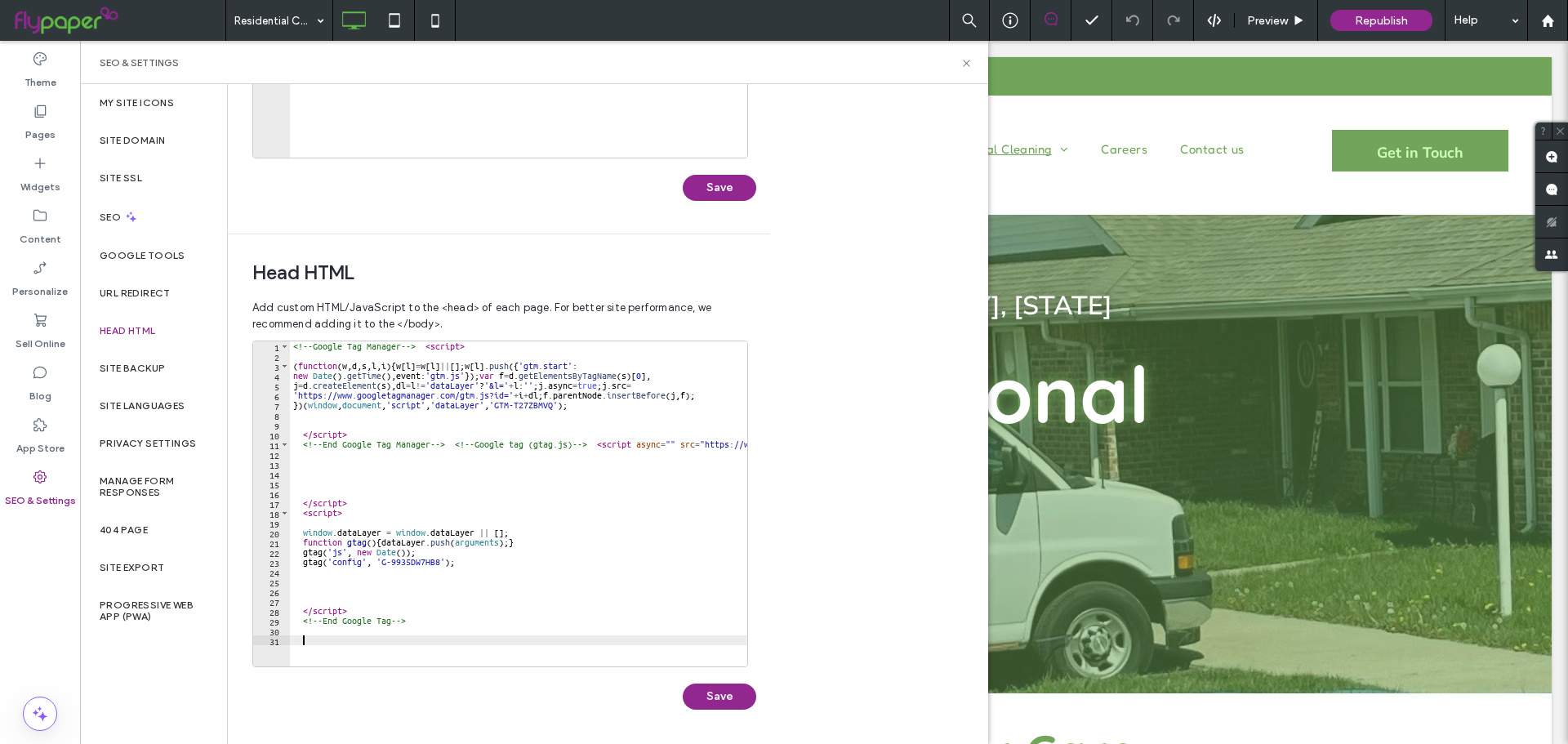 paste on "**********" 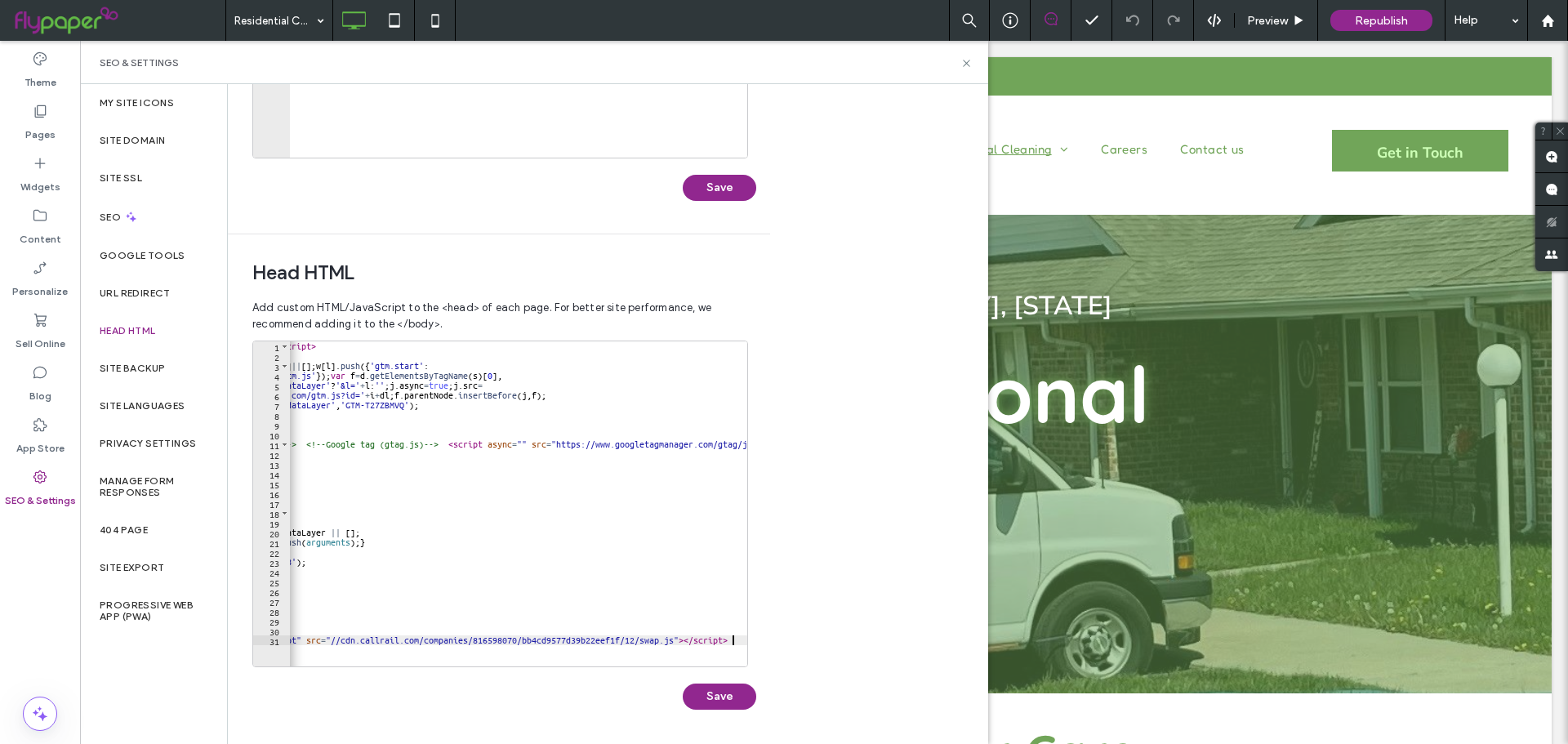 scroll, scrollTop: 0, scrollLeft: 149, axis: horizontal 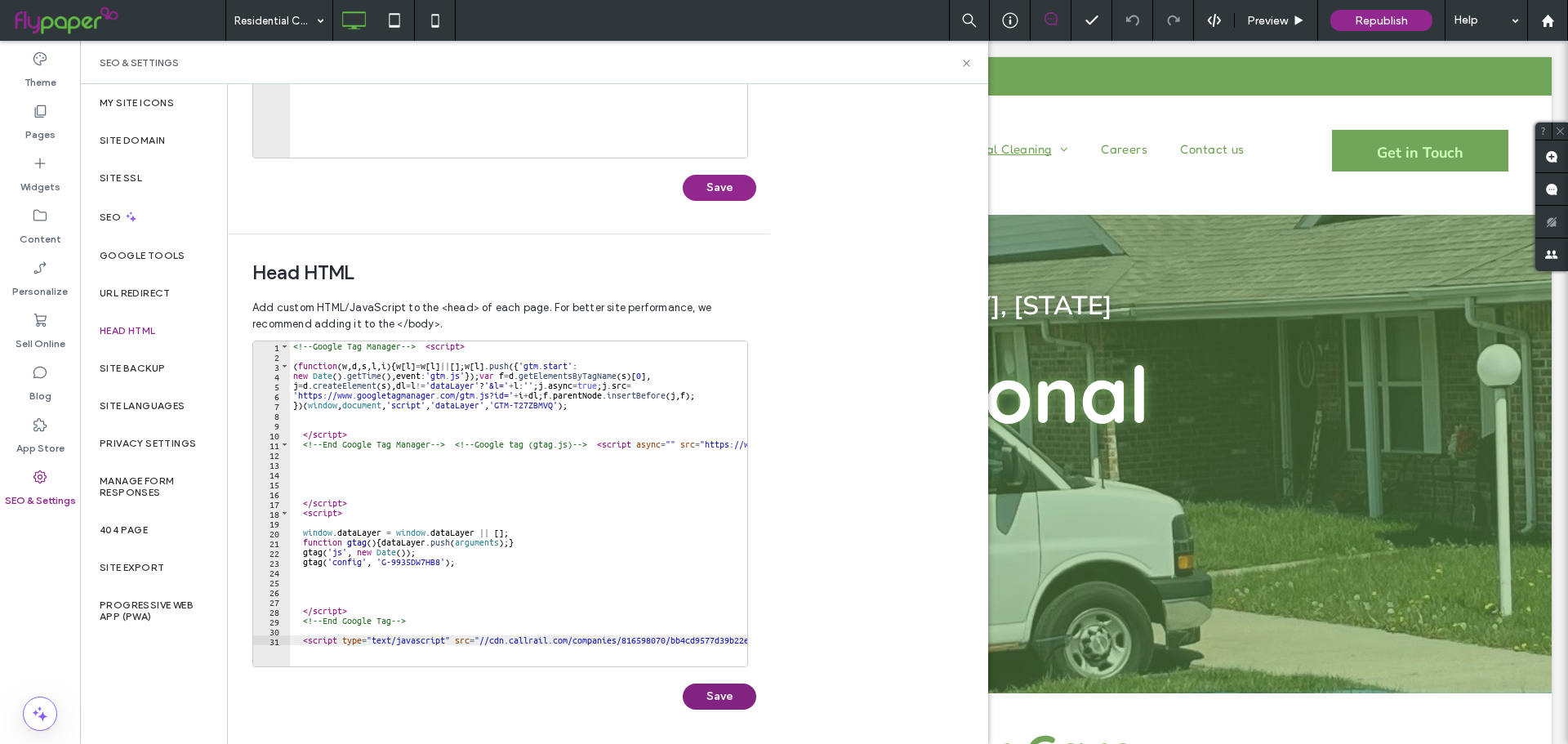 type on "**********" 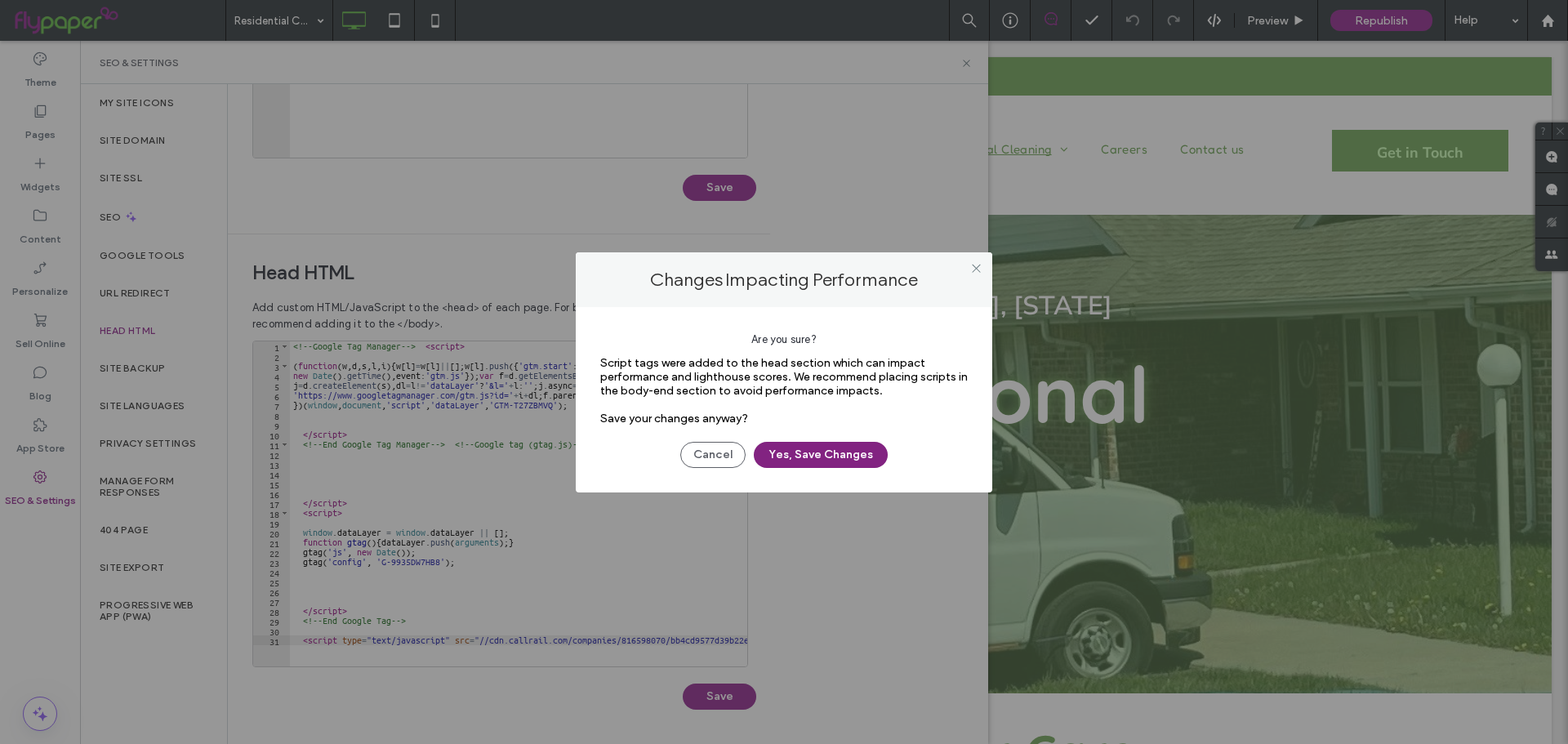 click on "Yes, Save Changes" at bounding box center (821, 455) 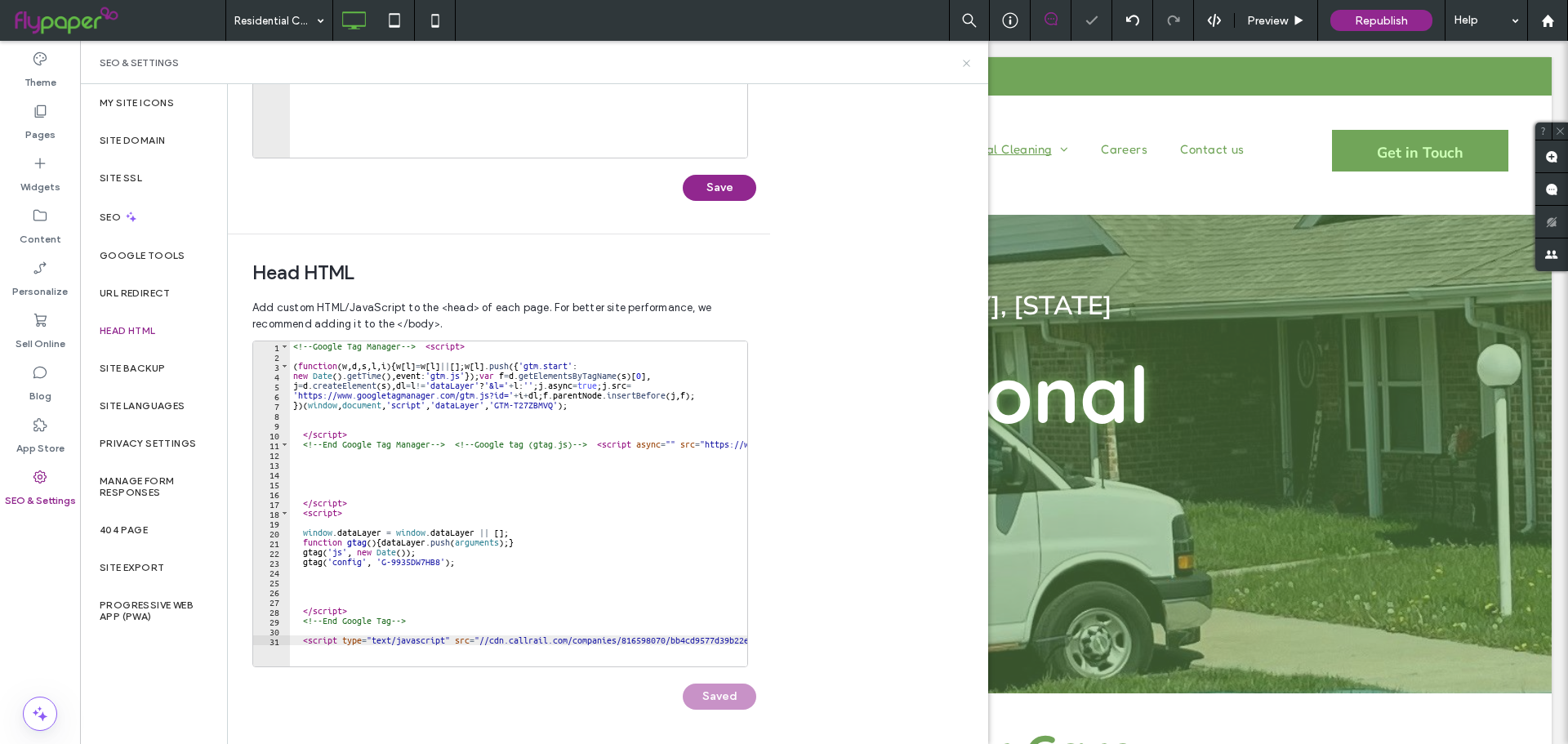 click 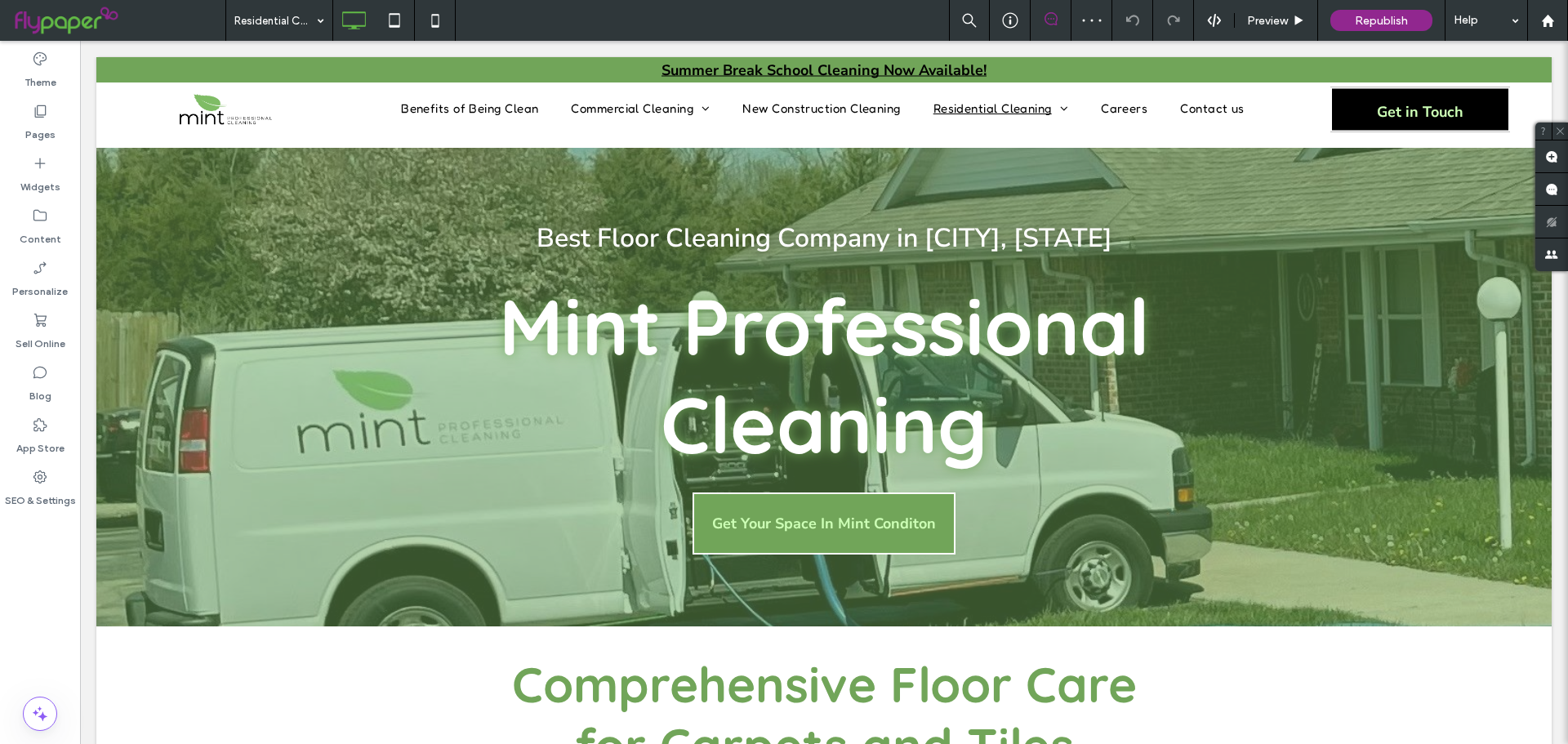 scroll, scrollTop: 1811, scrollLeft: 0, axis: vertical 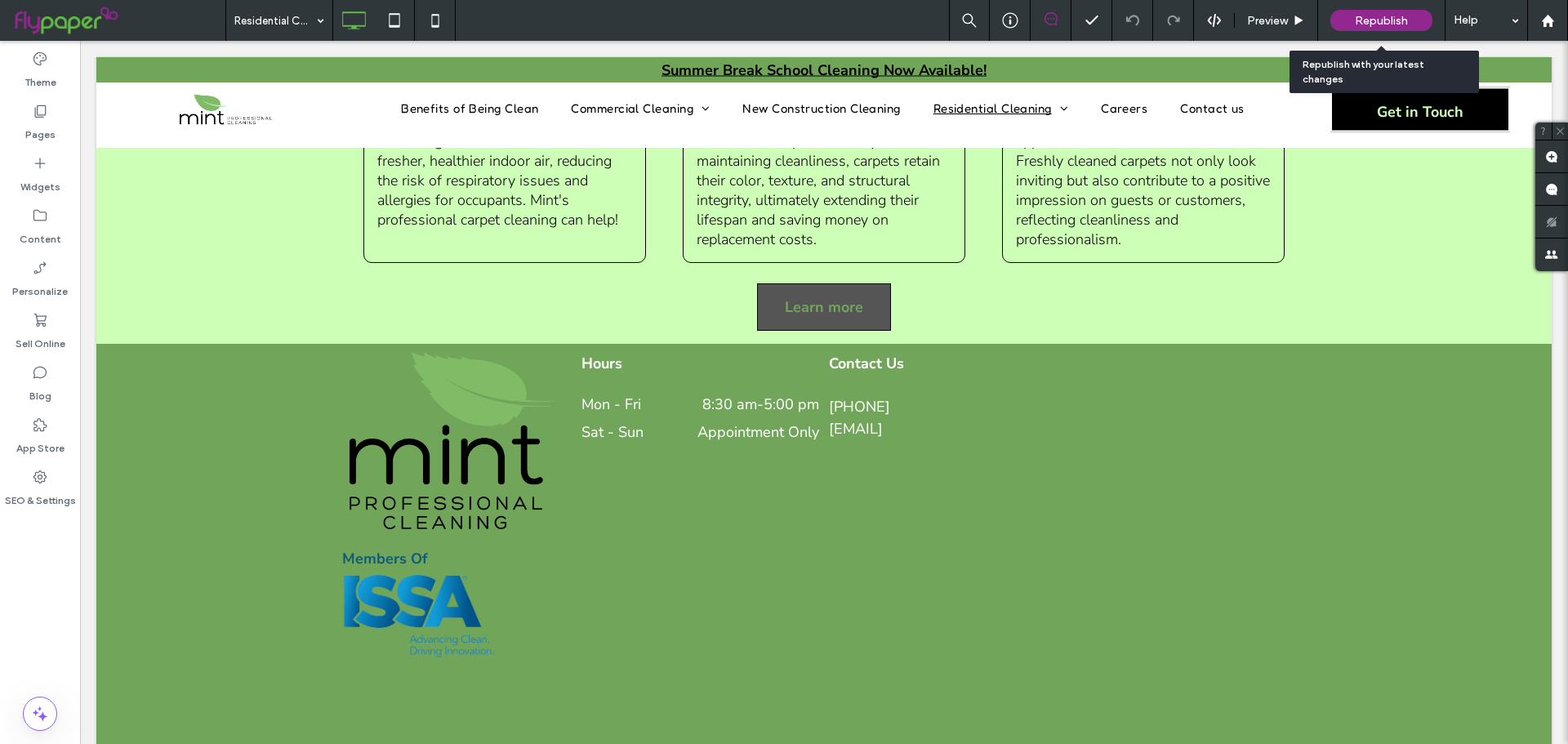 click on "Republish" at bounding box center [1381, 20] 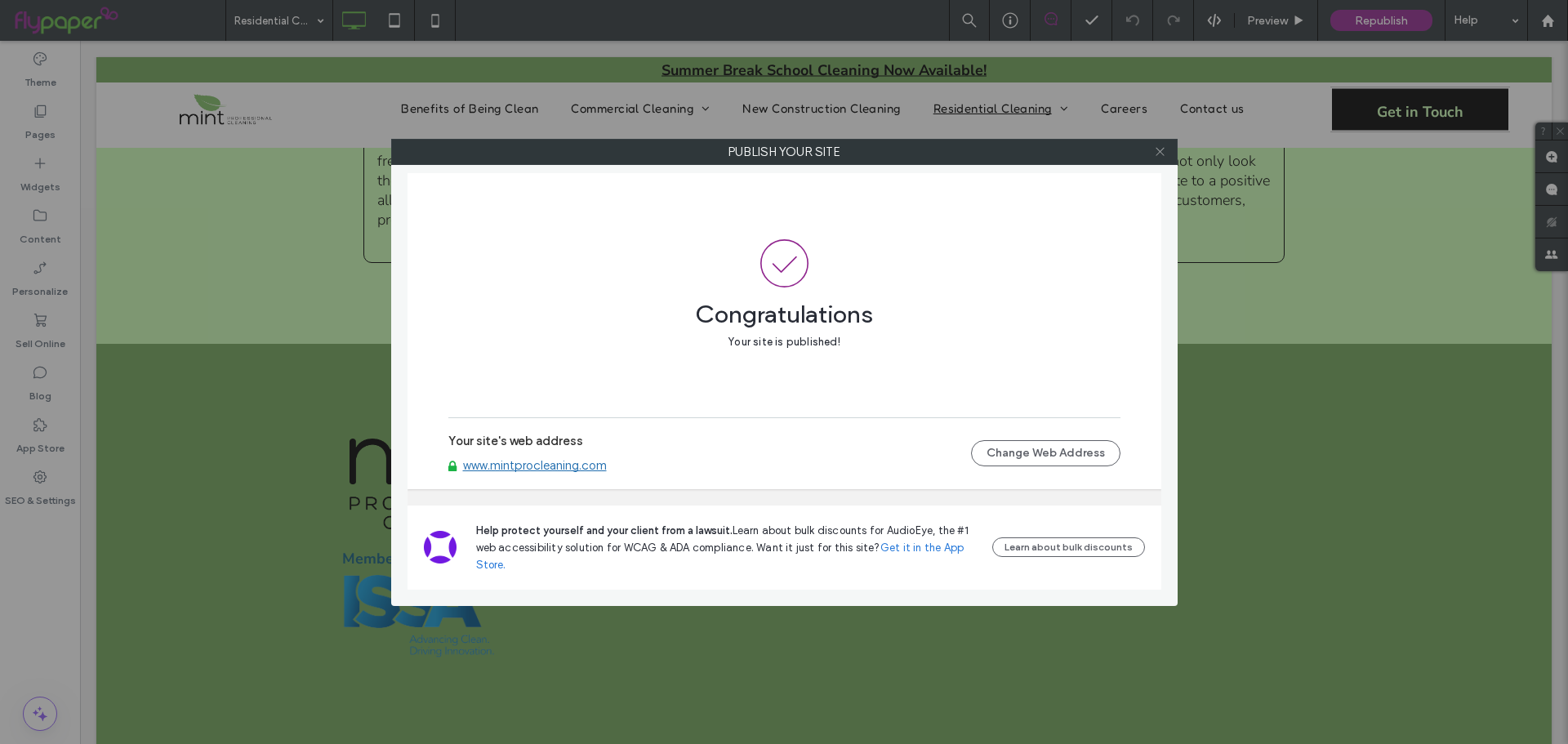 click 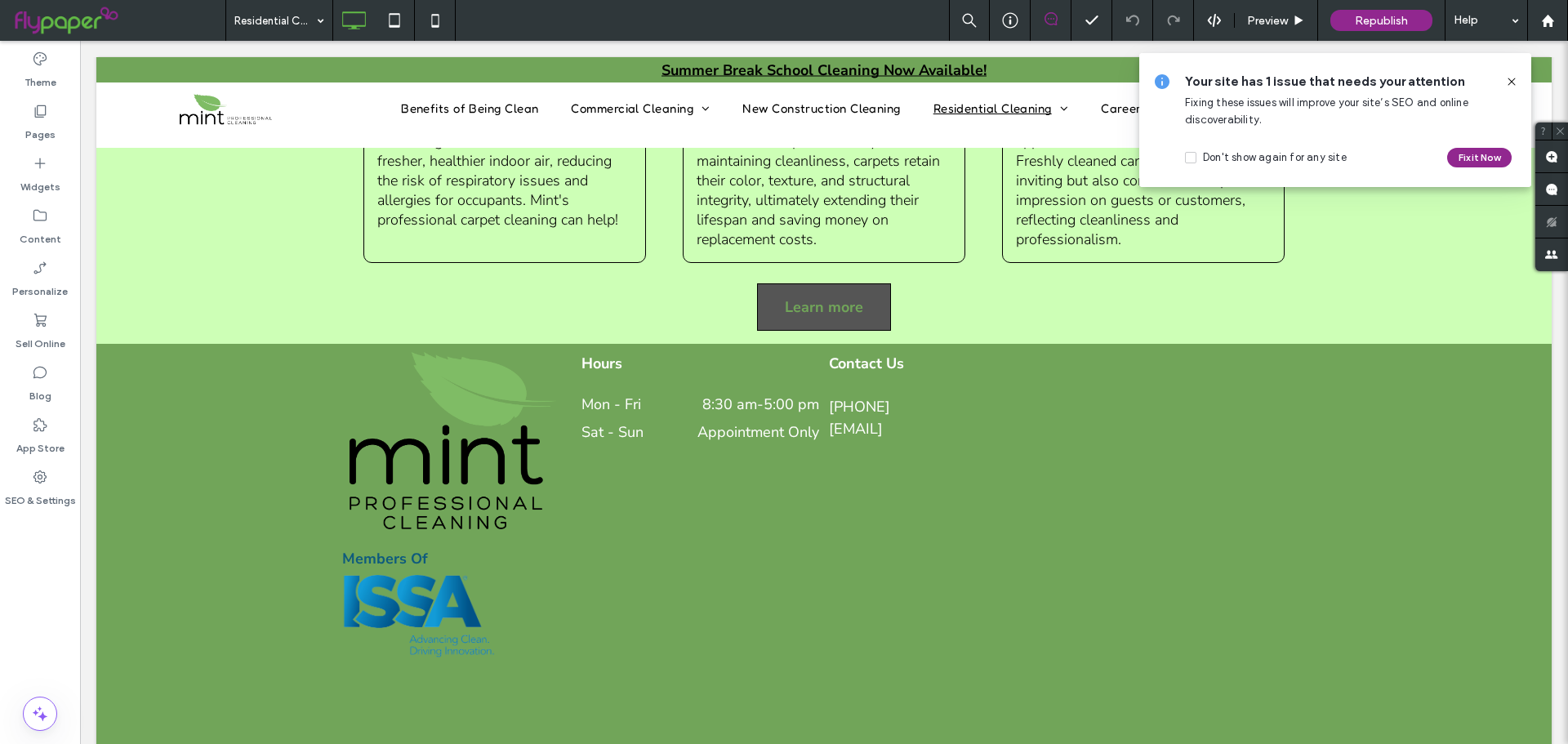 click 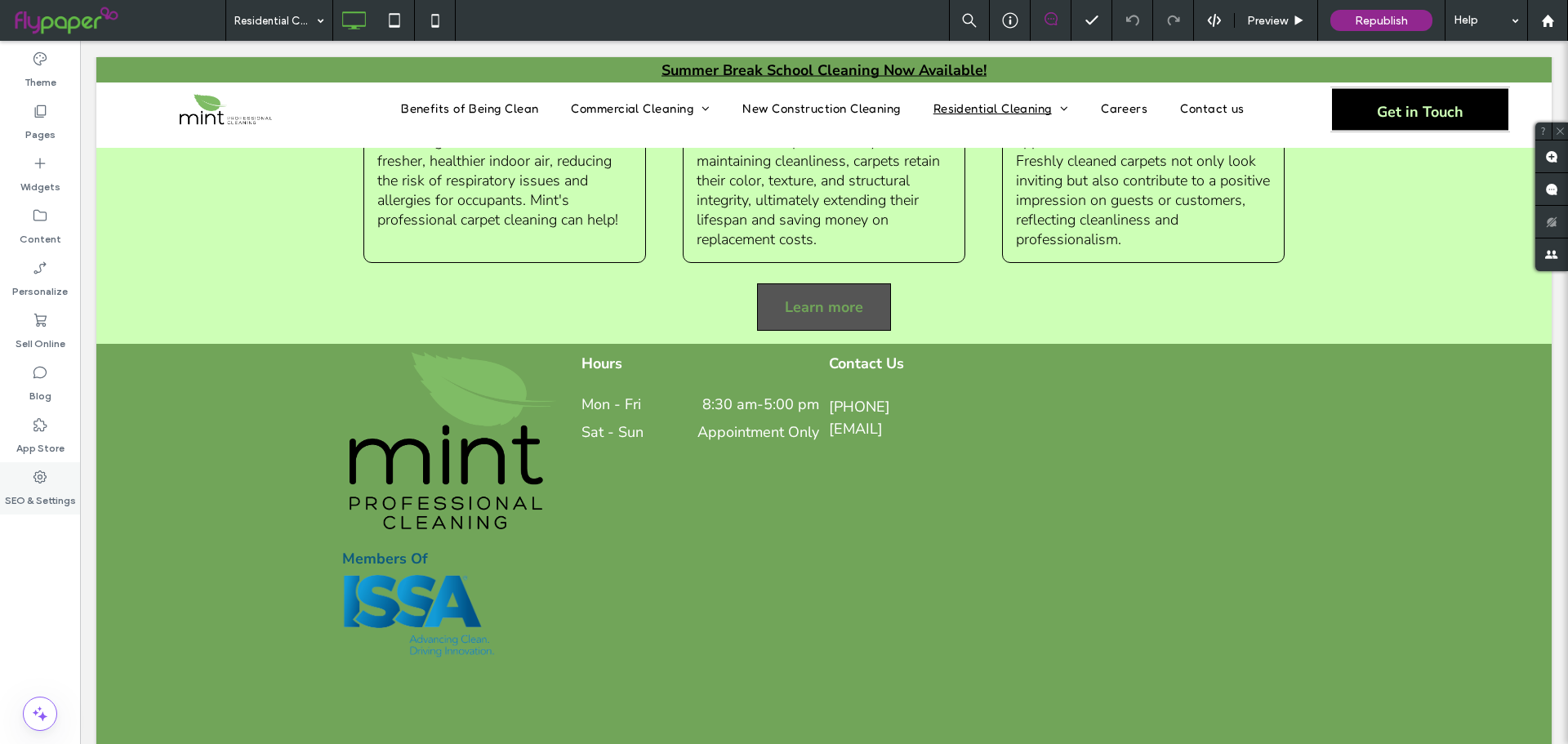 click 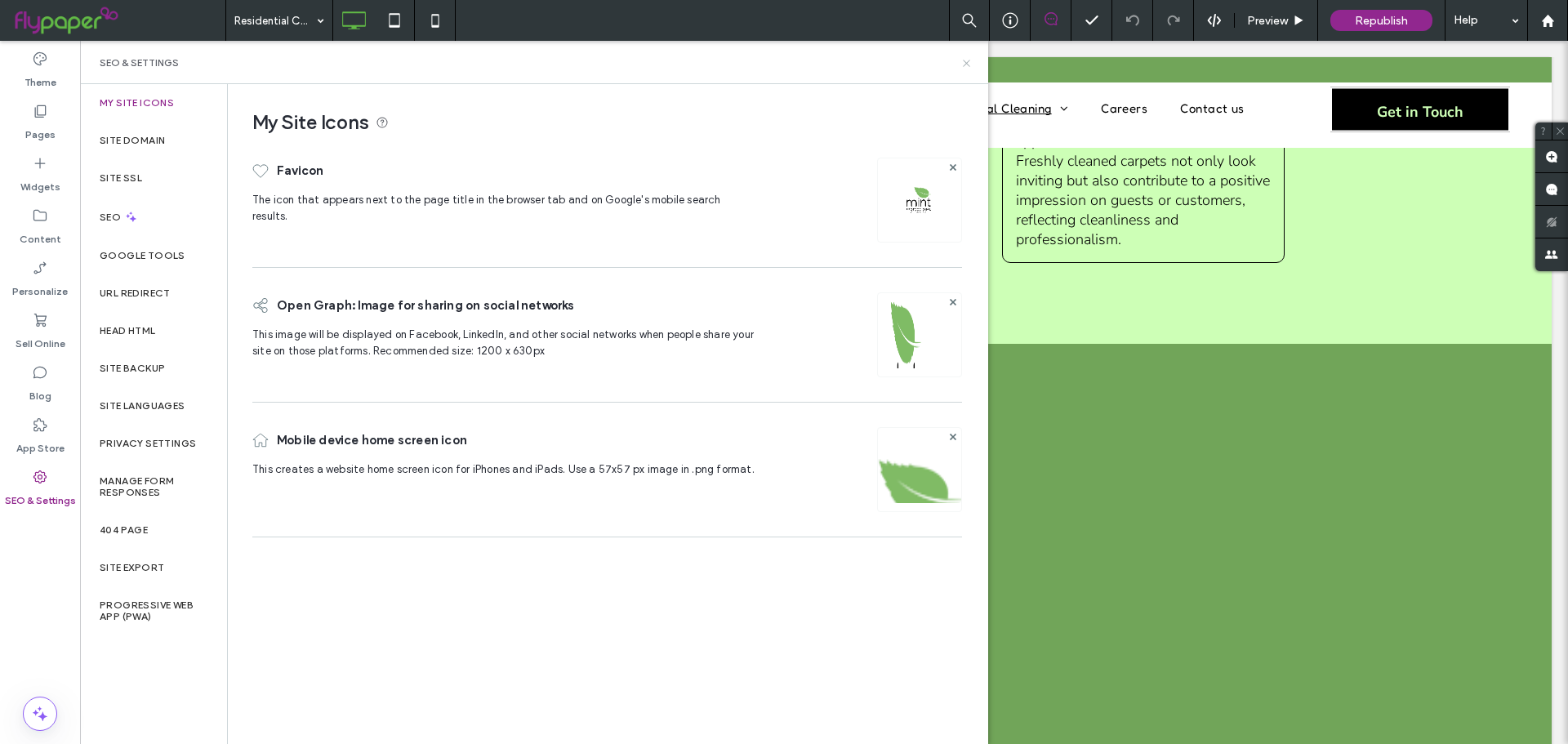 drag, startPoint x: 966, startPoint y: 62, endPoint x: 982, endPoint y: 3, distance: 61.131007 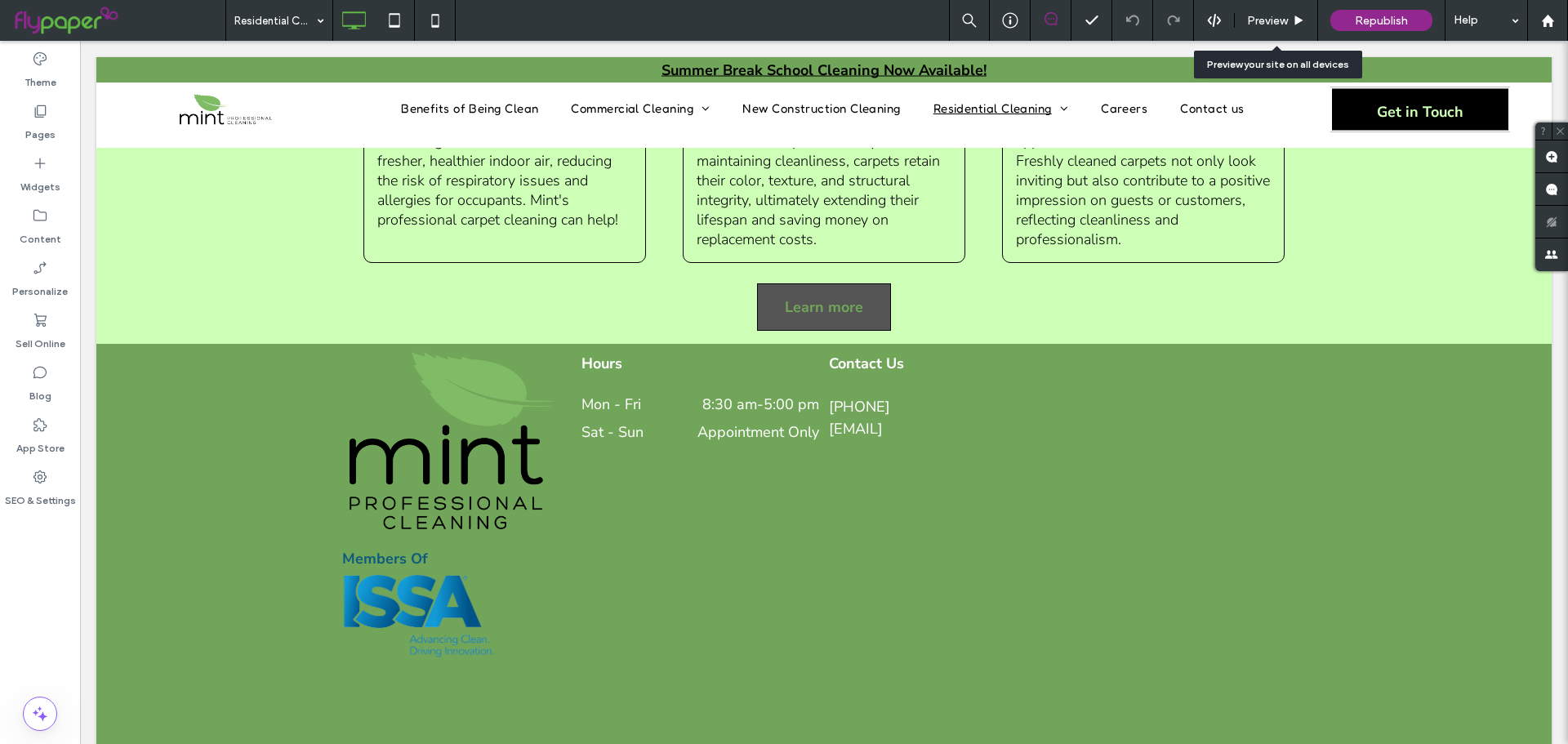 click on "Preview" at bounding box center (1267, 20) 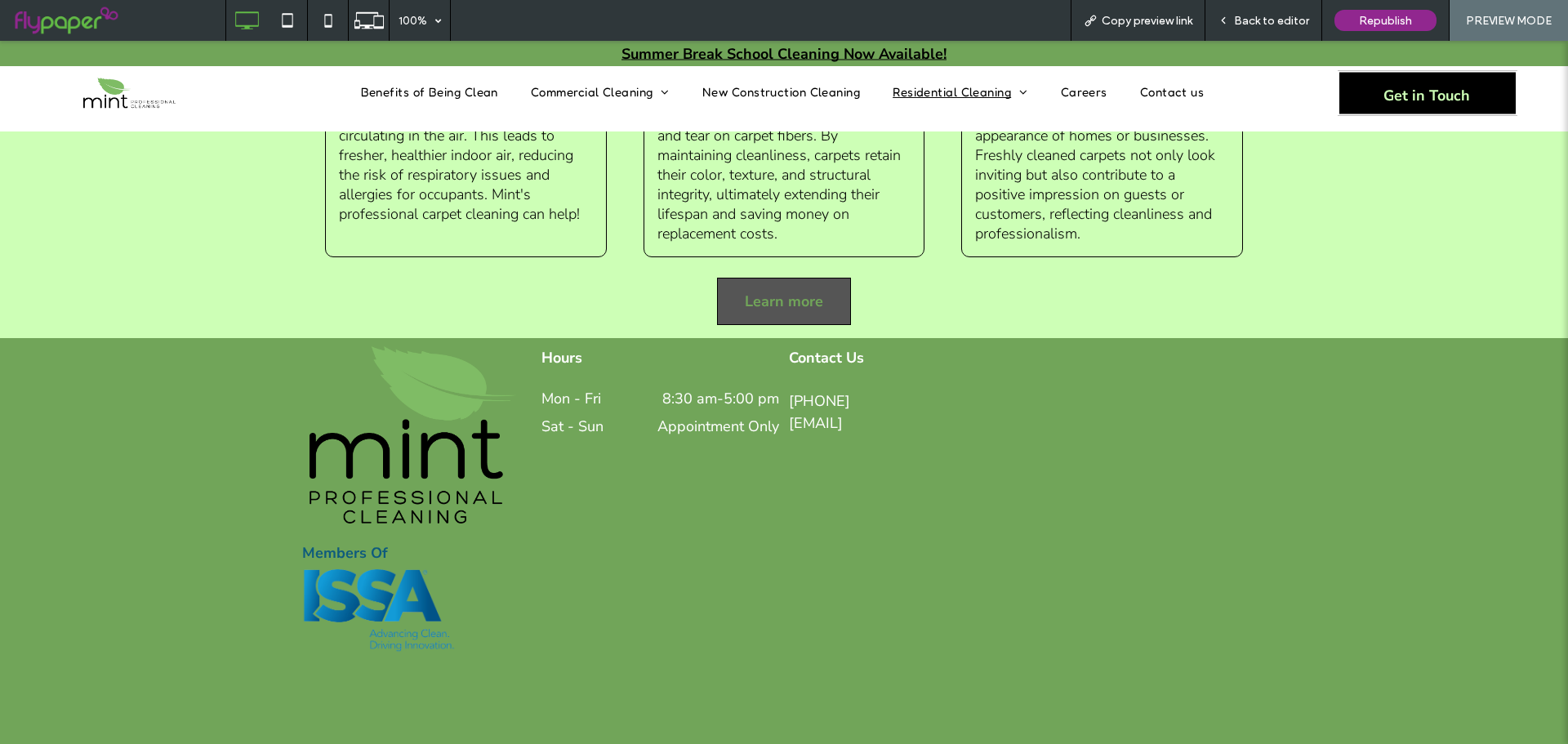 scroll, scrollTop: 1833, scrollLeft: 0, axis: vertical 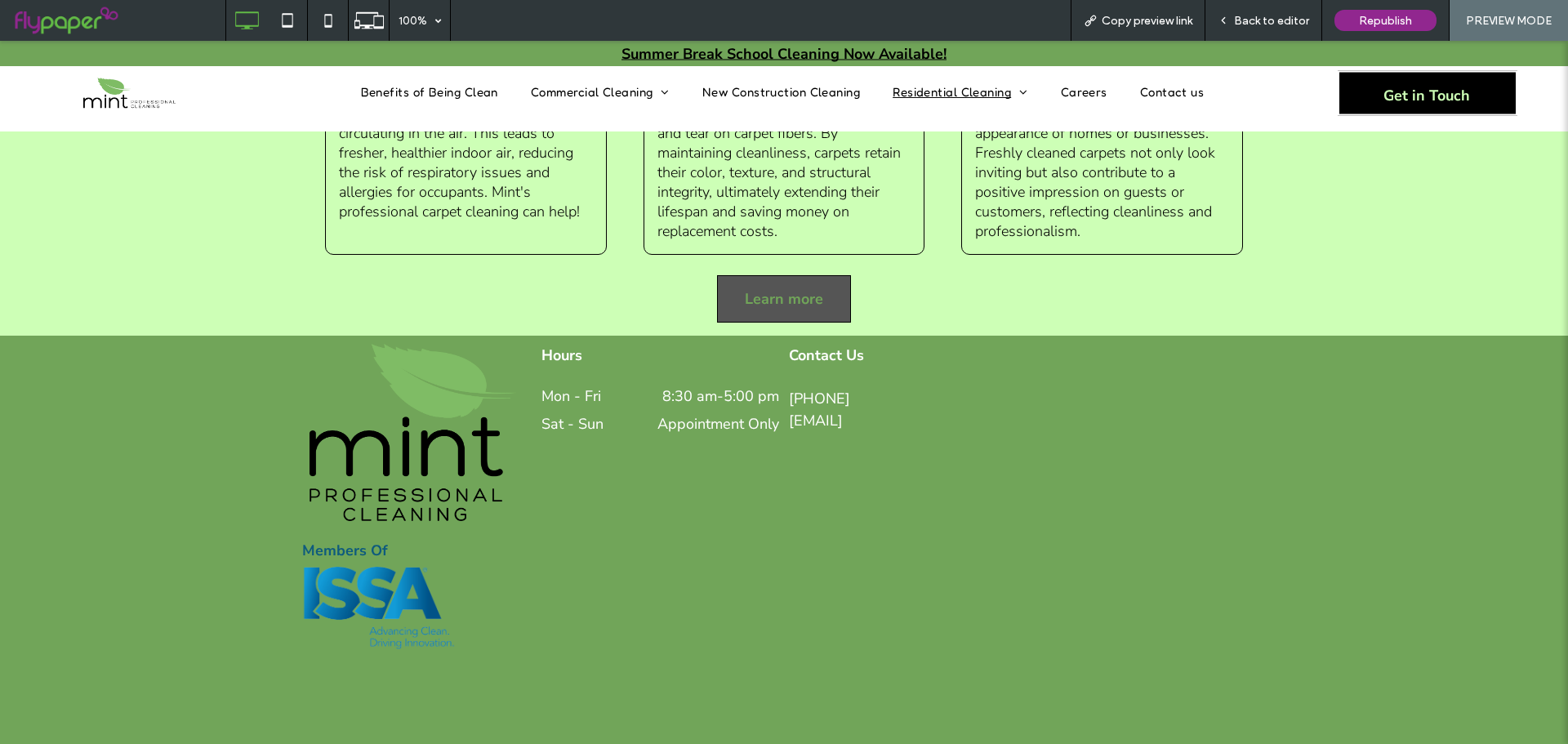 click on "Back to editor" at bounding box center (1272, 20) 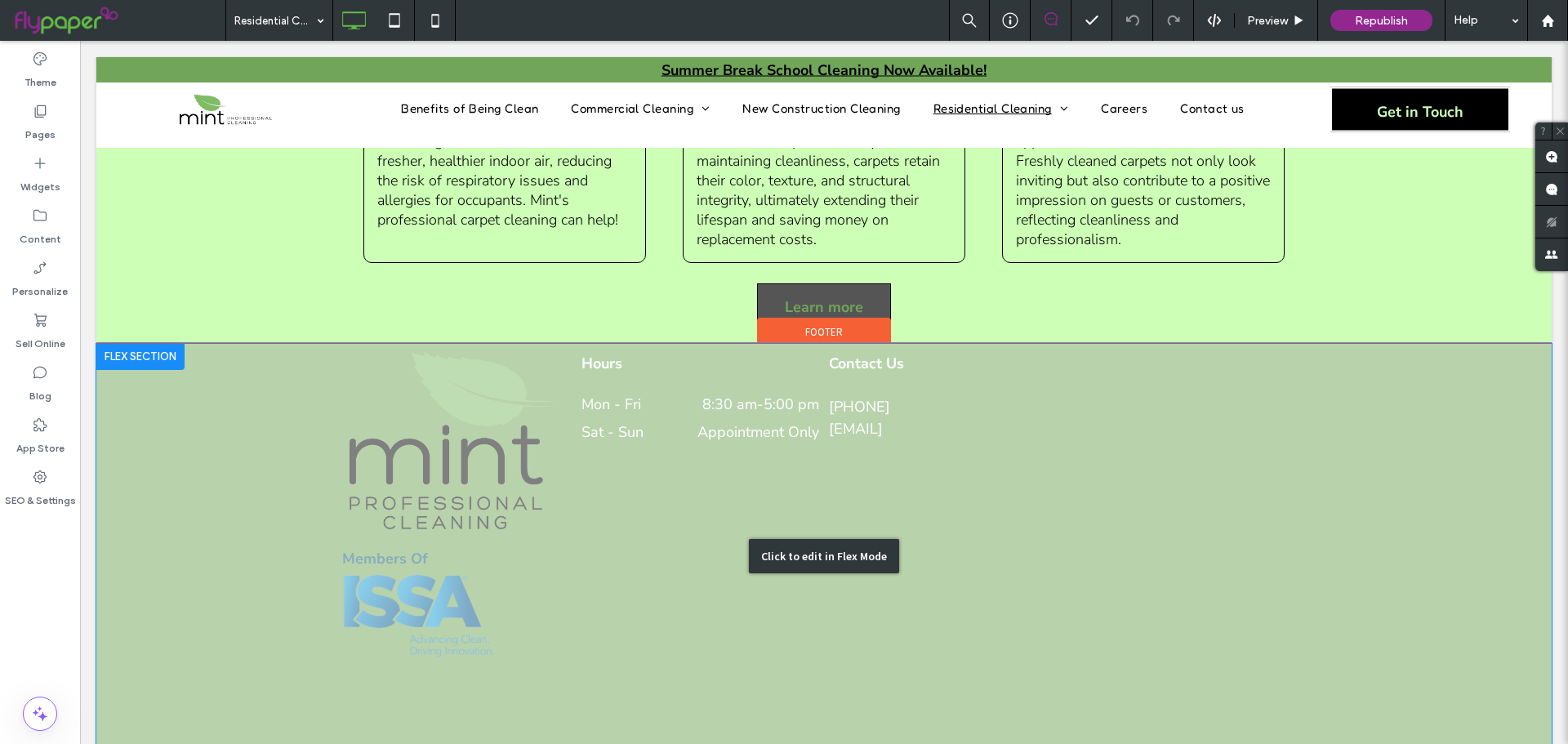 click on "Click to edit in Flex Mode" at bounding box center (824, 556) 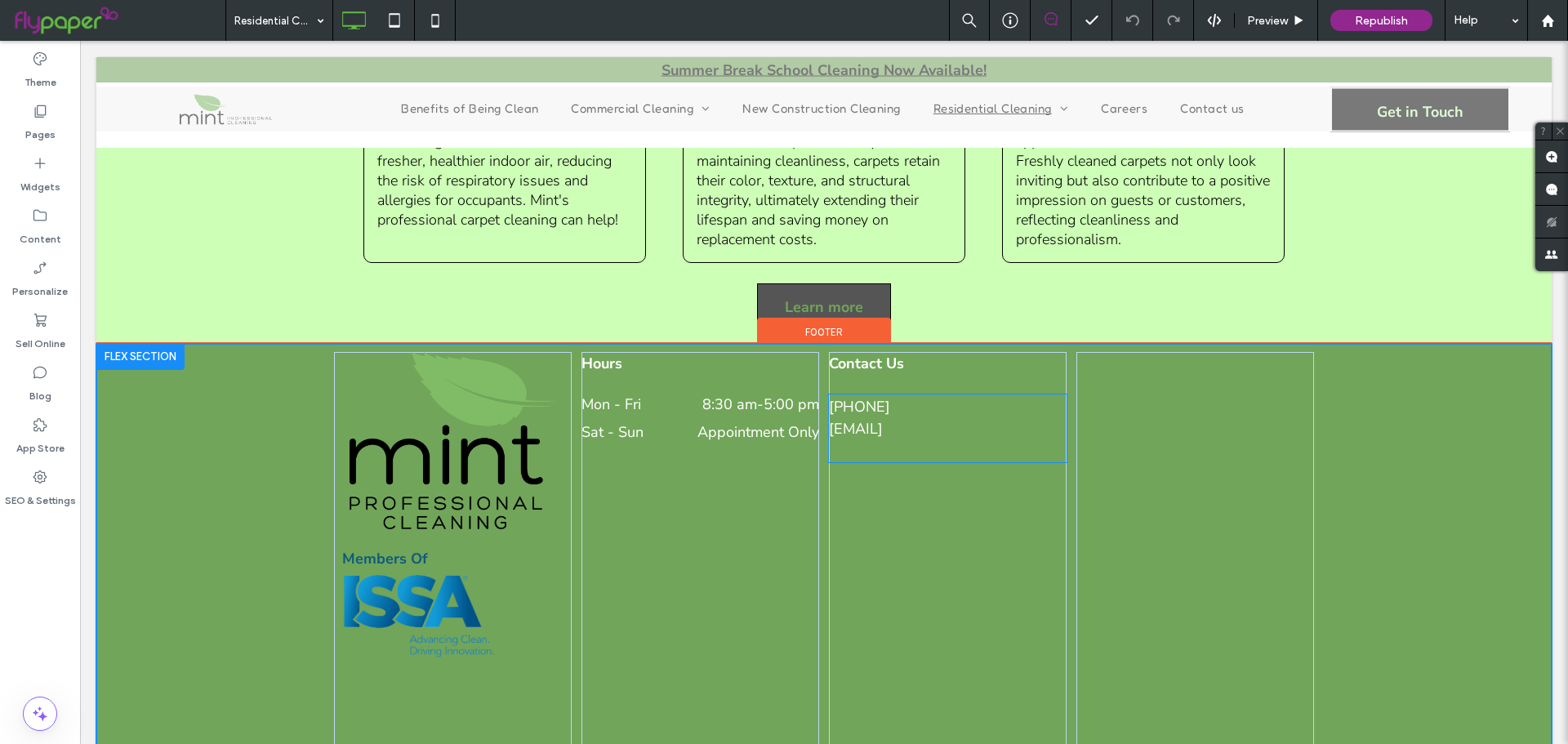 scroll, scrollTop: 1762, scrollLeft: 0, axis: vertical 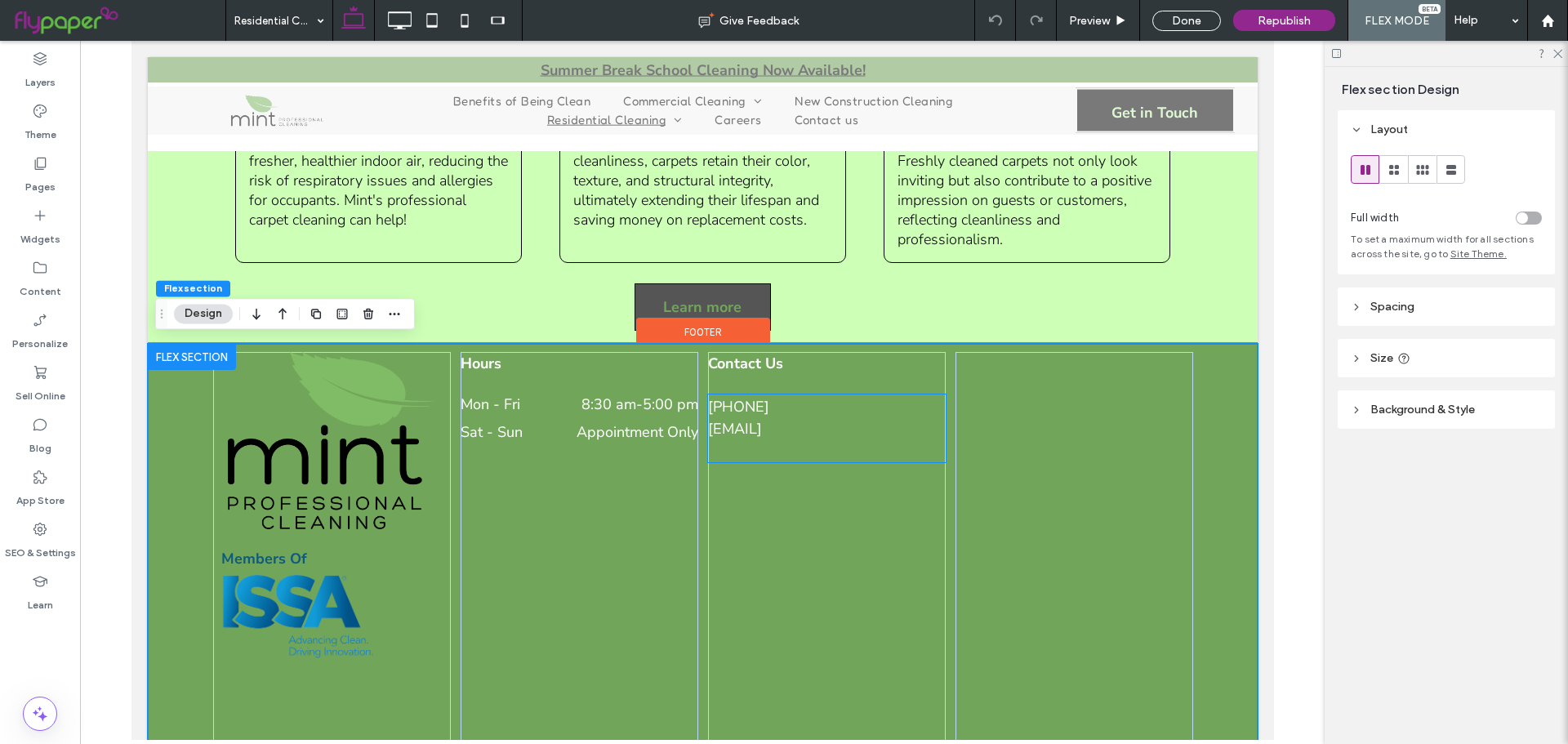 click on "[PHONE]" at bounding box center (737, 407) 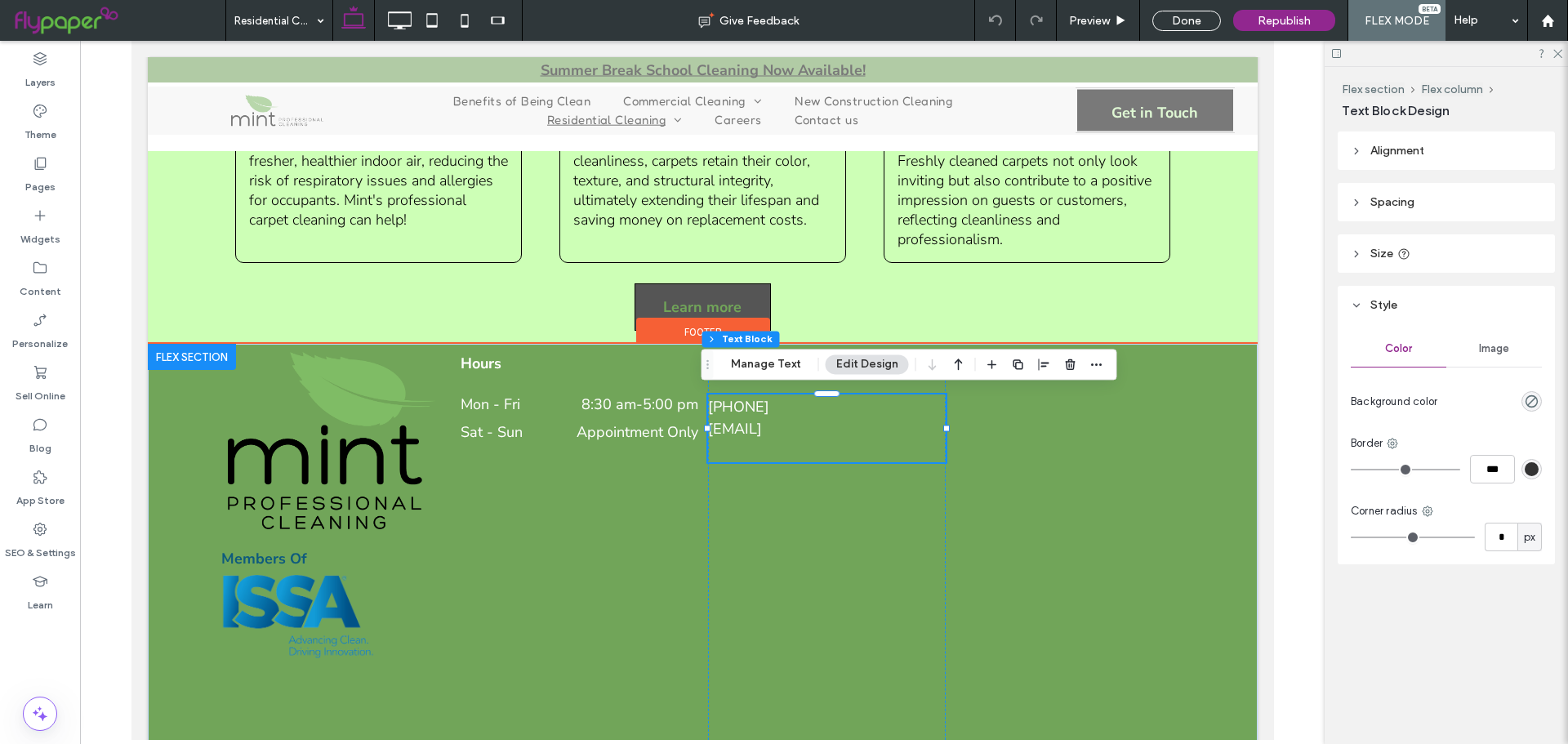 click on "[PHONE]" at bounding box center (737, 407) 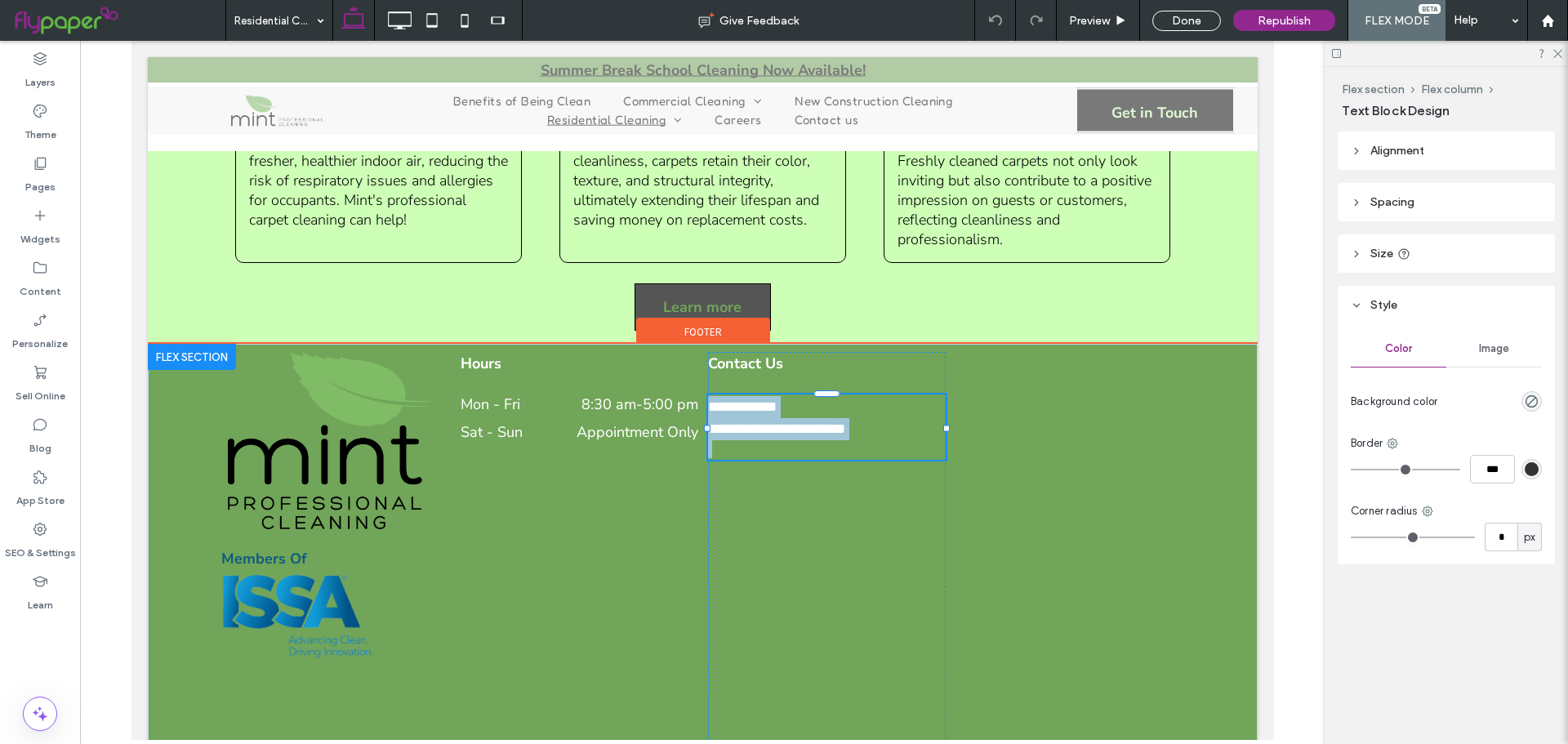 type on "**********" 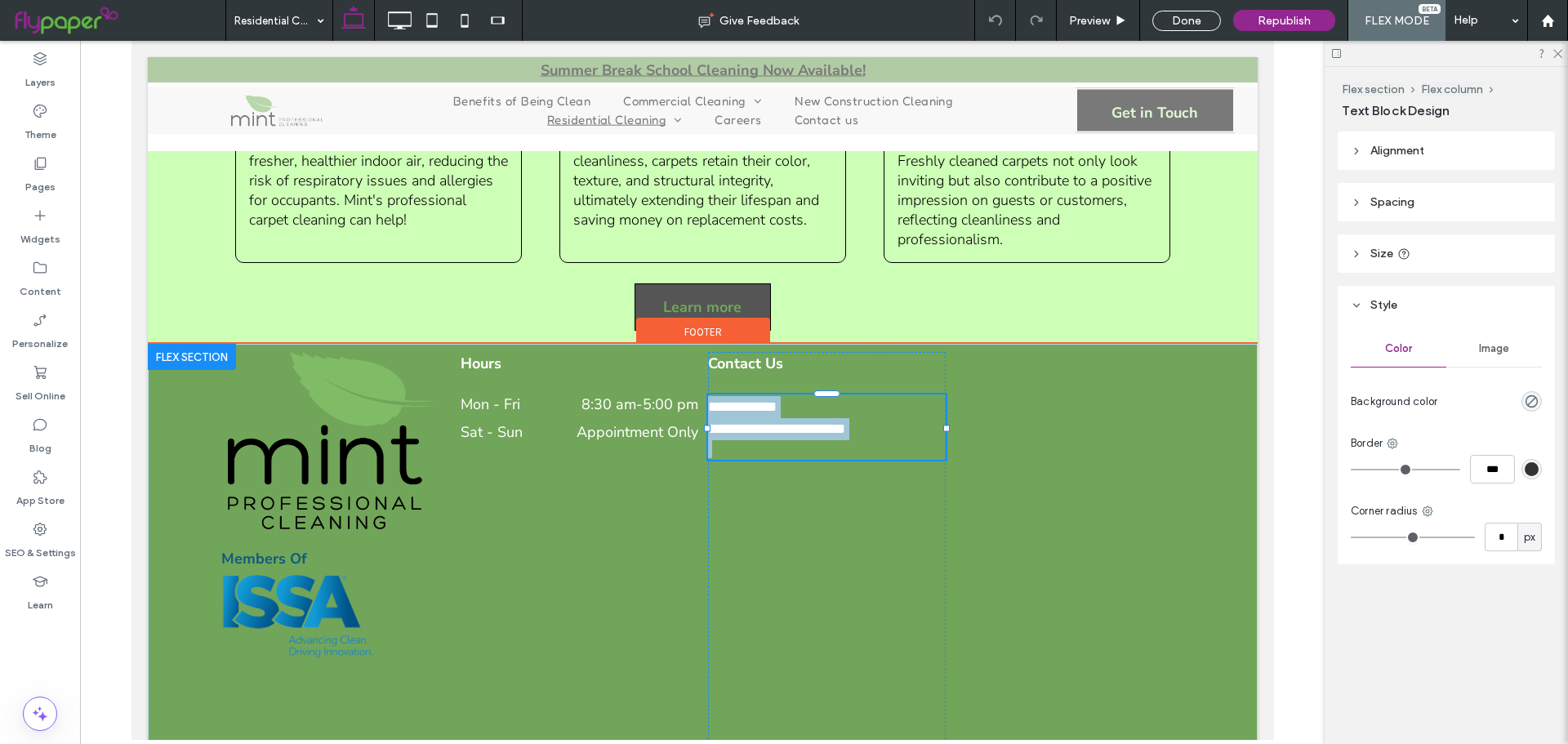 type on "**" 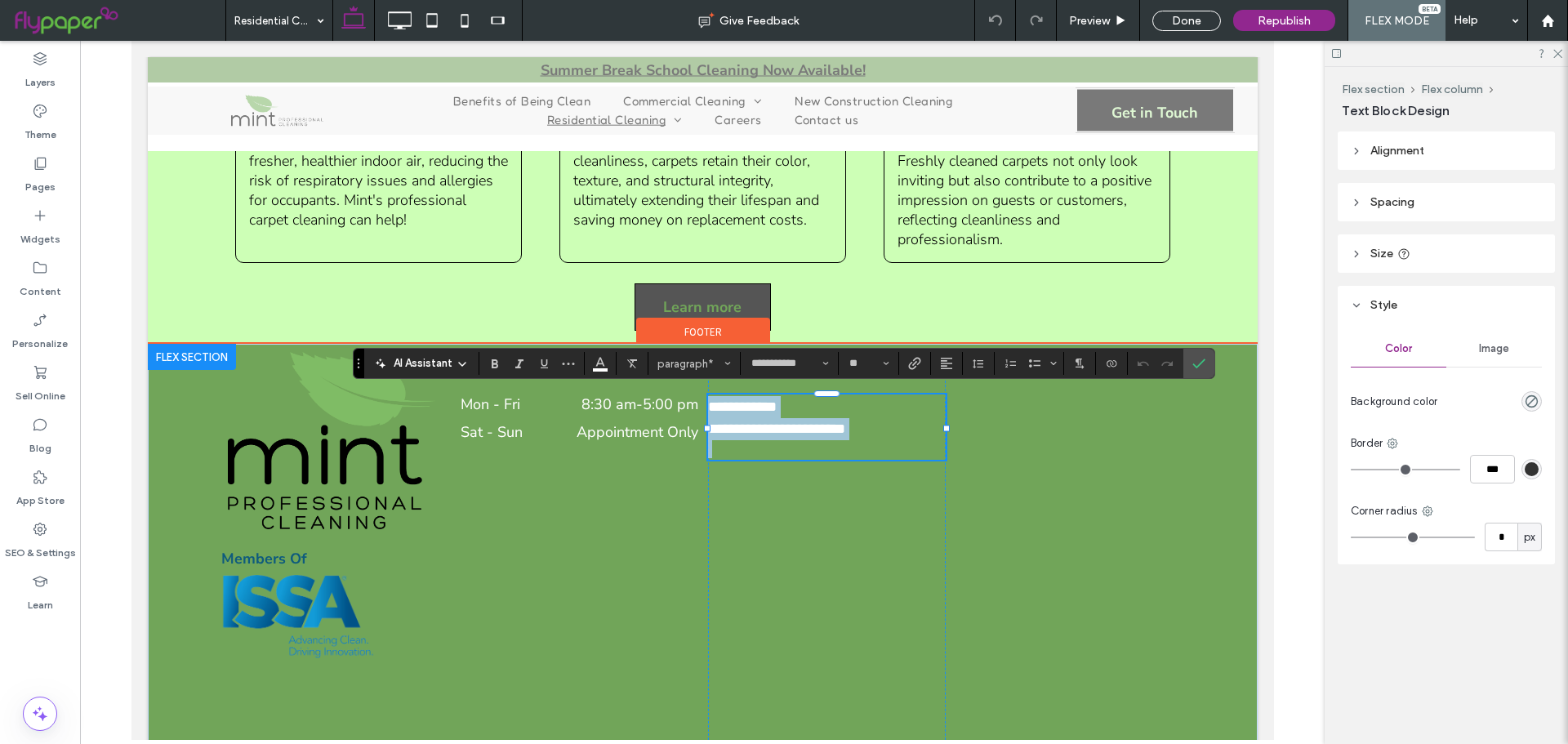 click on "**********" at bounding box center (742, 407) 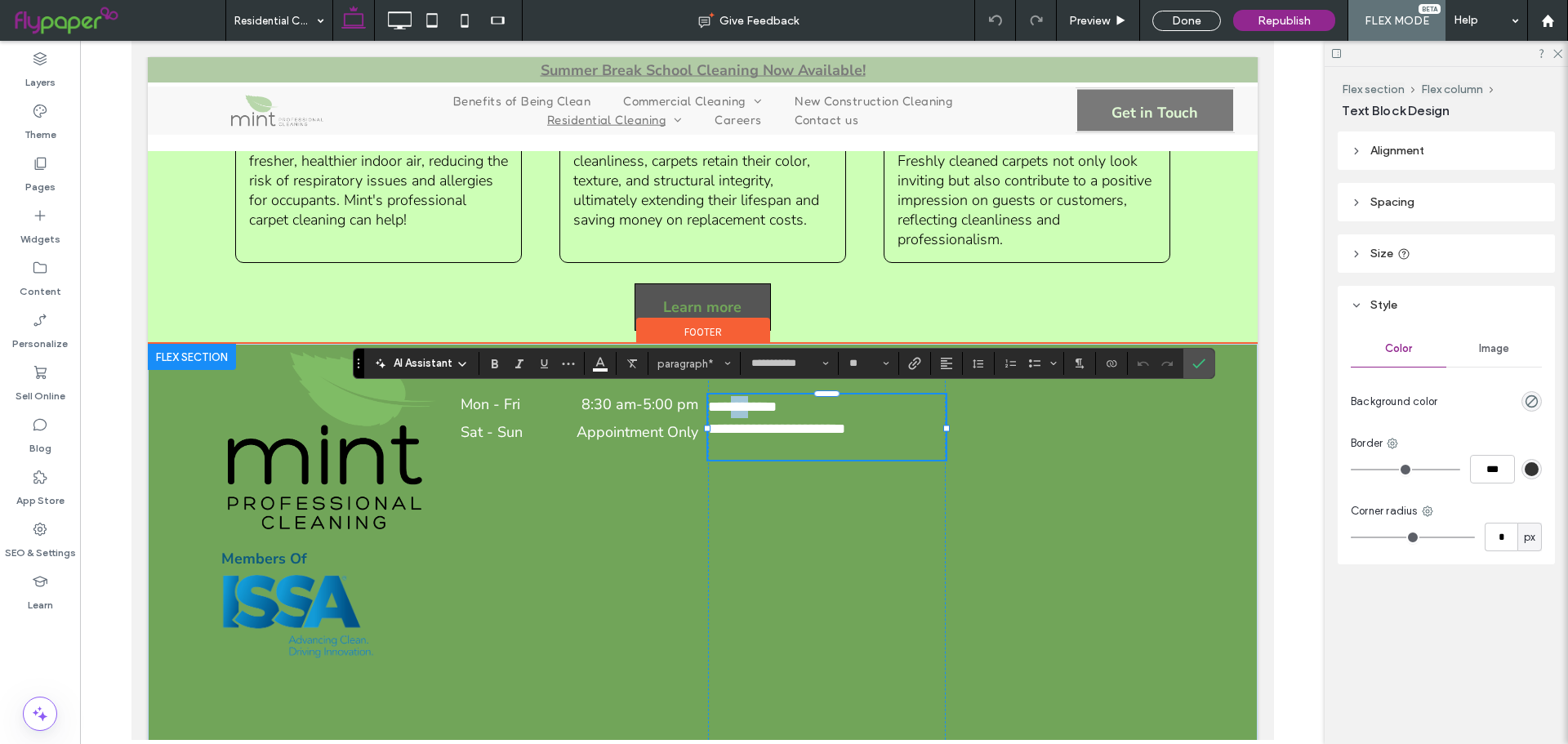 click on "**********" at bounding box center [742, 407] 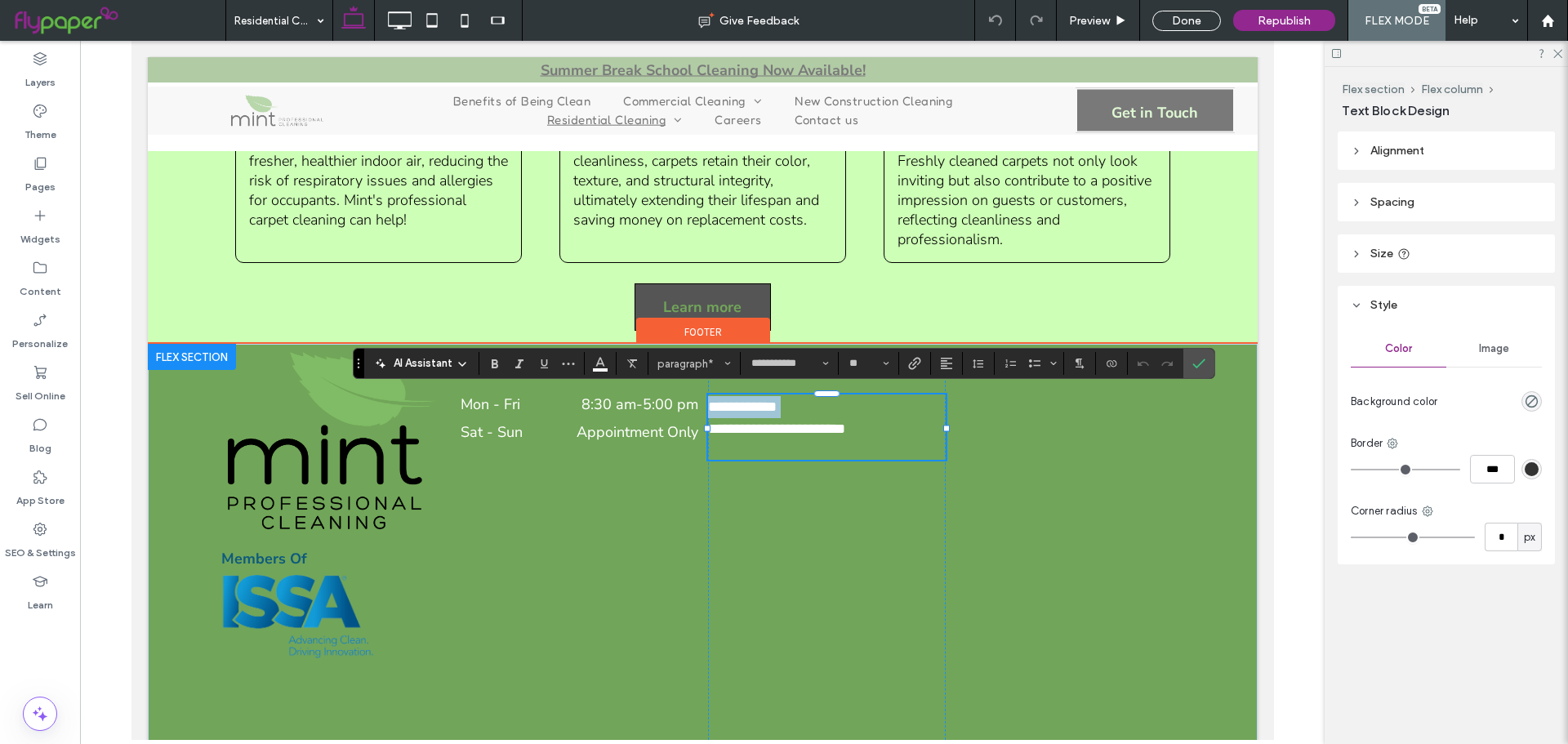 click on "**********" at bounding box center [742, 407] 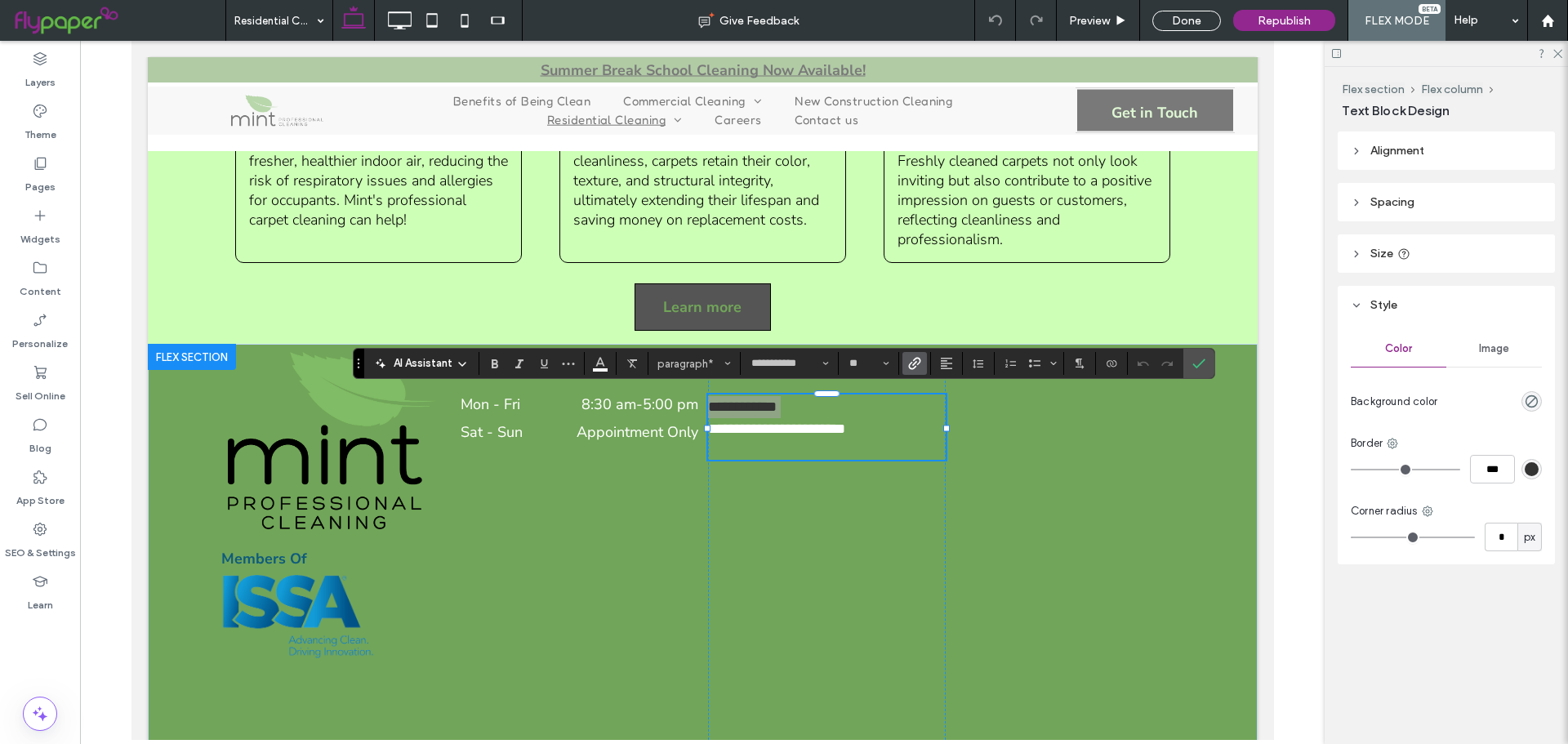 click 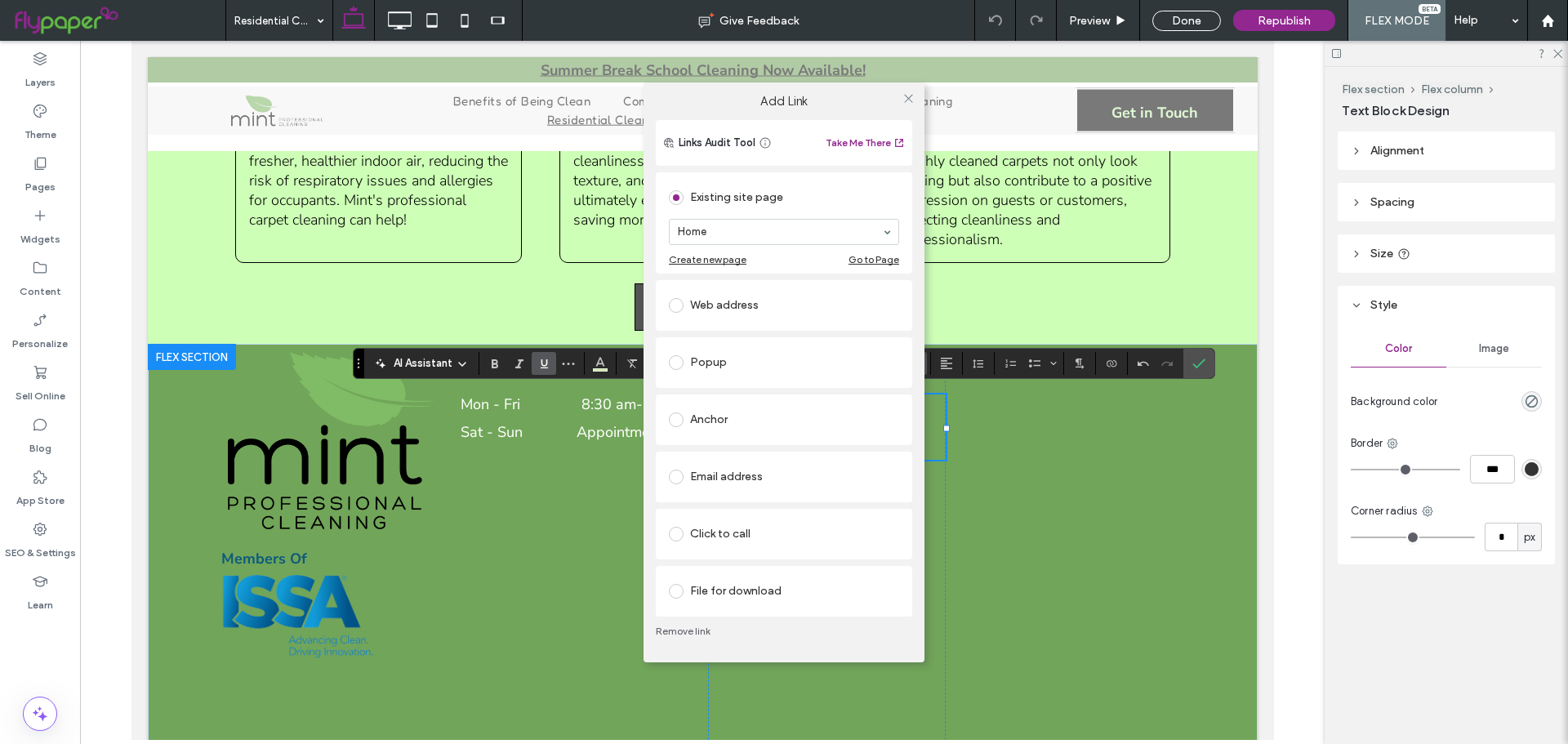 click on "Click to call" at bounding box center [784, 534] 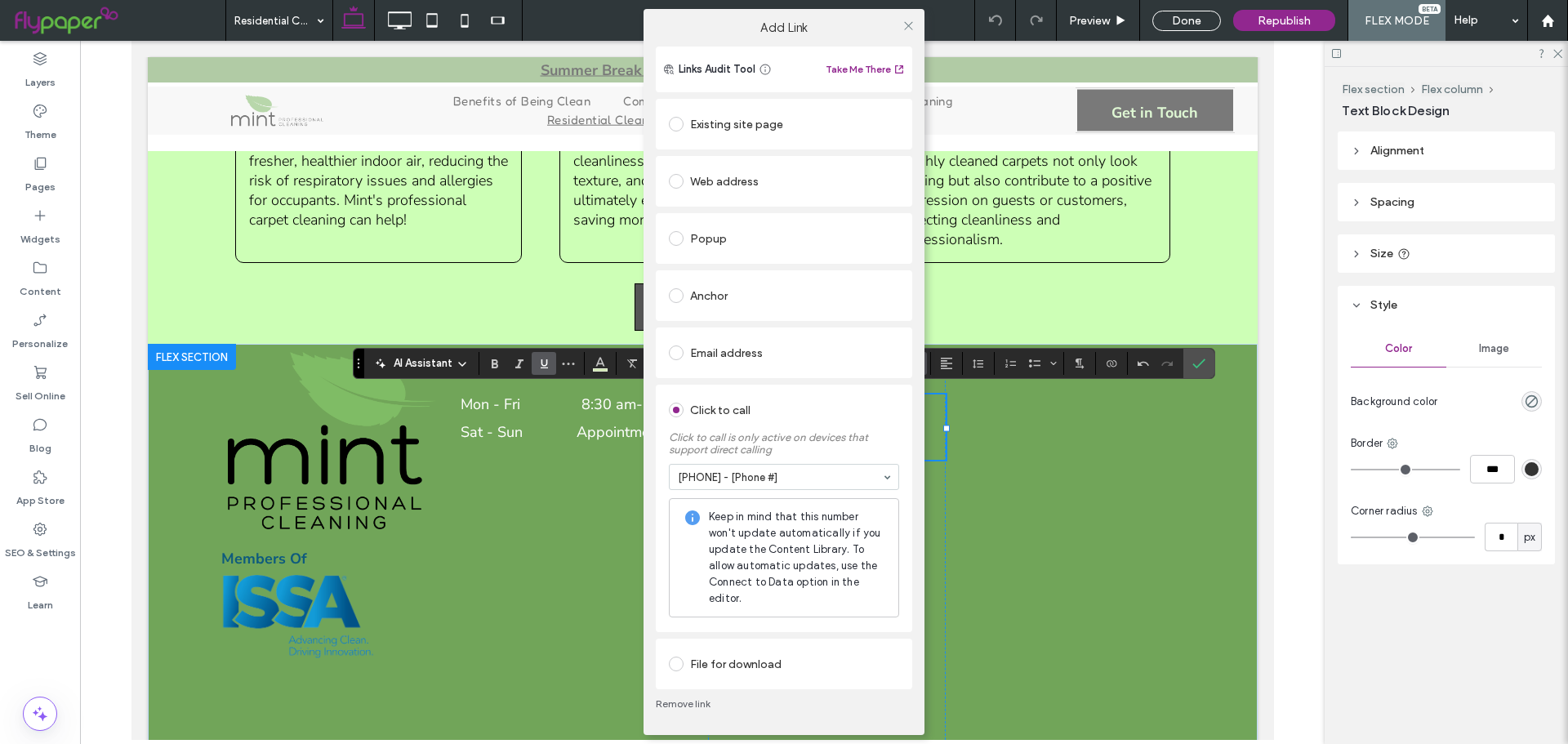 click at bounding box center (908, 25) 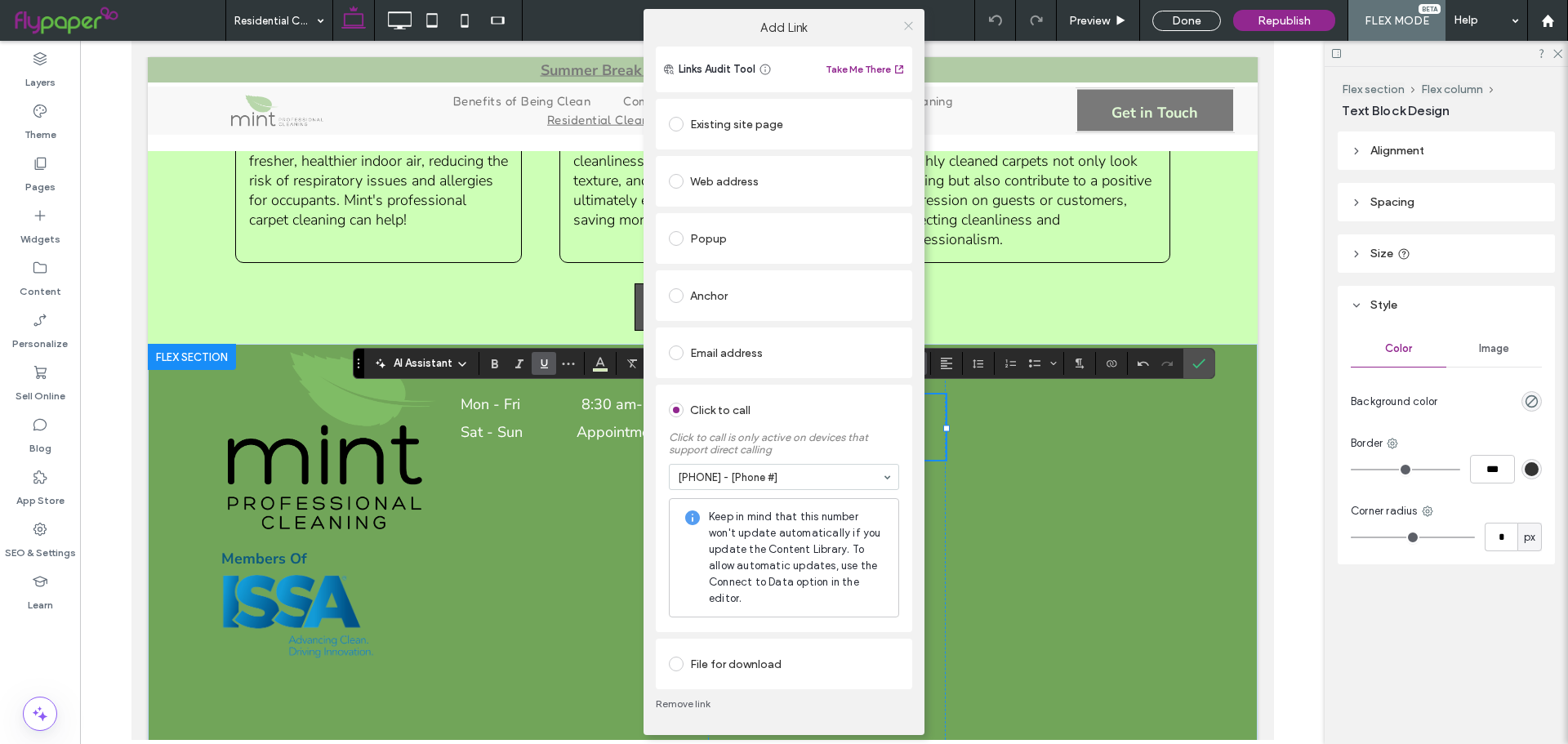 click 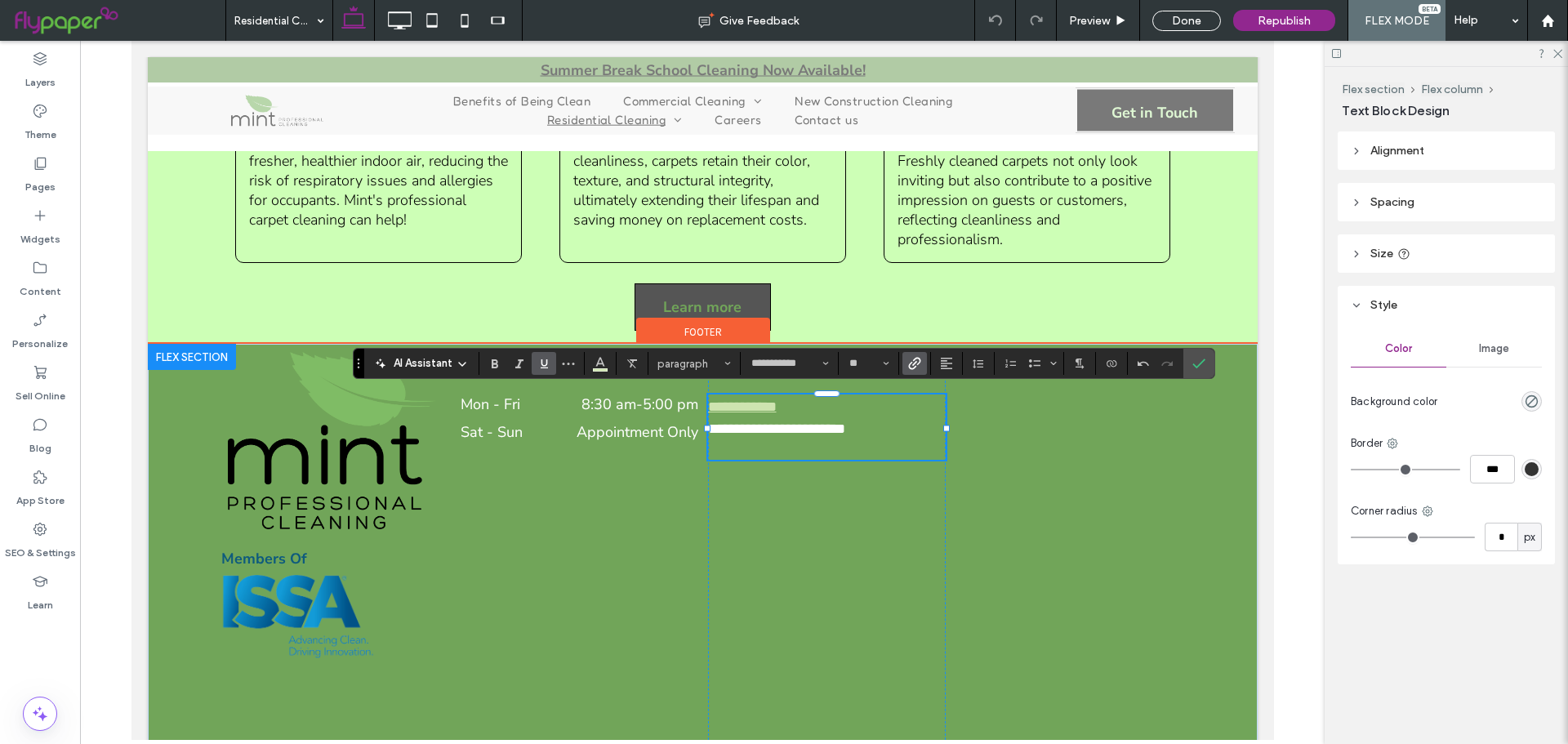 click on "**********" at bounding box center [826, 556] 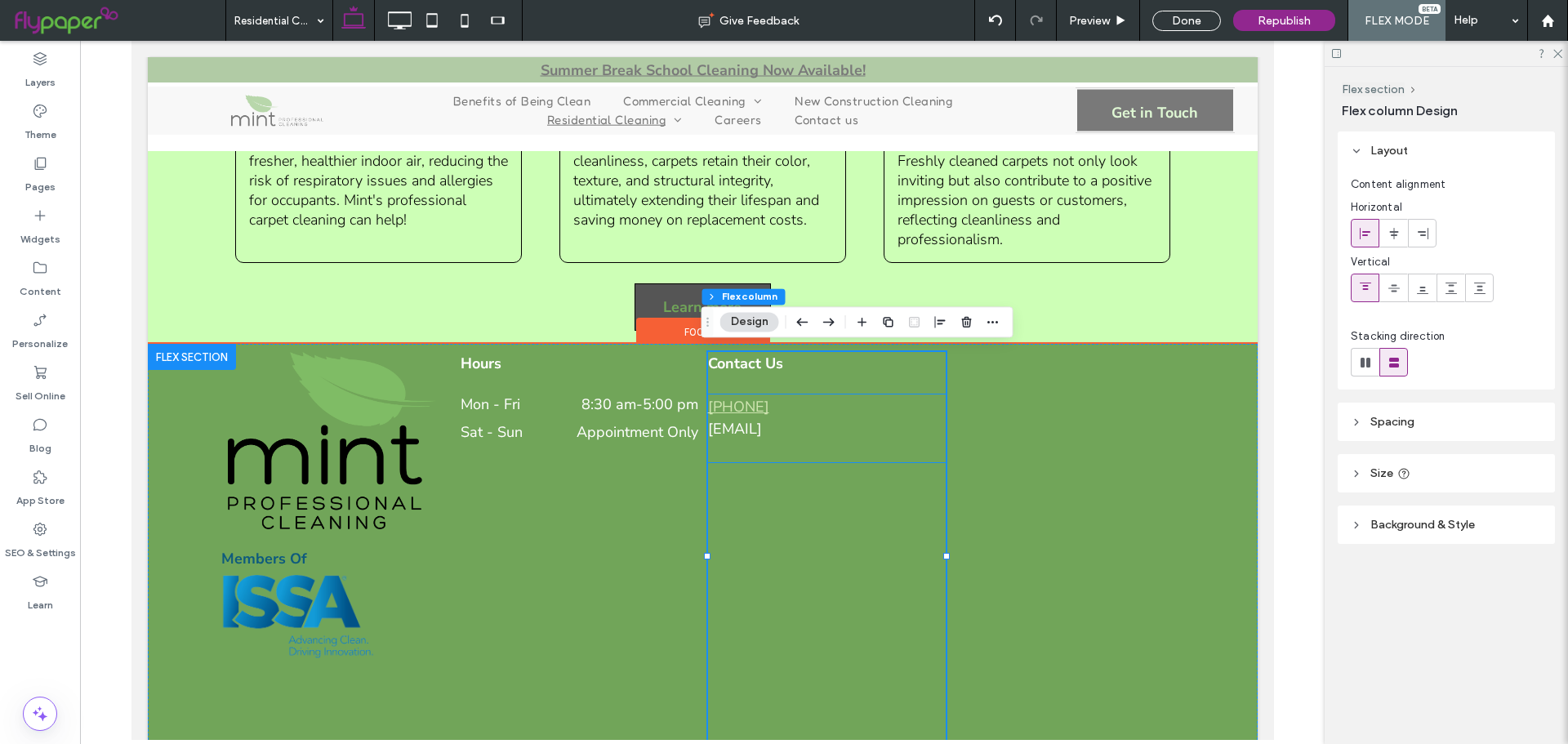 click on "[PHONE]" at bounding box center [826, 407] 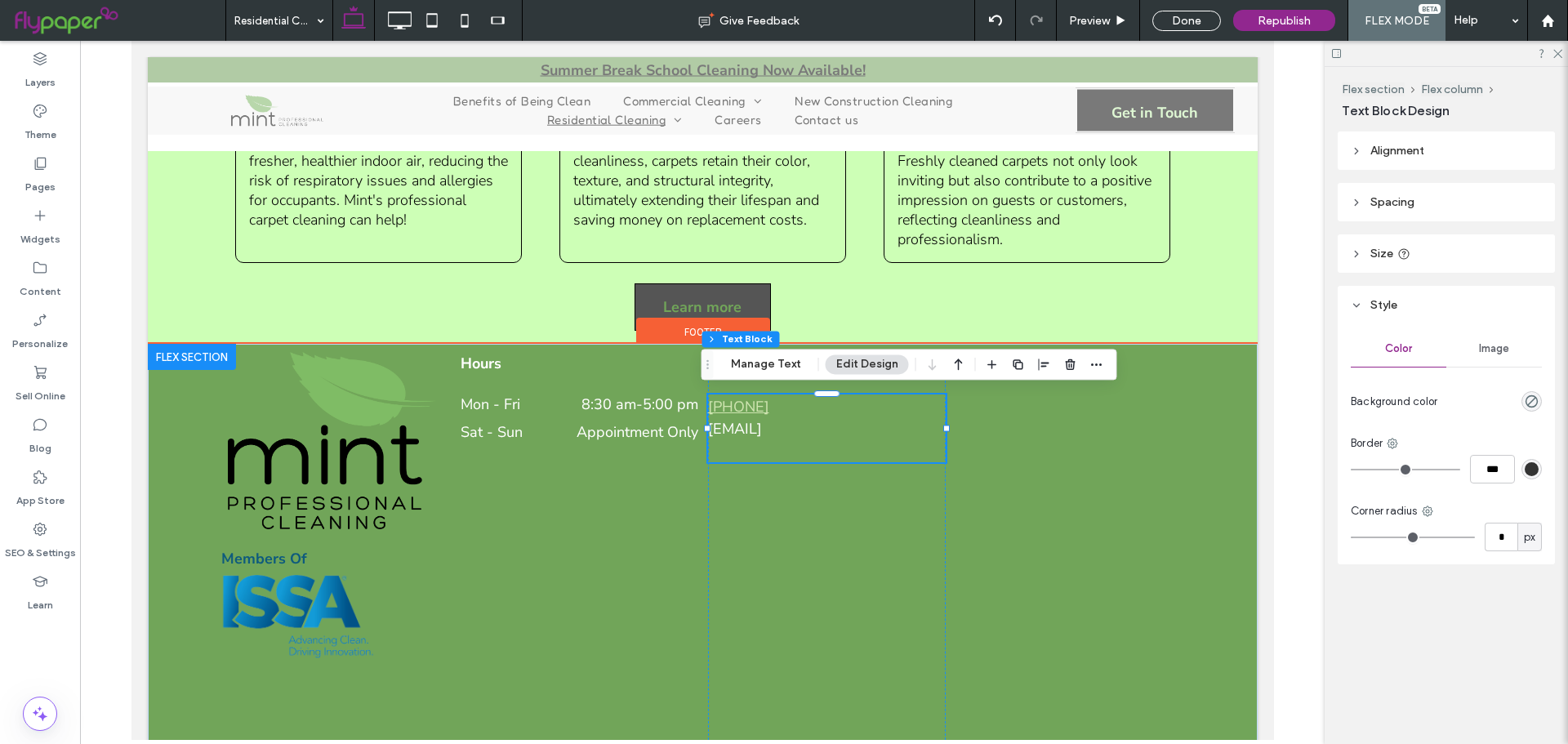 click on "[PHONE]" at bounding box center [737, 407] 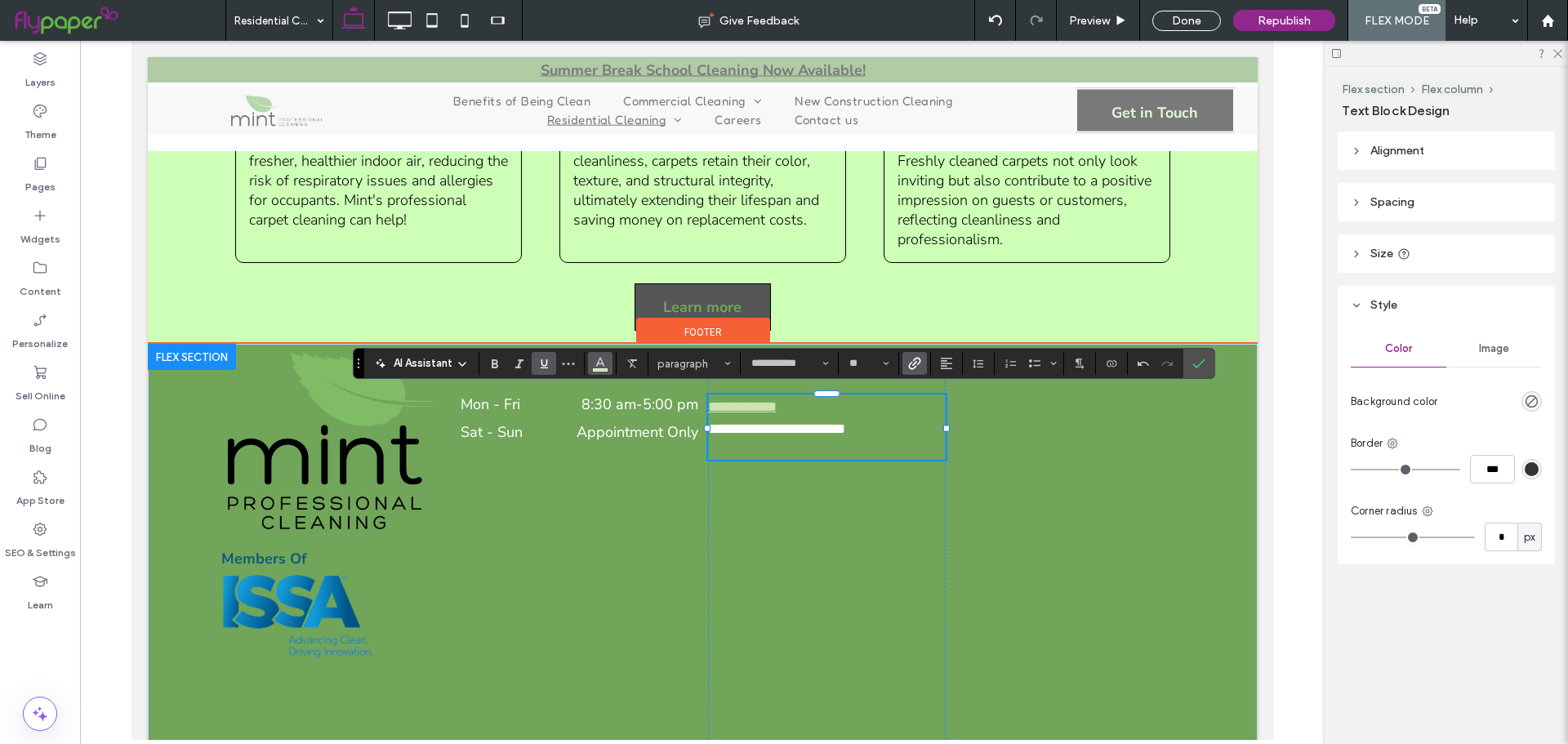 click at bounding box center (600, 363) 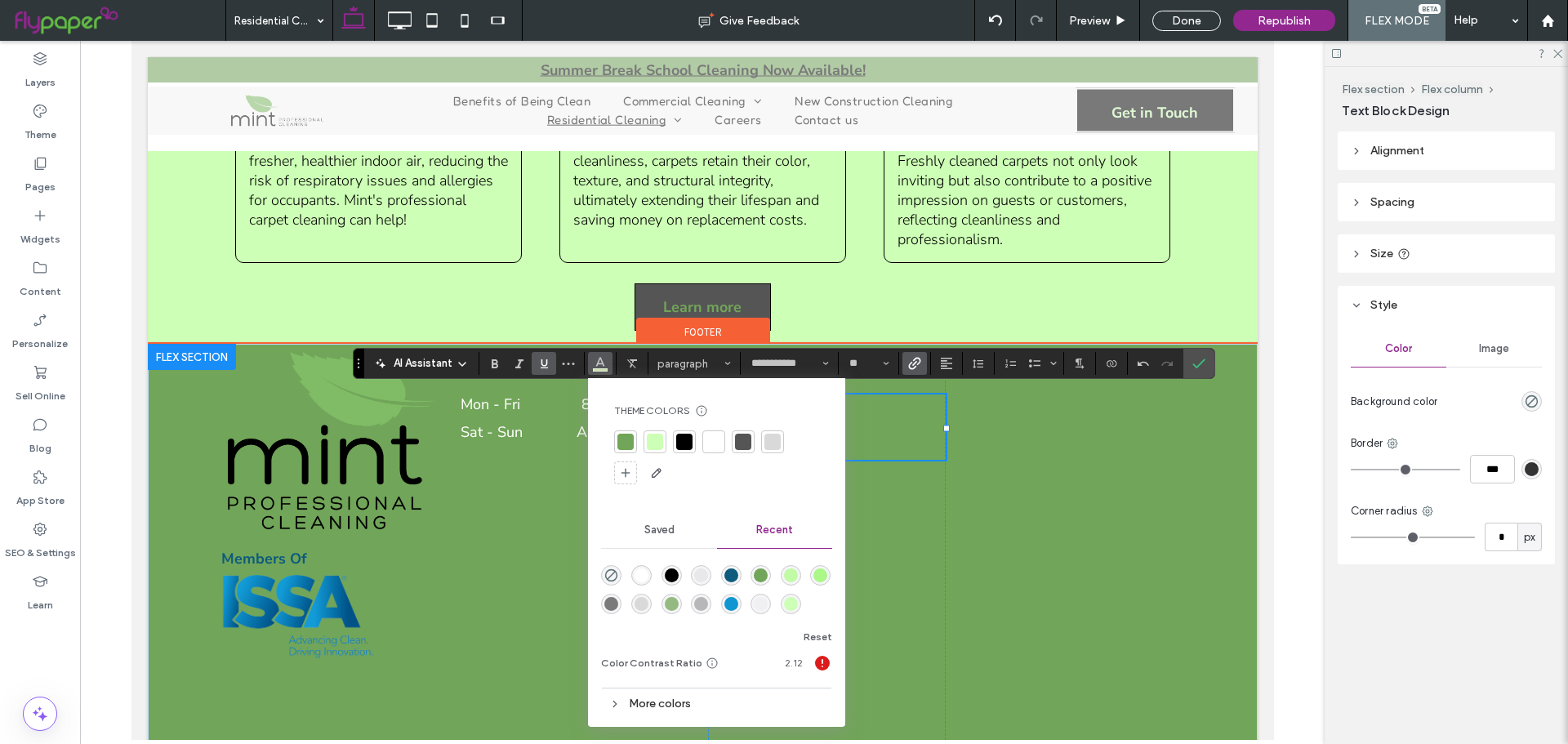 click at bounding box center (714, 442) 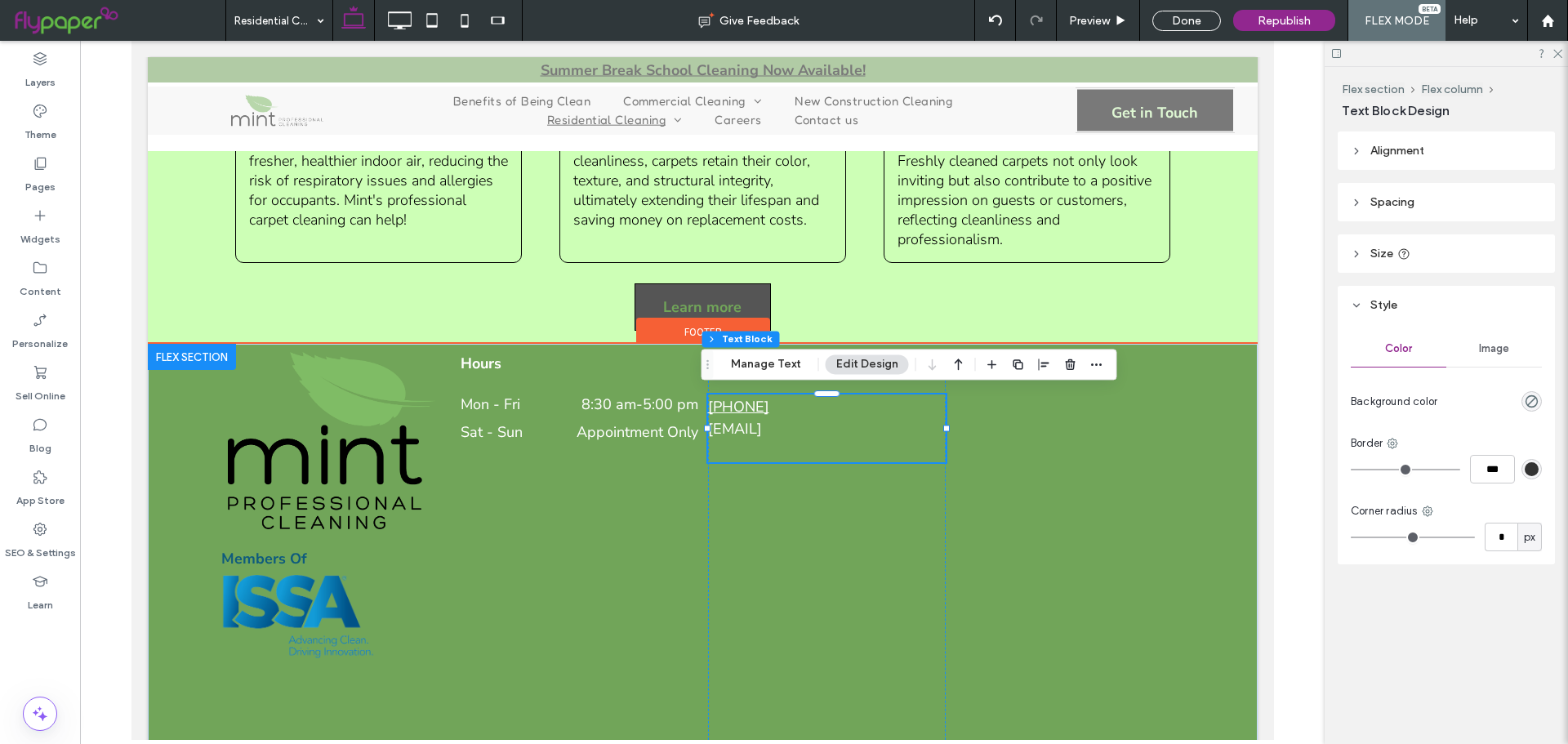 click on "[PHONE]" at bounding box center [737, 407] 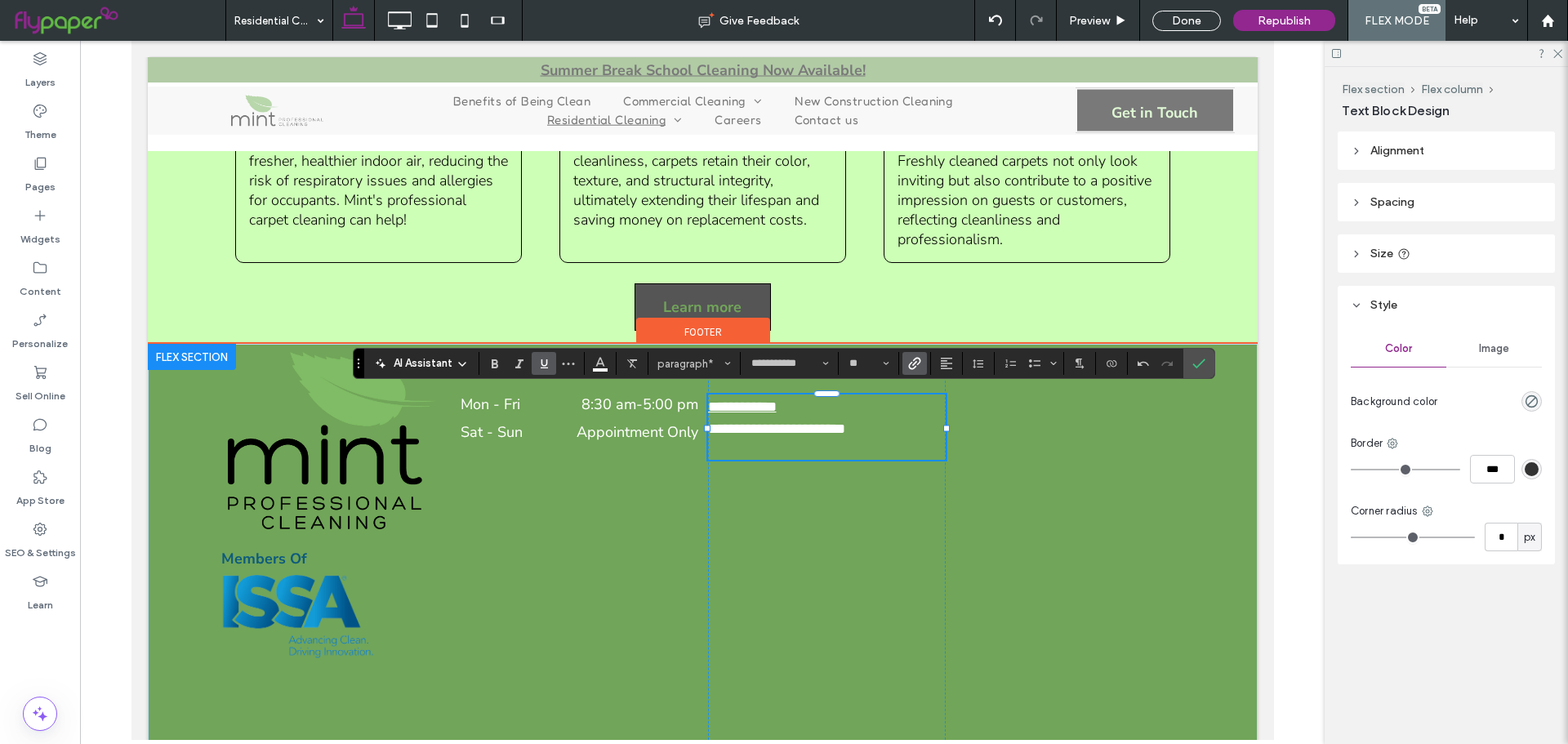 click 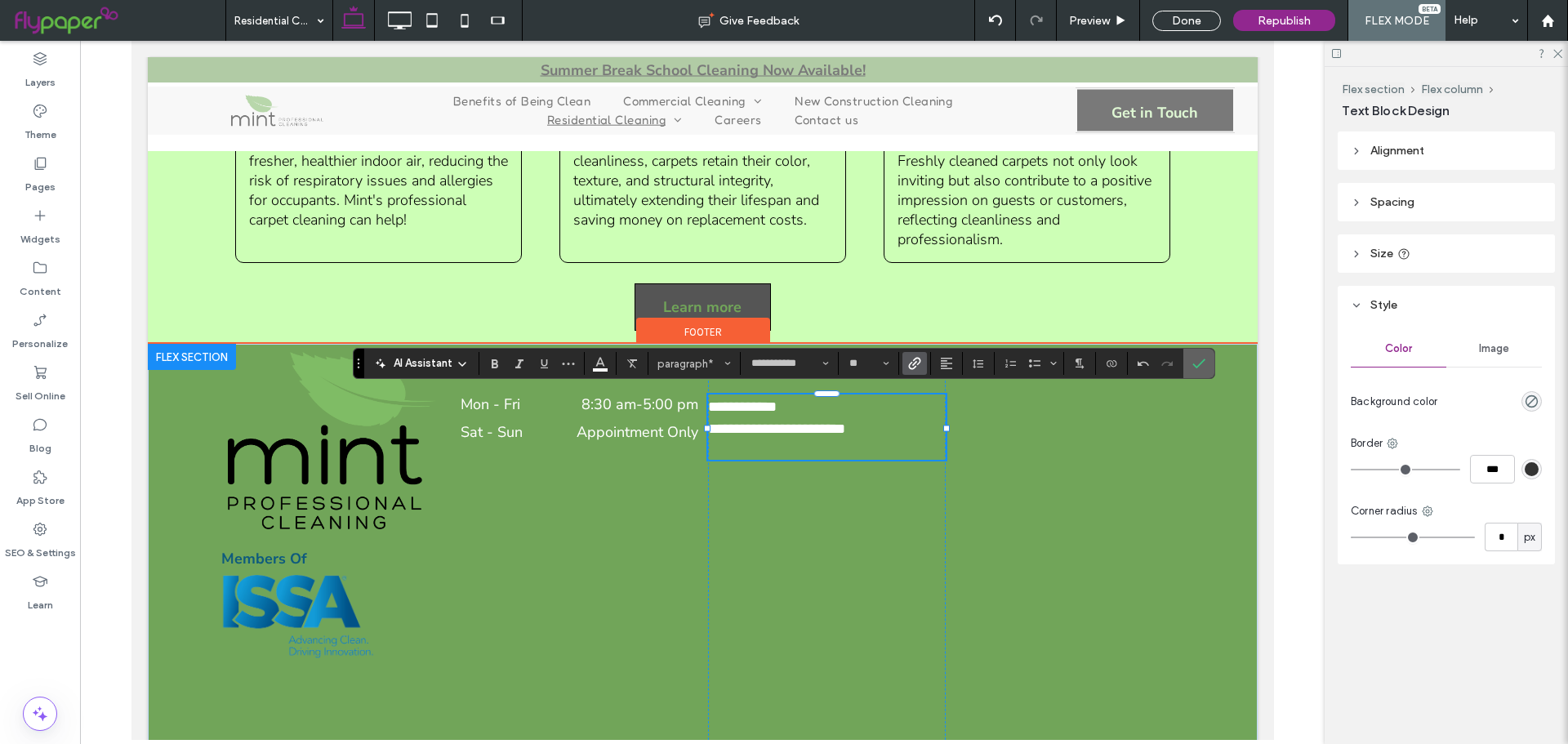 click at bounding box center (1199, 363) 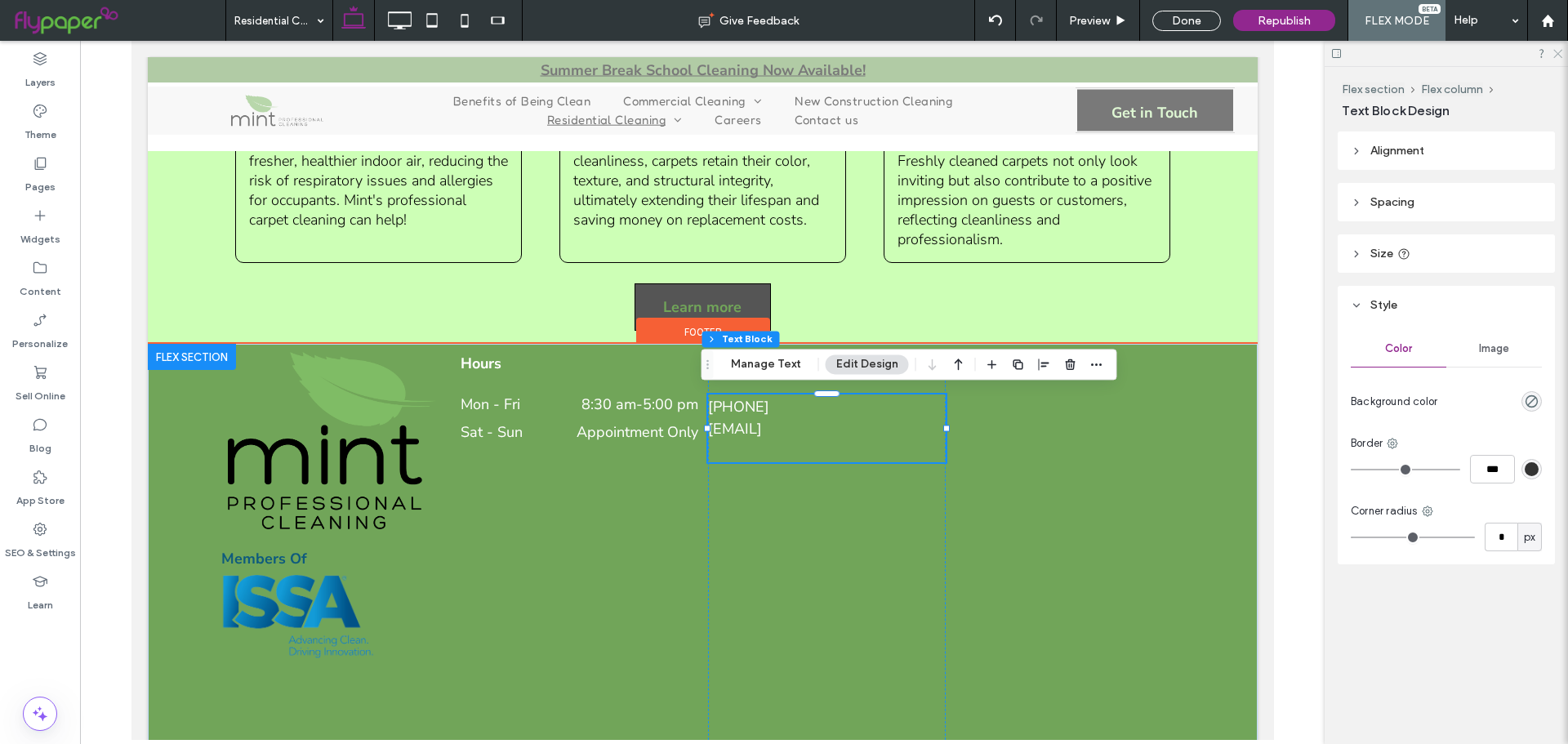 click 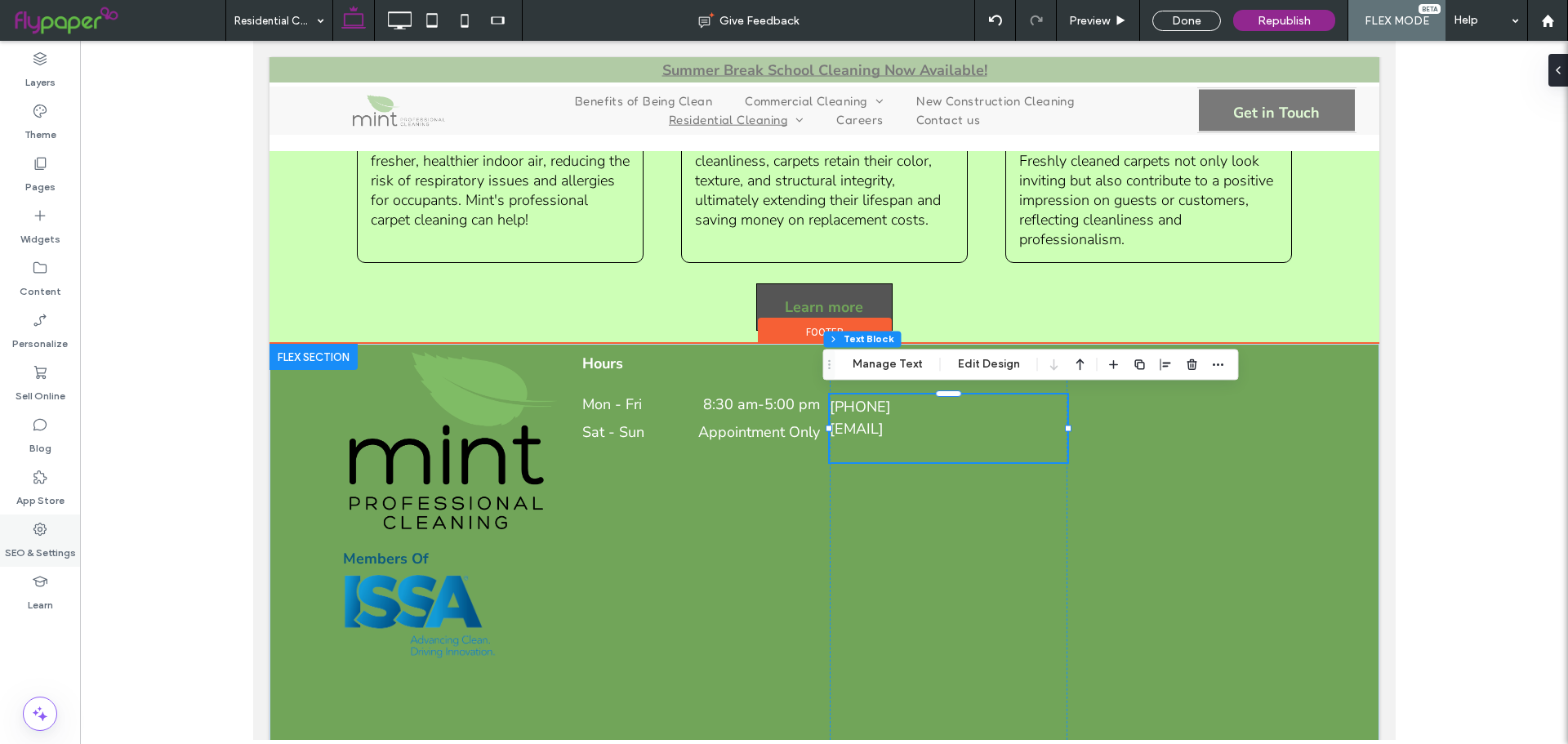 click on "SEO & Settings" at bounding box center (40, 549) 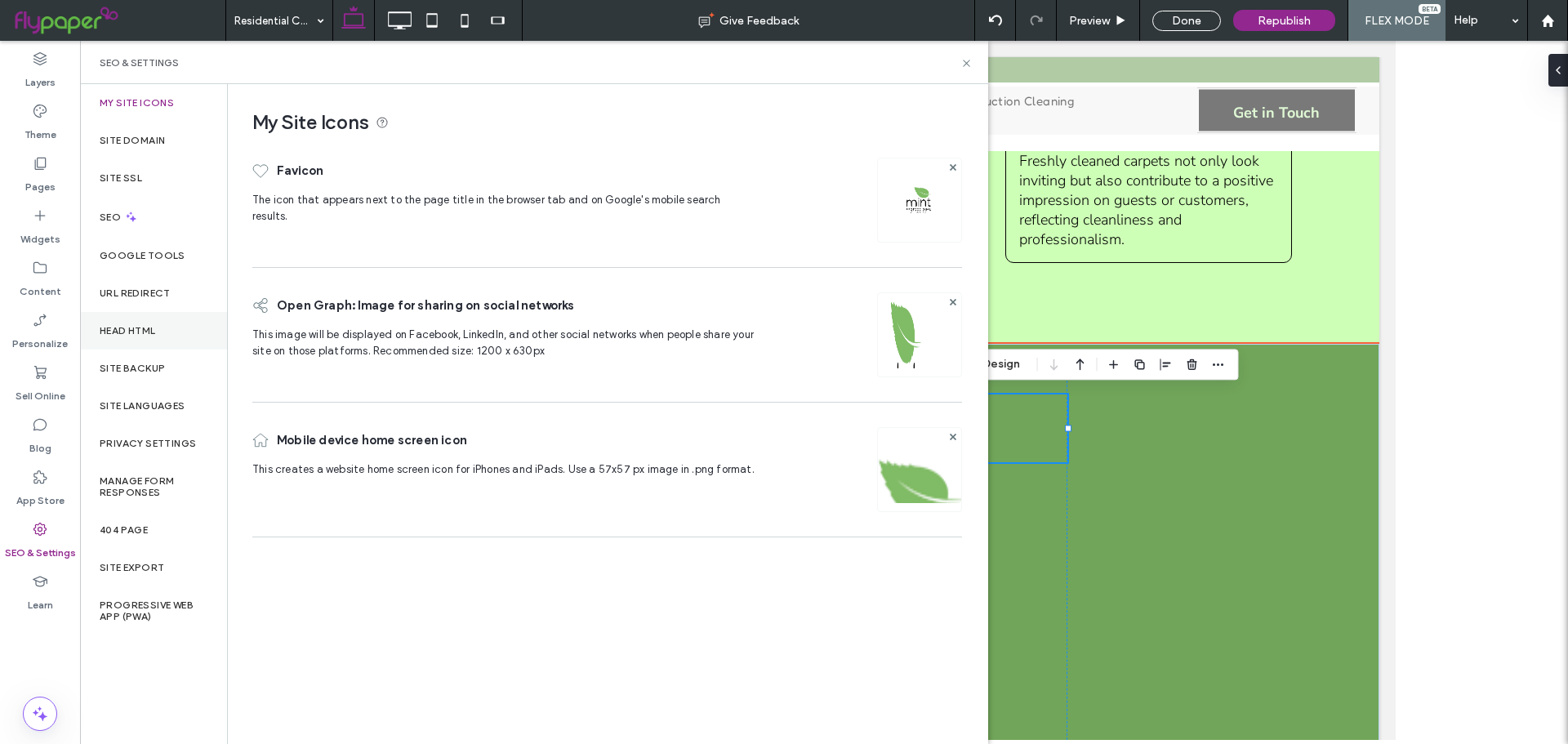 click on "Head HTML" at bounding box center (127, 331) 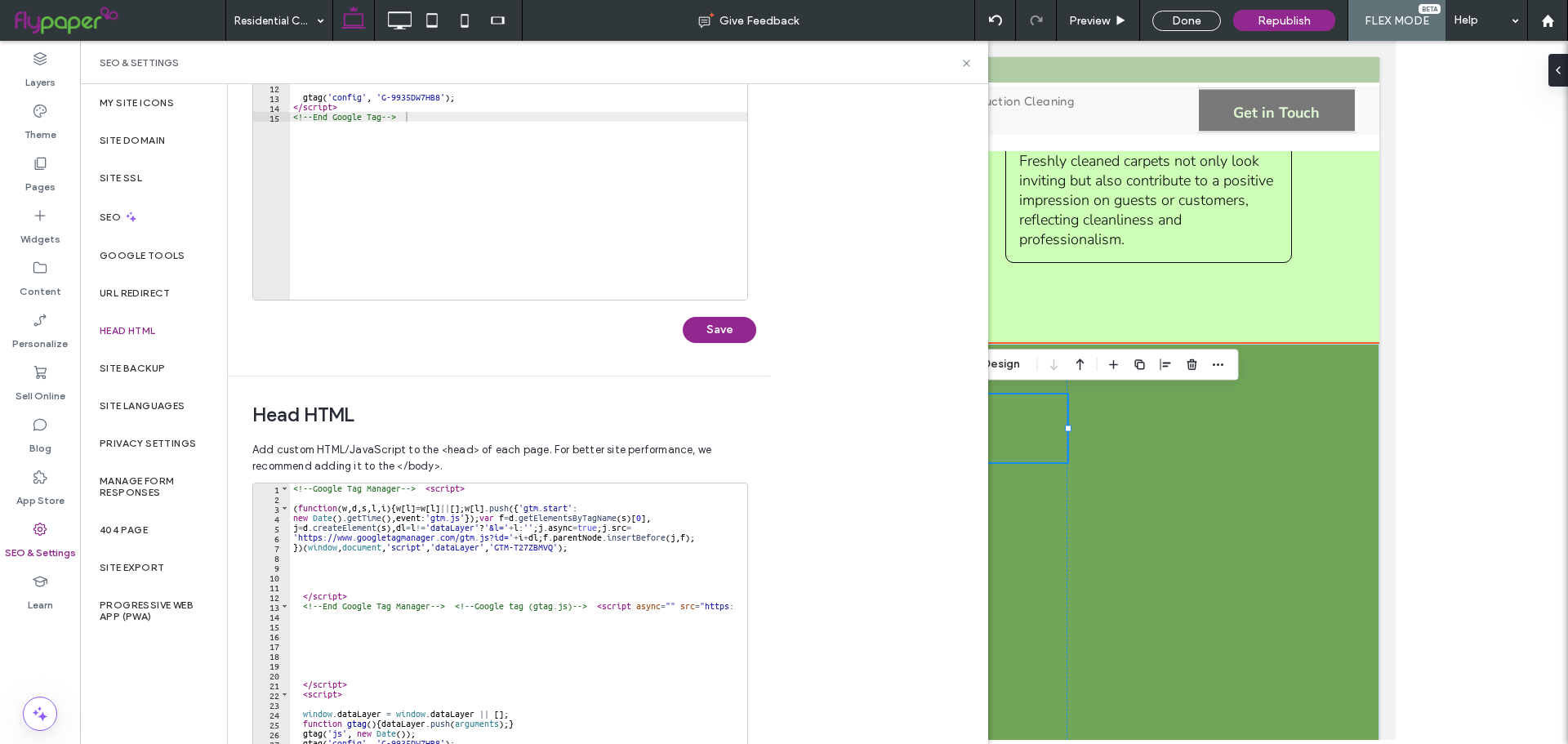 scroll, scrollTop: 375, scrollLeft: 0, axis: vertical 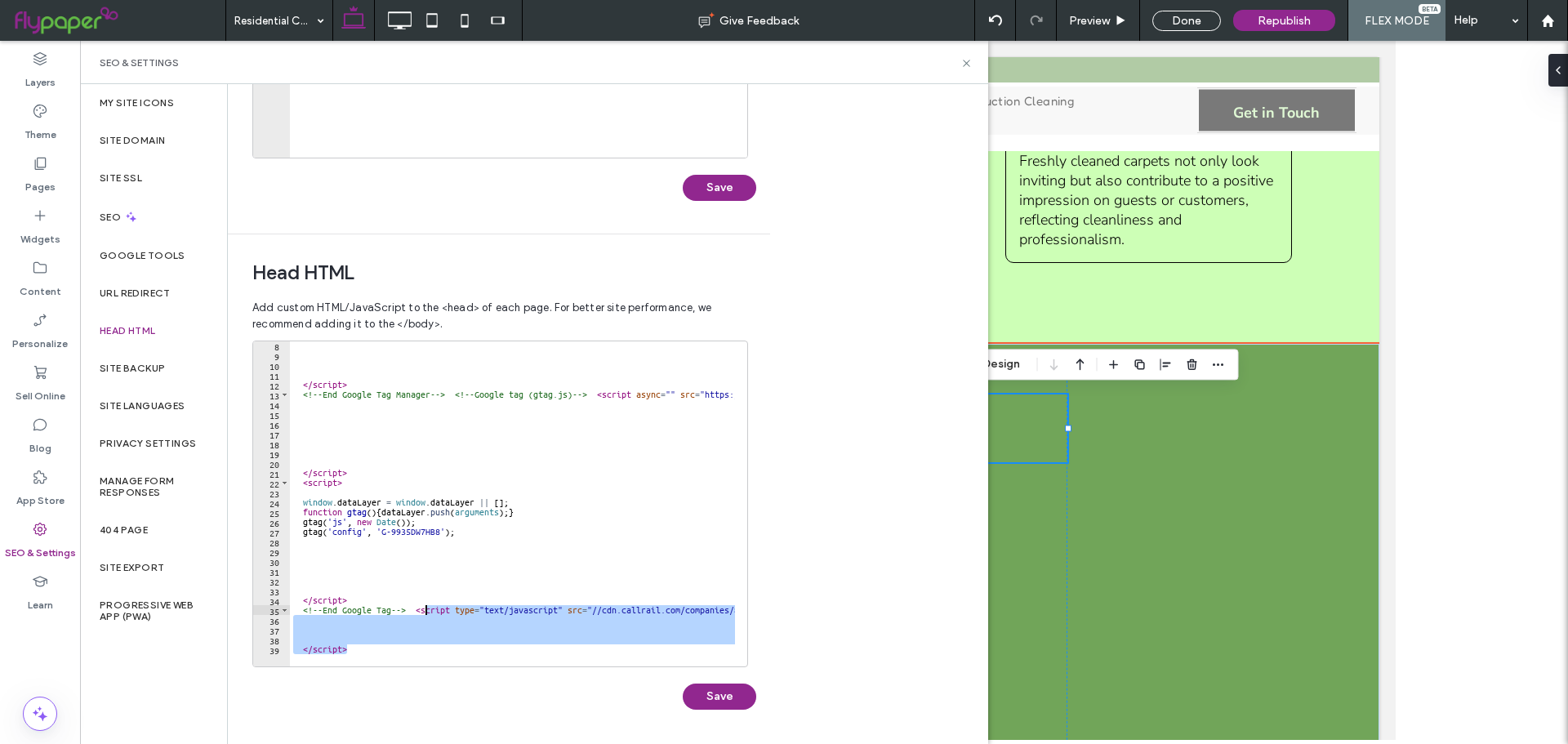 drag, startPoint x: 381, startPoint y: 646, endPoint x: 423, endPoint y: 610, distance: 55.317267 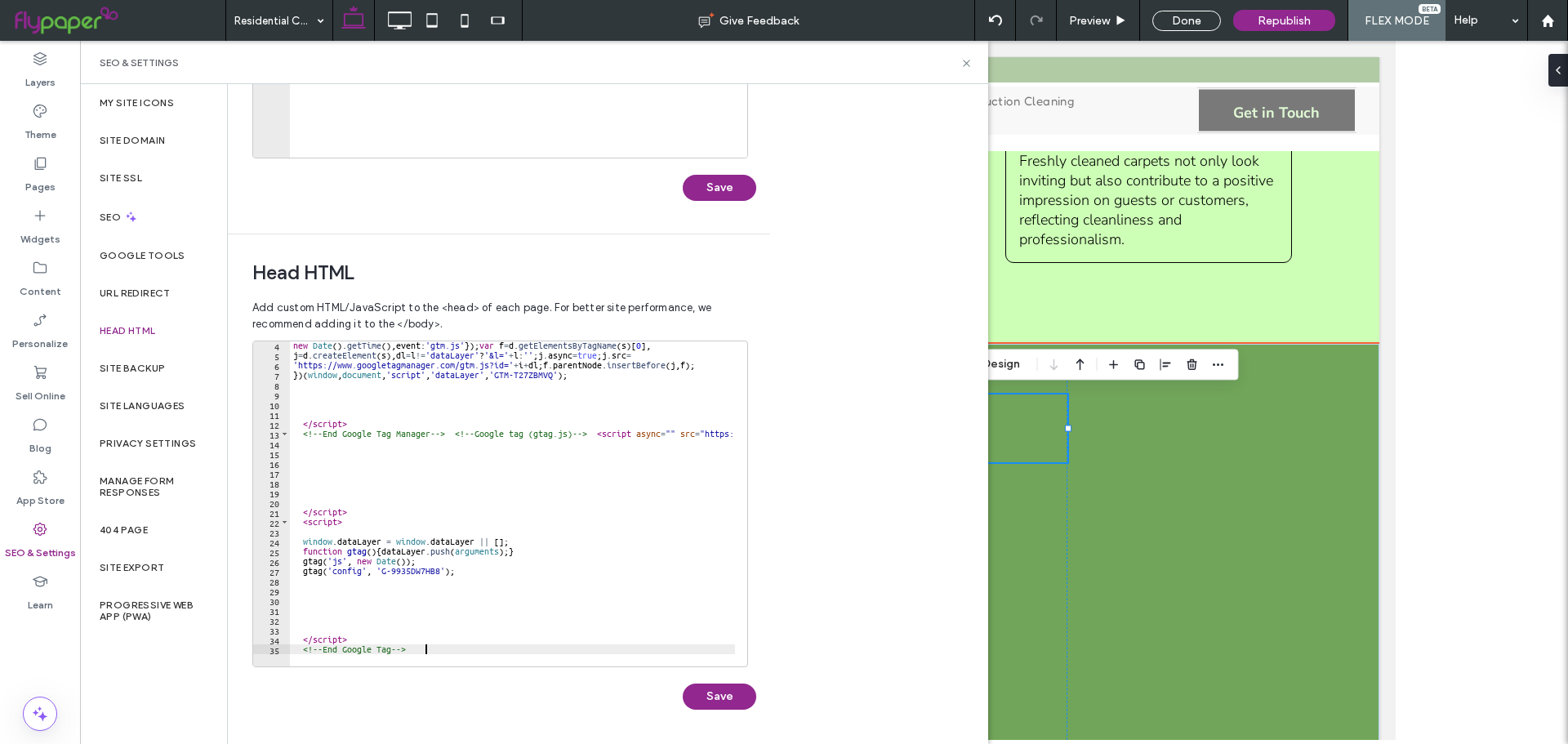 scroll, scrollTop: 30, scrollLeft: 0, axis: vertical 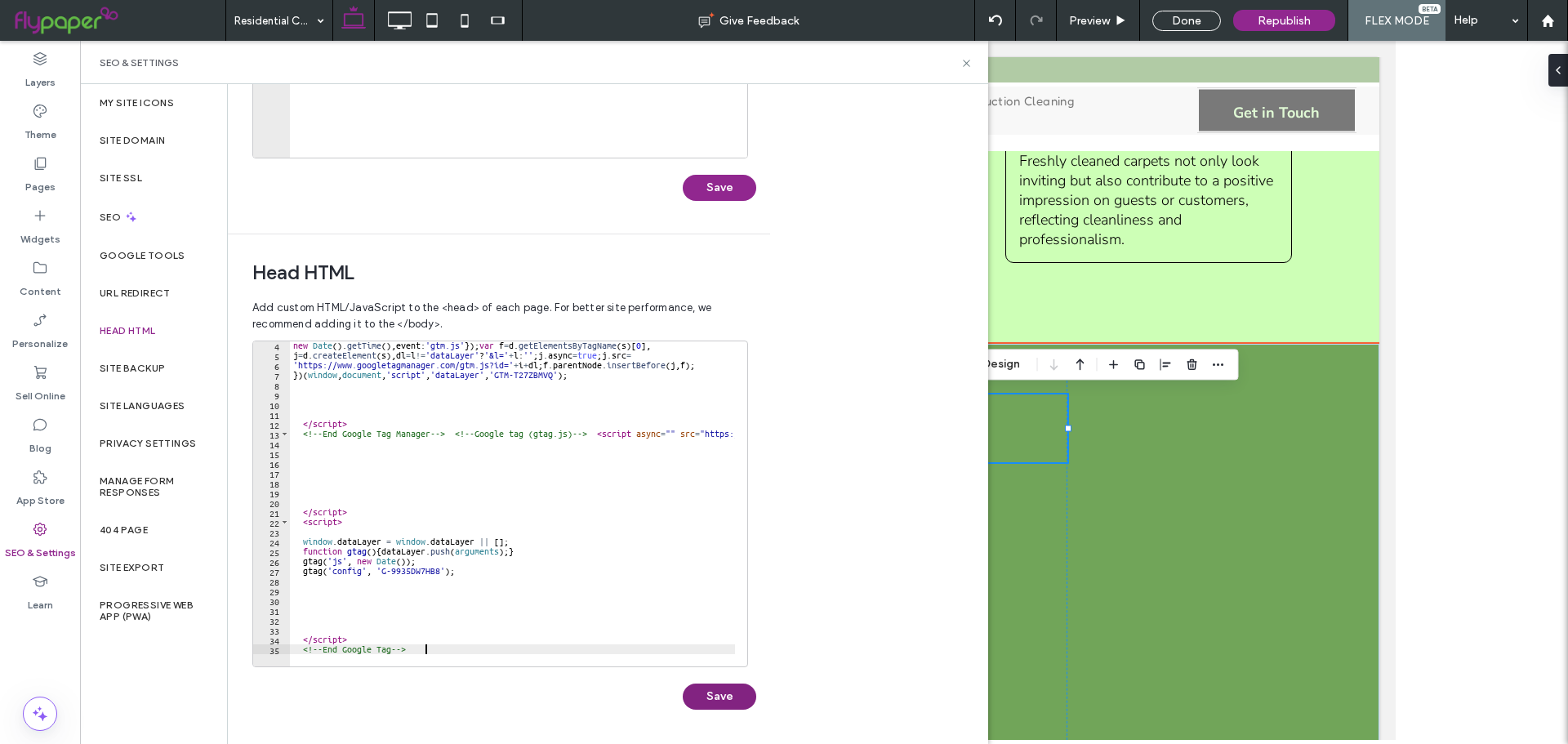 click on "Save" at bounding box center [719, 697] 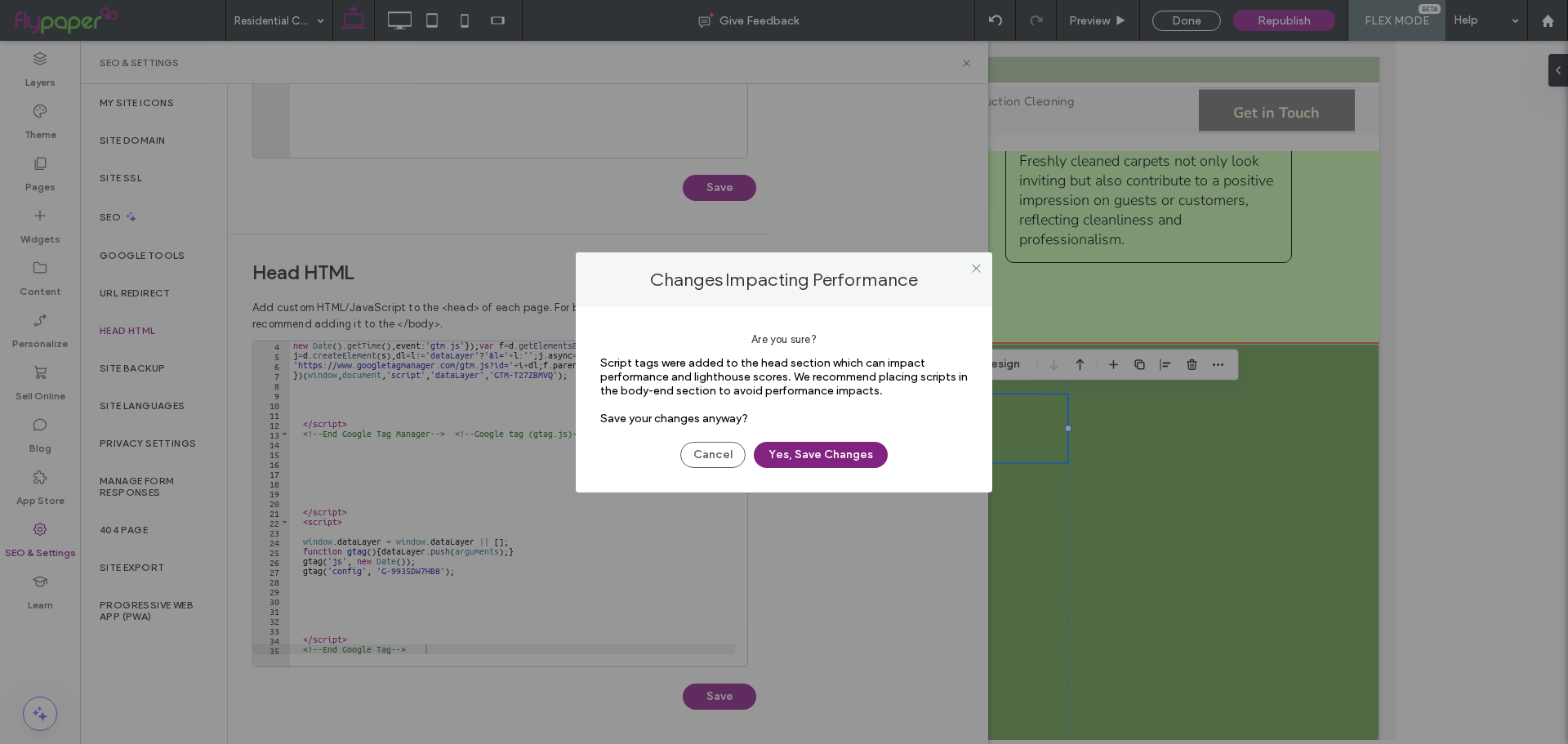 click on "Yes, Save Changes" at bounding box center [821, 455] 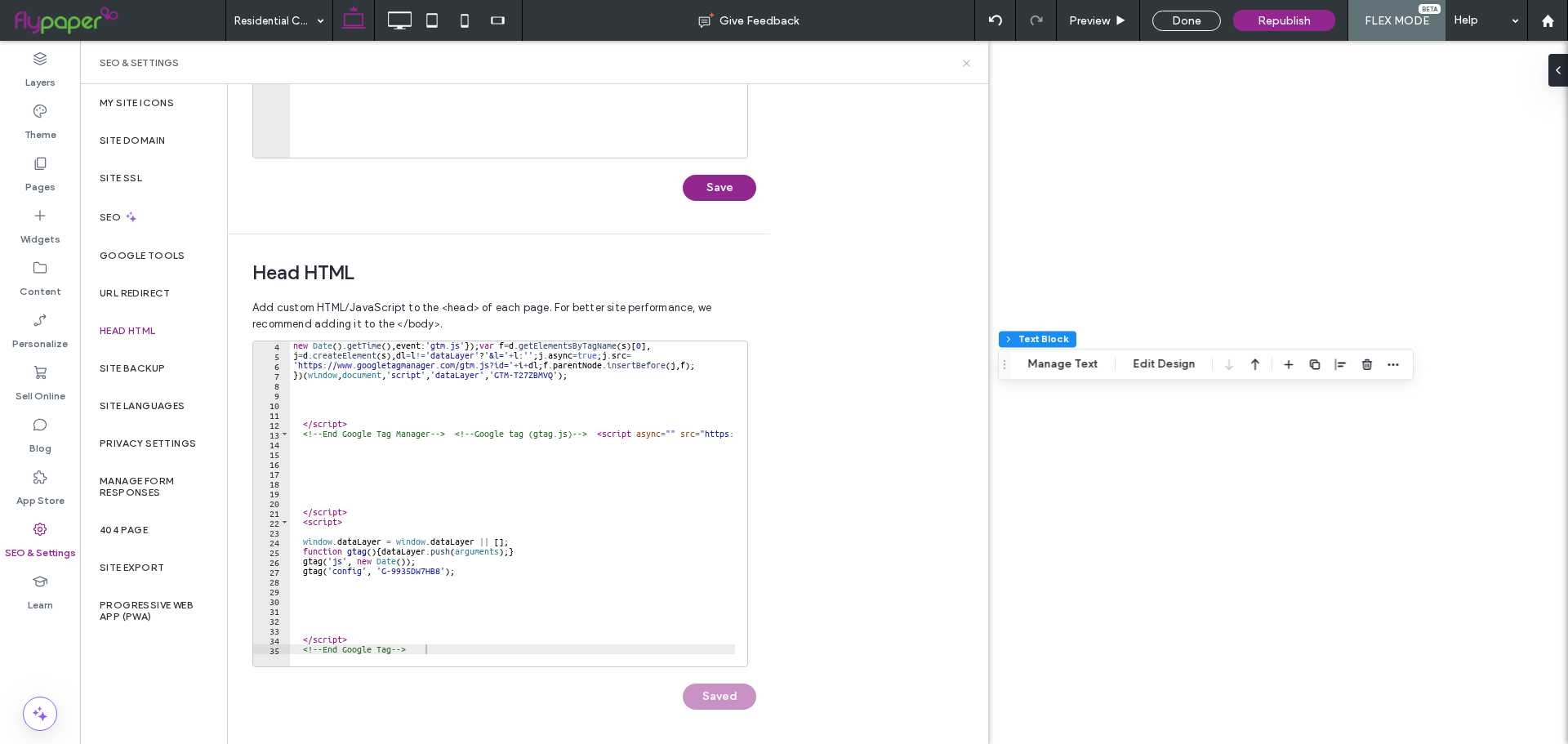 click 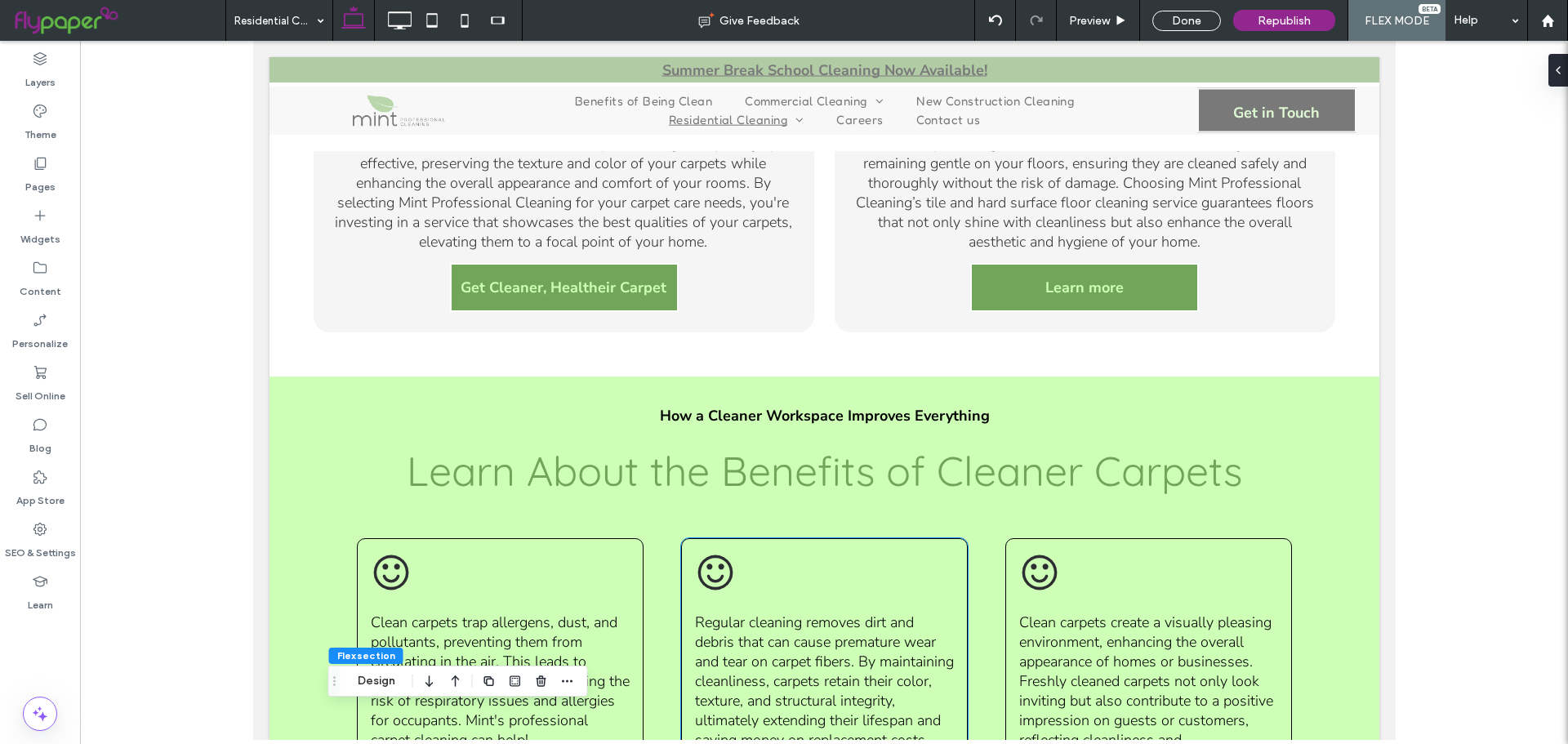 scroll, scrollTop: 0, scrollLeft: 0, axis: both 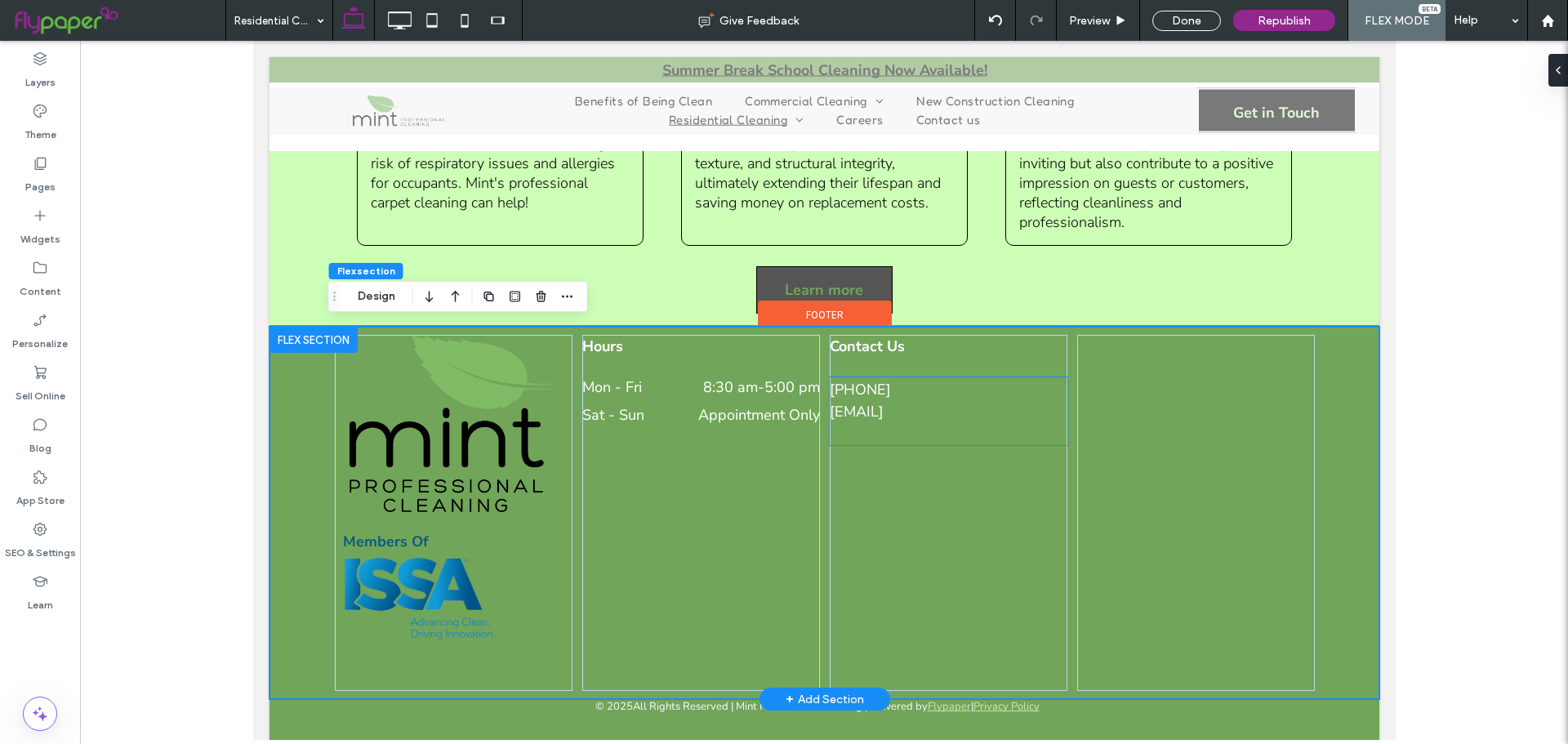 click on "[PHONE]" at bounding box center [947, 390] 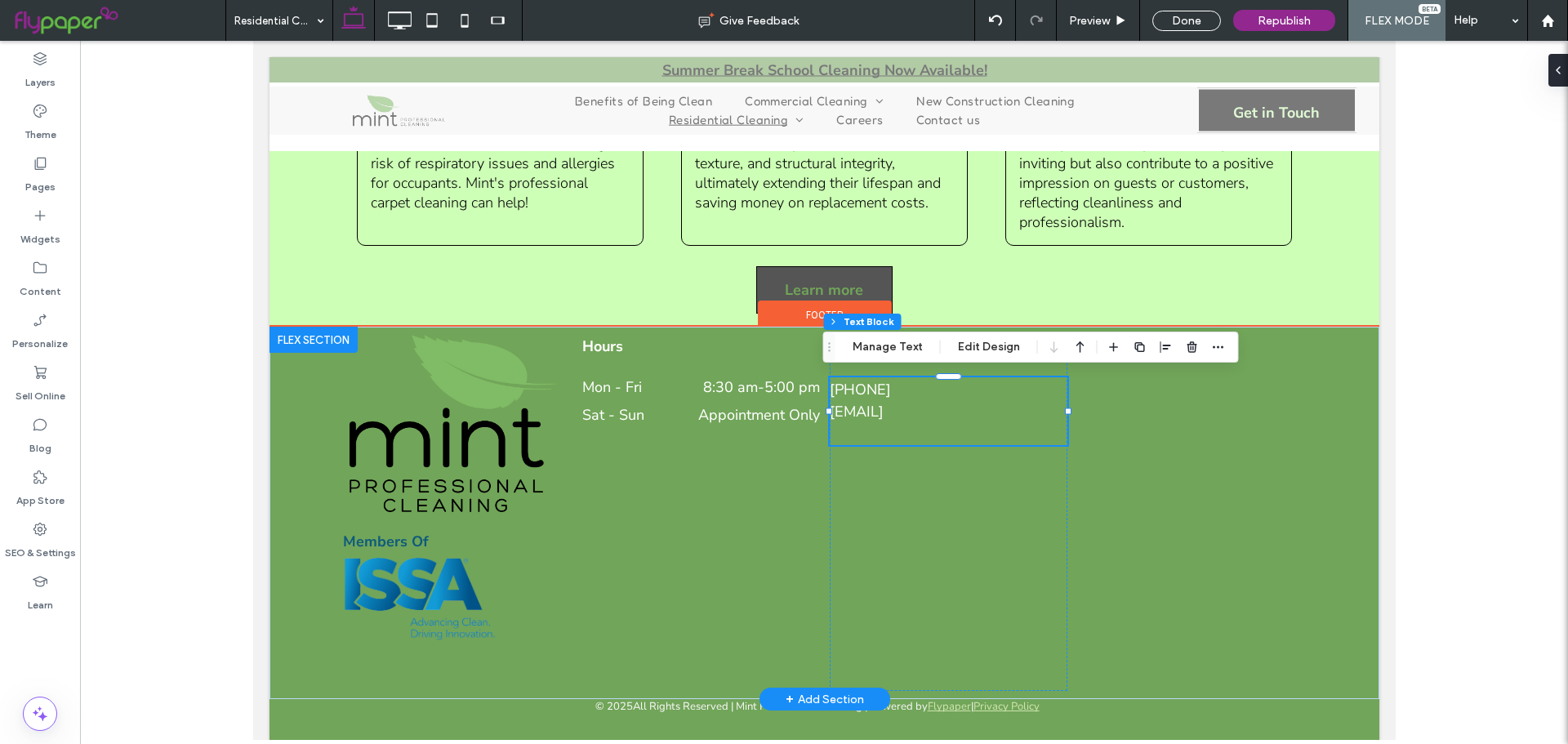 click on "[PHONE]" at bounding box center (859, 390) 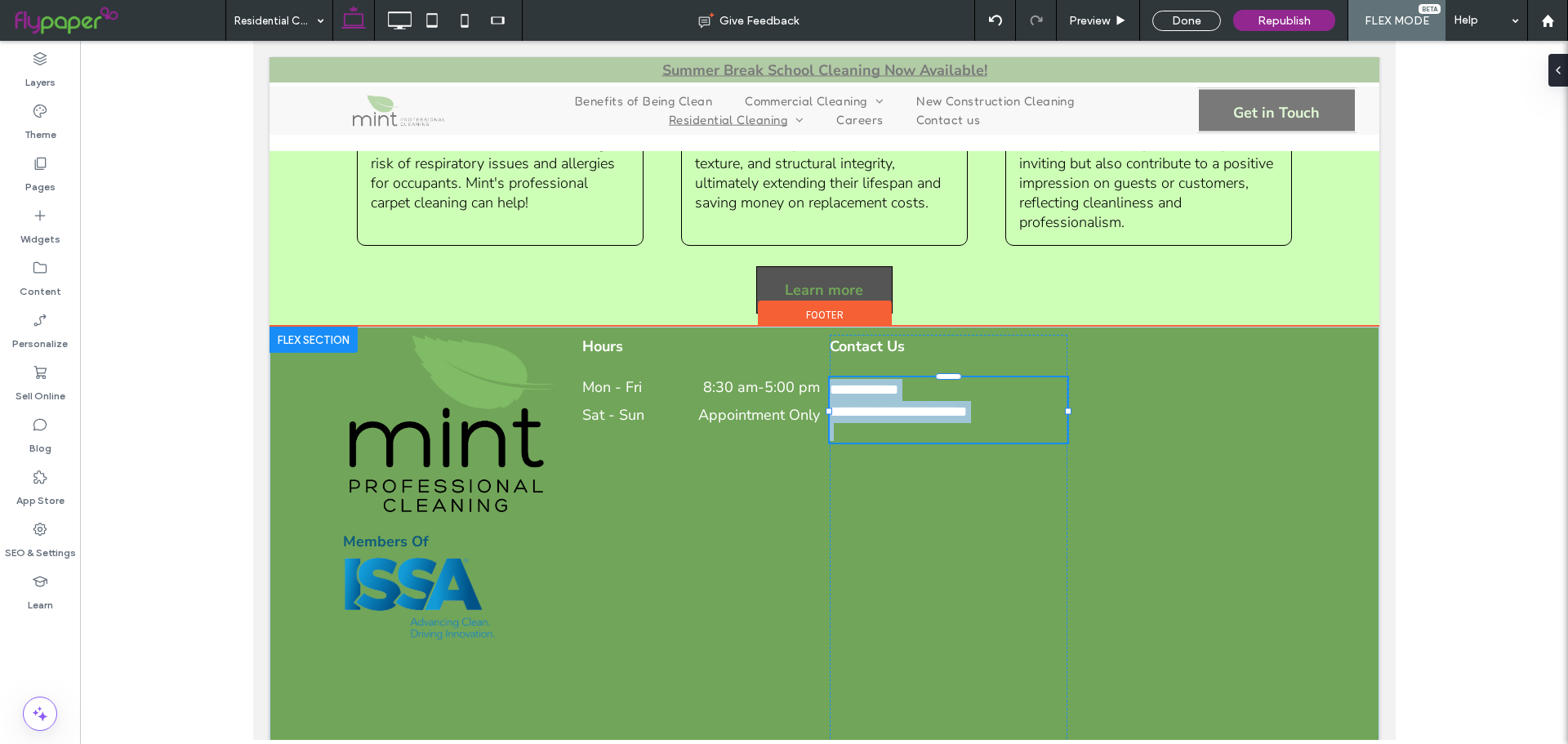 type on "**********" 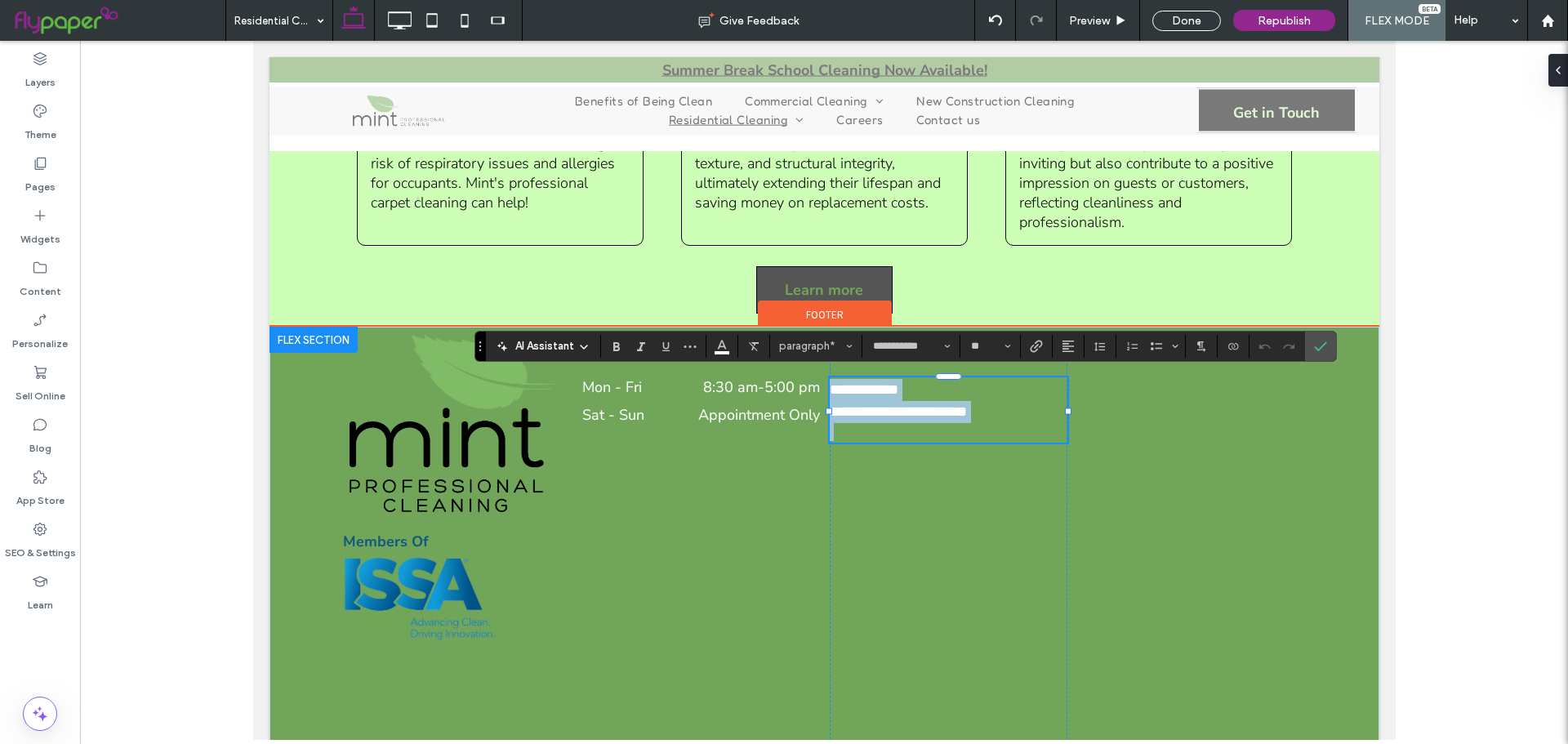 click on "**********" at bounding box center (863, 390) 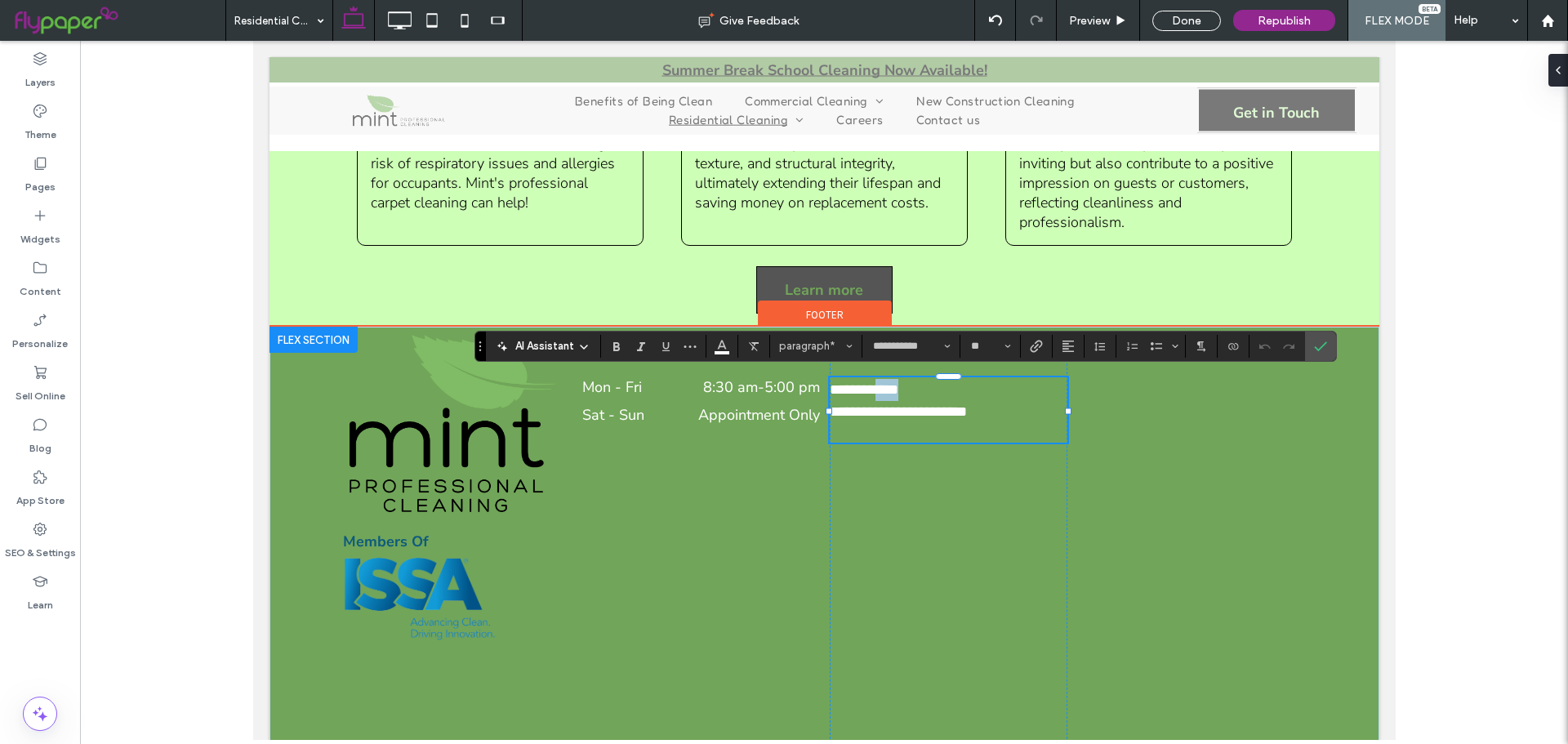 click on "**********" at bounding box center (863, 390) 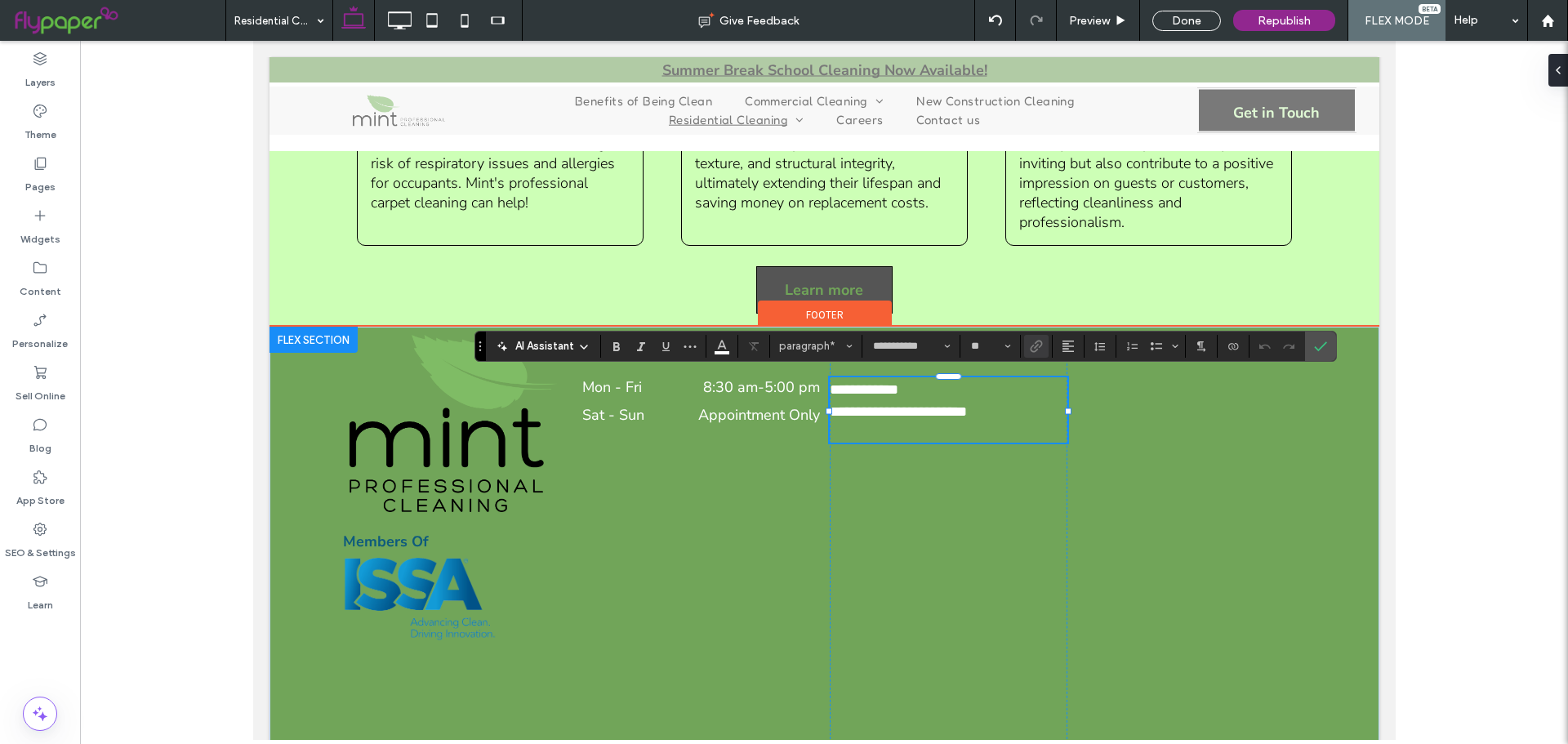 click on "**********" at bounding box center [863, 390] 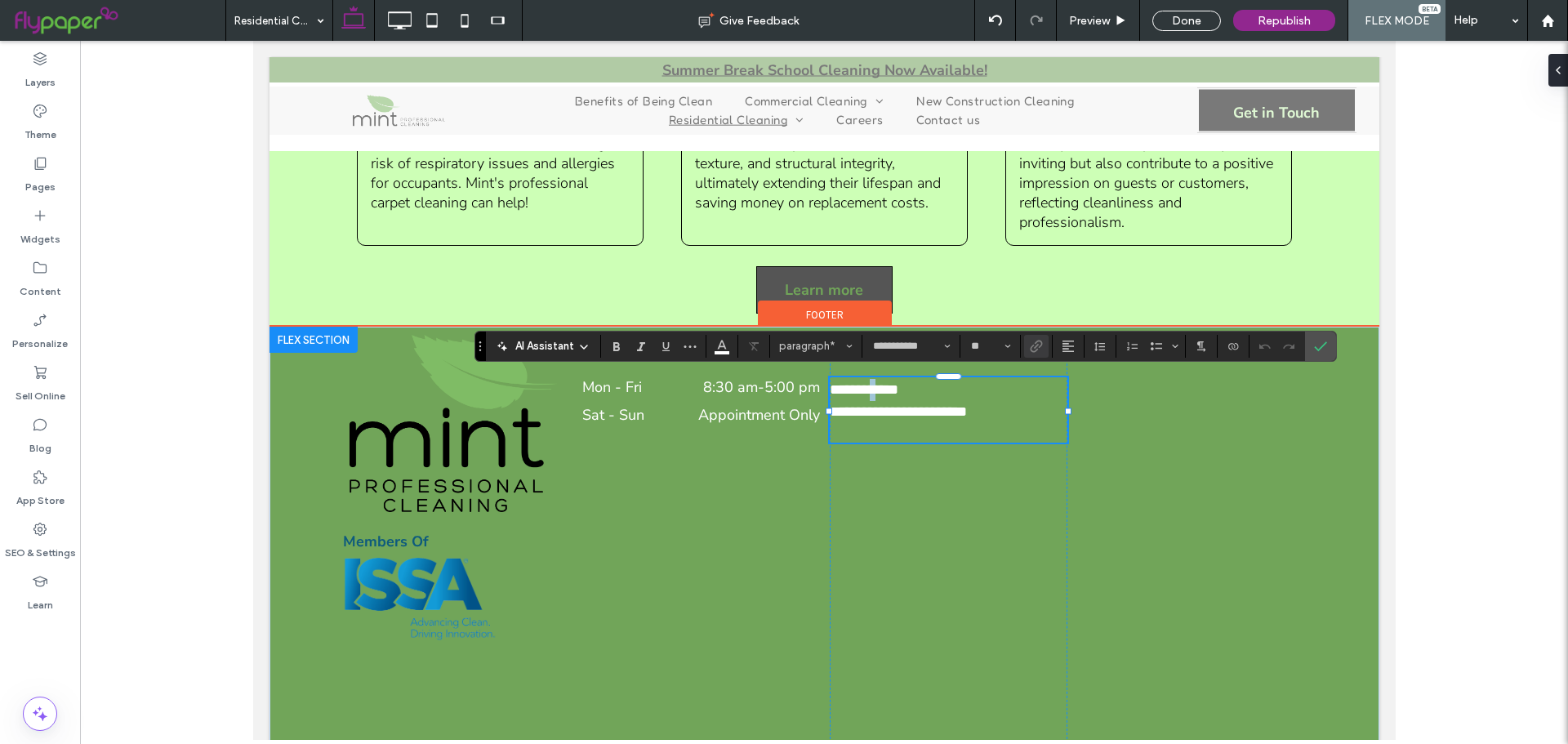 click on "**********" at bounding box center (863, 390) 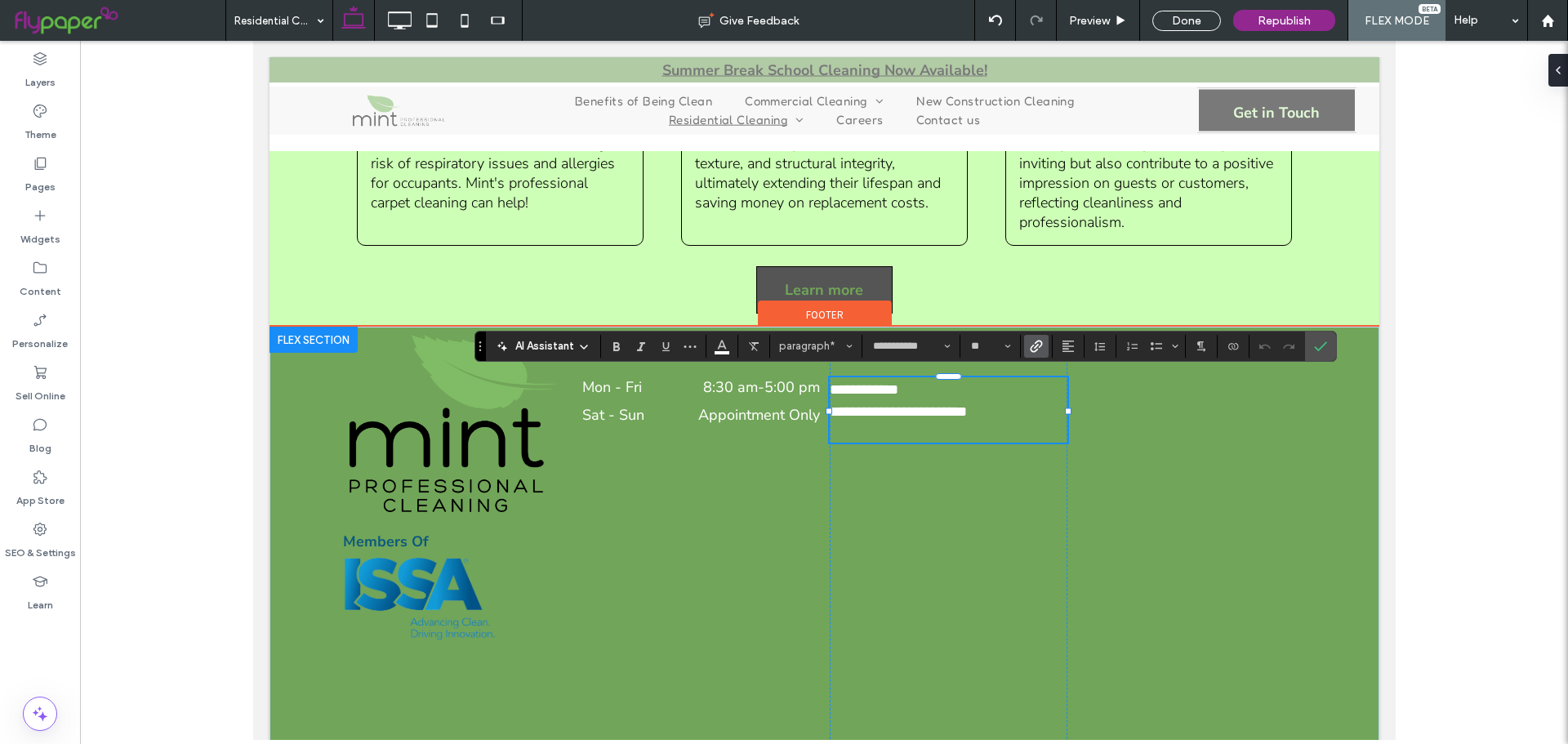 click on "**********" at bounding box center [863, 390] 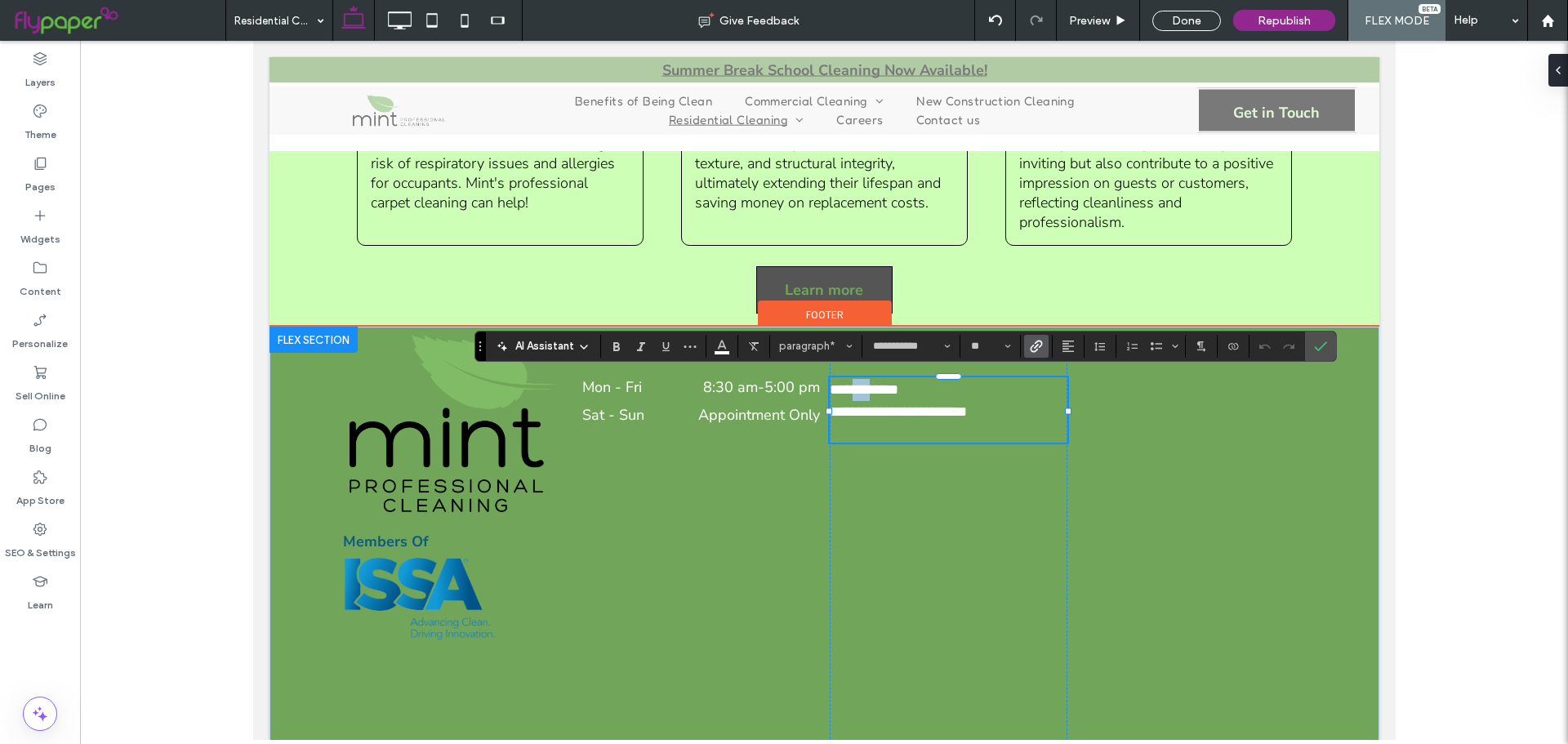type 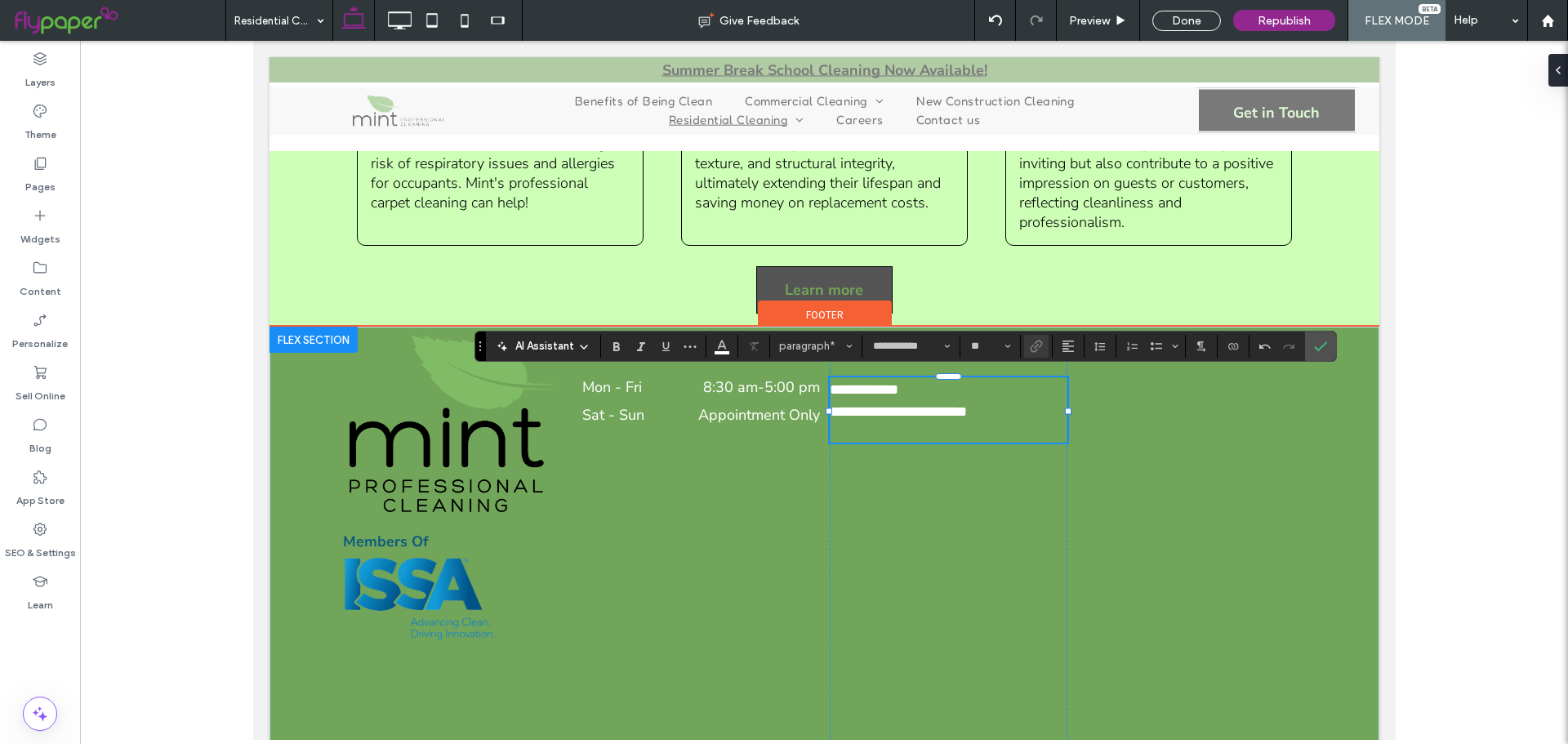 click on "**********" at bounding box center [863, 390] 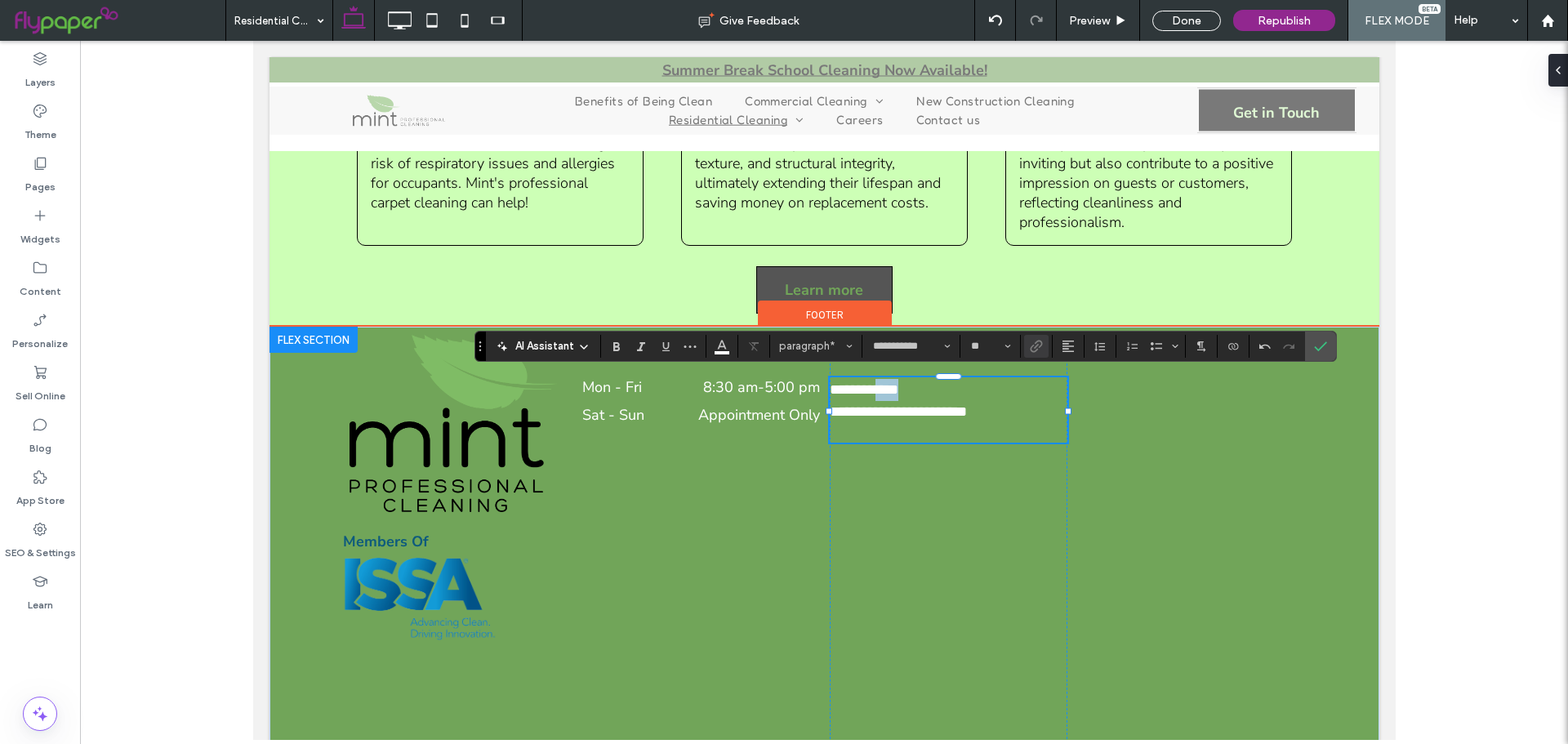 click on "**********" at bounding box center (863, 390) 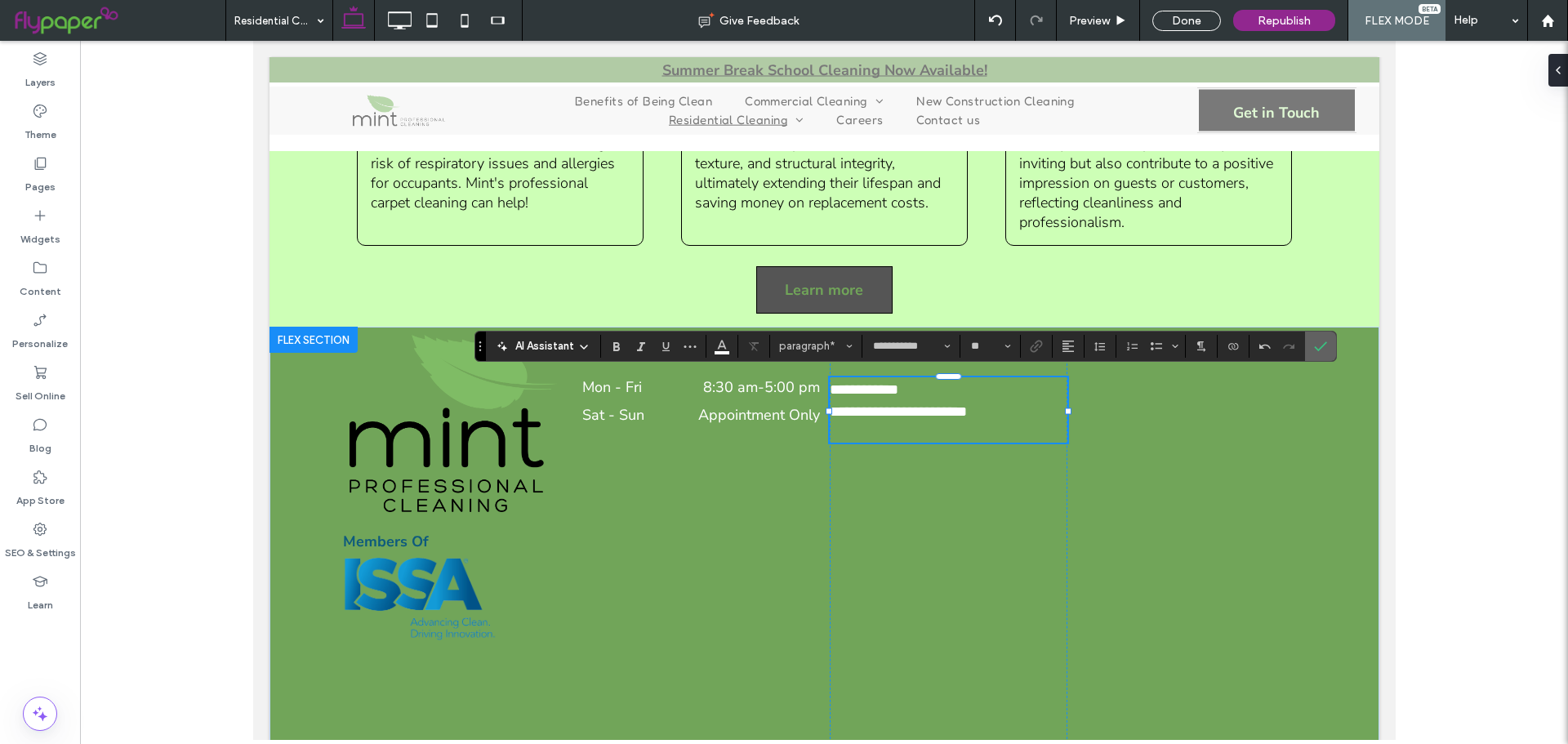 click at bounding box center [1321, 346] 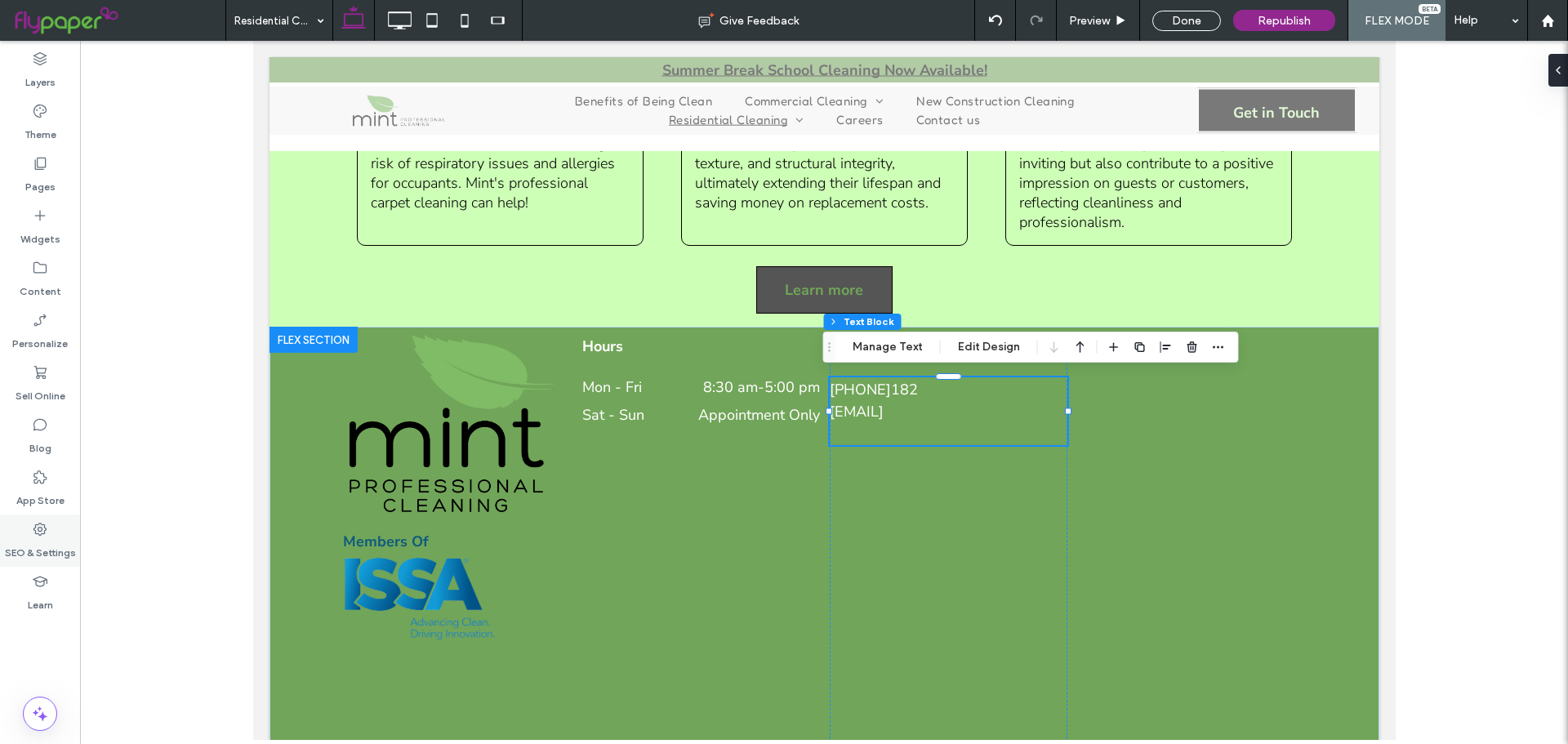 click on "SEO & Settings" at bounding box center (40, 549) 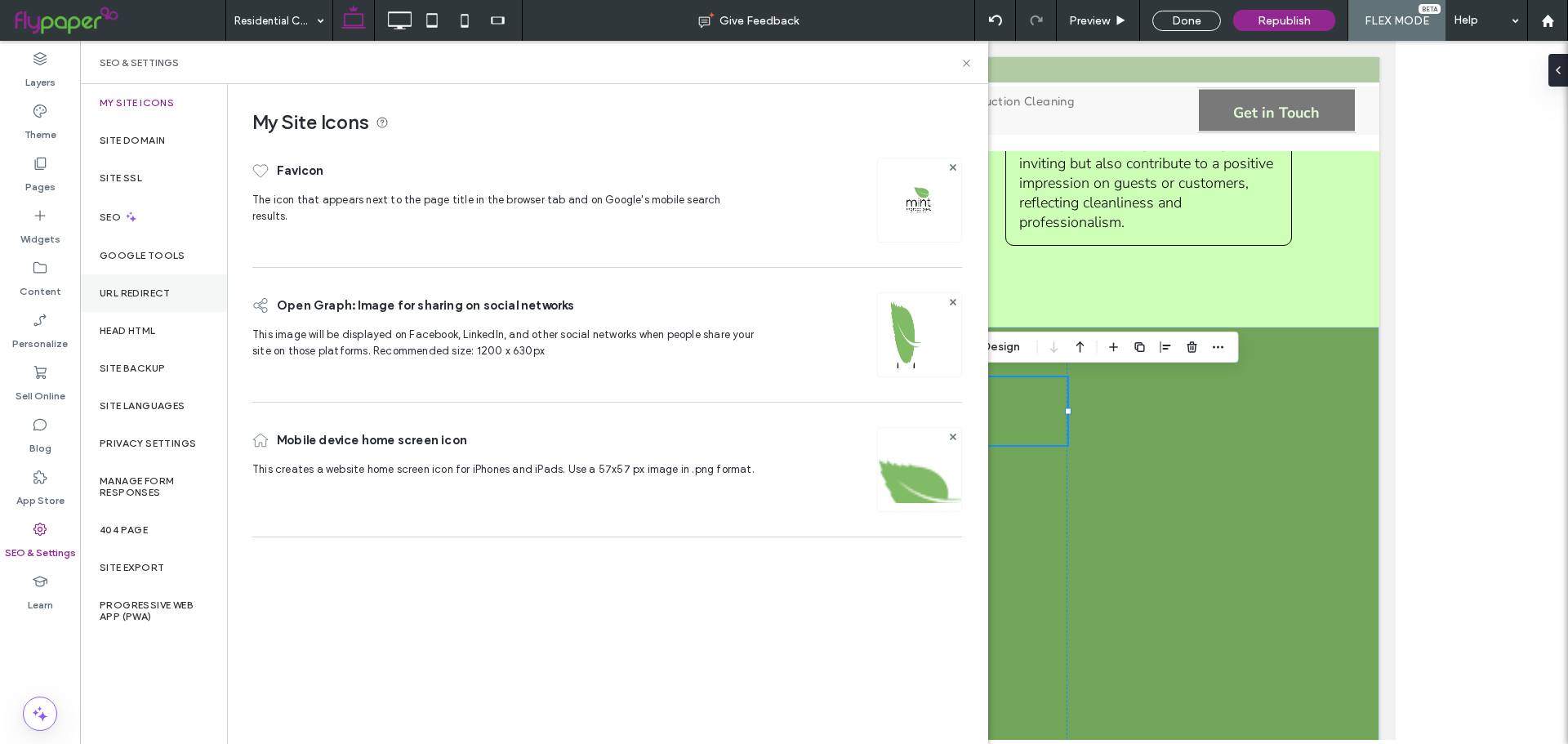 click on "URL Redirect" at bounding box center (154, 293) 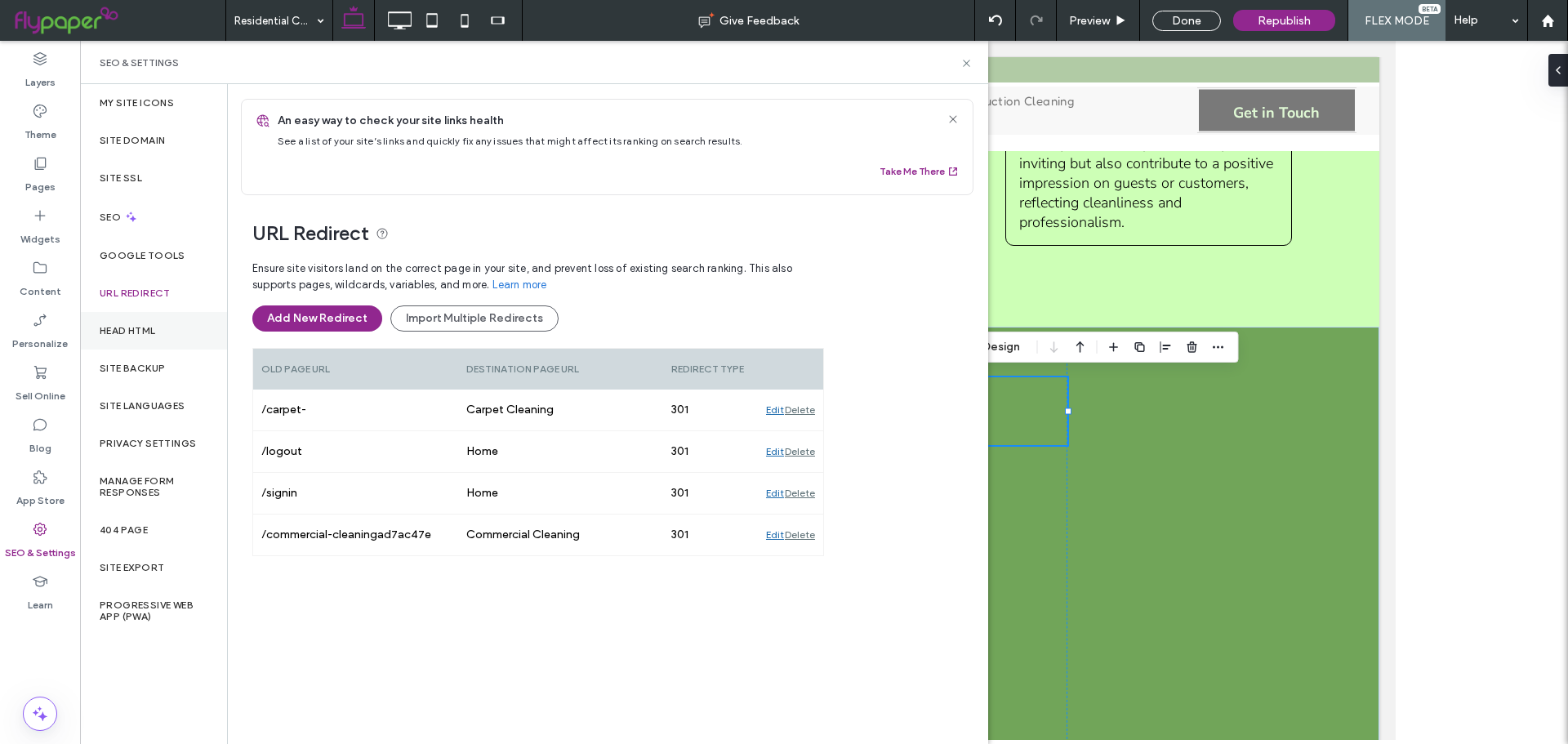 click on "Head HTML" at bounding box center (127, 331) 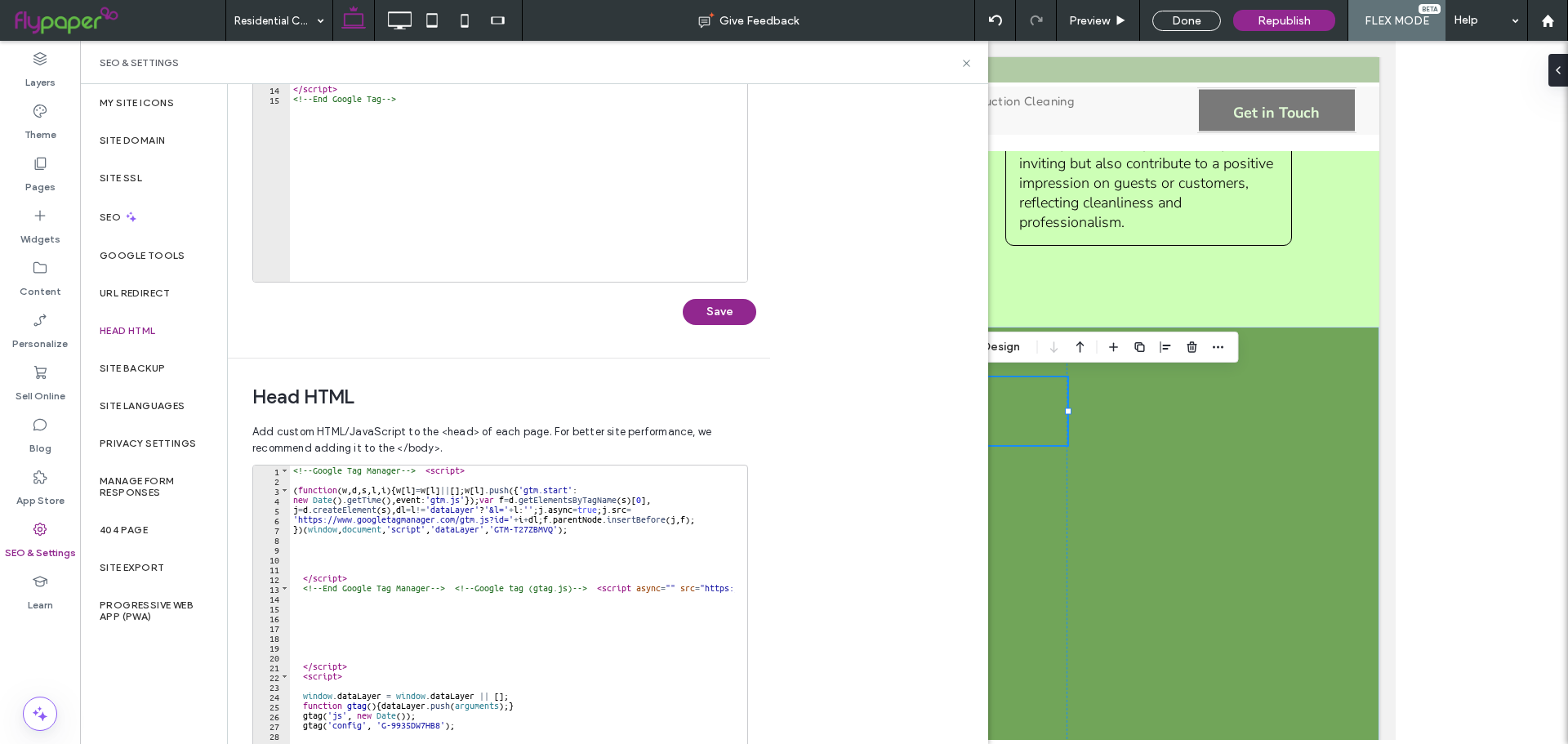 scroll, scrollTop: 375, scrollLeft: 0, axis: vertical 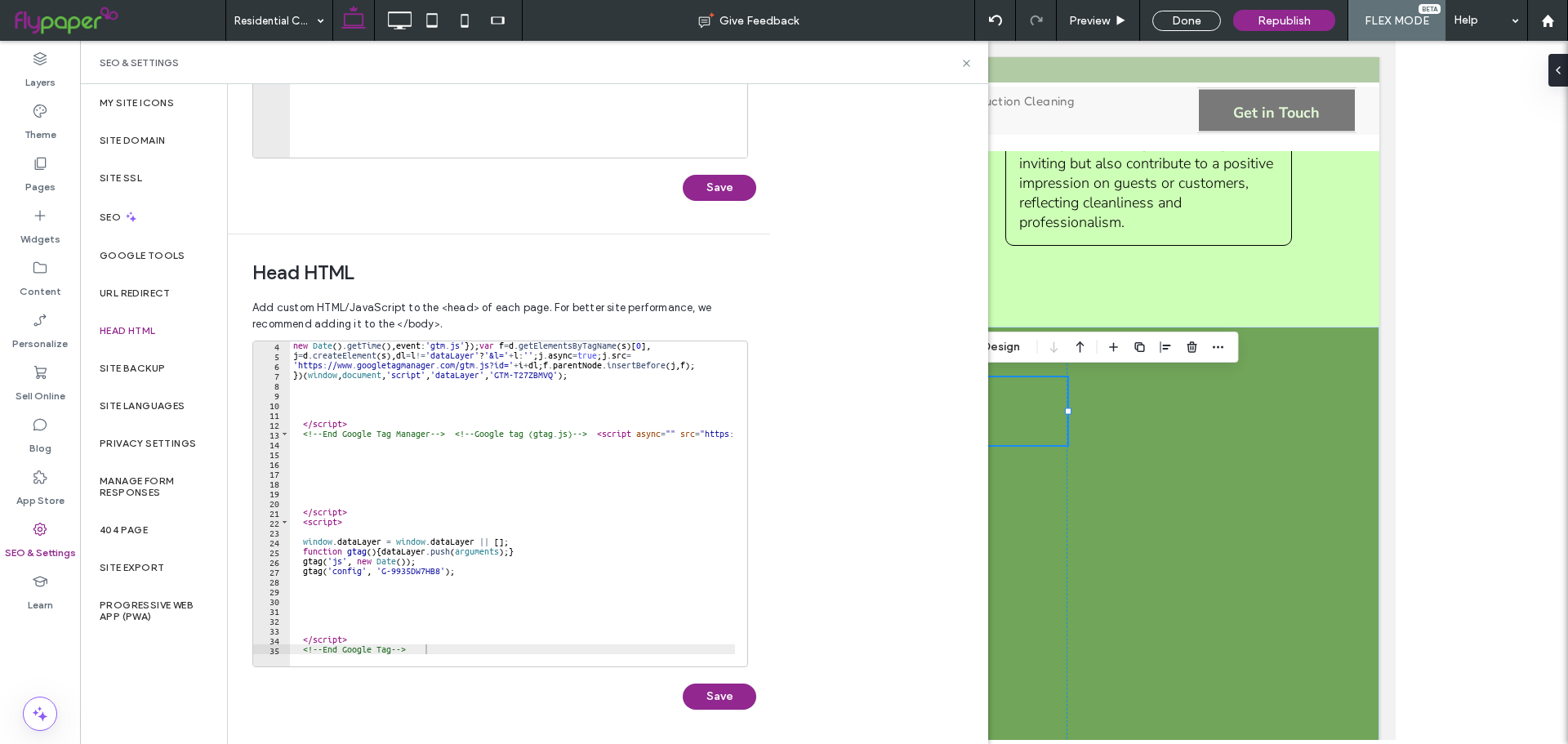 type on "**********" 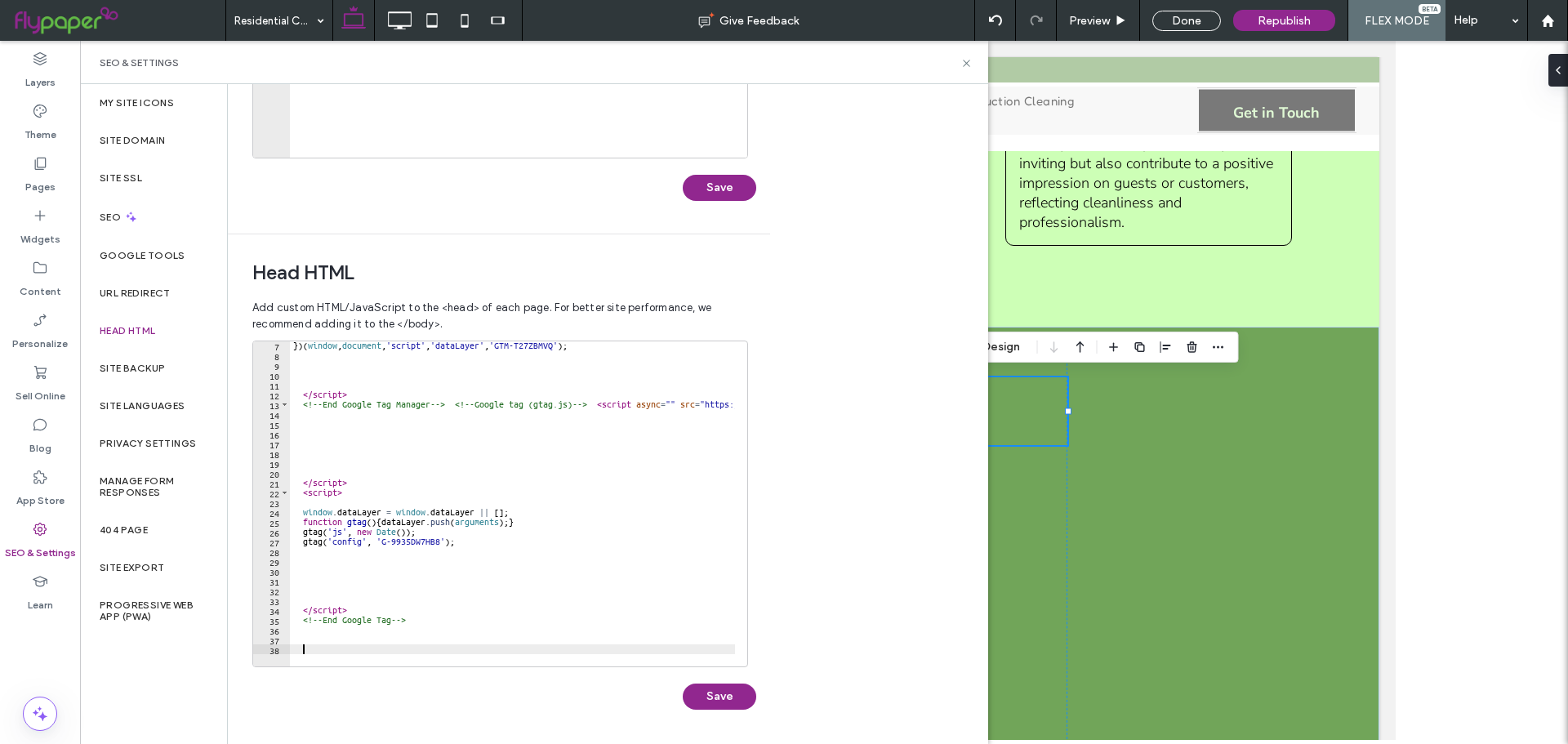 paste on "*********" 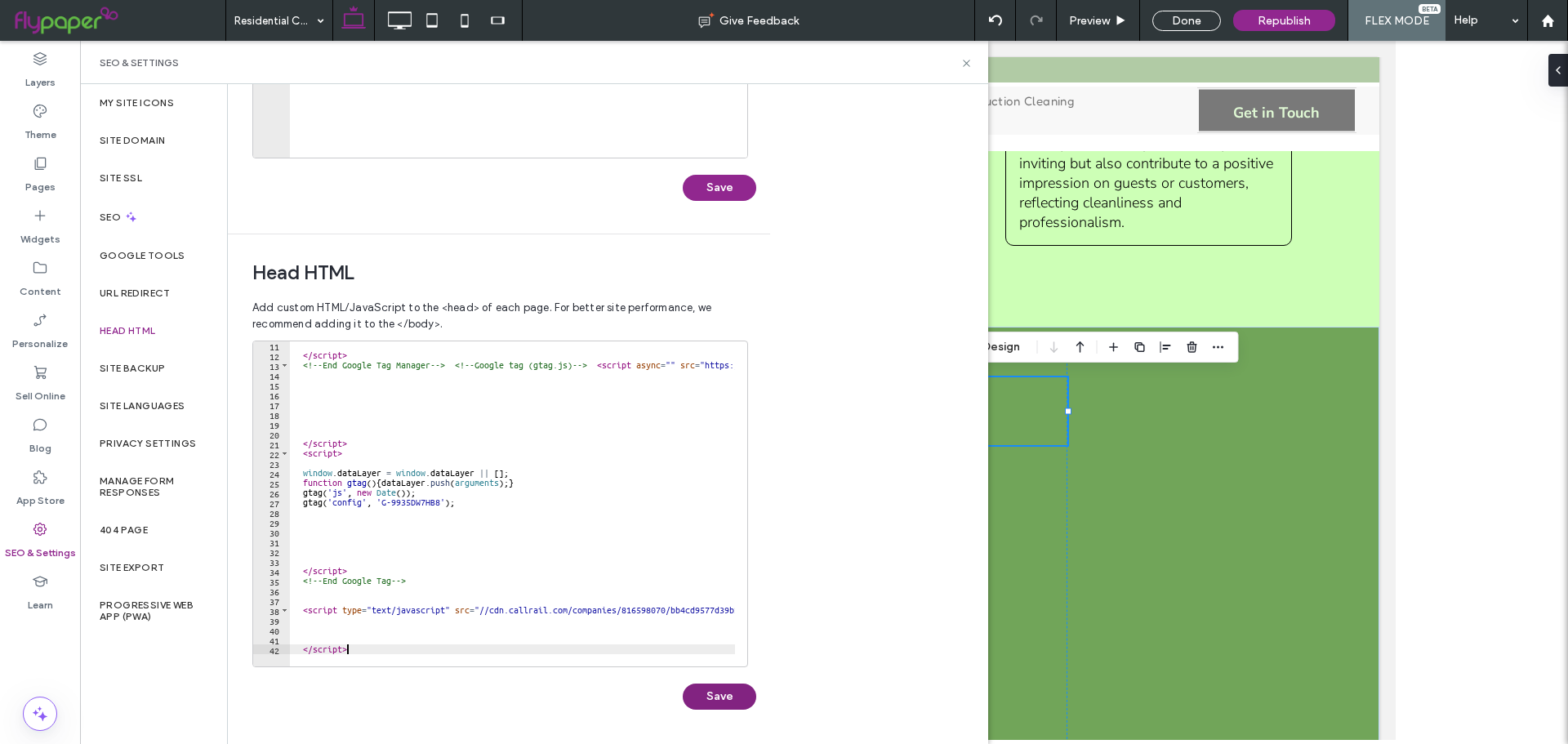 type on "*********" 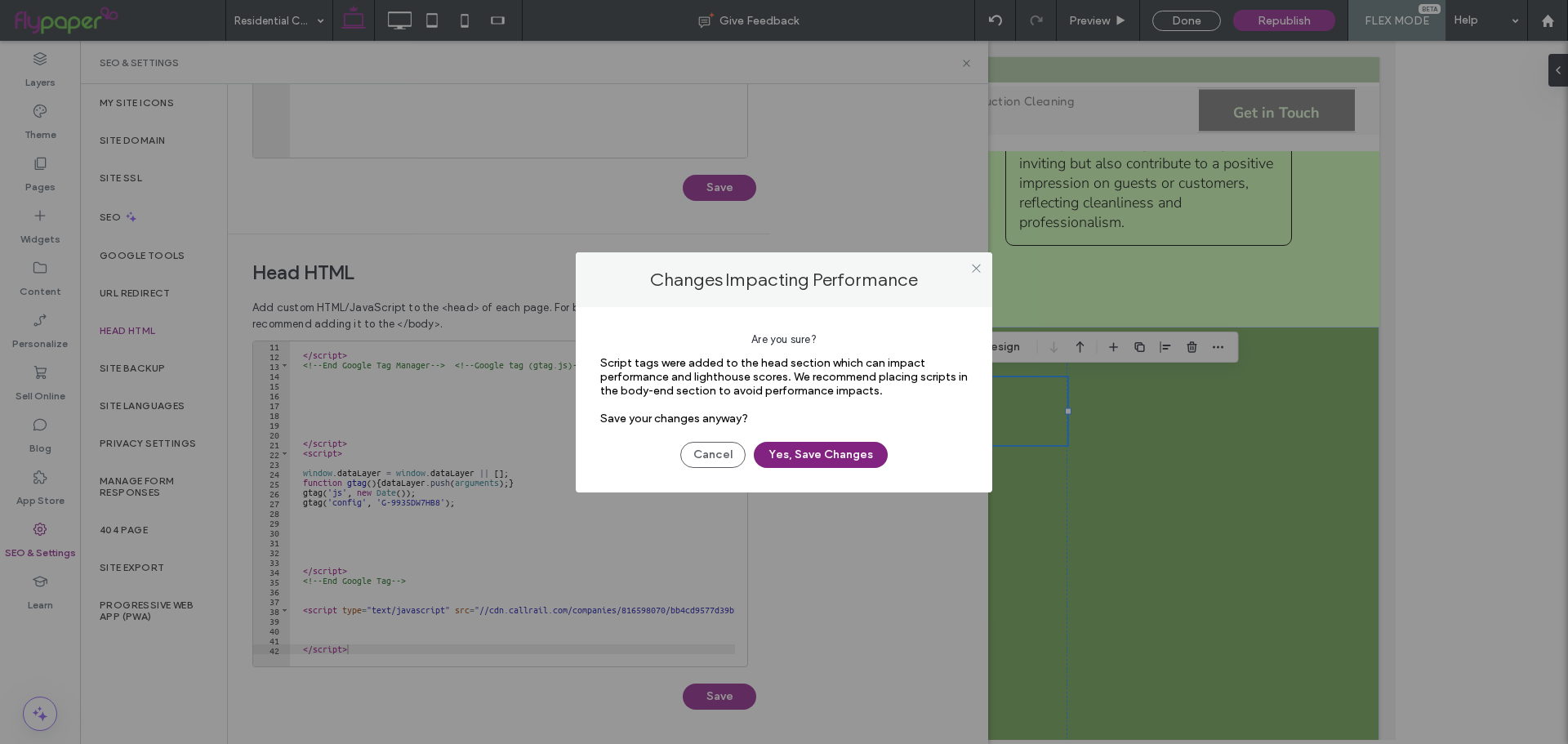 click on "Yes, Save Changes" at bounding box center (821, 455) 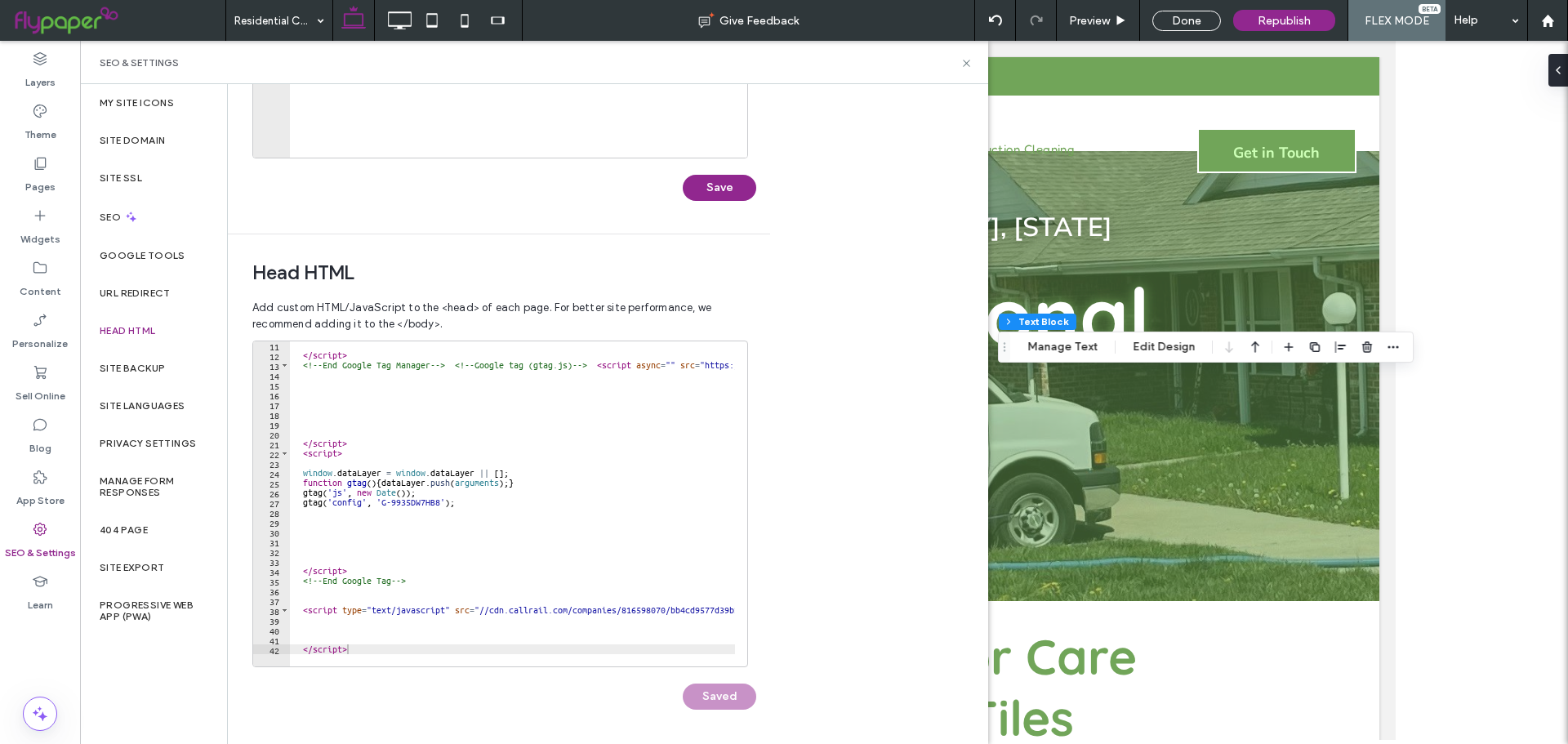 scroll, scrollTop: 0, scrollLeft: 0, axis: both 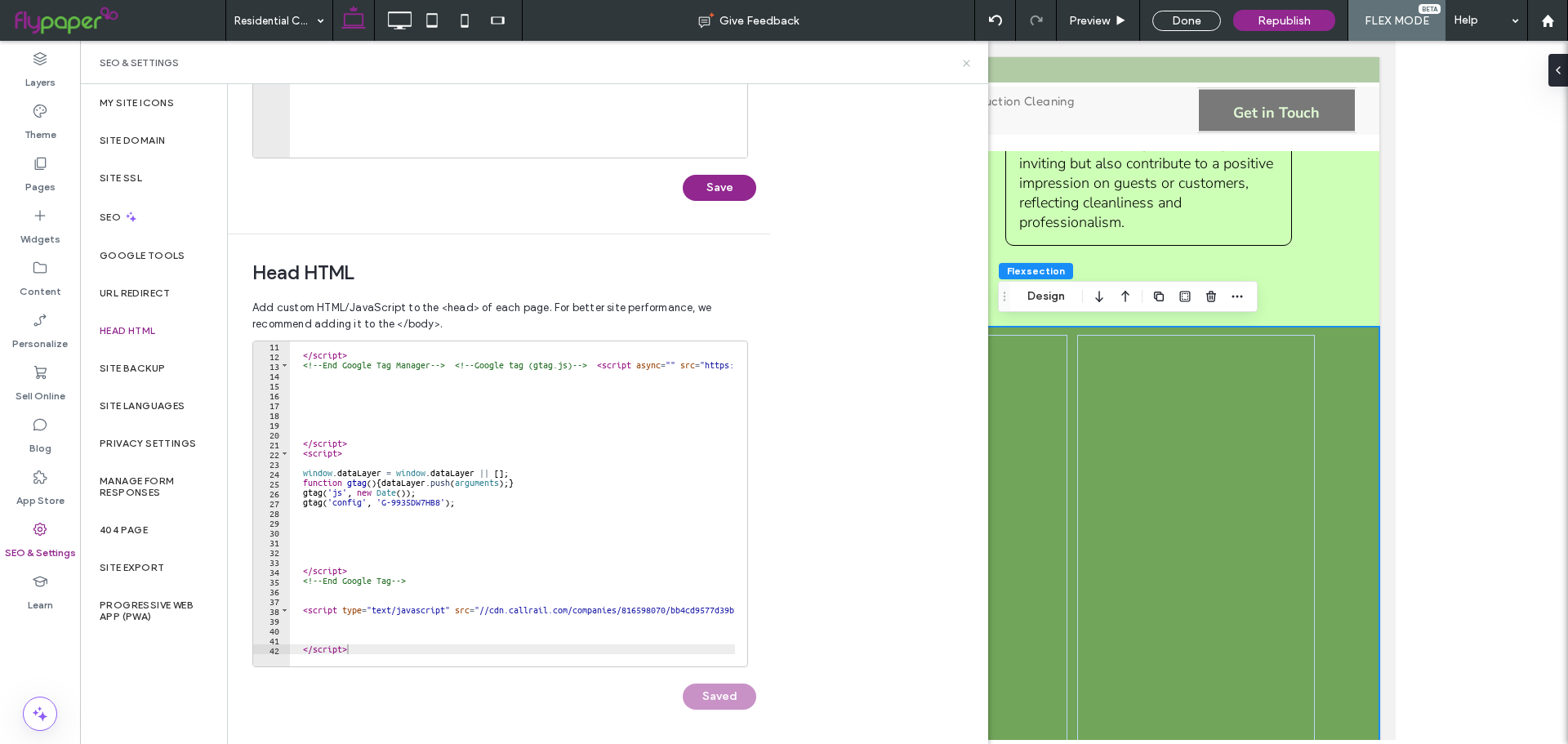 click 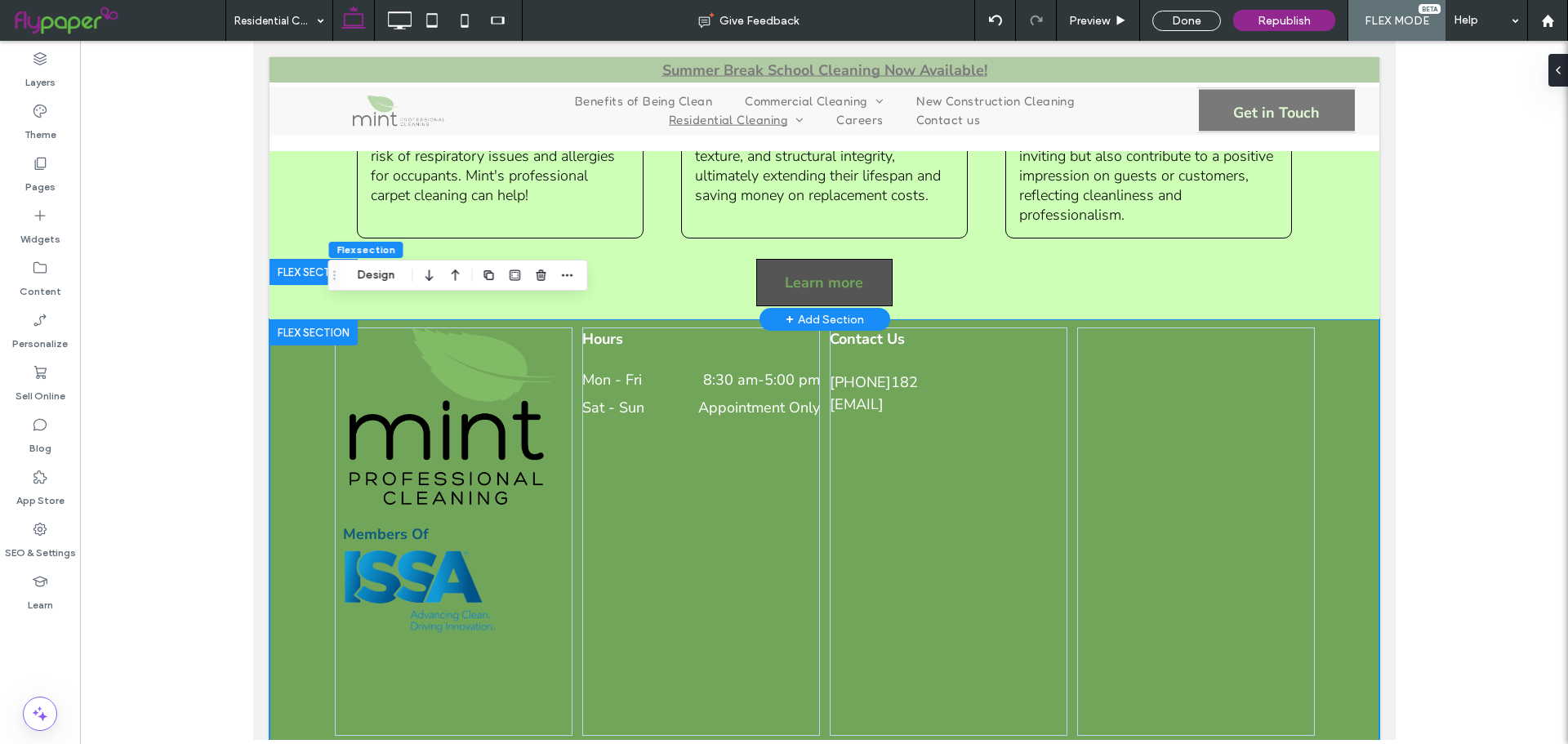 scroll, scrollTop: 1835, scrollLeft: 0, axis: vertical 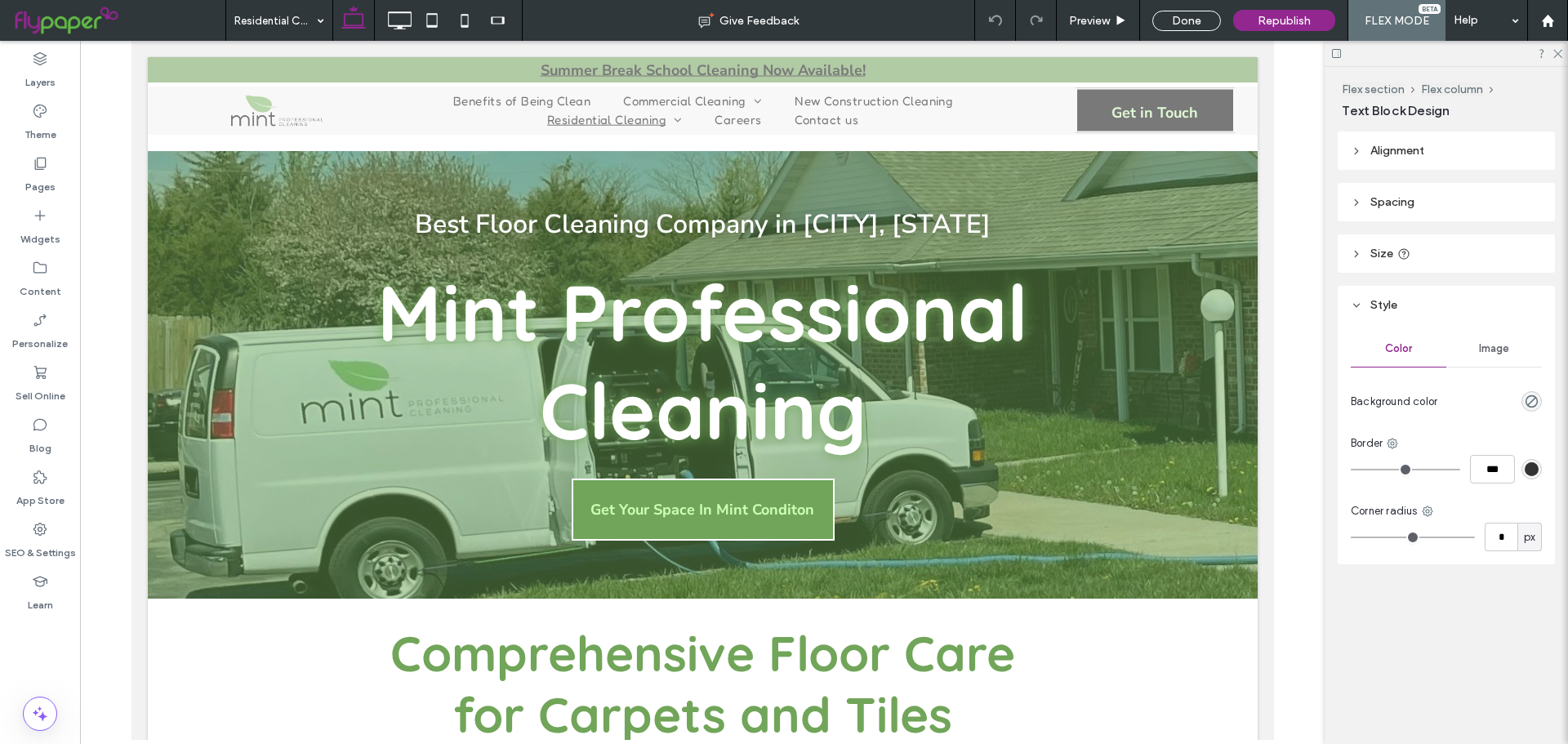type on "**********" 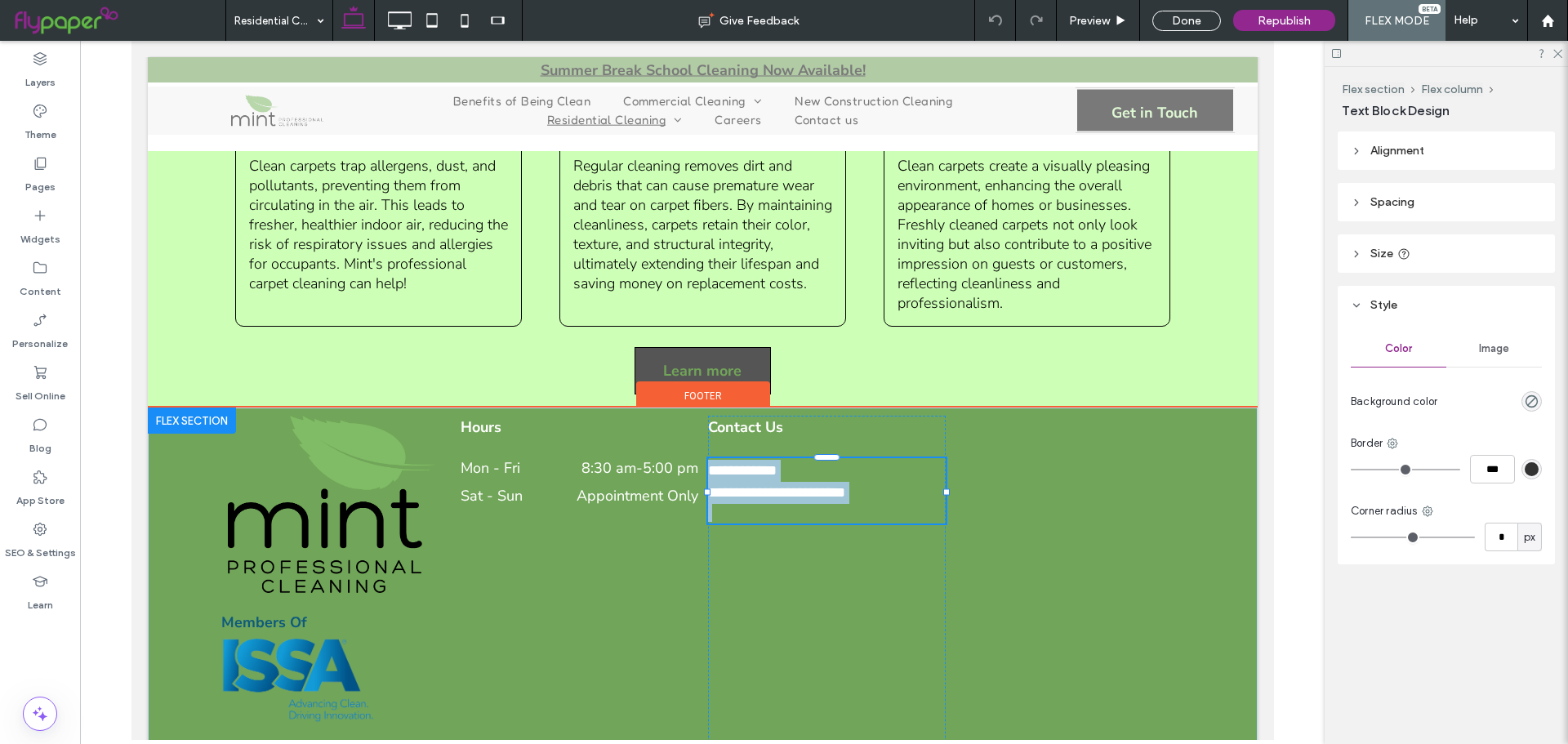 scroll, scrollTop: 0, scrollLeft: 0, axis: both 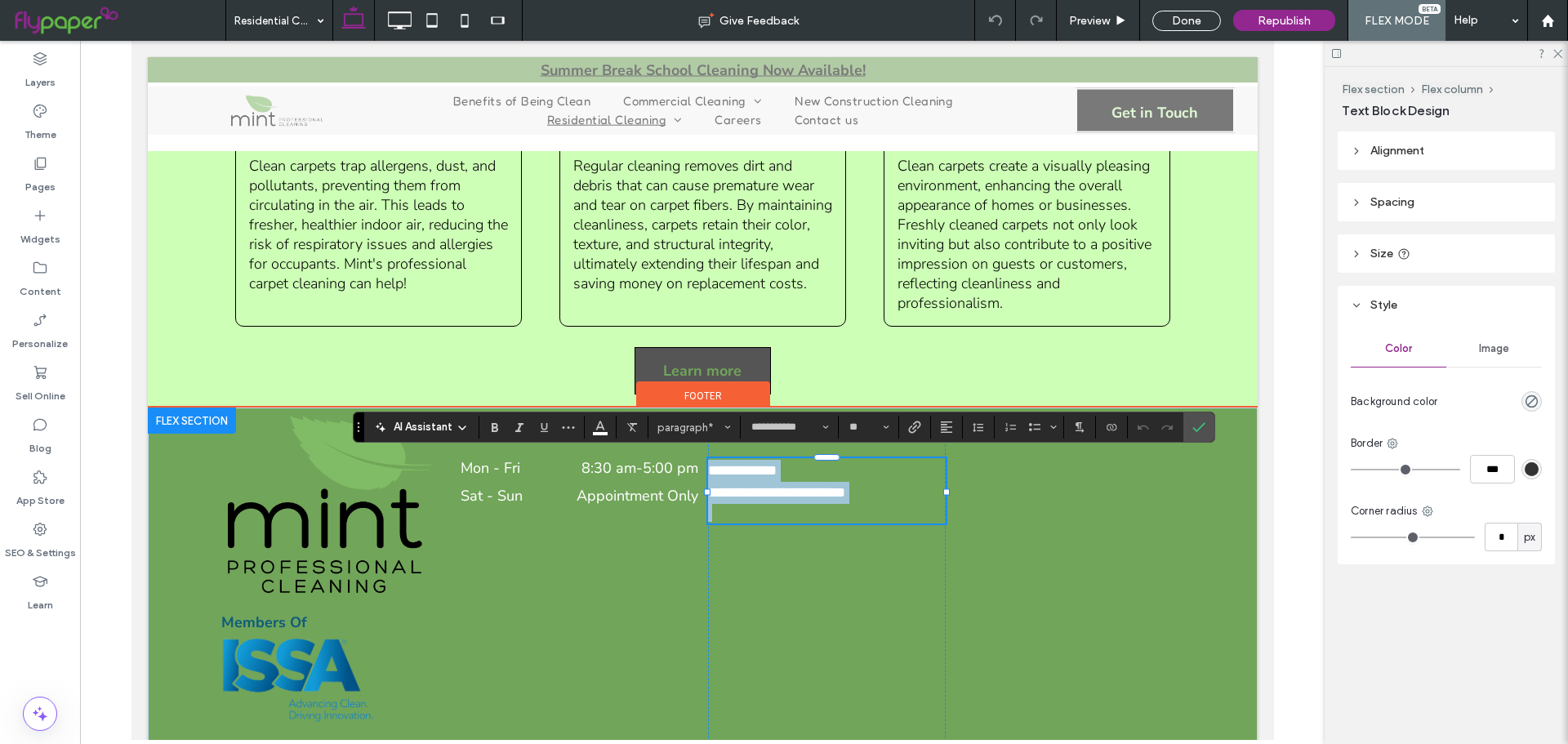 click on "***" at bounding box center (767, 470) 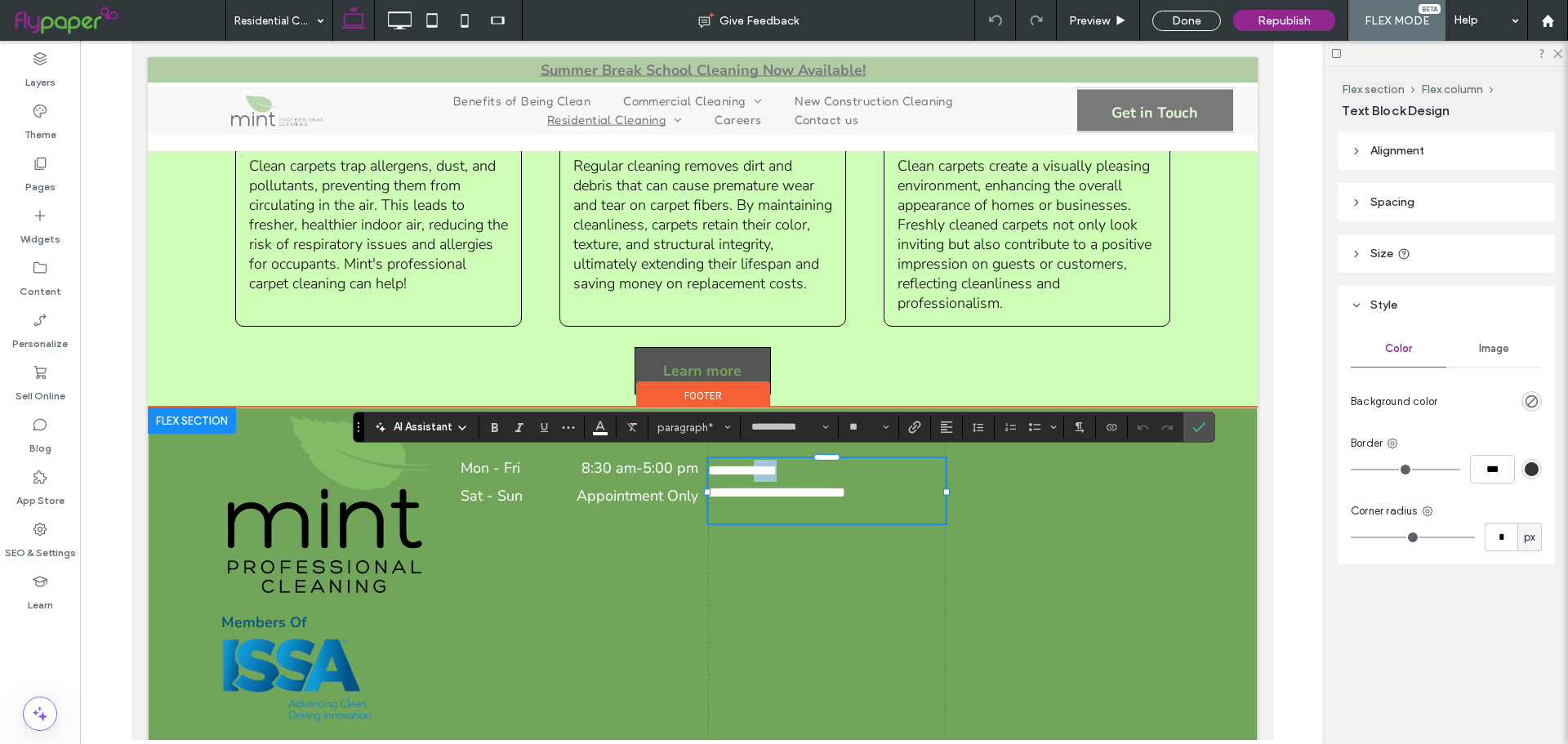 click on "***" at bounding box center [767, 470] 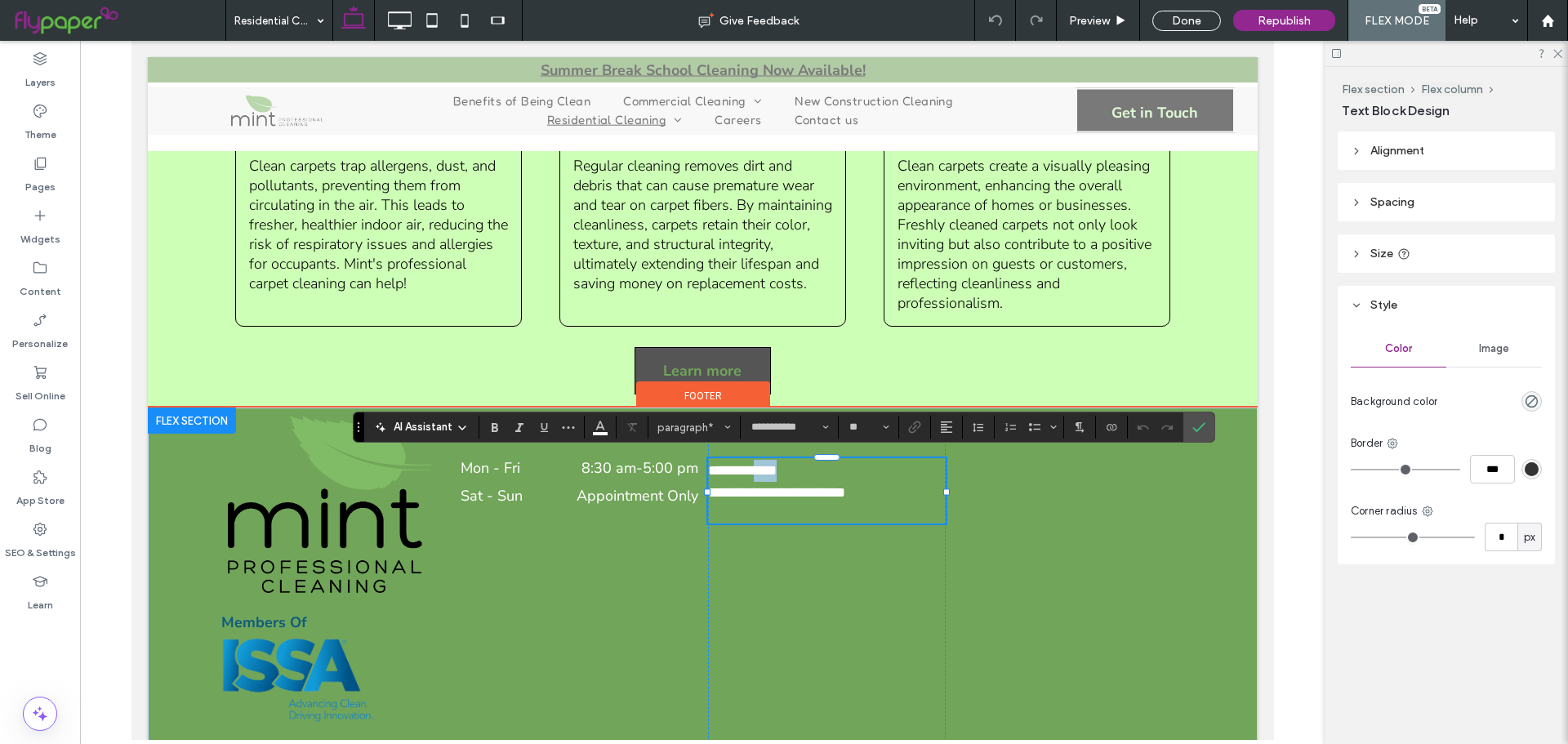 click on "***" at bounding box center [767, 470] 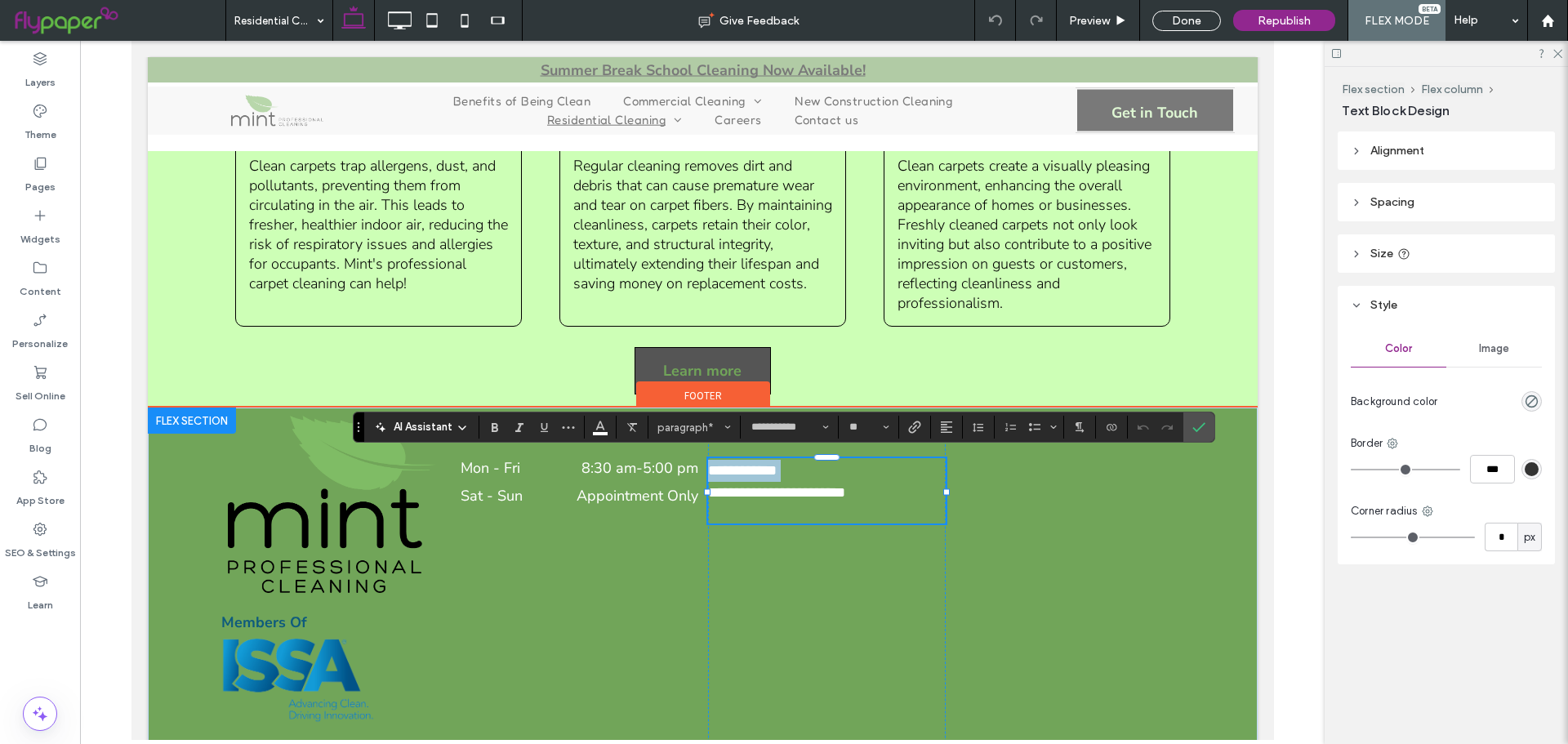click on "***" at bounding box center [767, 470] 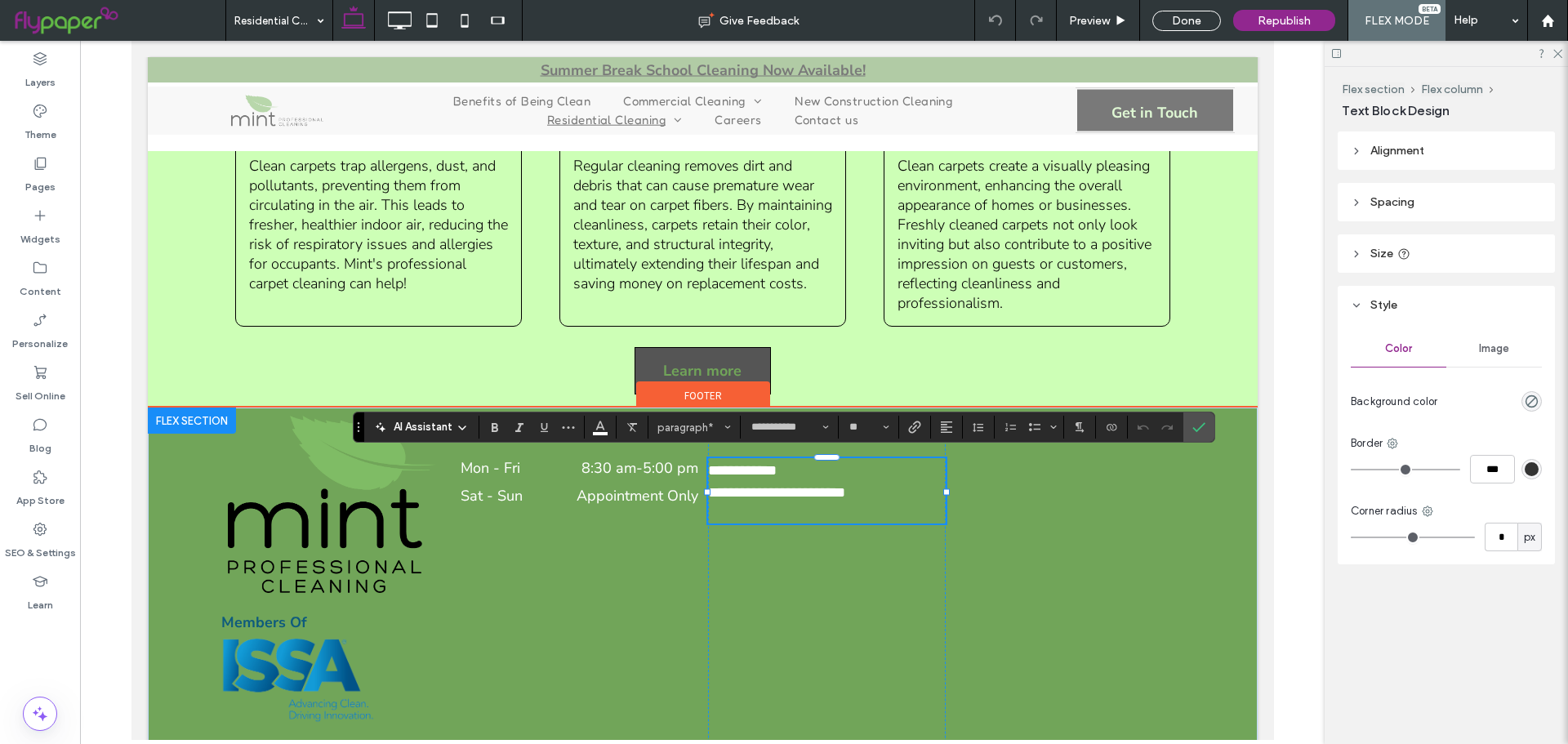 click on "**********" at bounding box center [776, 492] 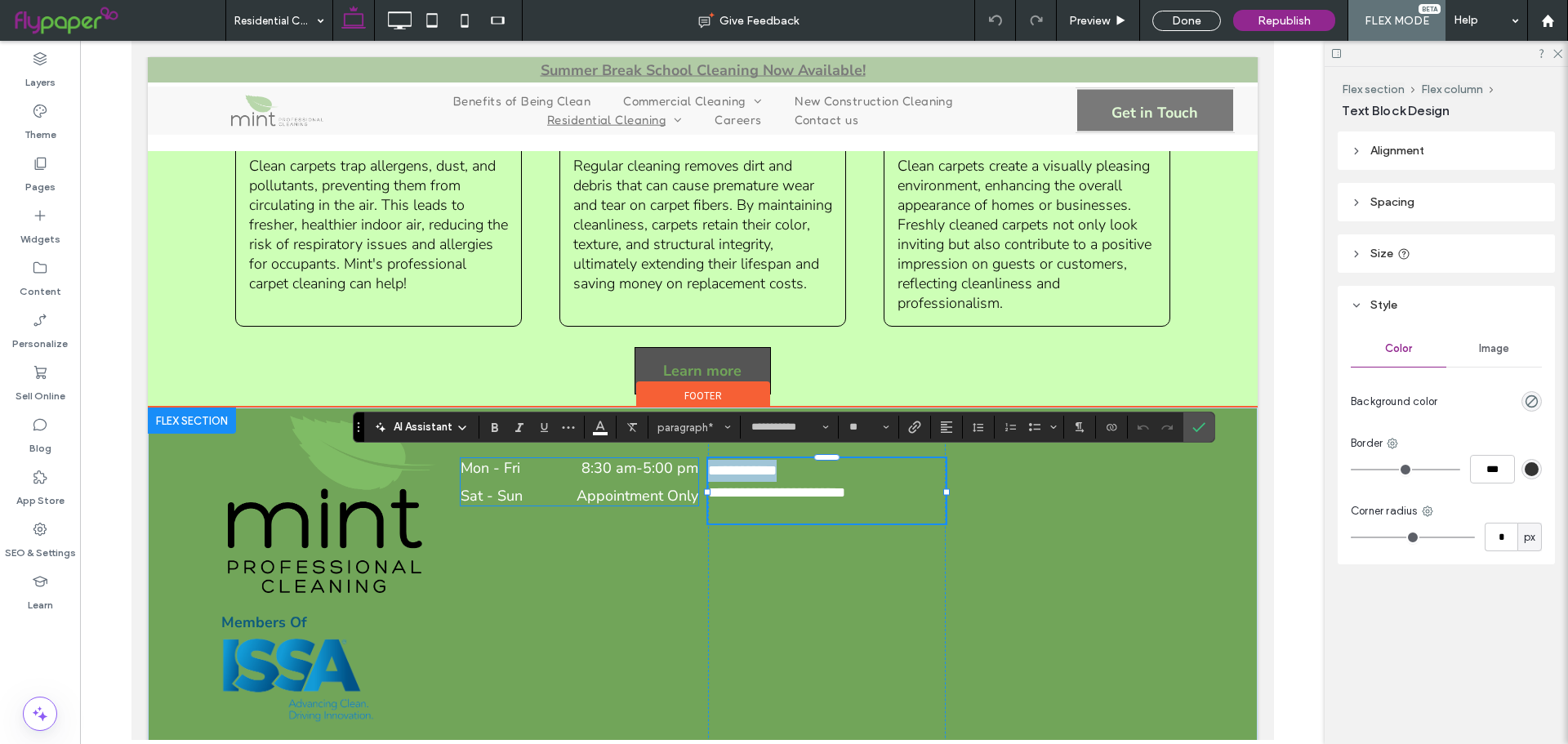 drag, startPoint x: 802, startPoint y: 464, endPoint x: 670, endPoint y: 469, distance: 132.09466 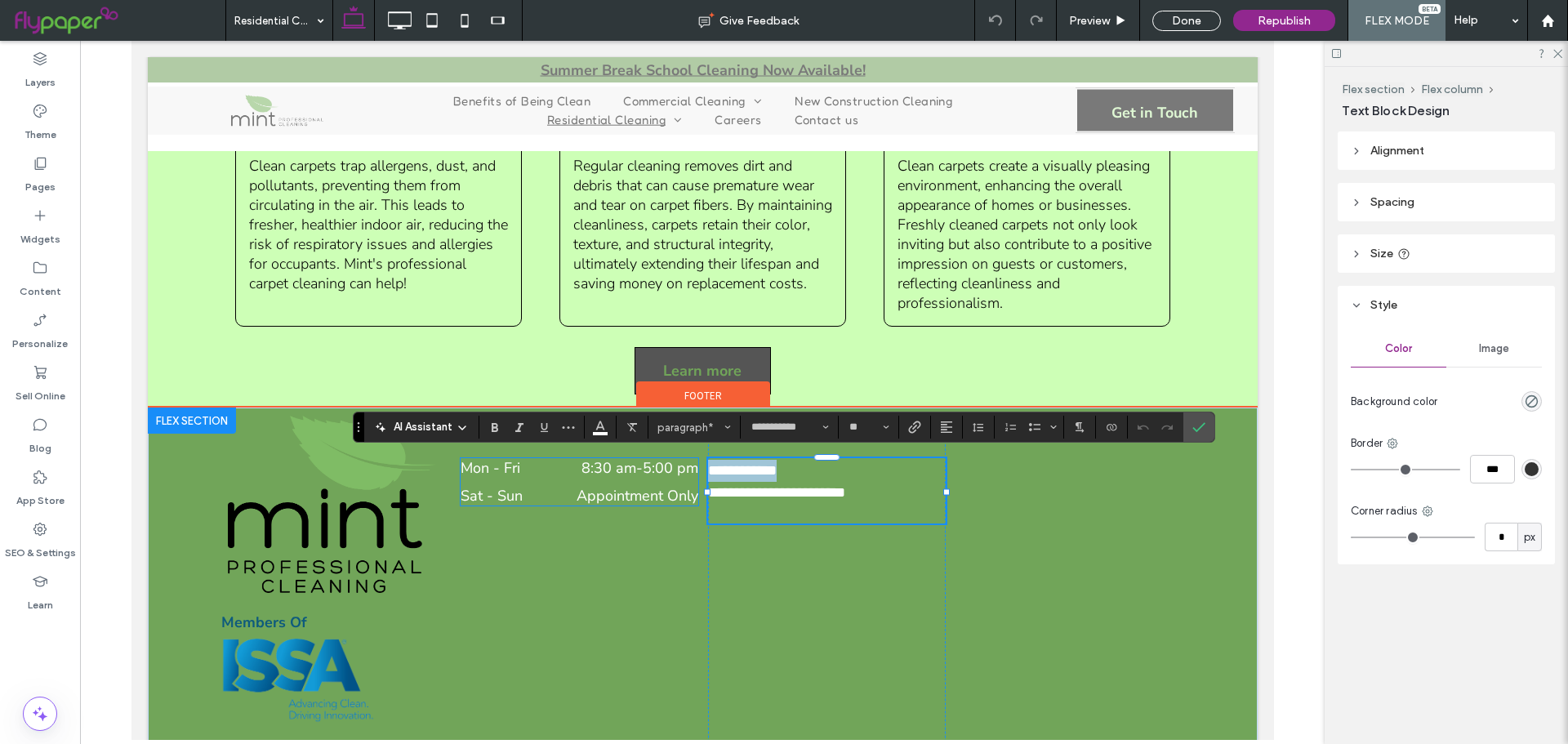 click on "**********" at bounding box center [702, 620] 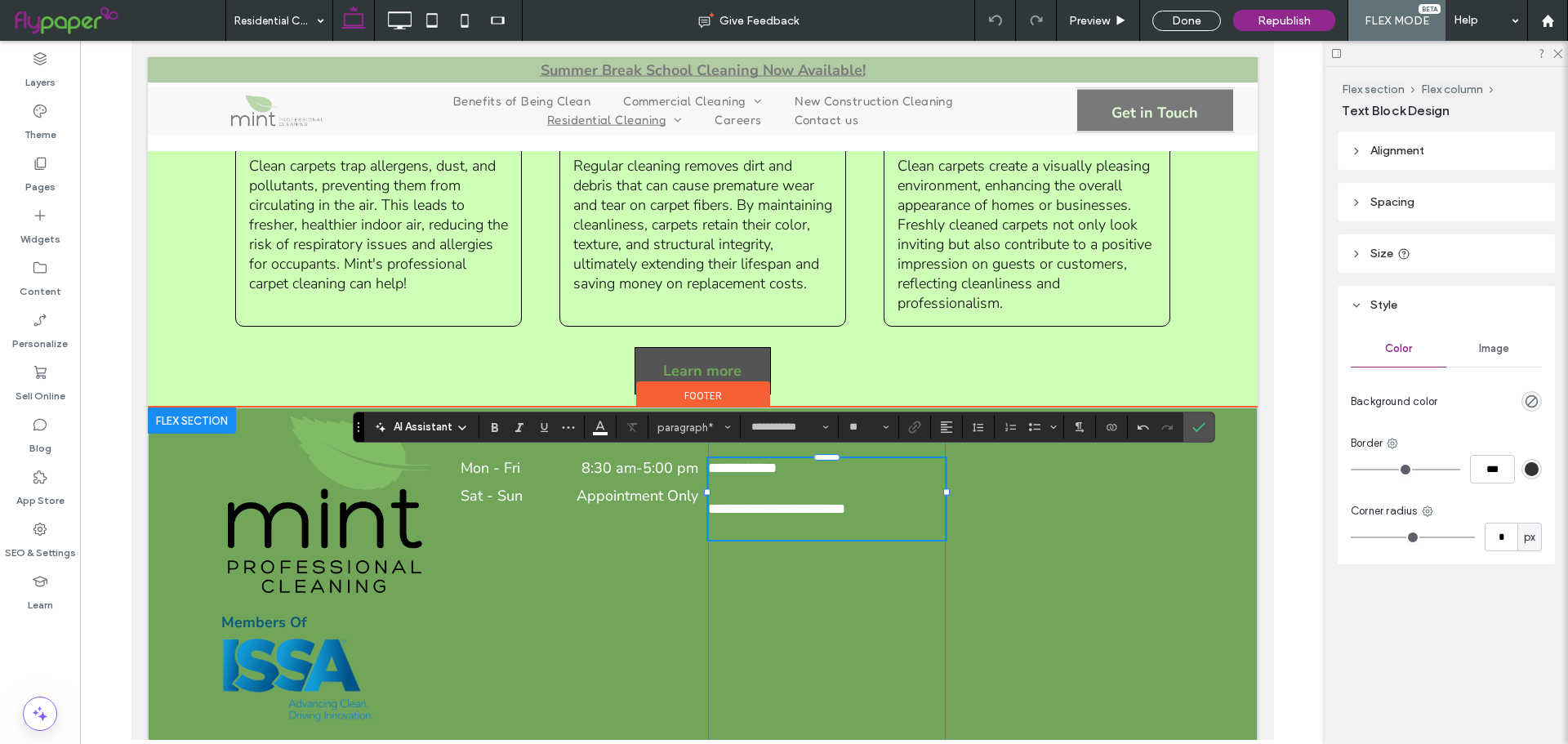 scroll, scrollTop: 0, scrollLeft: 0, axis: both 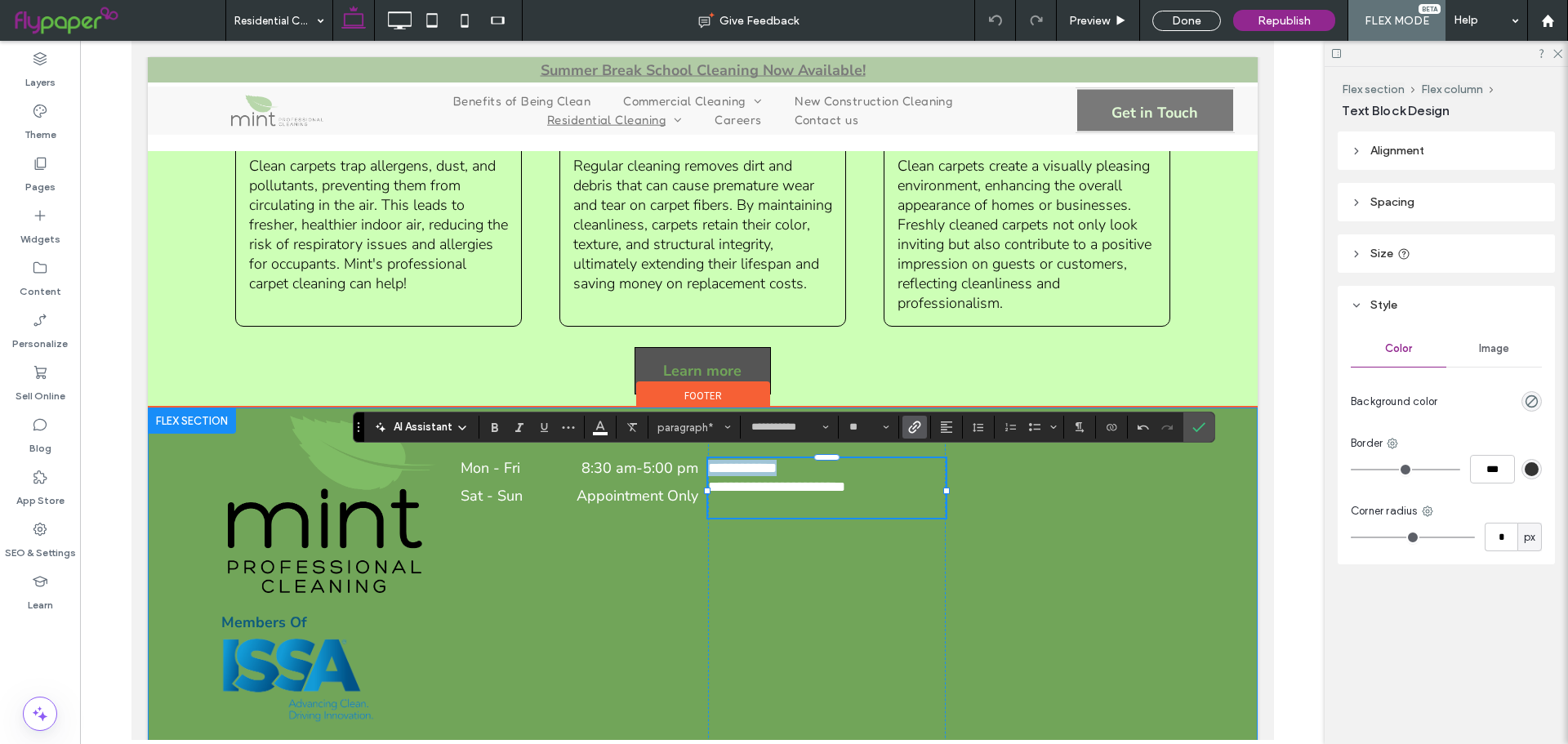 drag, startPoint x: 803, startPoint y: 465, endPoint x: 694, endPoint y: 475, distance: 109.45775 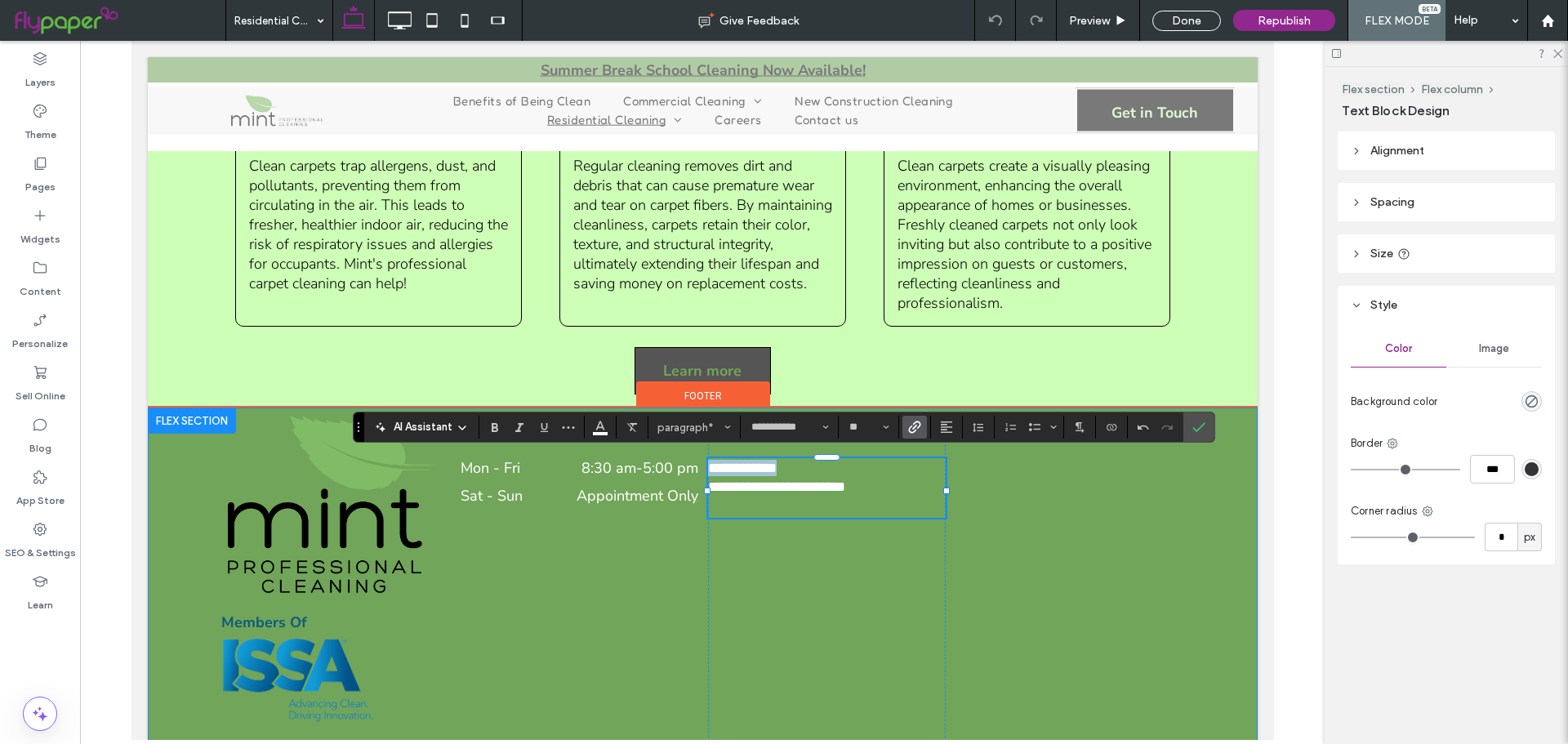 click on "**********" at bounding box center [702, 620] 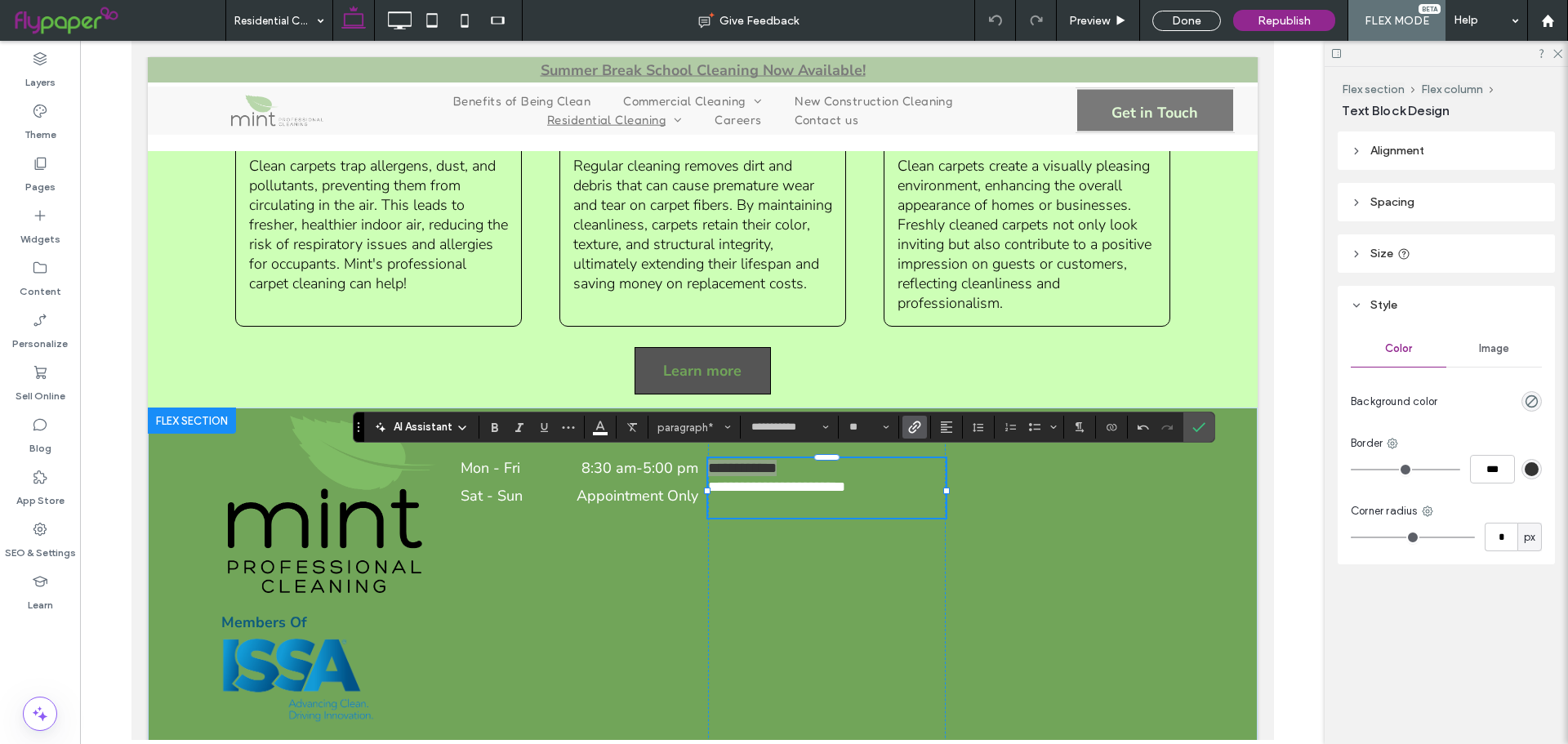 click 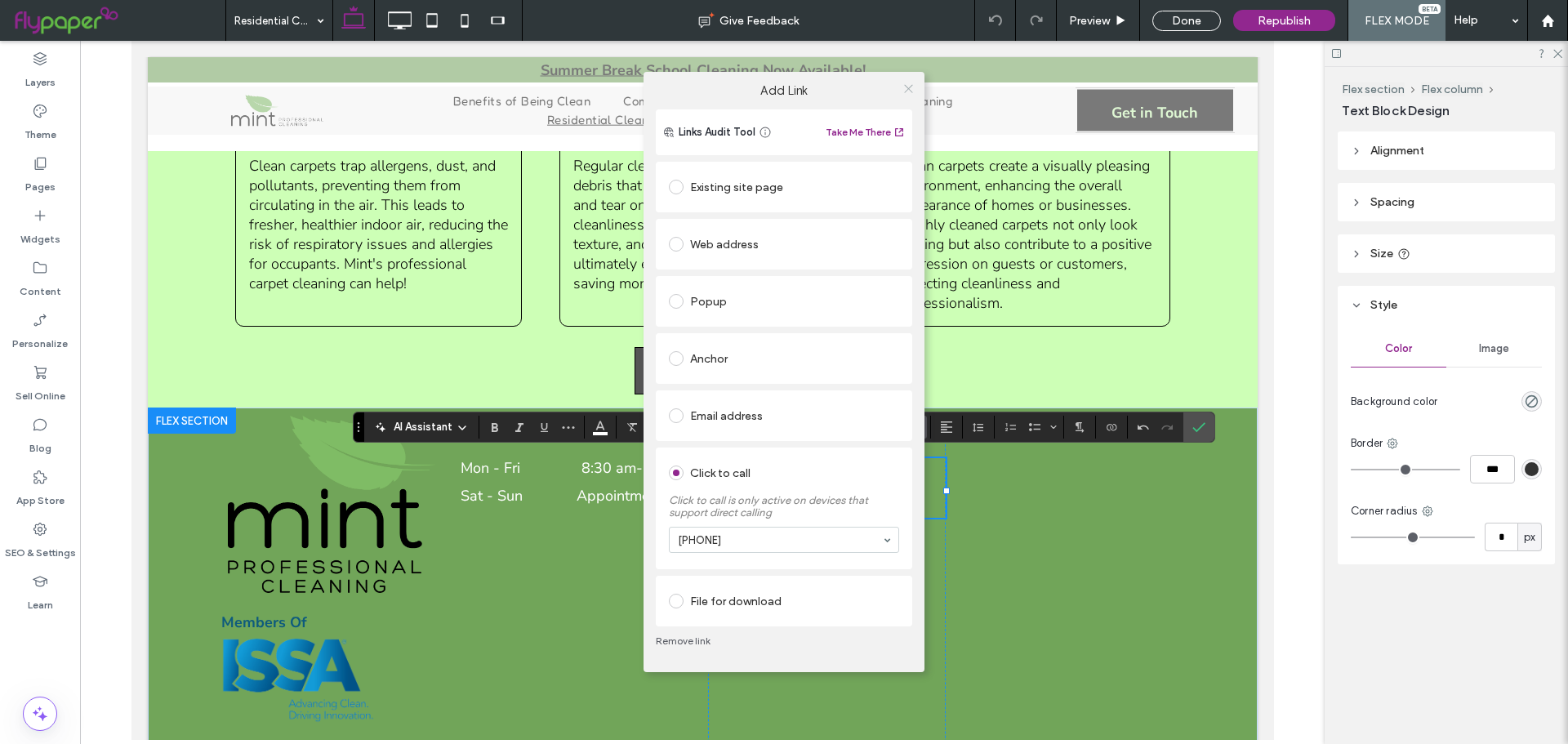 click at bounding box center [908, 88] 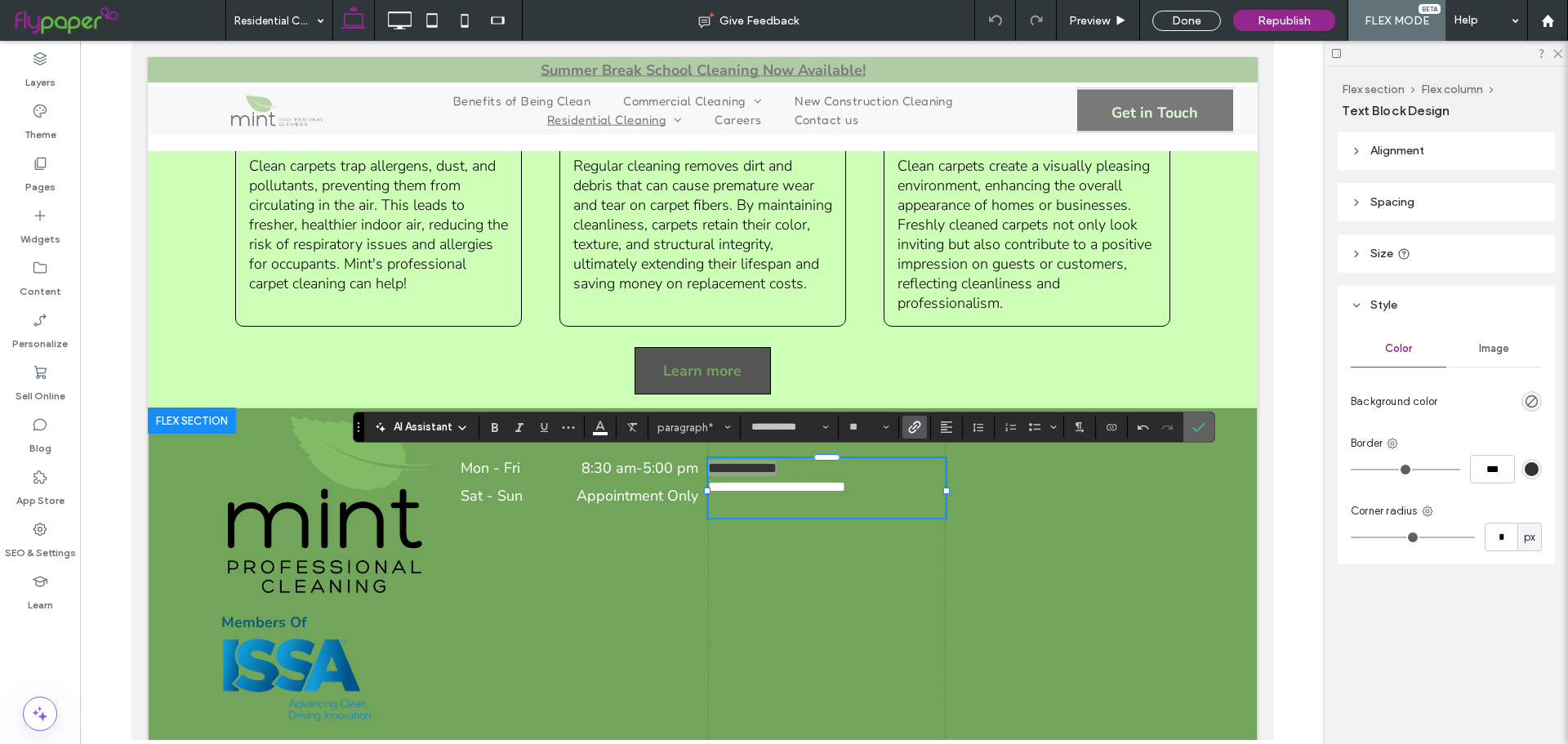 click 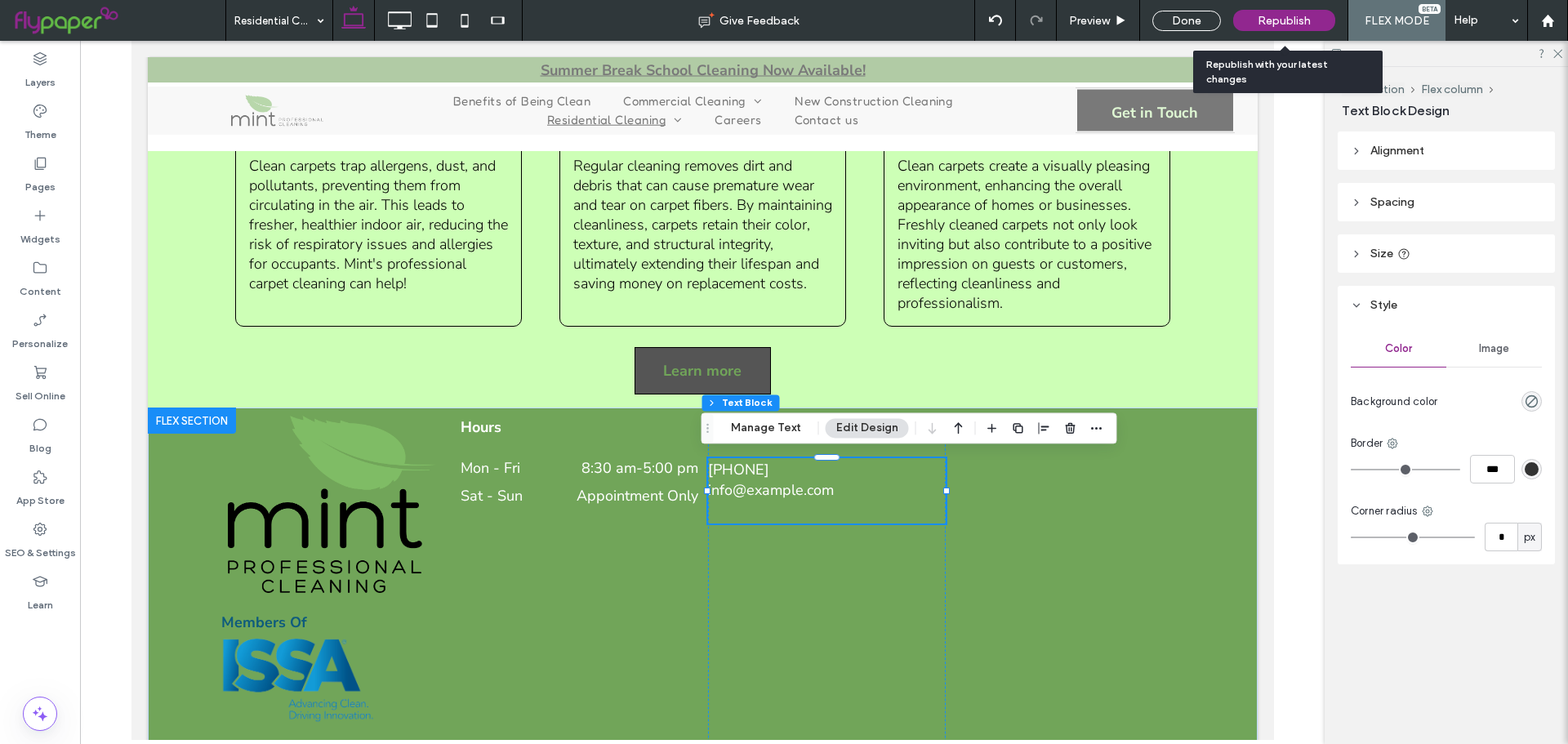 click on "Republish" at bounding box center [1284, 20] 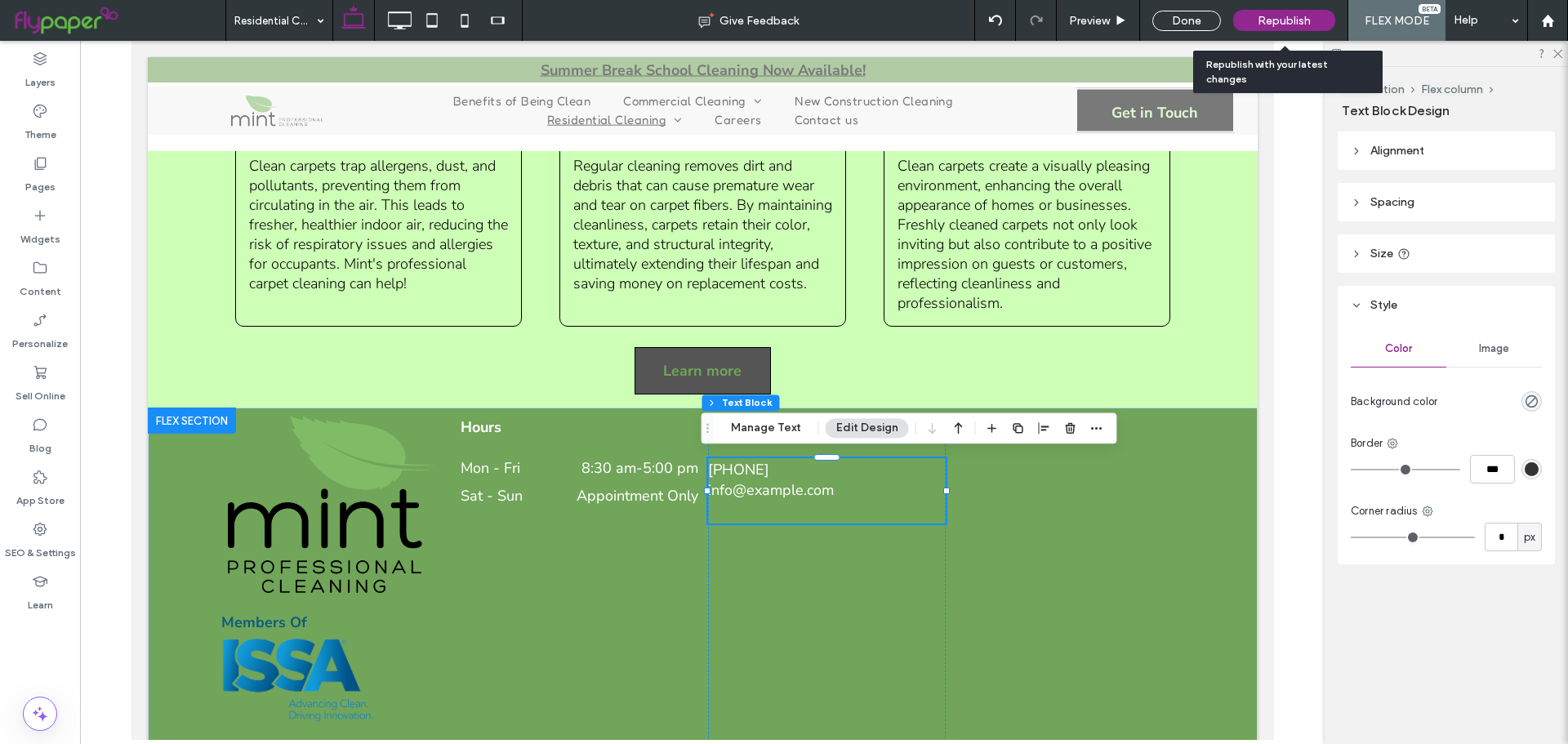 click on "Republish" at bounding box center [1284, 20] 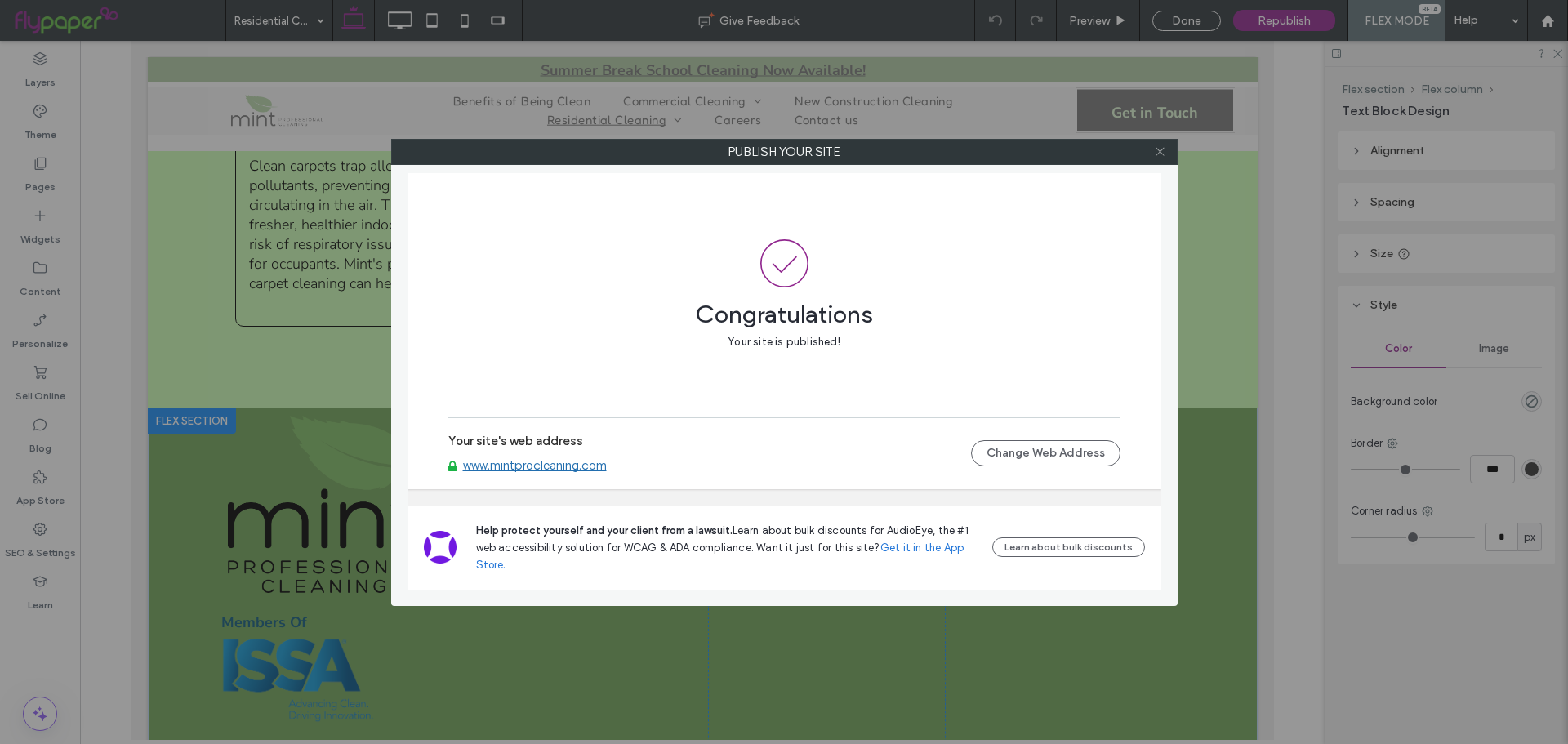click 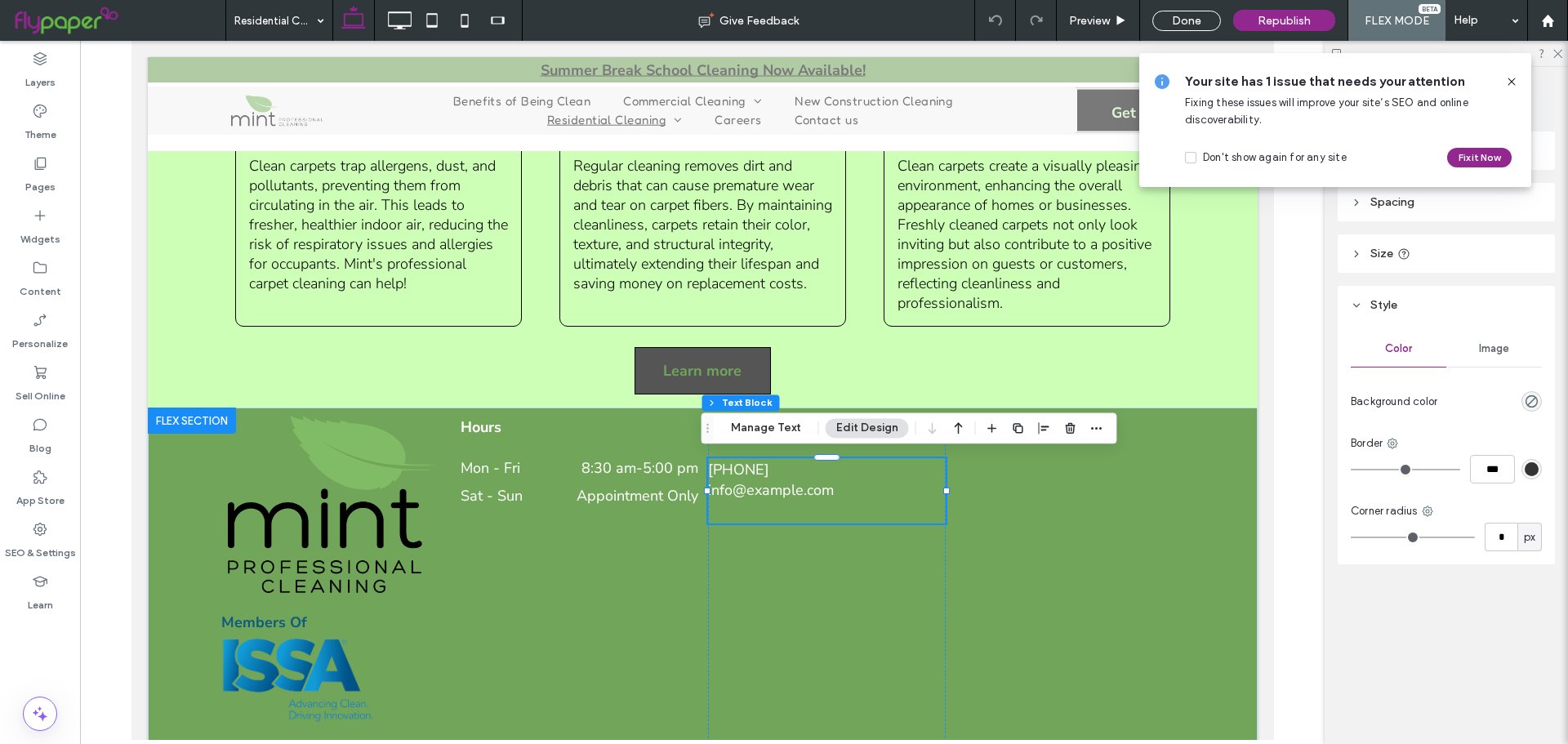 click 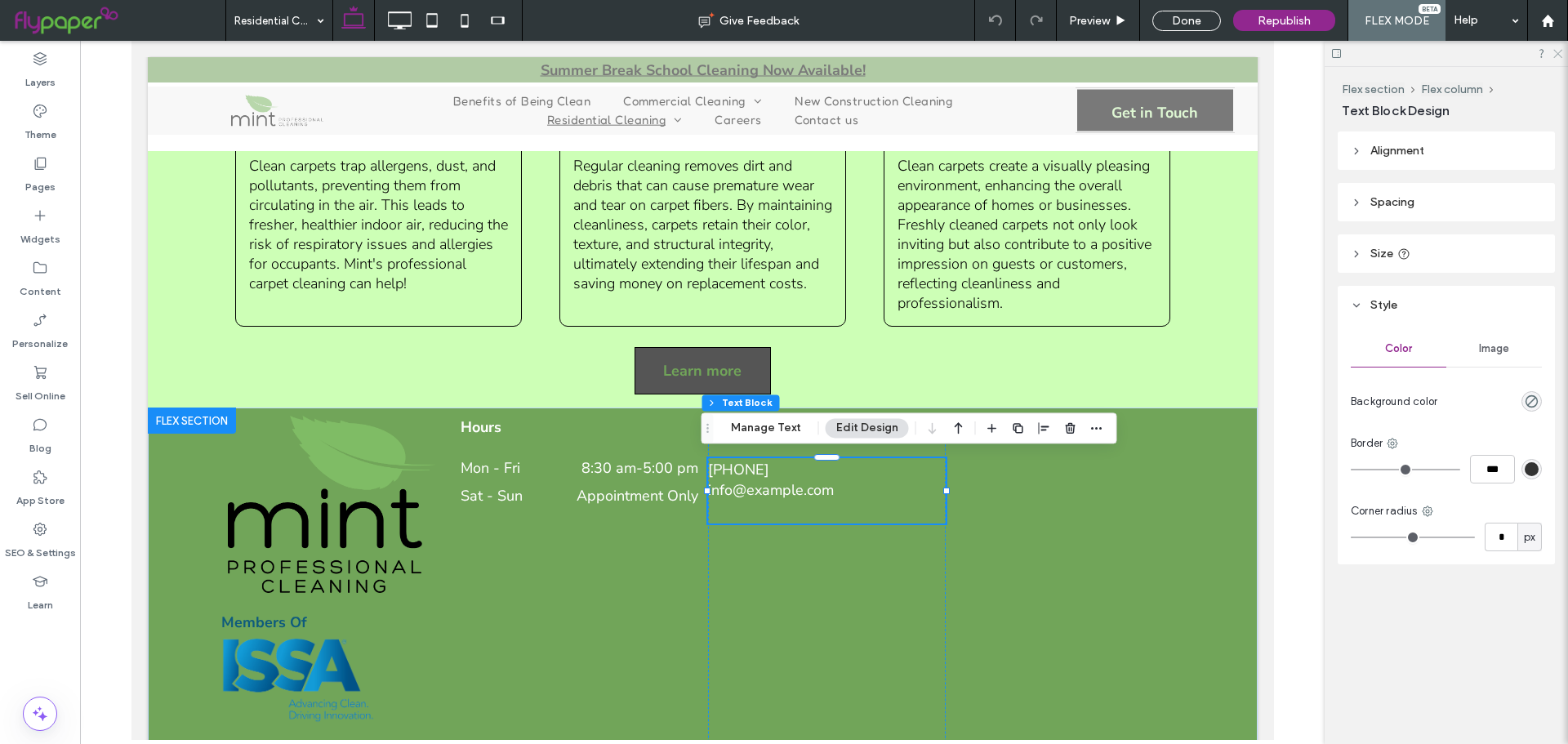 click 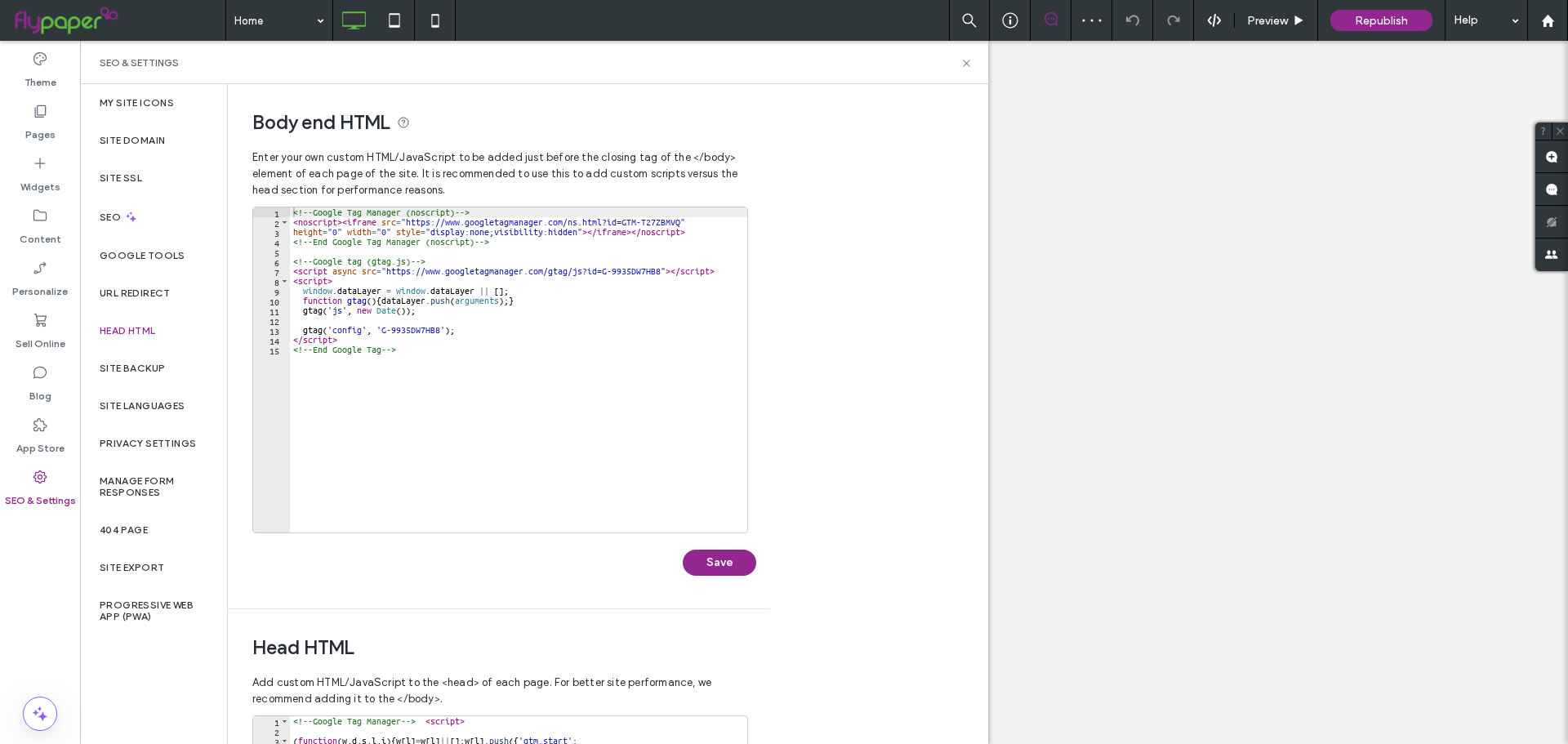 scroll, scrollTop: 0, scrollLeft: 0, axis: both 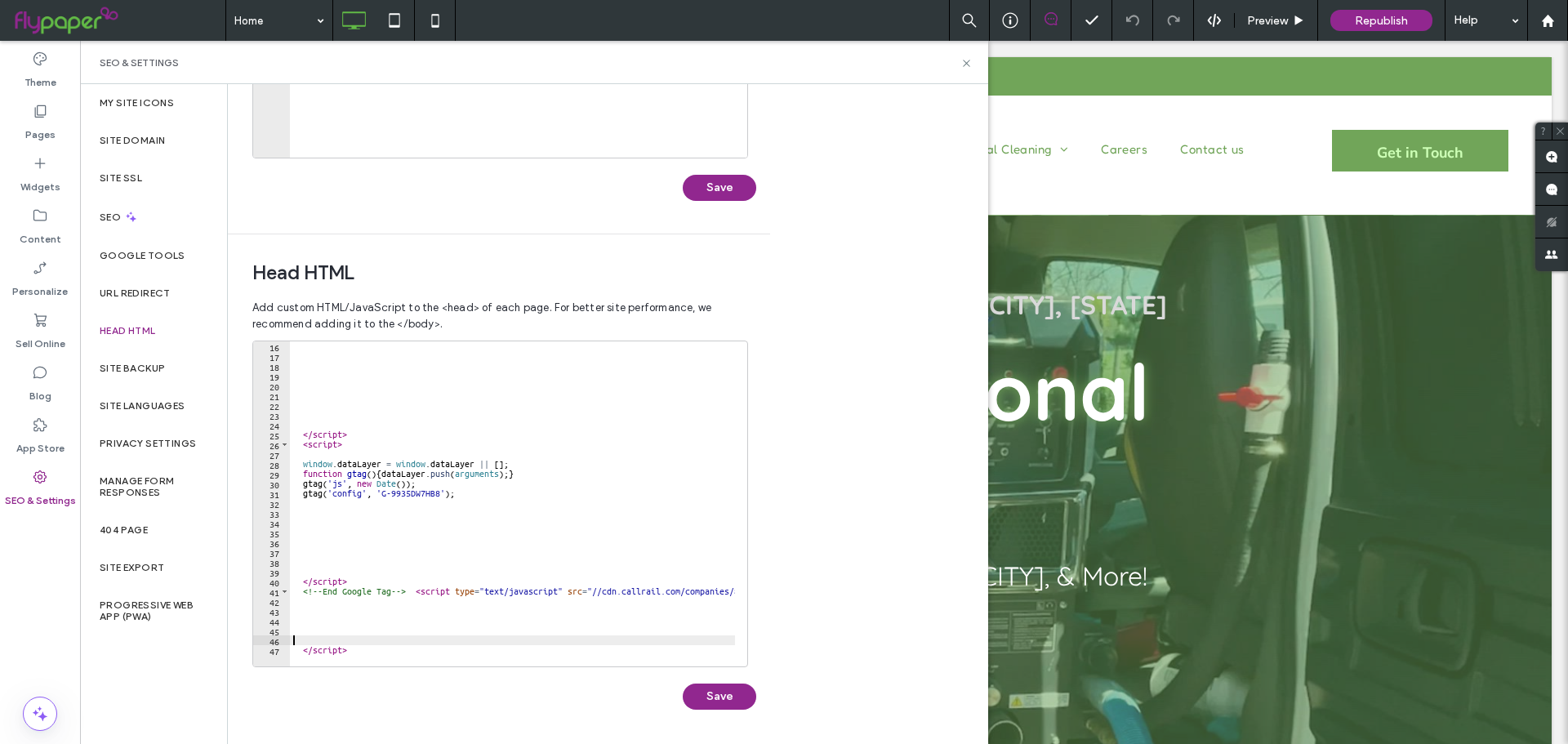 drag, startPoint x: 456, startPoint y: 644, endPoint x: 371, endPoint y: 630, distance: 86.145226 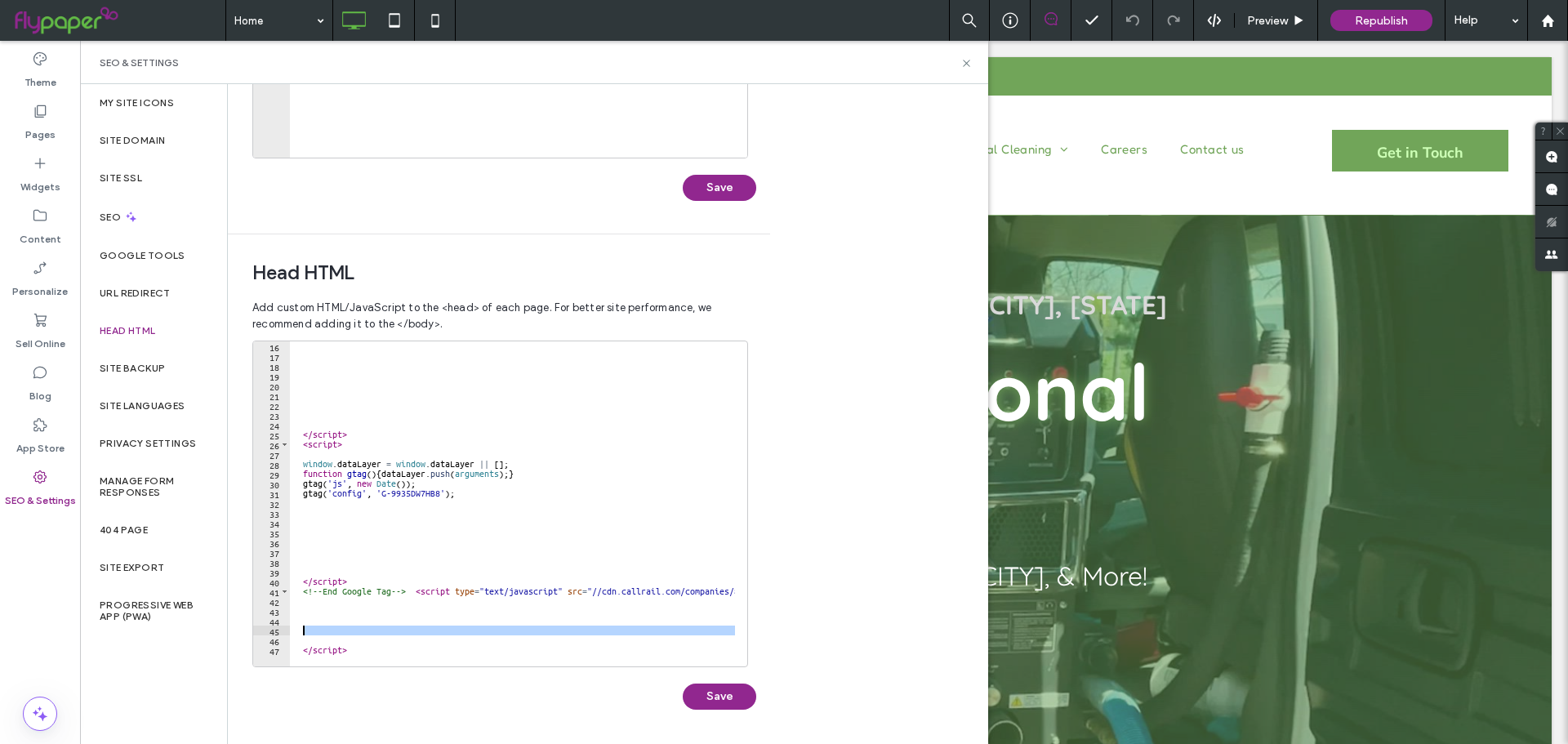 click at bounding box center [651, 658] 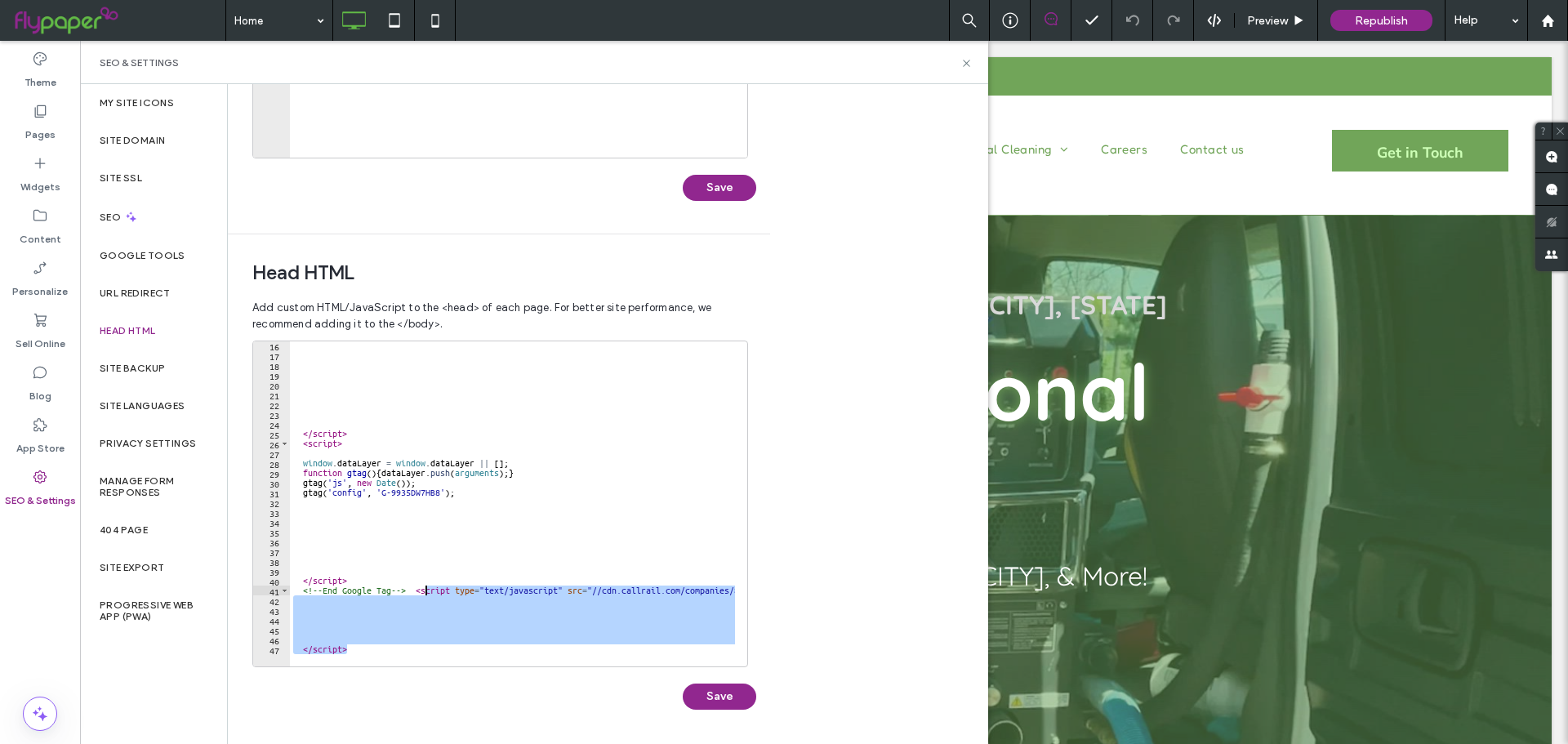 drag, startPoint x: 377, startPoint y: 648, endPoint x: 423, endPoint y: 586, distance: 77.20104 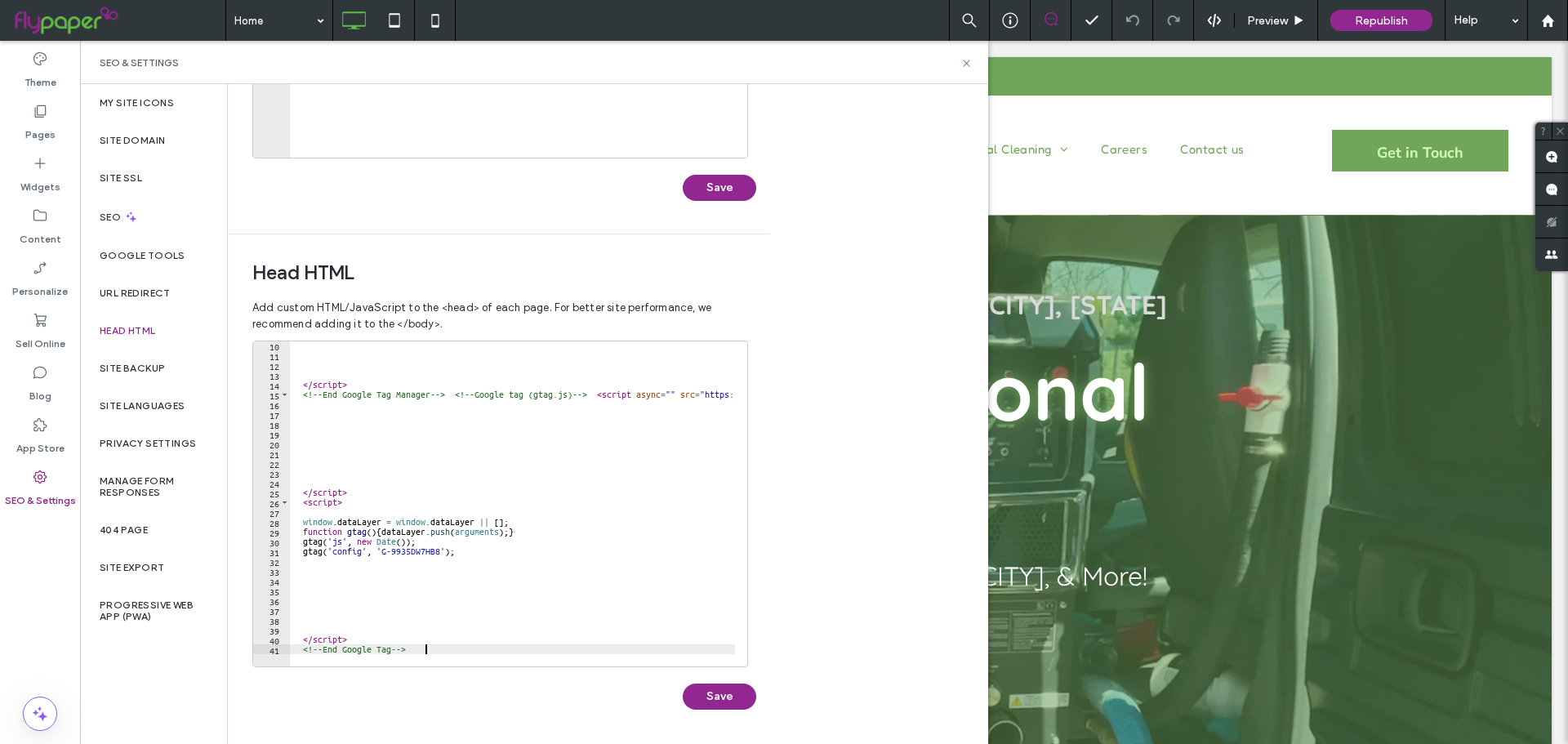 scroll, scrollTop: 89, scrollLeft: 0, axis: vertical 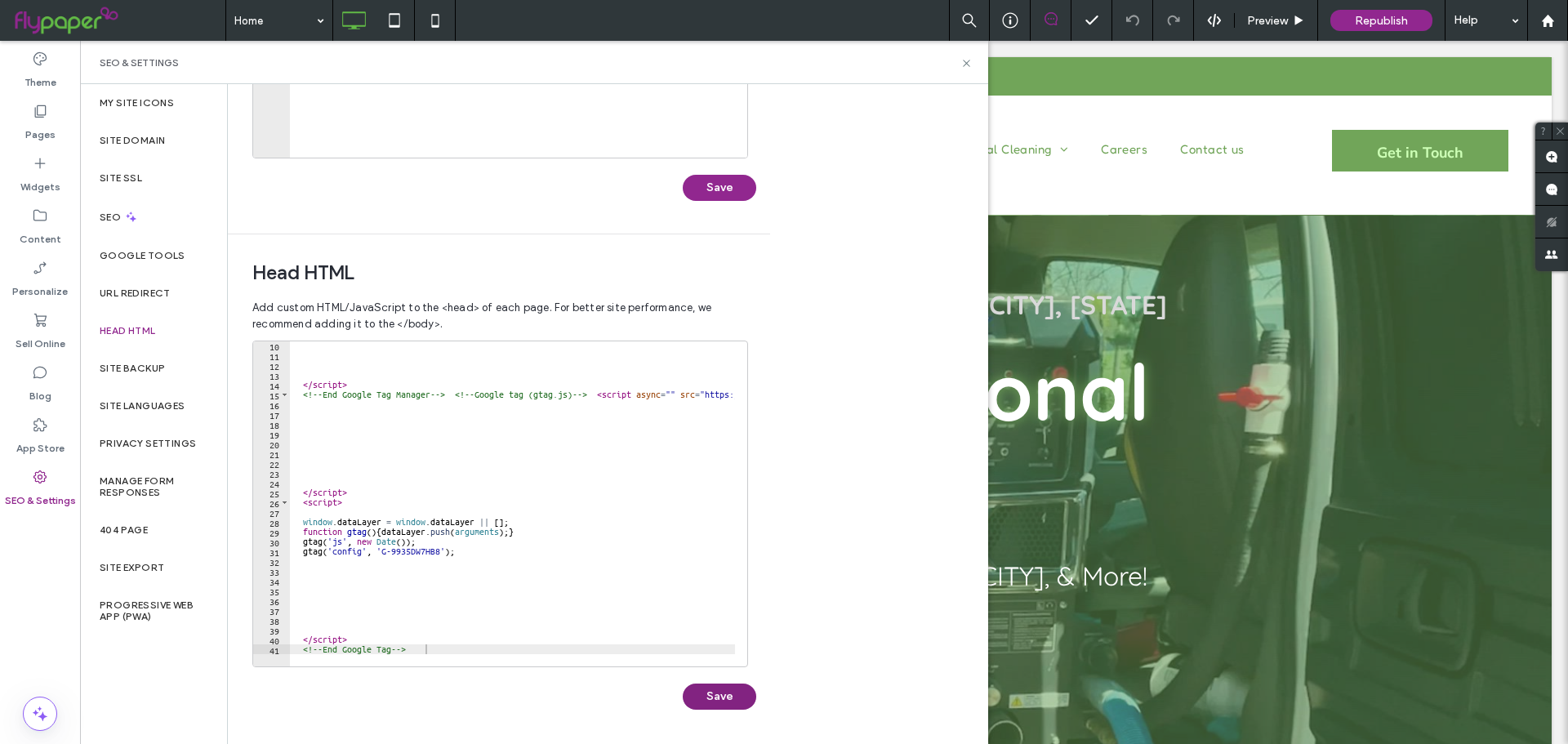 click on "Save" at bounding box center [719, 697] 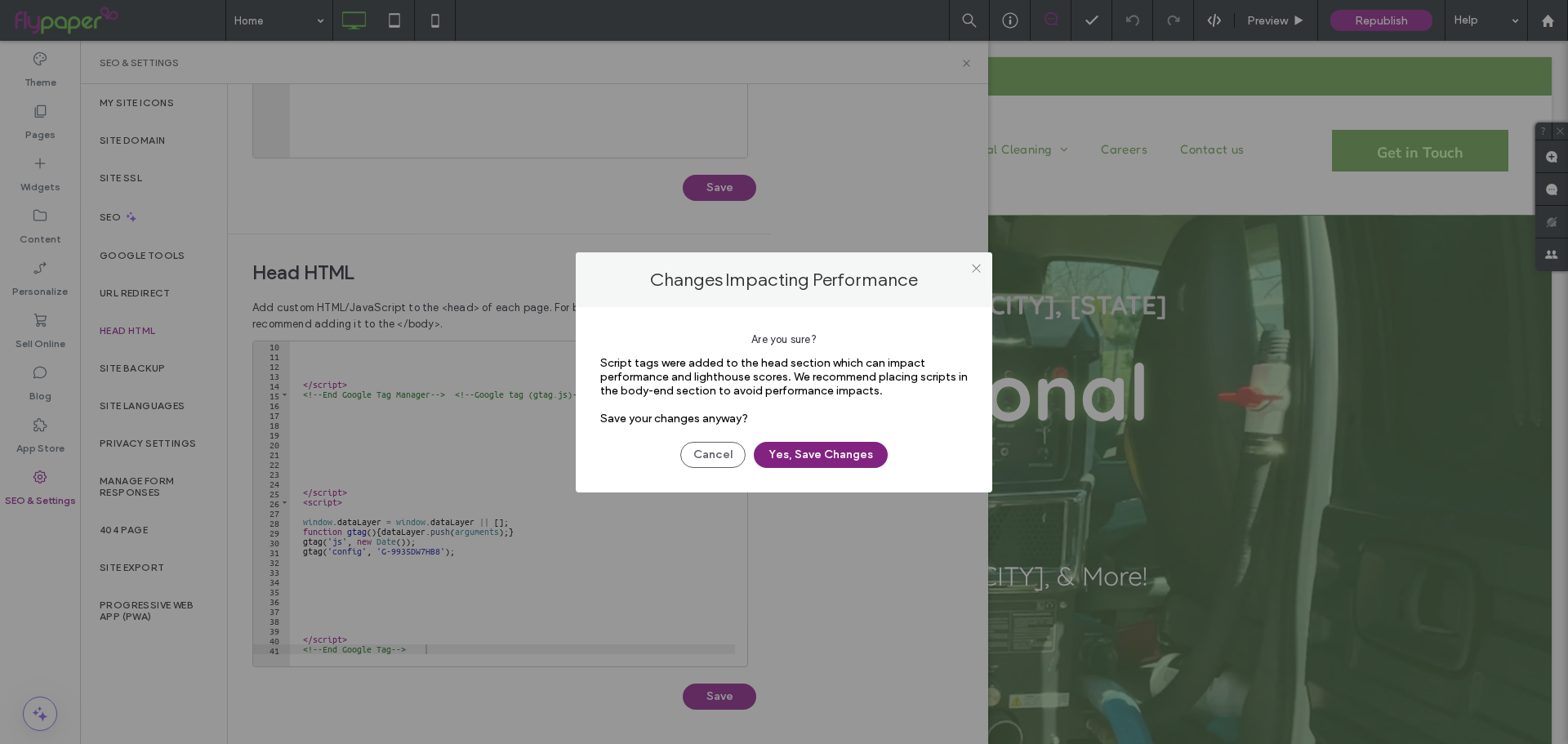 click on "Yes, Save Changes" at bounding box center [821, 455] 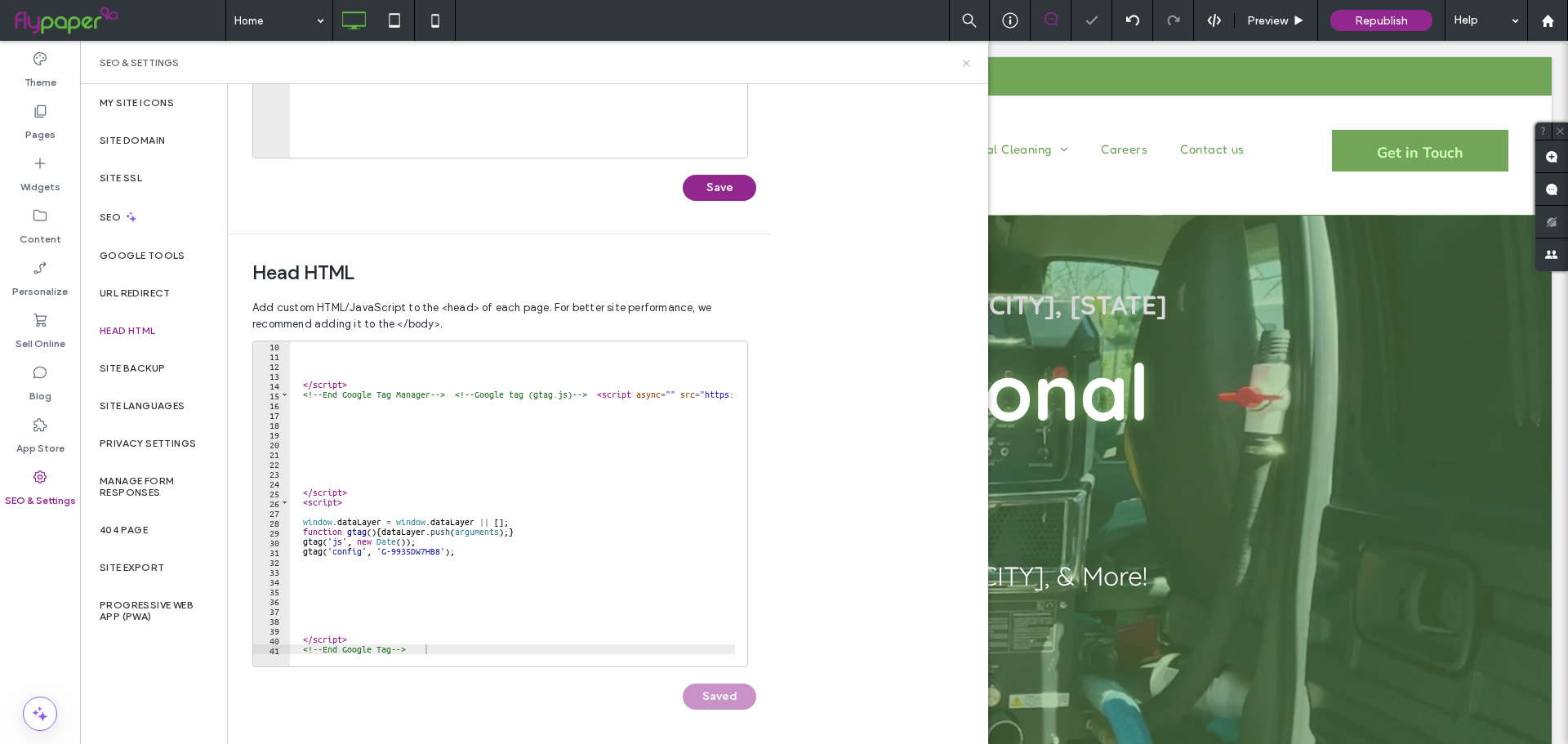 scroll, scrollTop: 0, scrollLeft: 0, axis: both 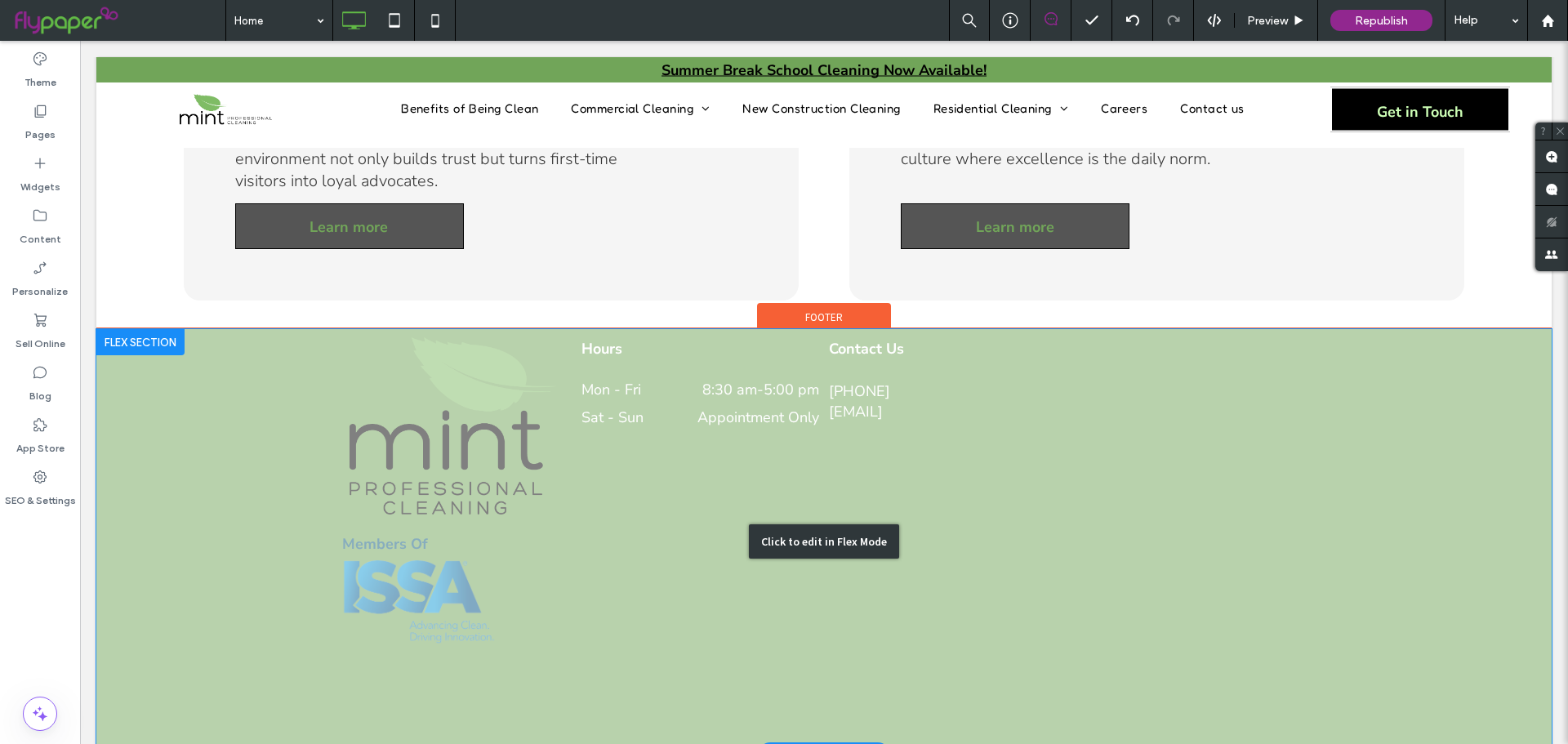 click on "Click to edit in Flex Mode" at bounding box center (824, 541) 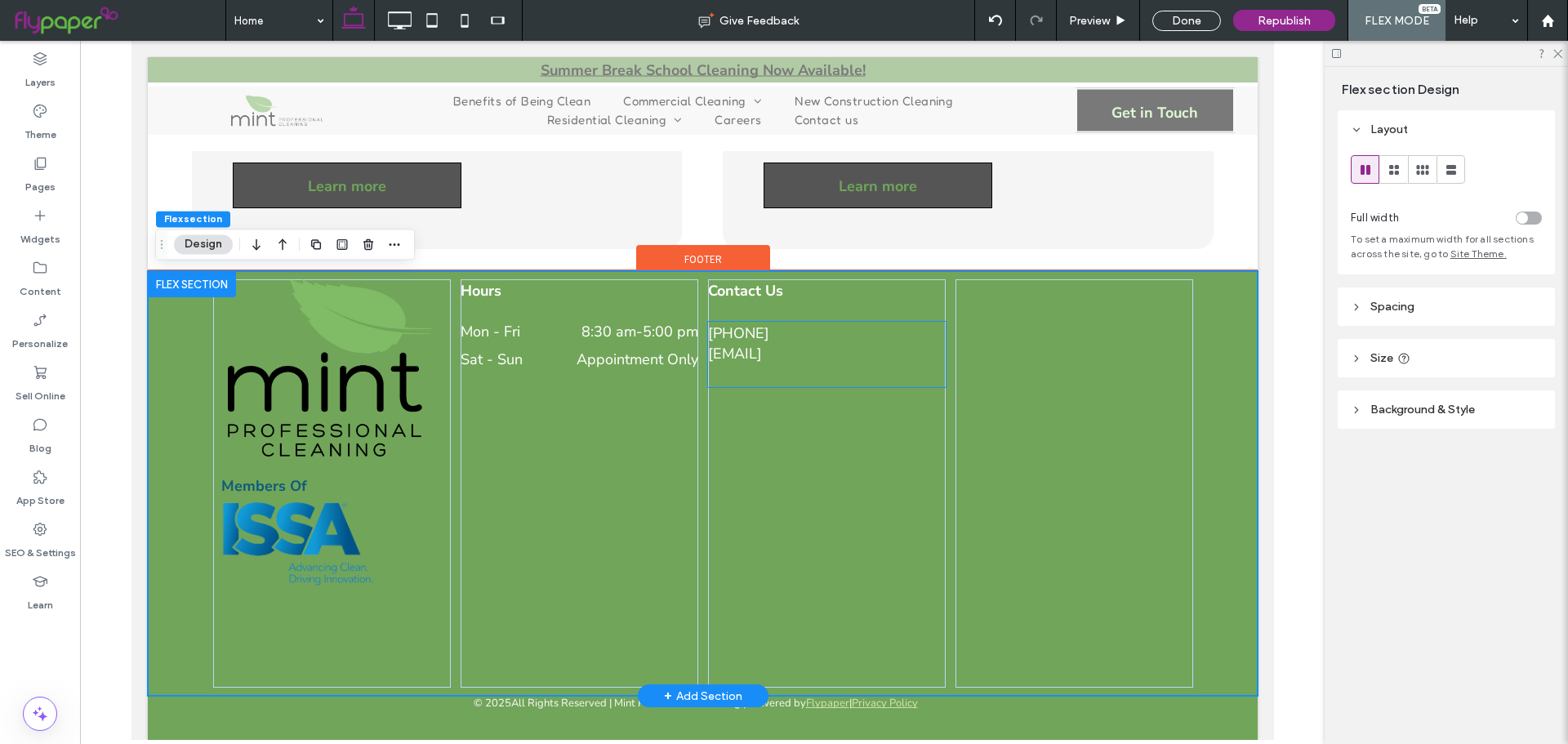scroll, scrollTop: 3073, scrollLeft: 0, axis: vertical 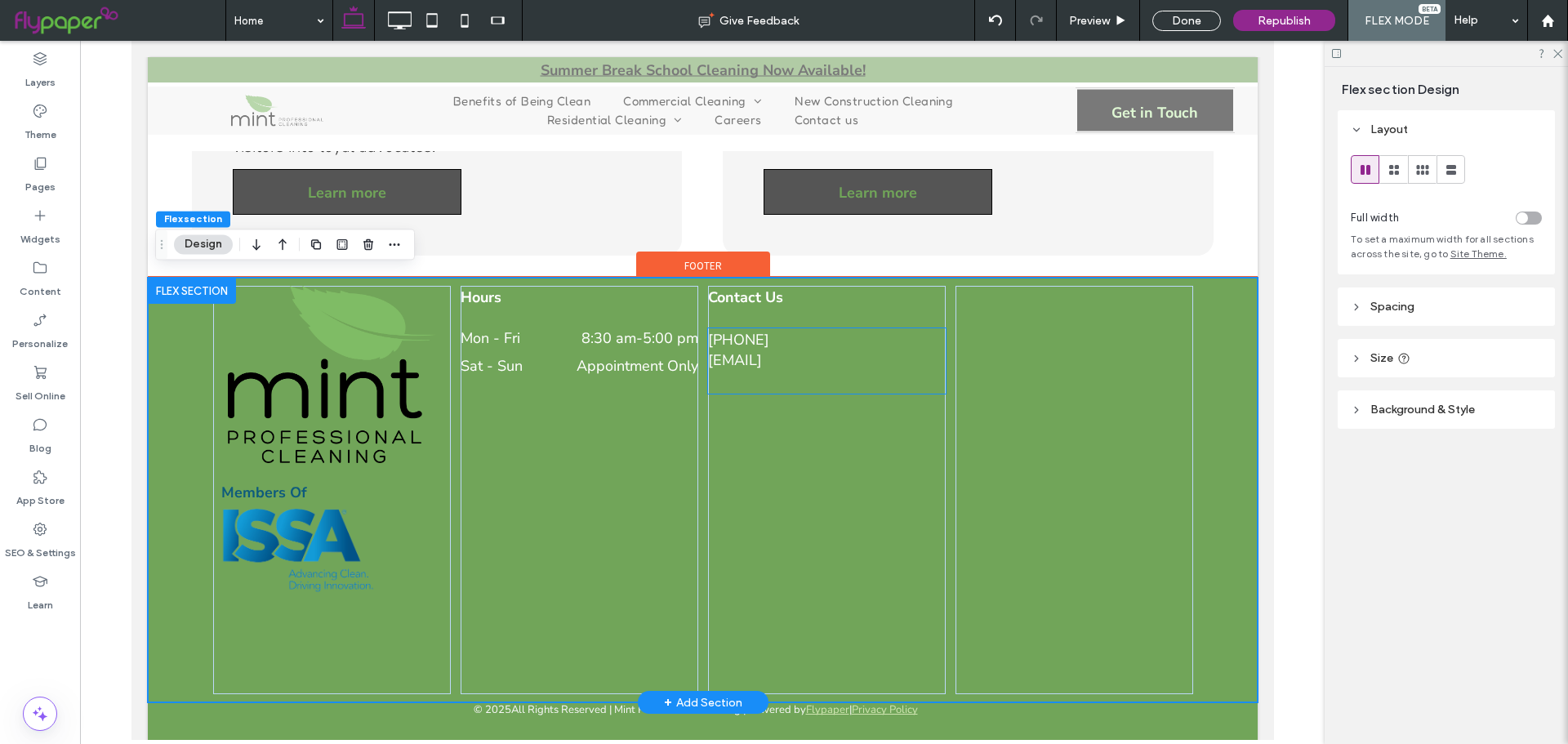 click on "[EMAIL]" at bounding box center [734, 360] 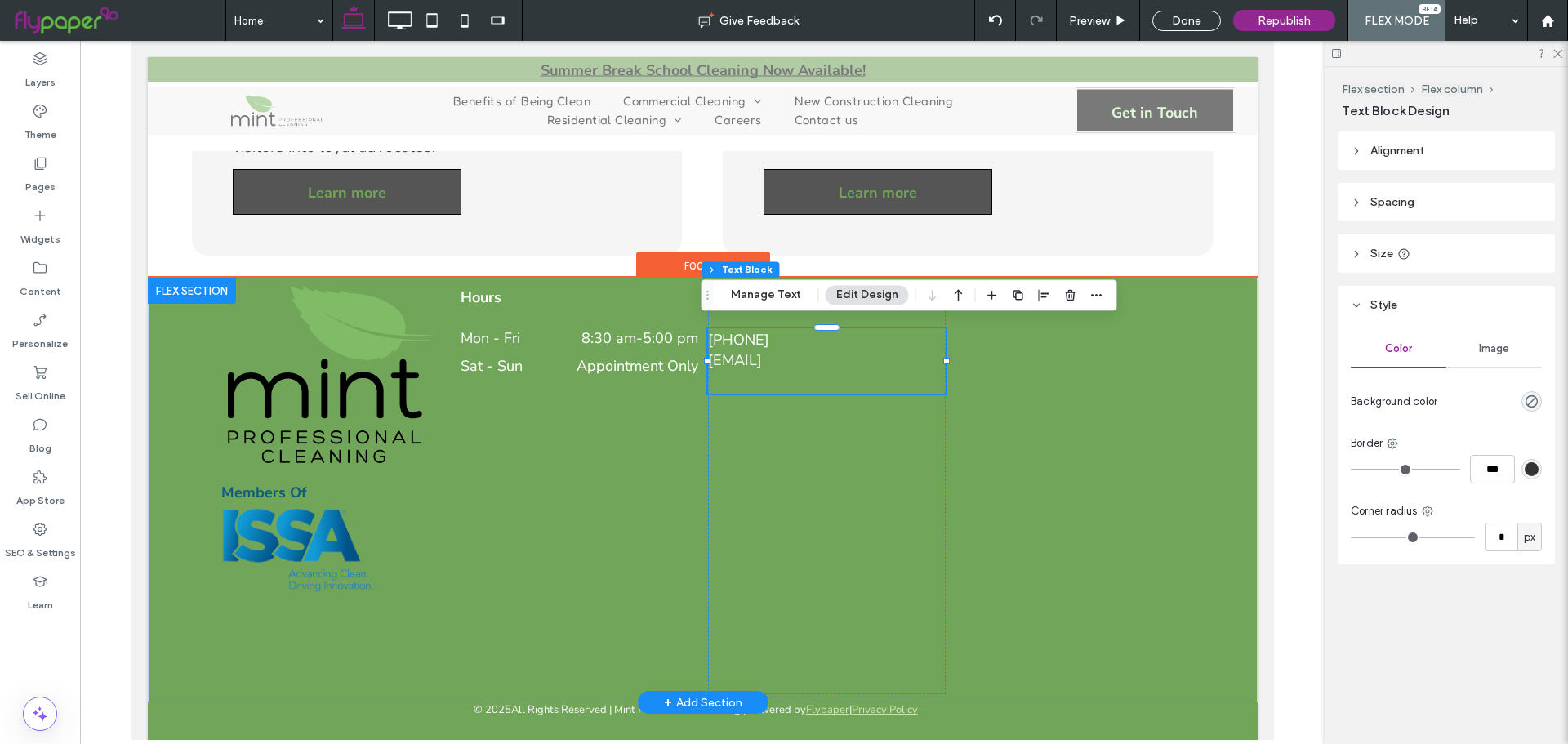click on "[PHONE]" at bounding box center (737, 340) 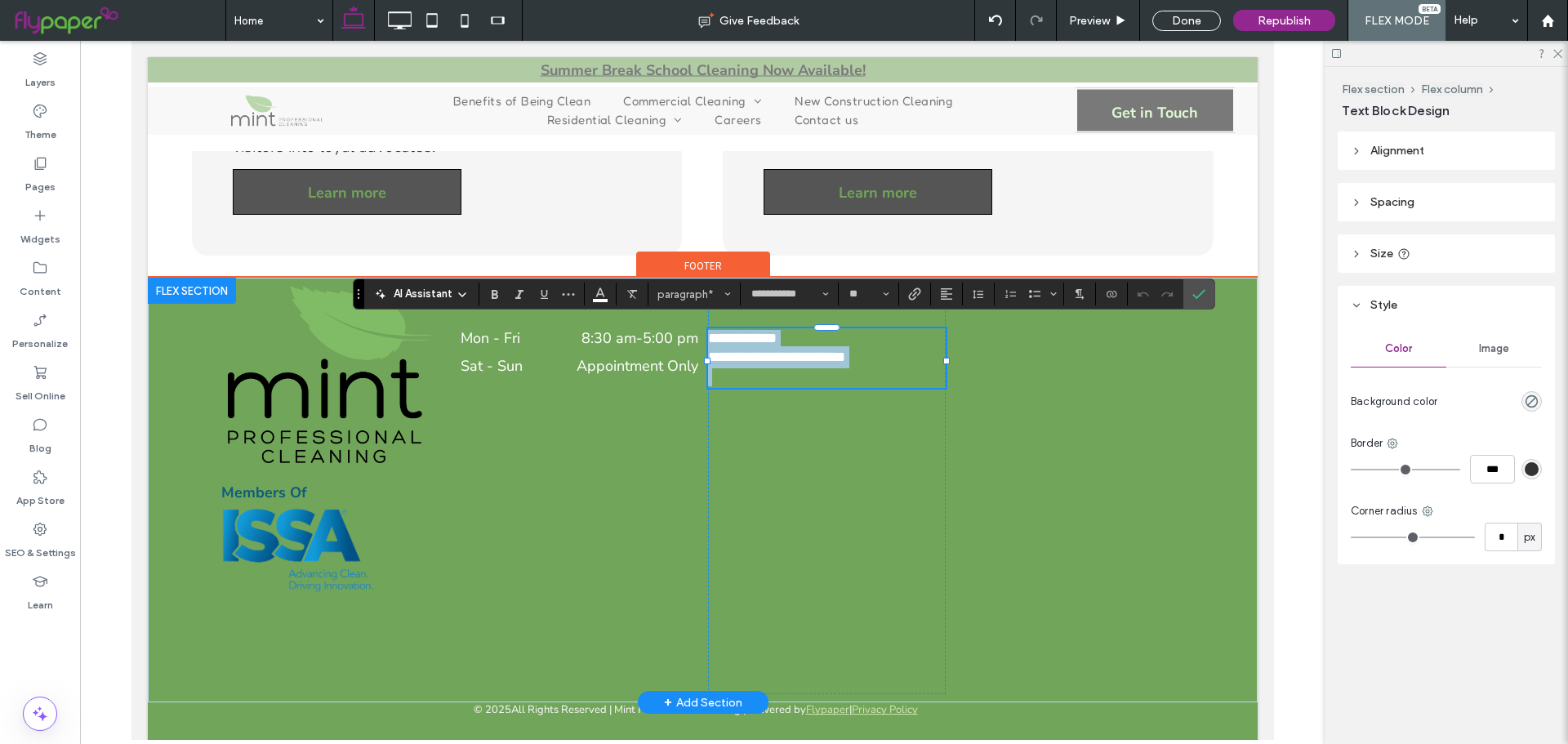 click on "**********" at bounding box center [742, 338] 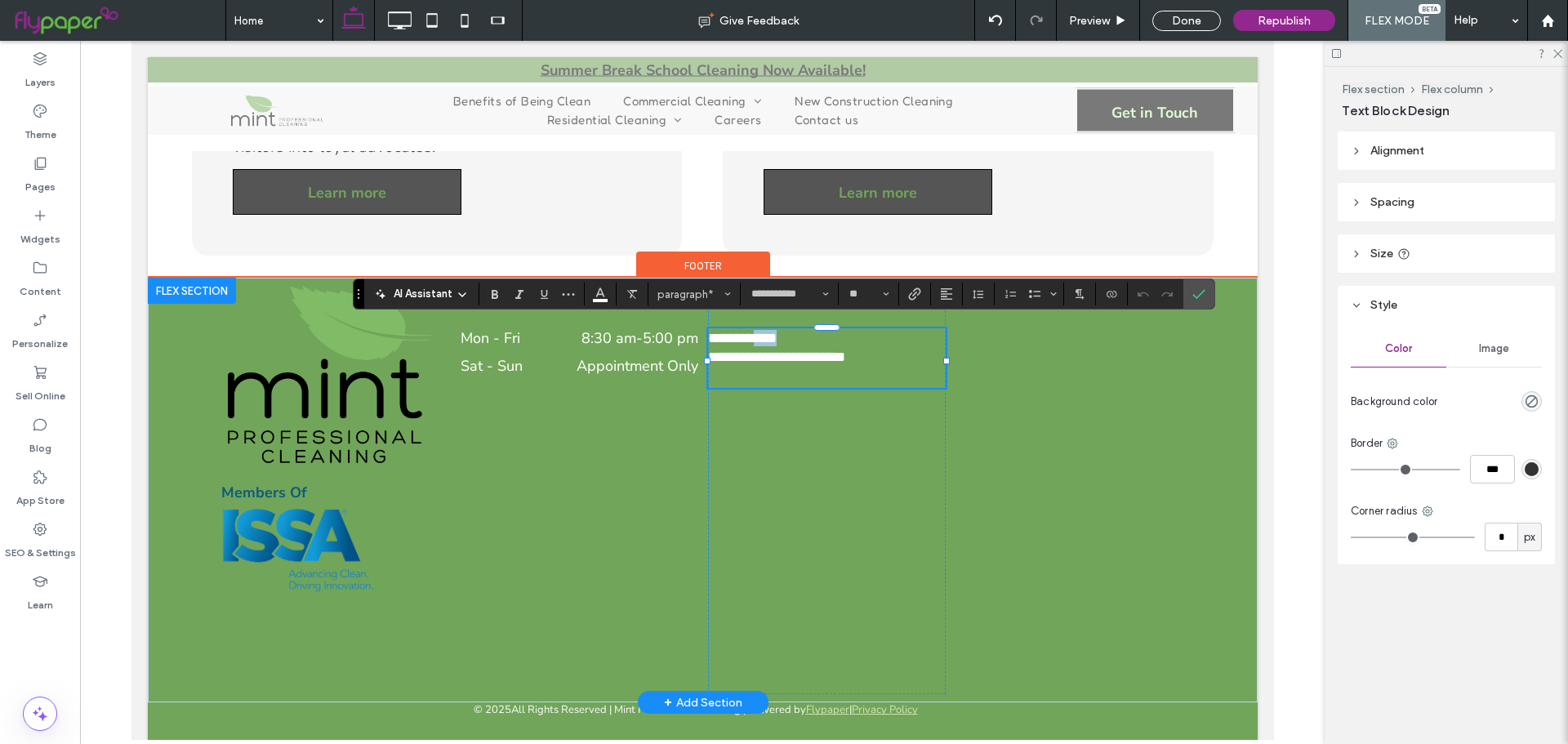 click on "**********" at bounding box center (742, 338) 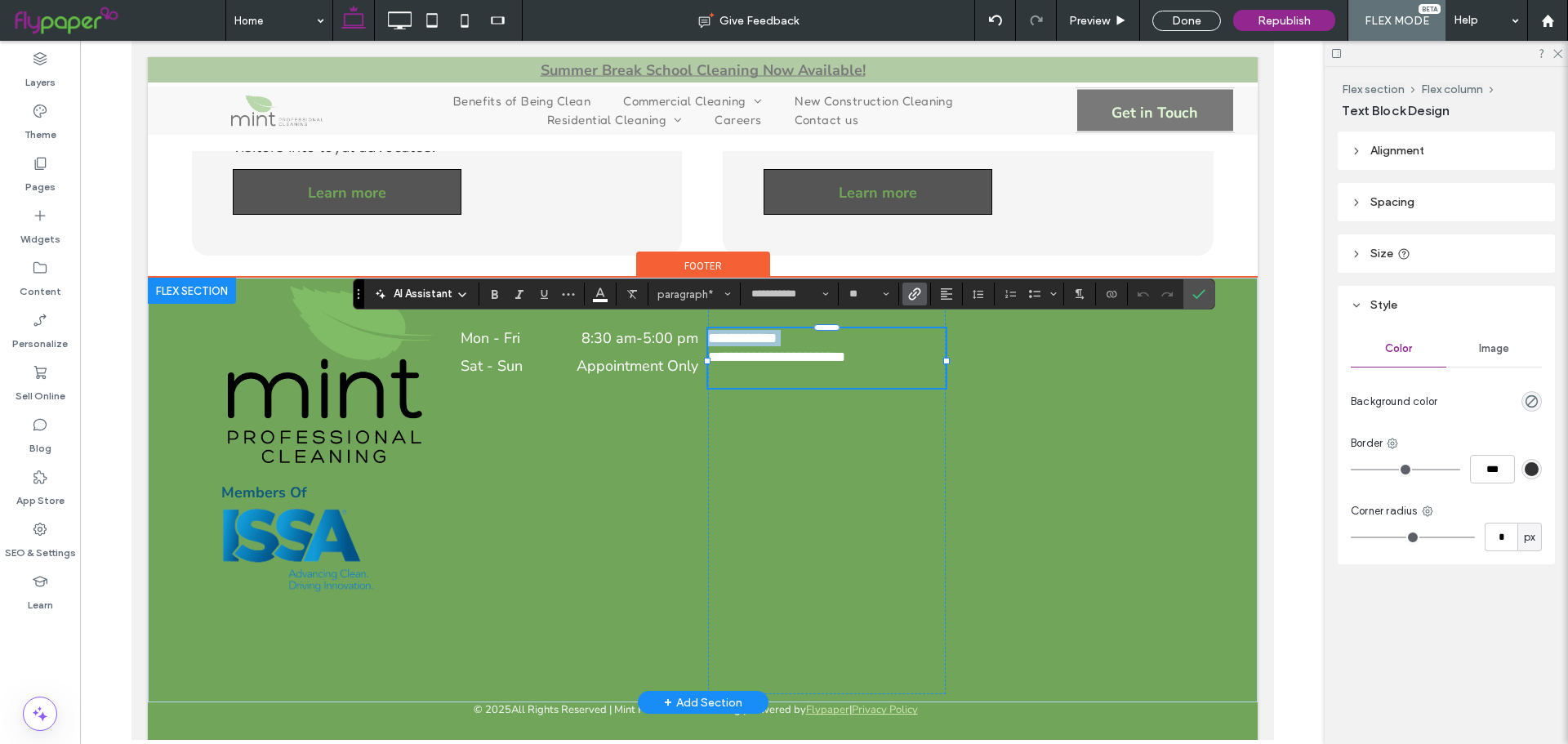 click on "**********" at bounding box center [742, 338] 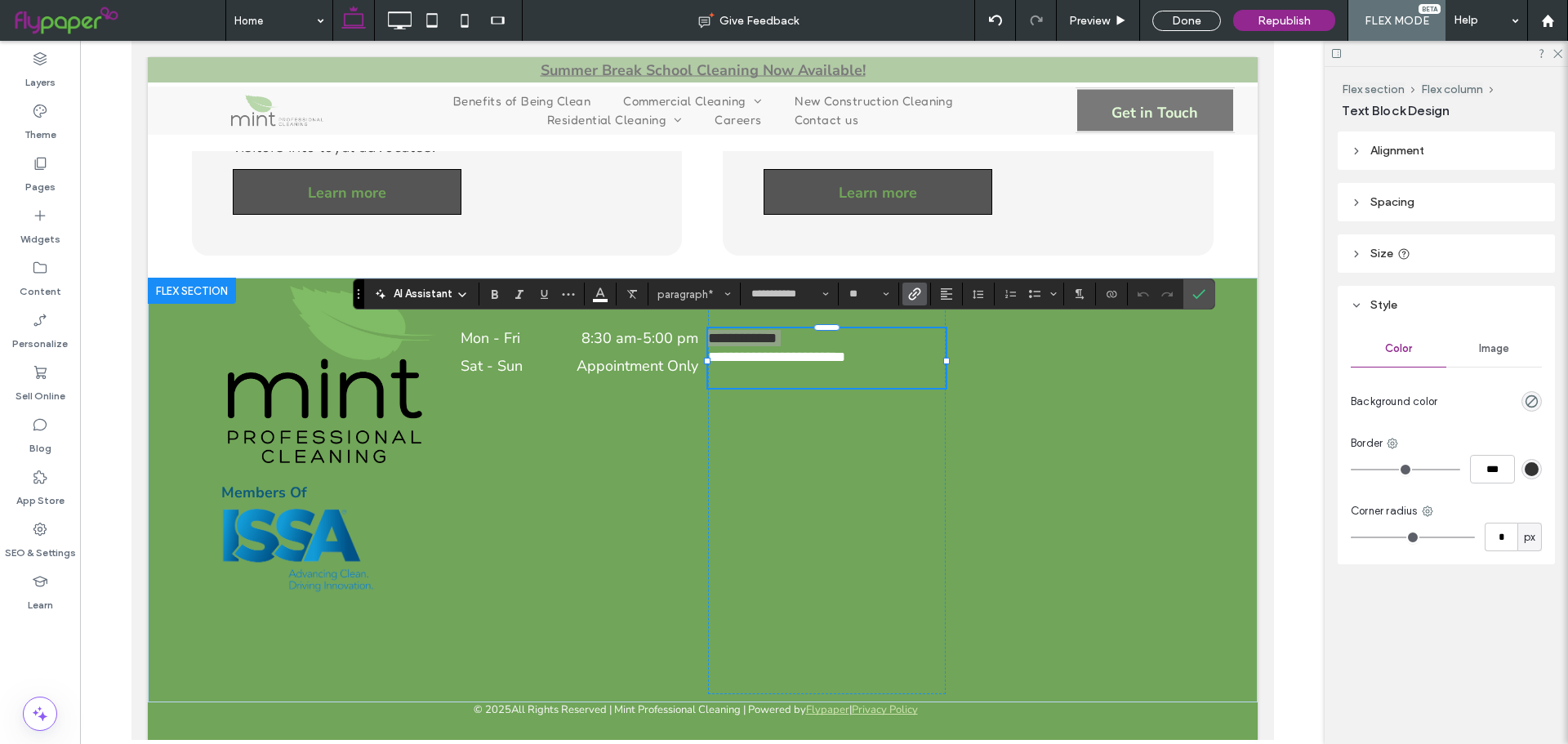 click 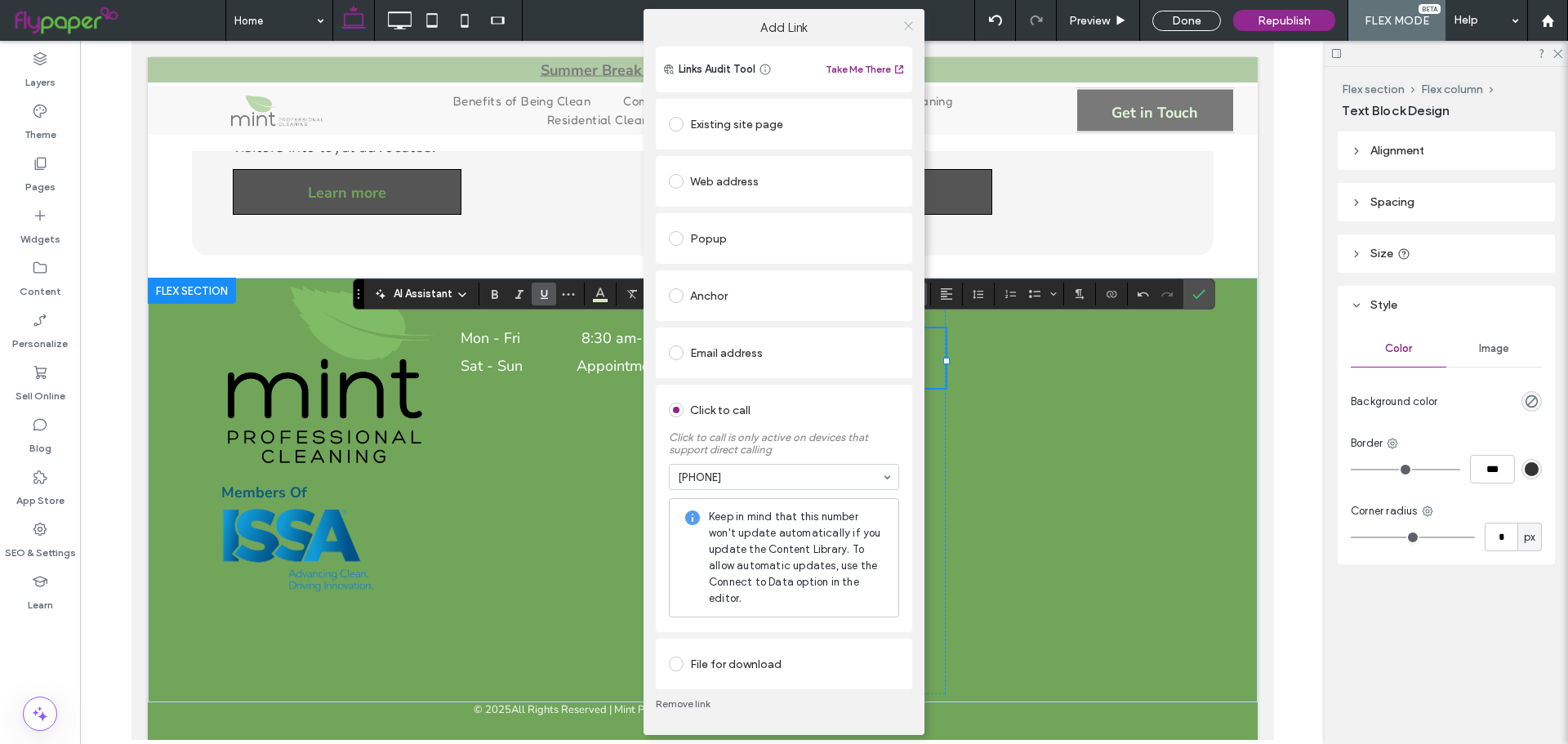 click 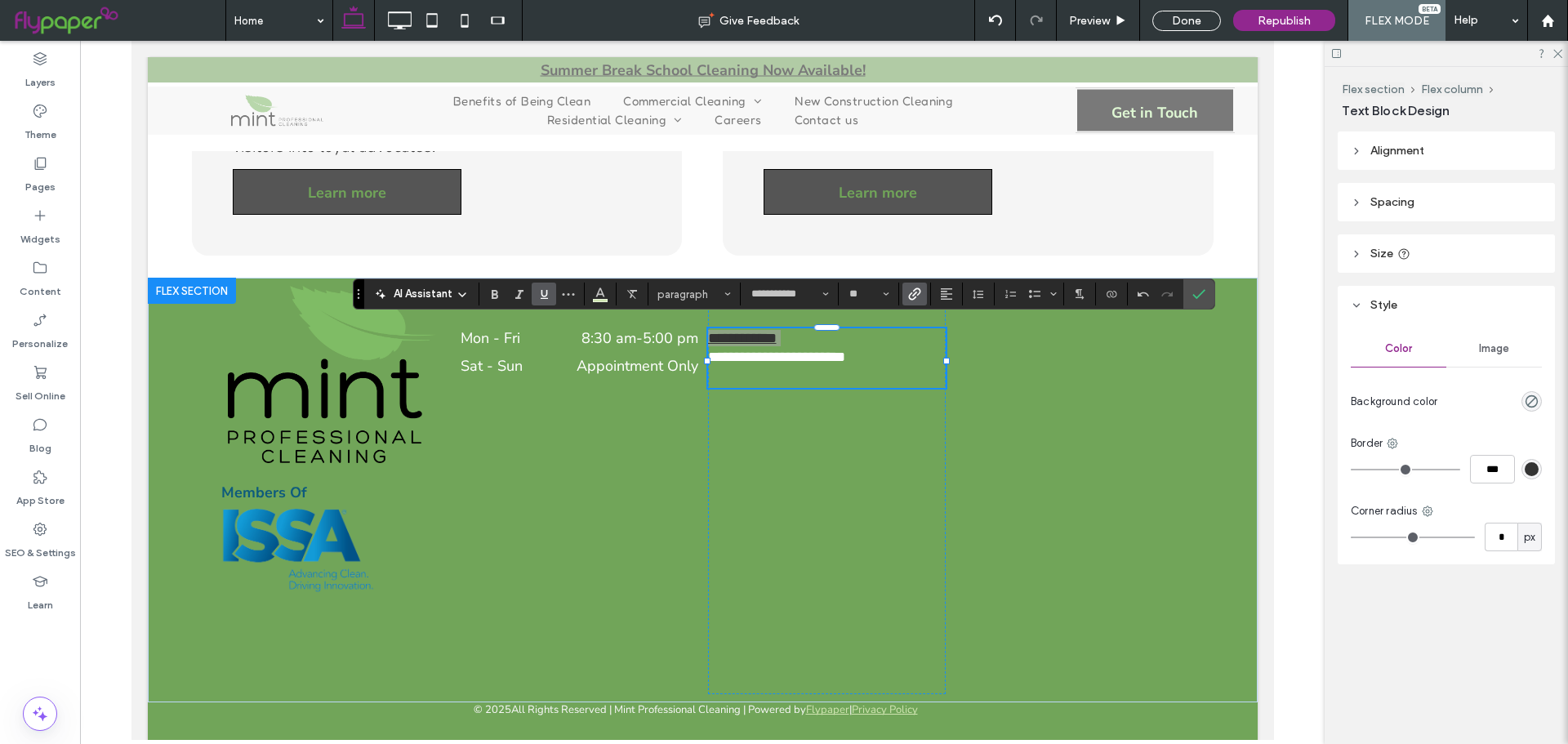 click 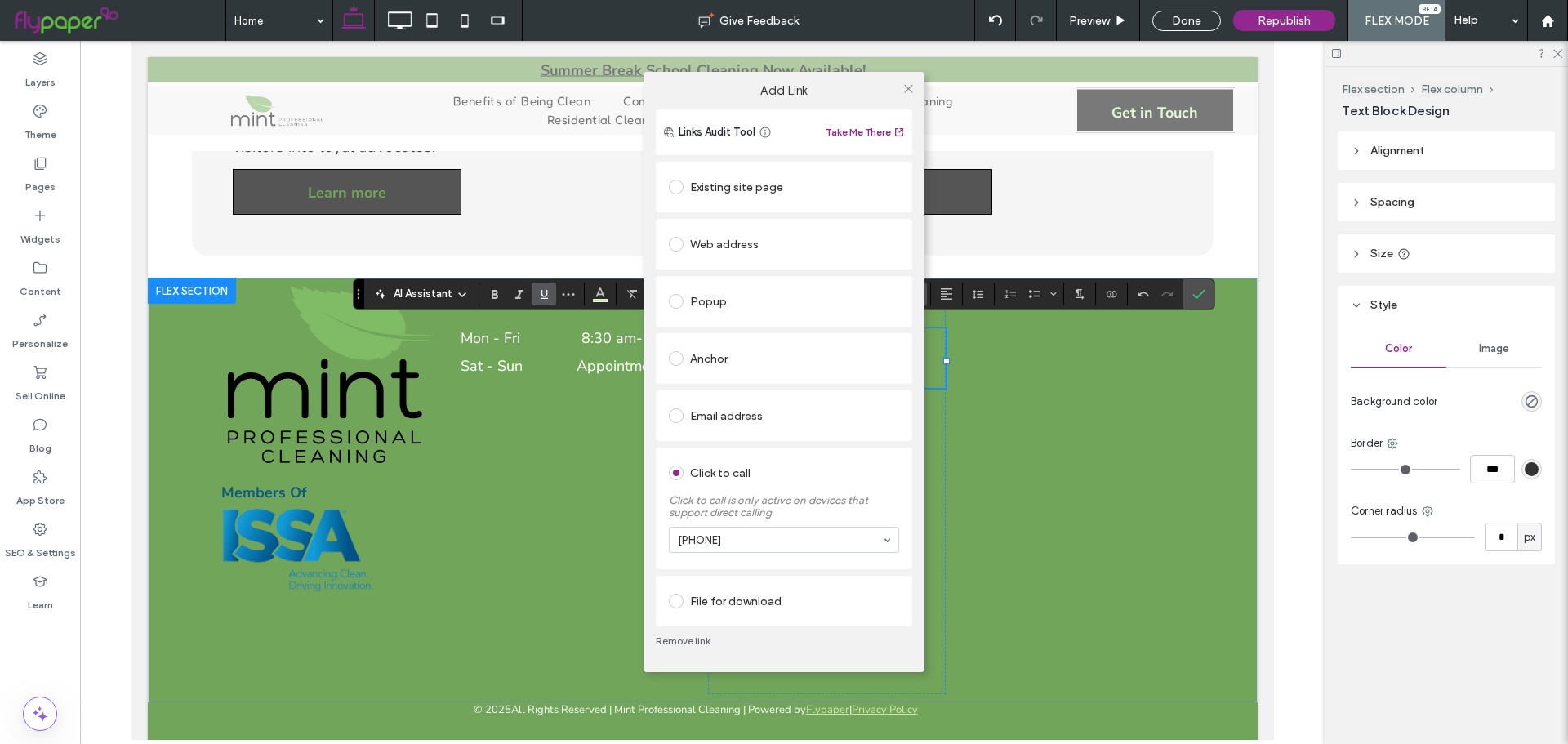 click on "Add Link Links Audit Tool Take Me There Existing site page Web address Popup Anchor Email address Click to call Click to call is only active on devices that support direct calling [PHONE] File for download Remove link" at bounding box center (784, 372) 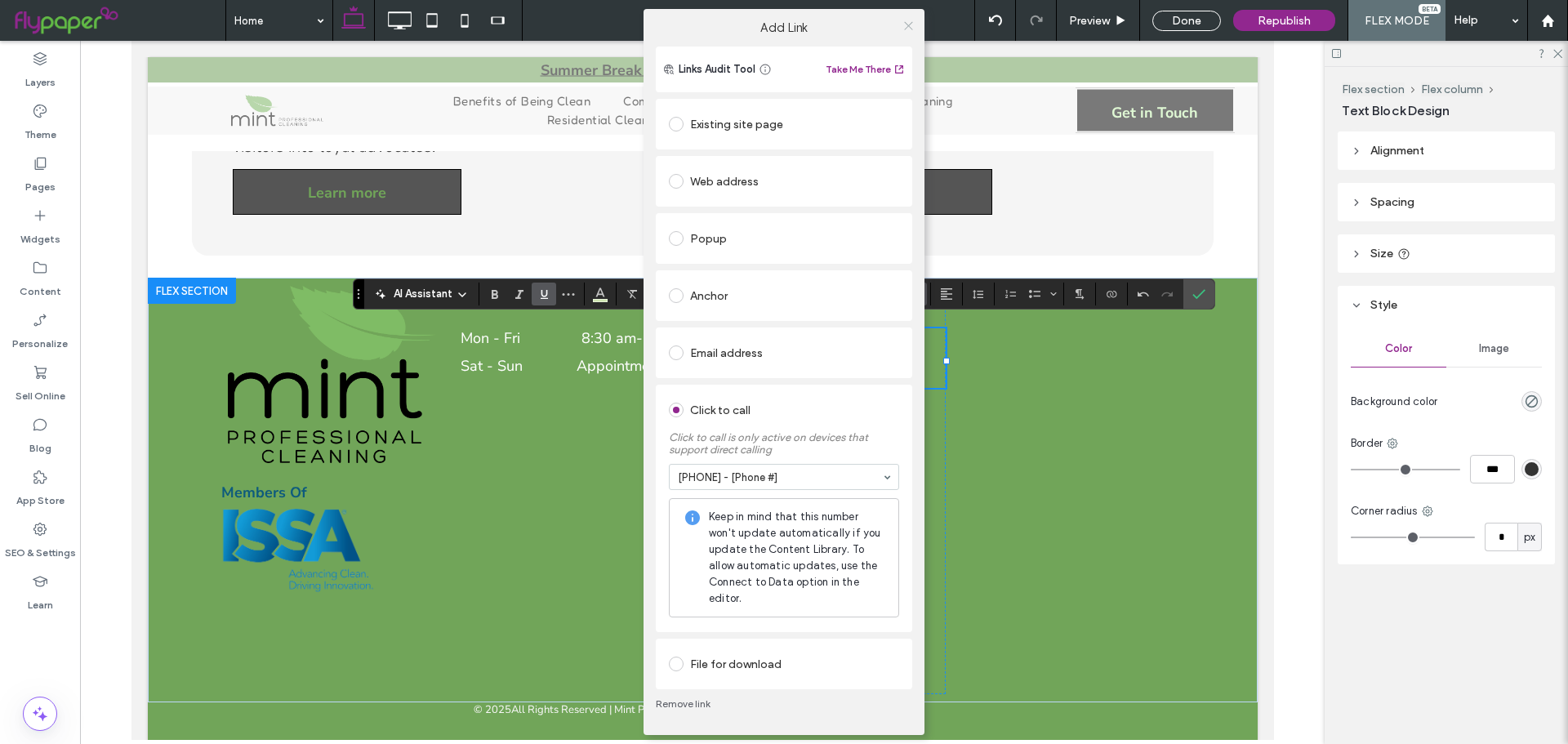click at bounding box center [908, 25] 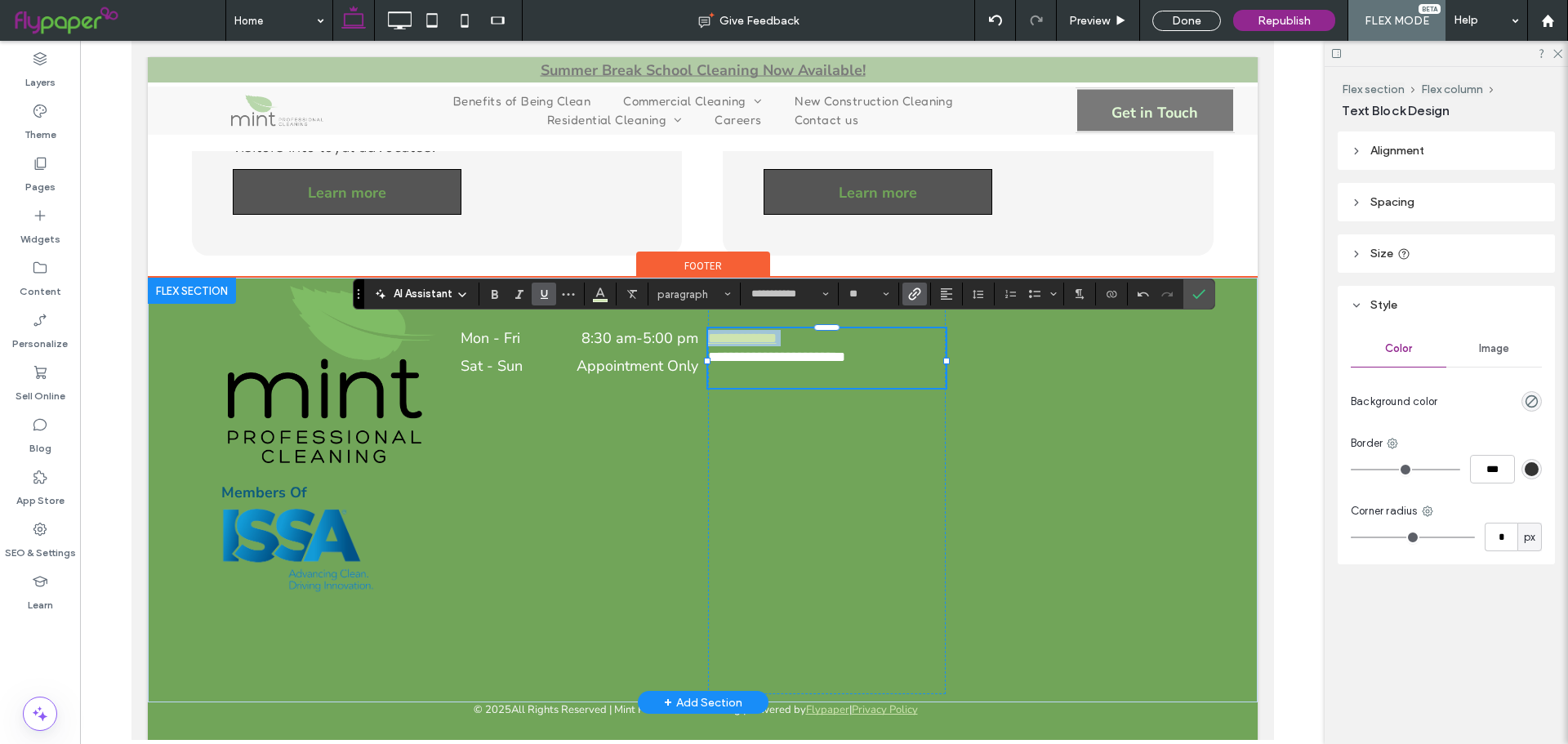 click on "**********" at bounding box center (742, 338) 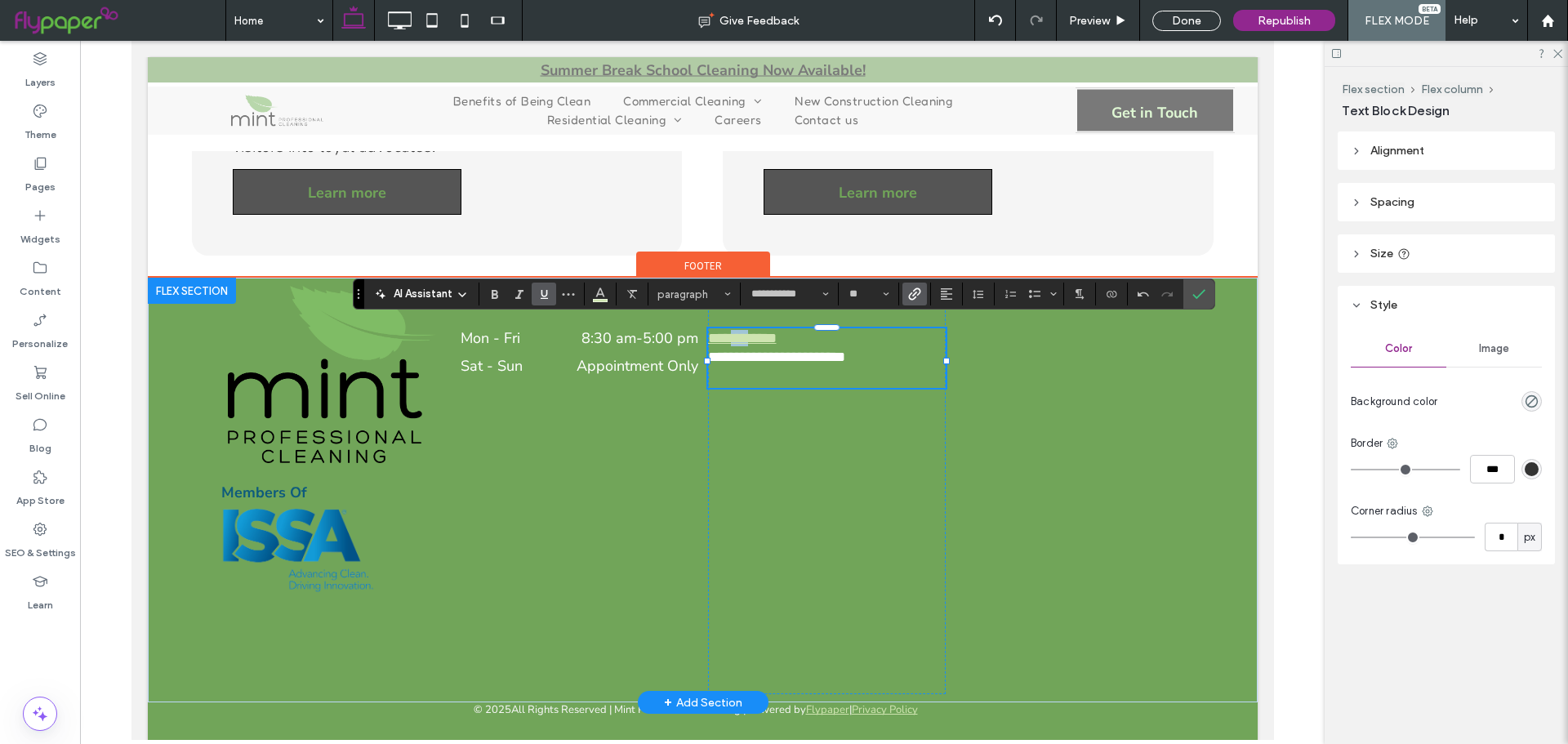 drag, startPoint x: 756, startPoint y: 332, endPoint x: 734, endPoint y: 330, distance: 22.090722 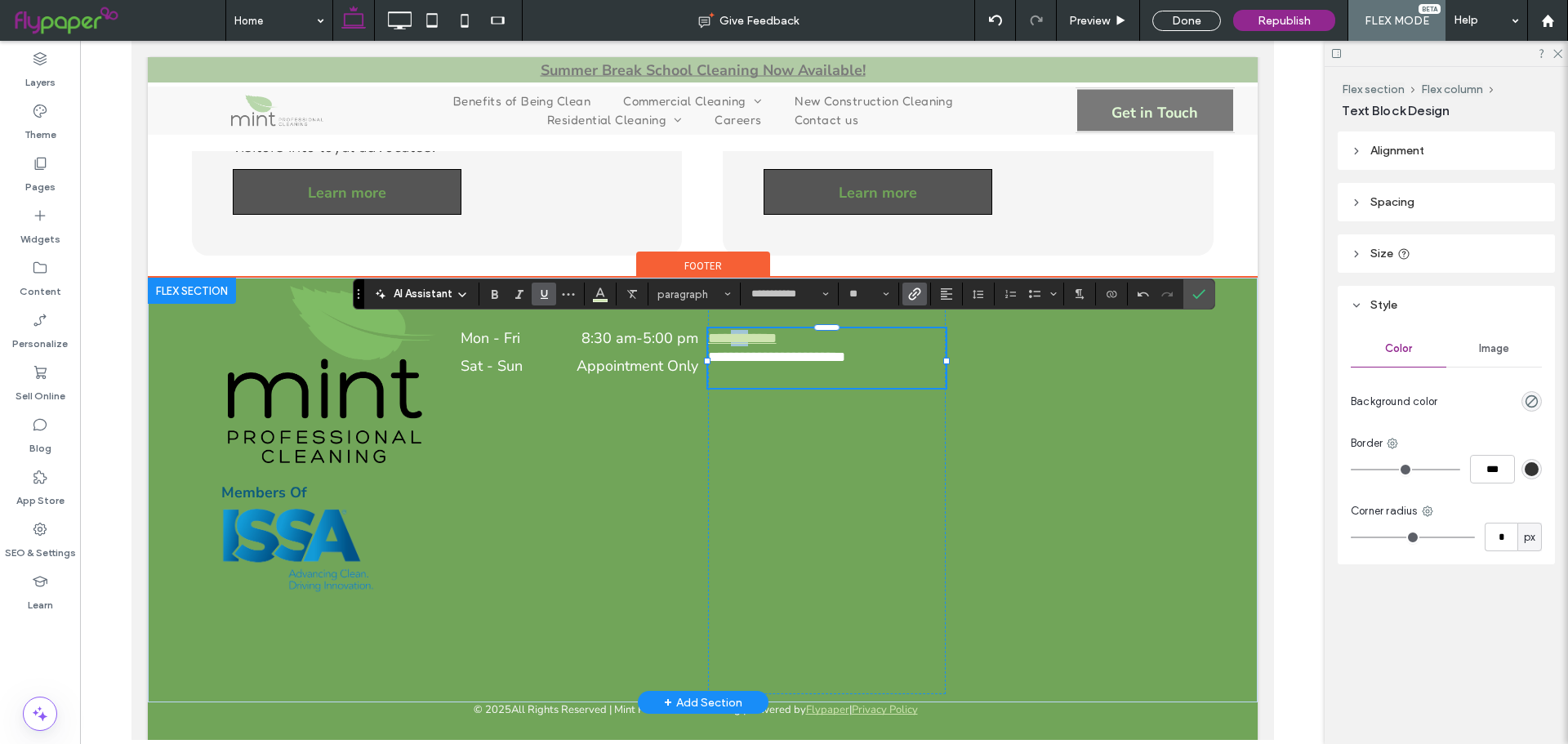 click on "**********" at bounding box center (742, 338) 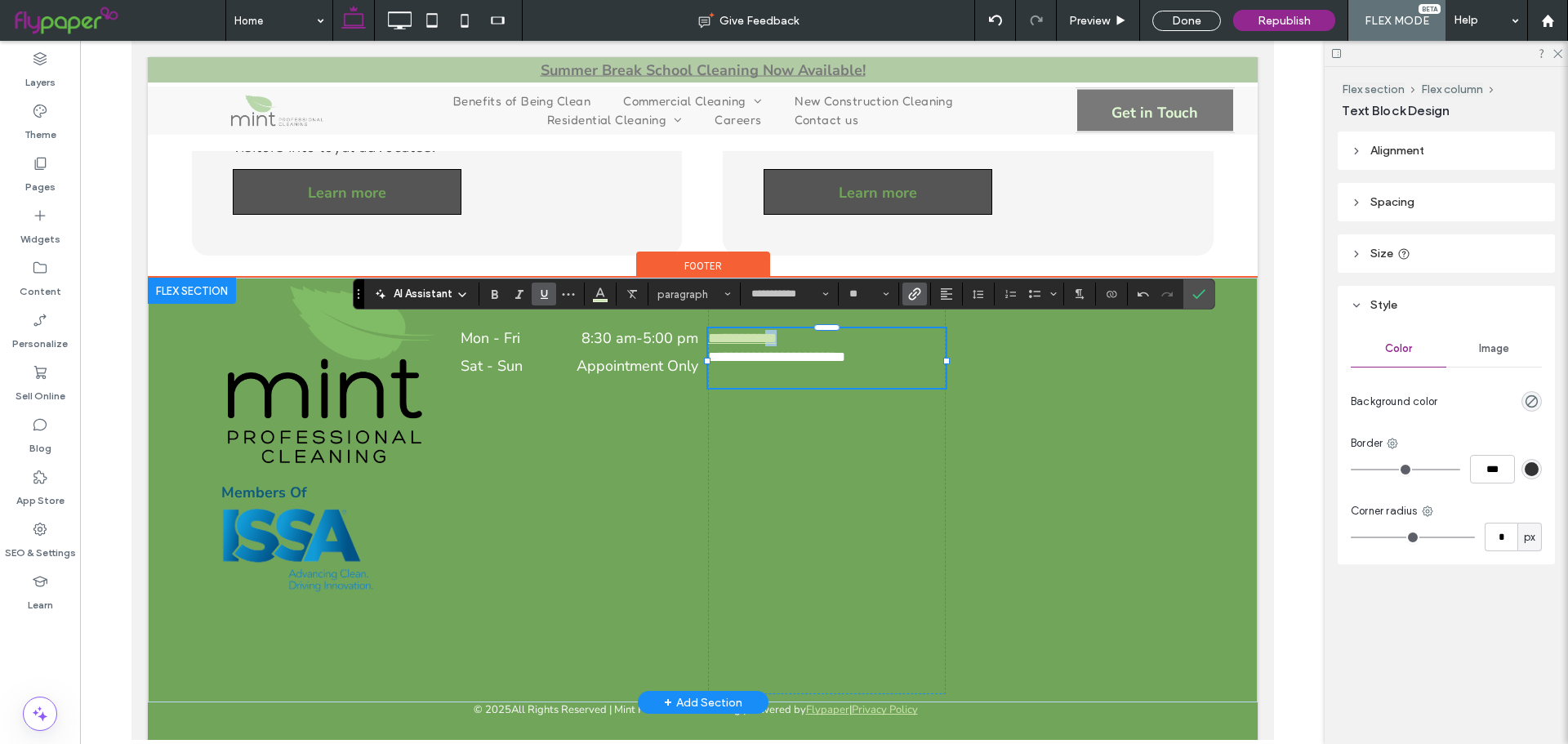 drag, startPoint x: 813, startPoint y: 343, endPoint x: 778, endPoint y: 337, distance: 35.51056 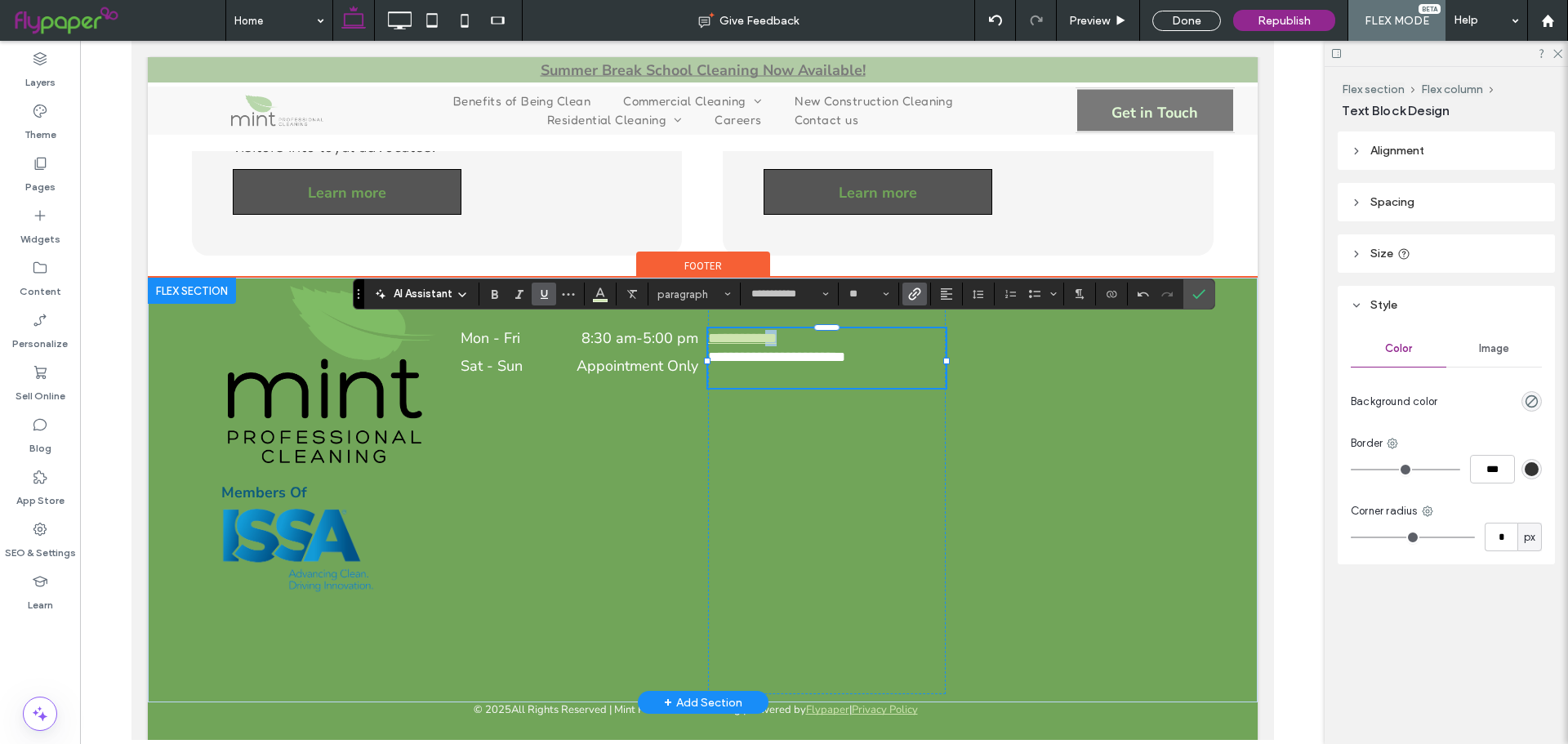 click on "**********" at bounding box center [826, 358] 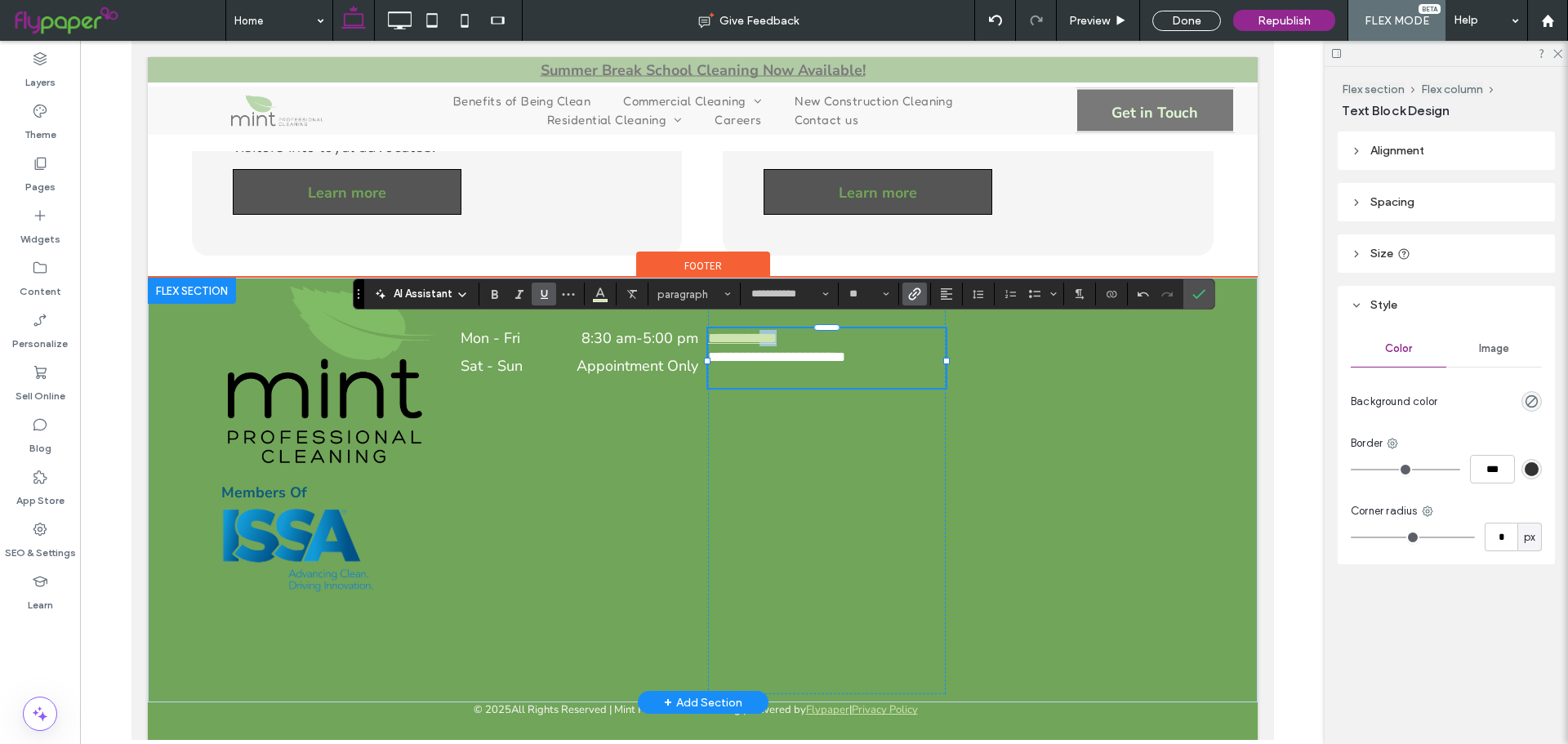 click on "**********" at bounding box center [742, 338] 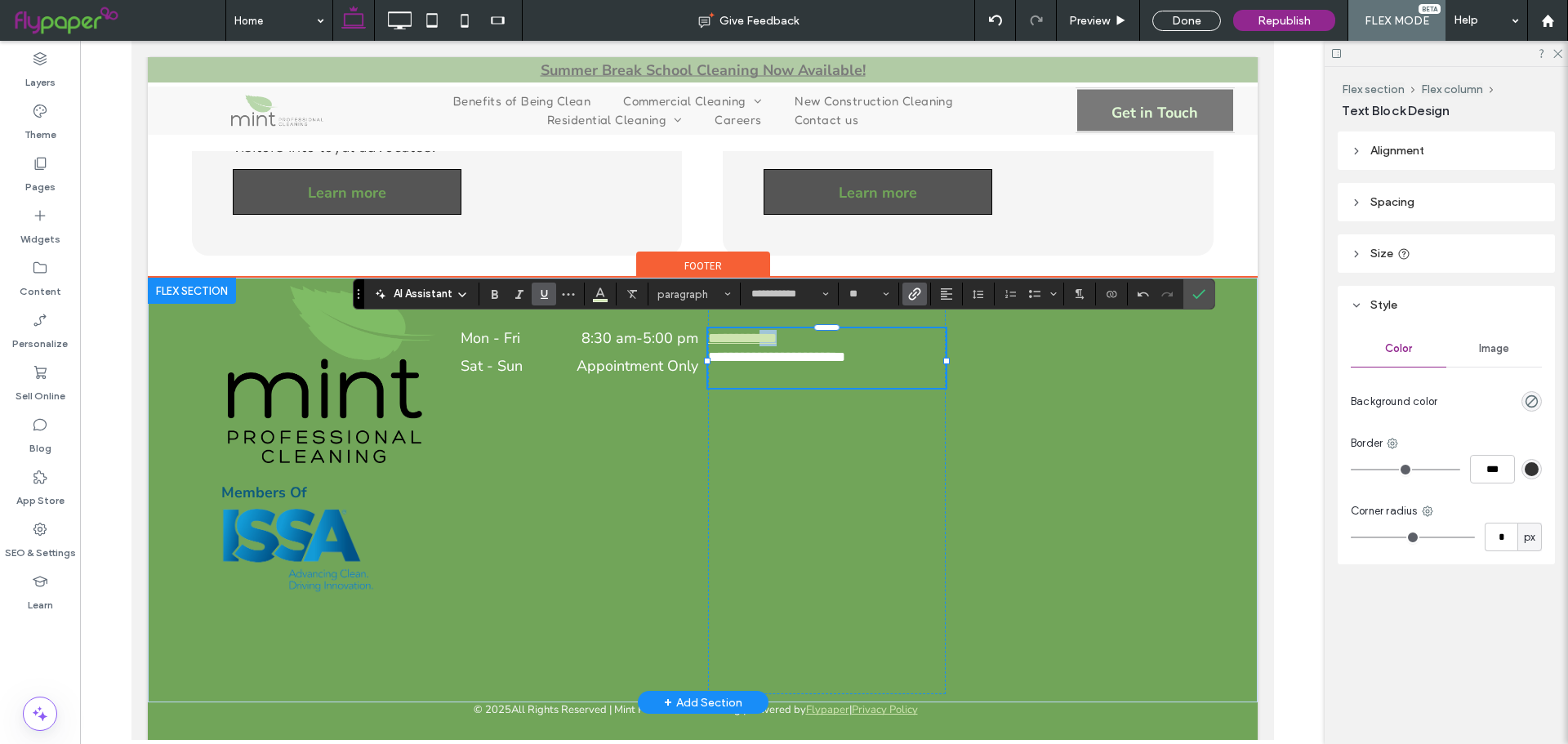 drag, startPoint x: 804, startPoint y: 340, endPoint x: 770, endPoint y: 334, distance: 34.525353 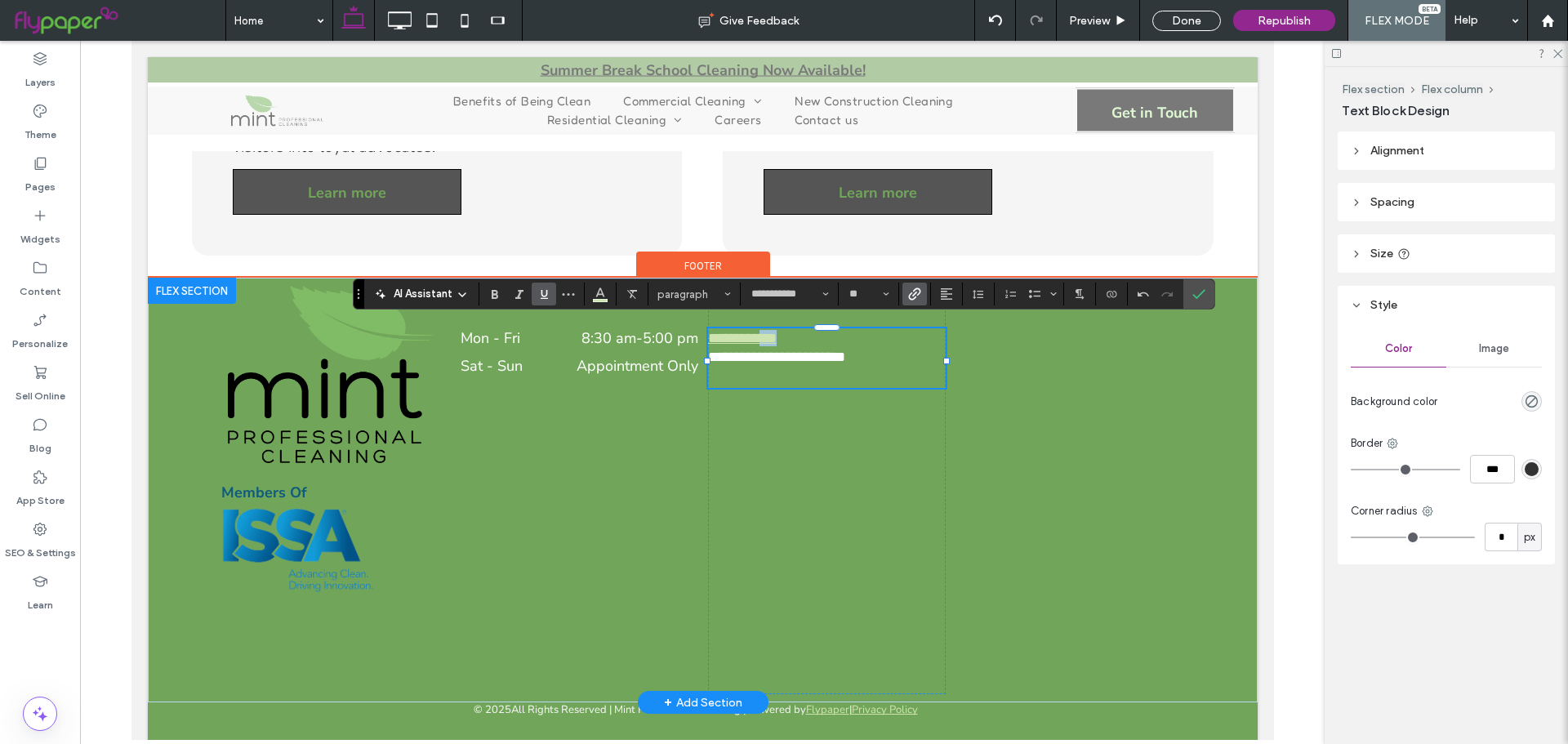 click on "**********" at bounding box center (826, 338) 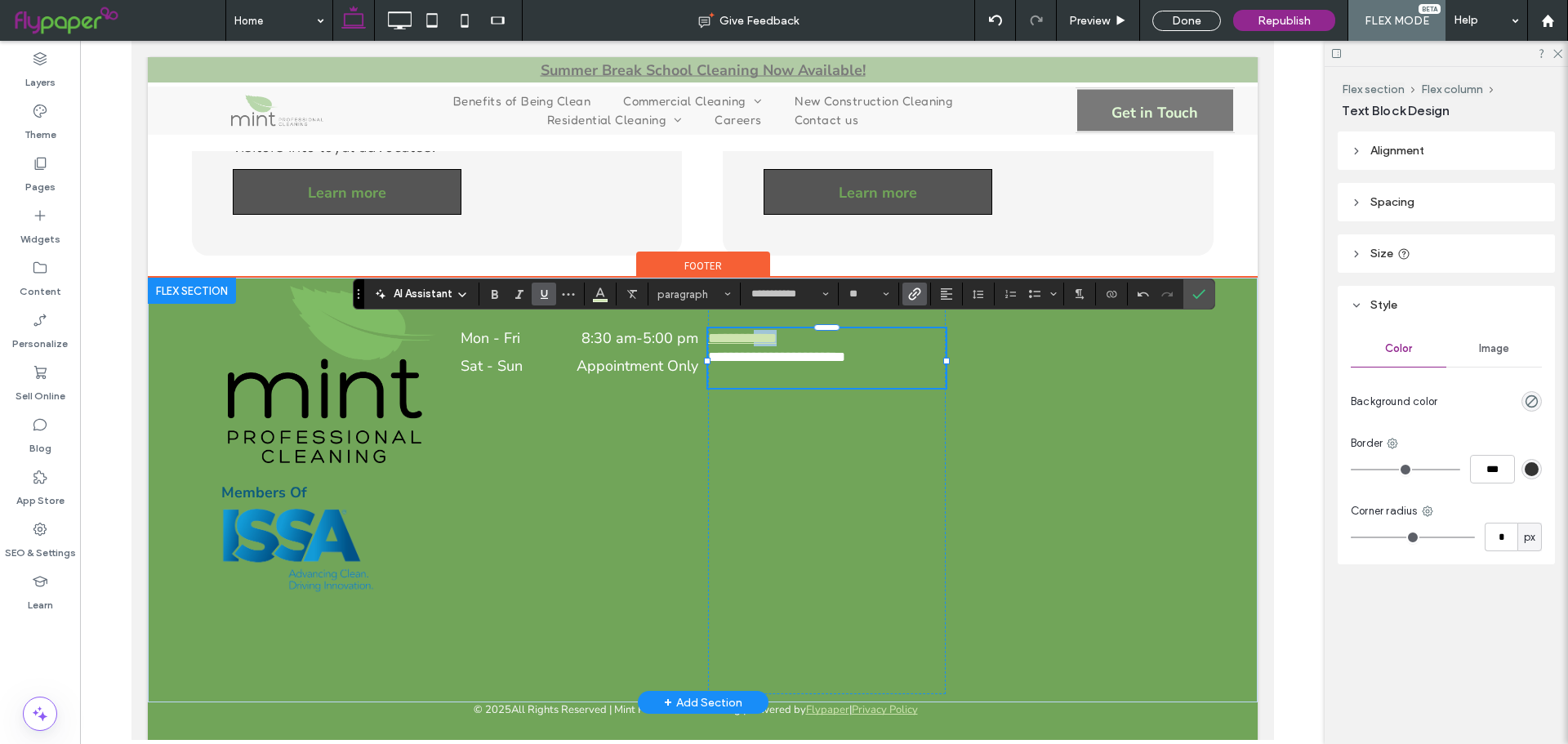 drag, startPoint x: 768, startPoint y: 334, endPoint x: 816, endPoint y: 337, distance: 48.093659 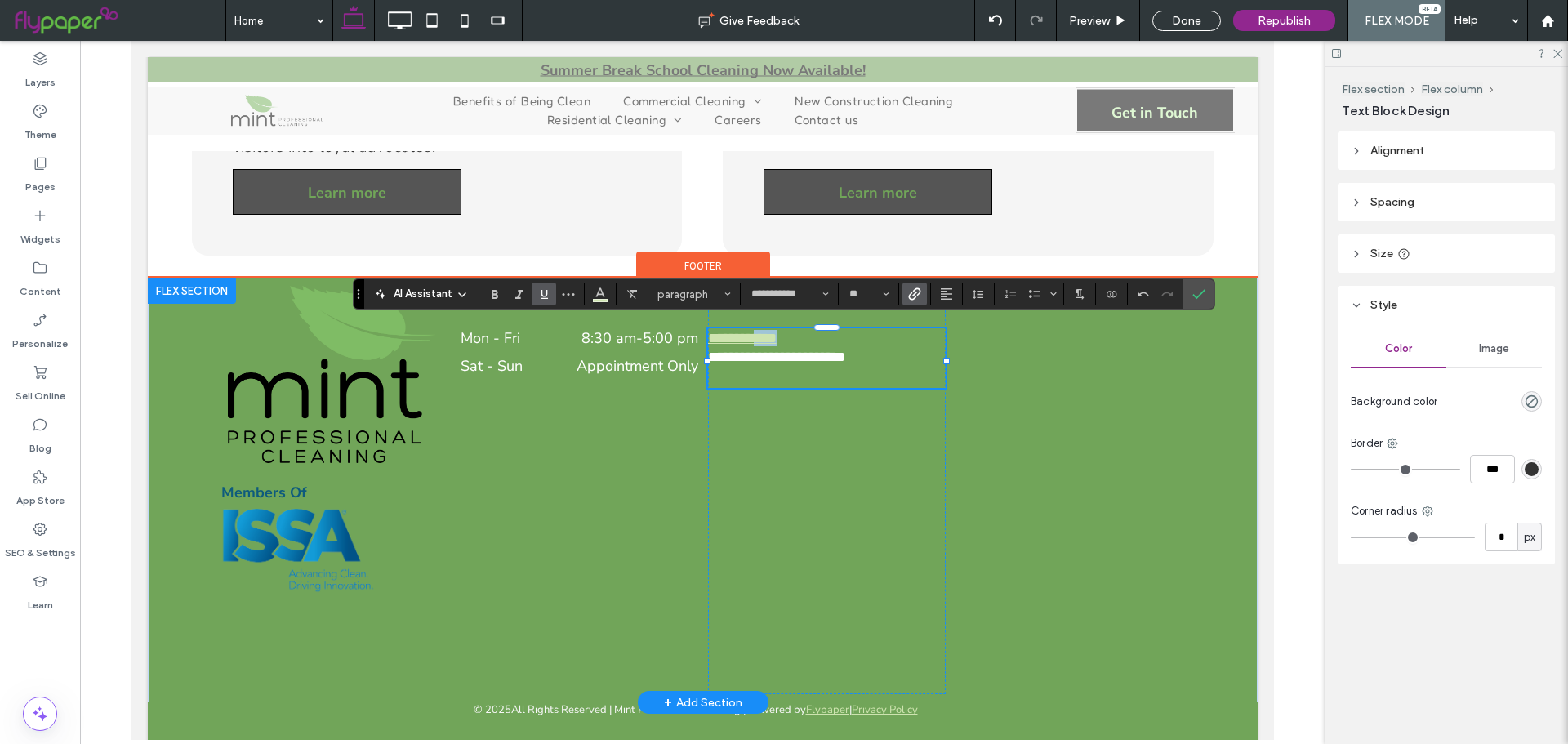 click on "**********" at bounding box center [826, 338] 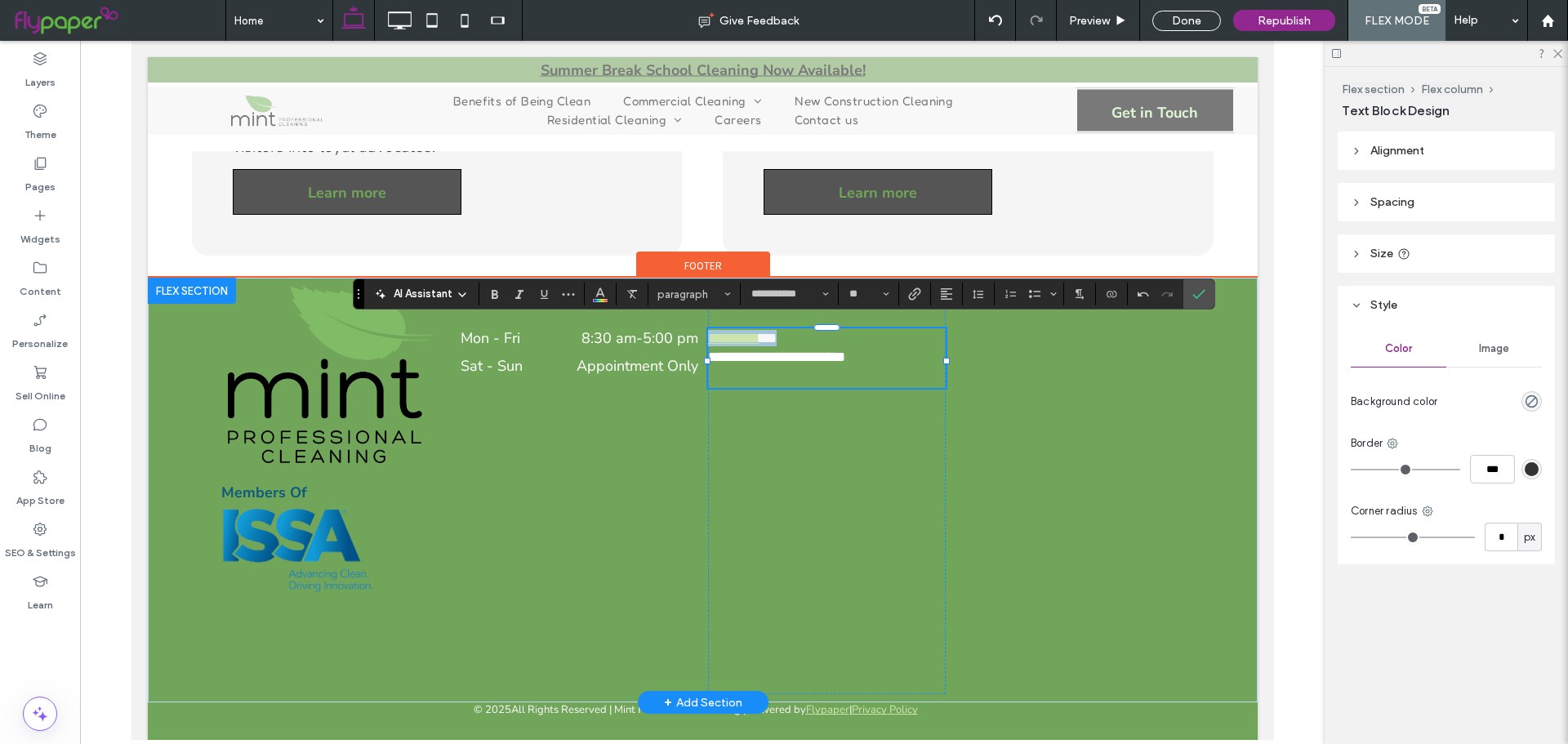 drag, startPoint x: 809, startPoint y: 332, endPoint x: 700, endPoint y: 334, distance: 109.01835 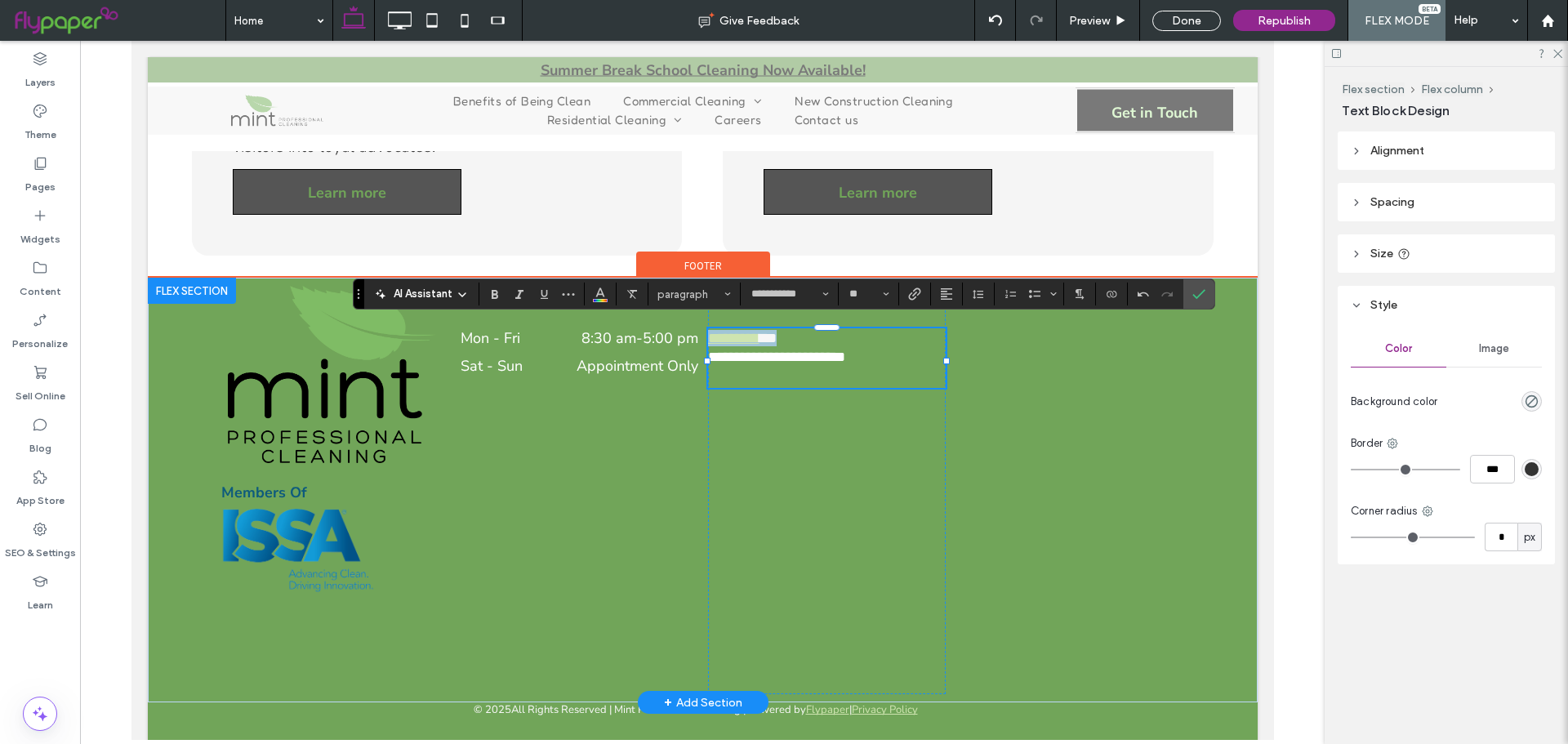 click on "Members Of
Mon - Fri
8:30 am
-  5:00 pm
Sat - Sun
Appointment Only
Hours ﻿
Contact Us
[PHONE]" at bounding box center [702, 490] 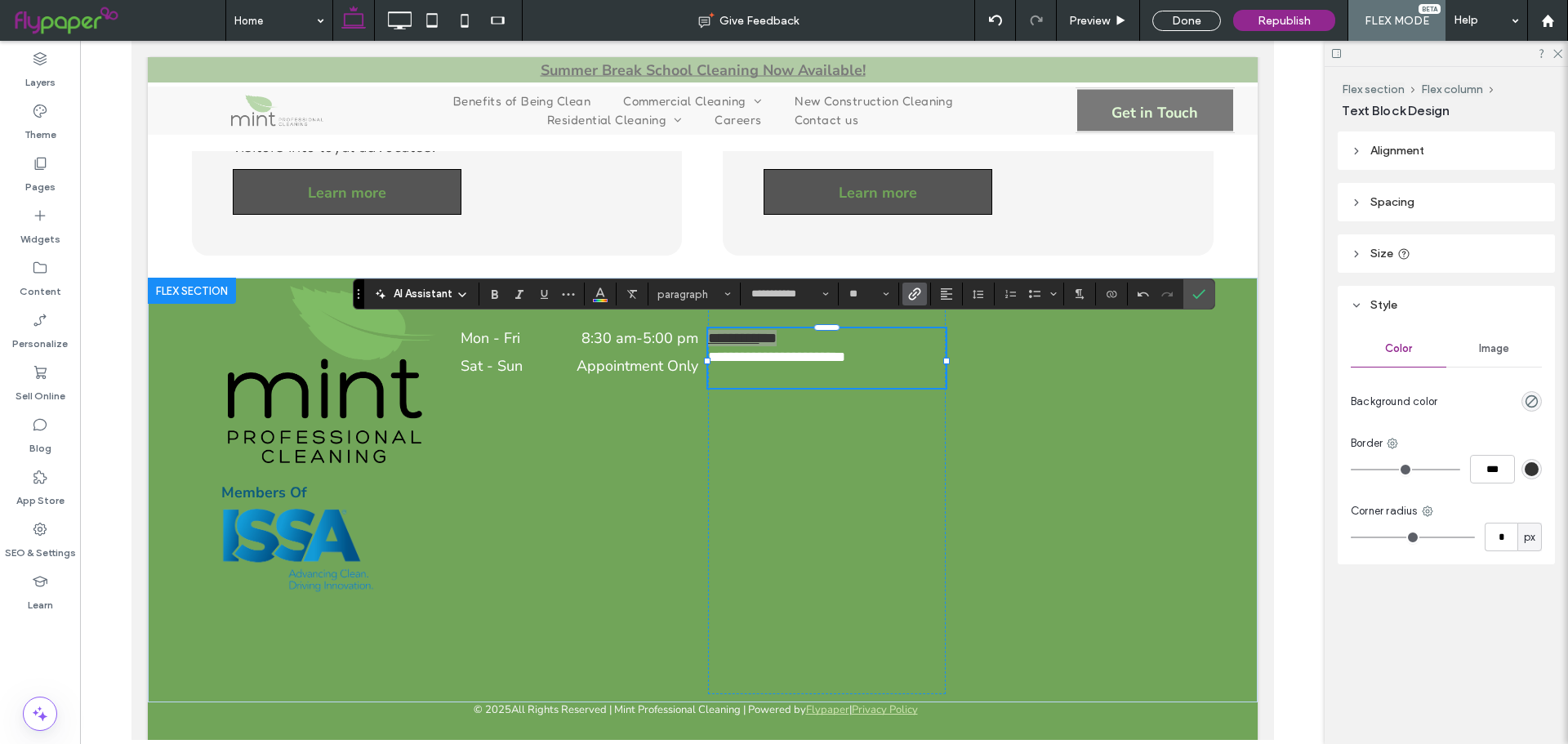 click 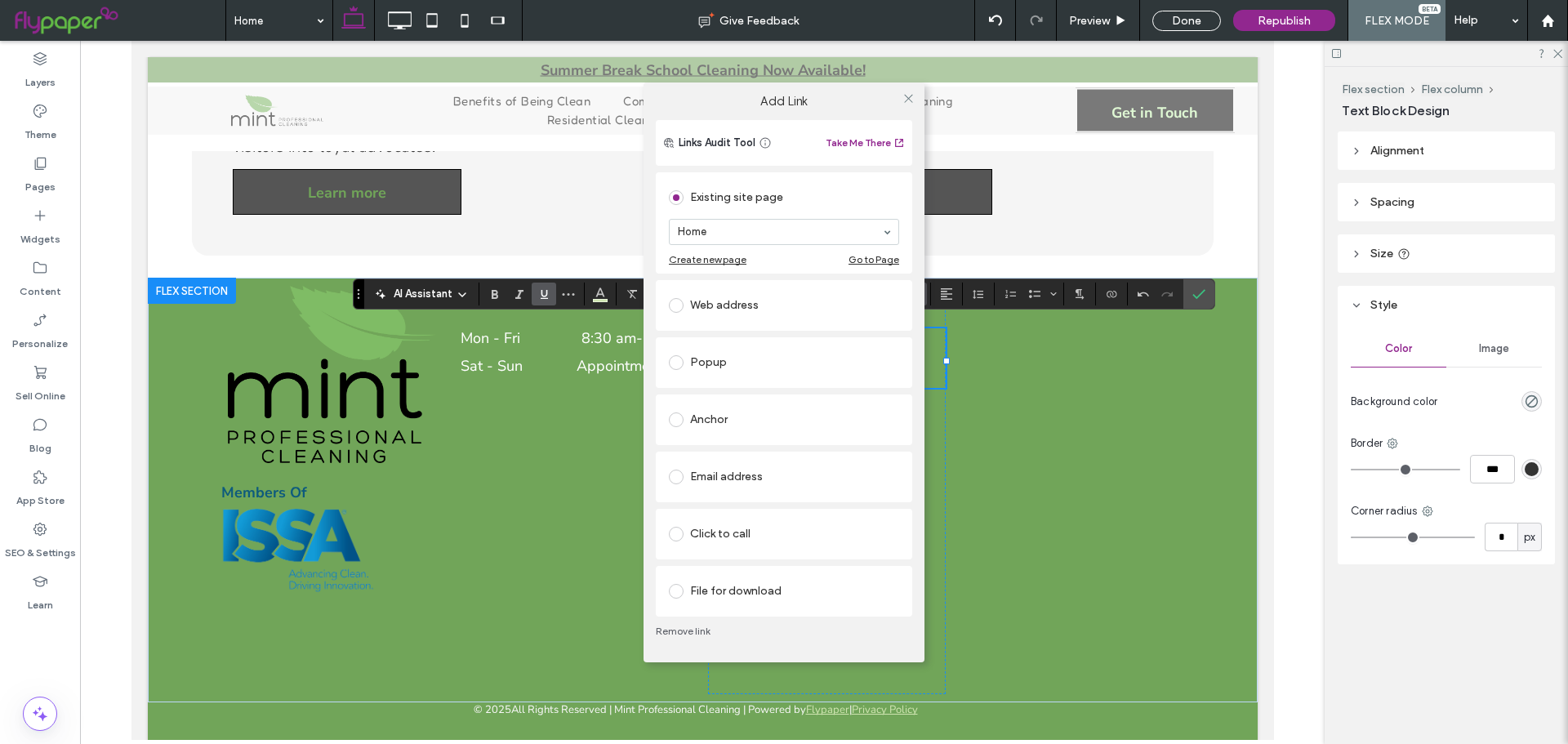 click on "Click to call" at bounding box center (784, 534) 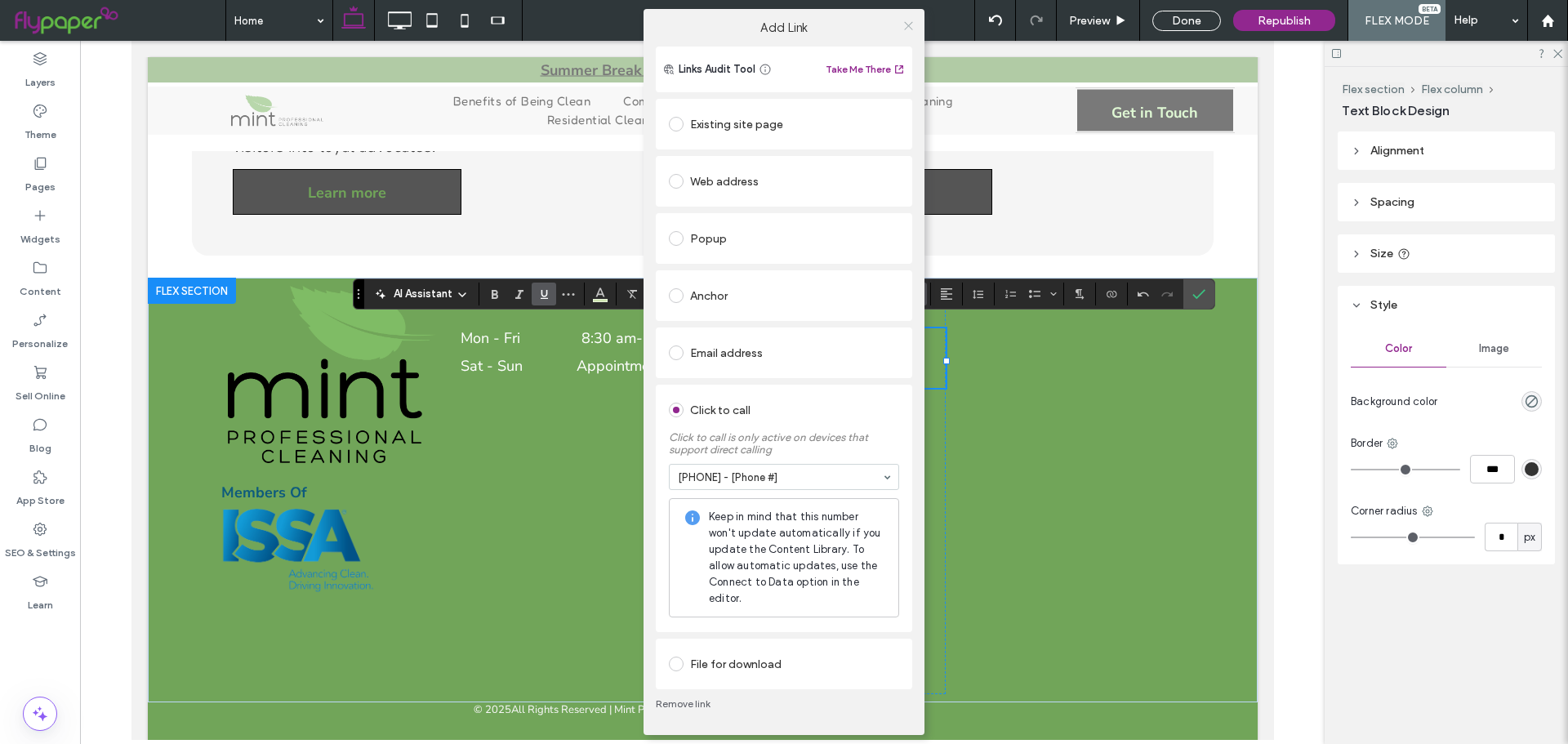click 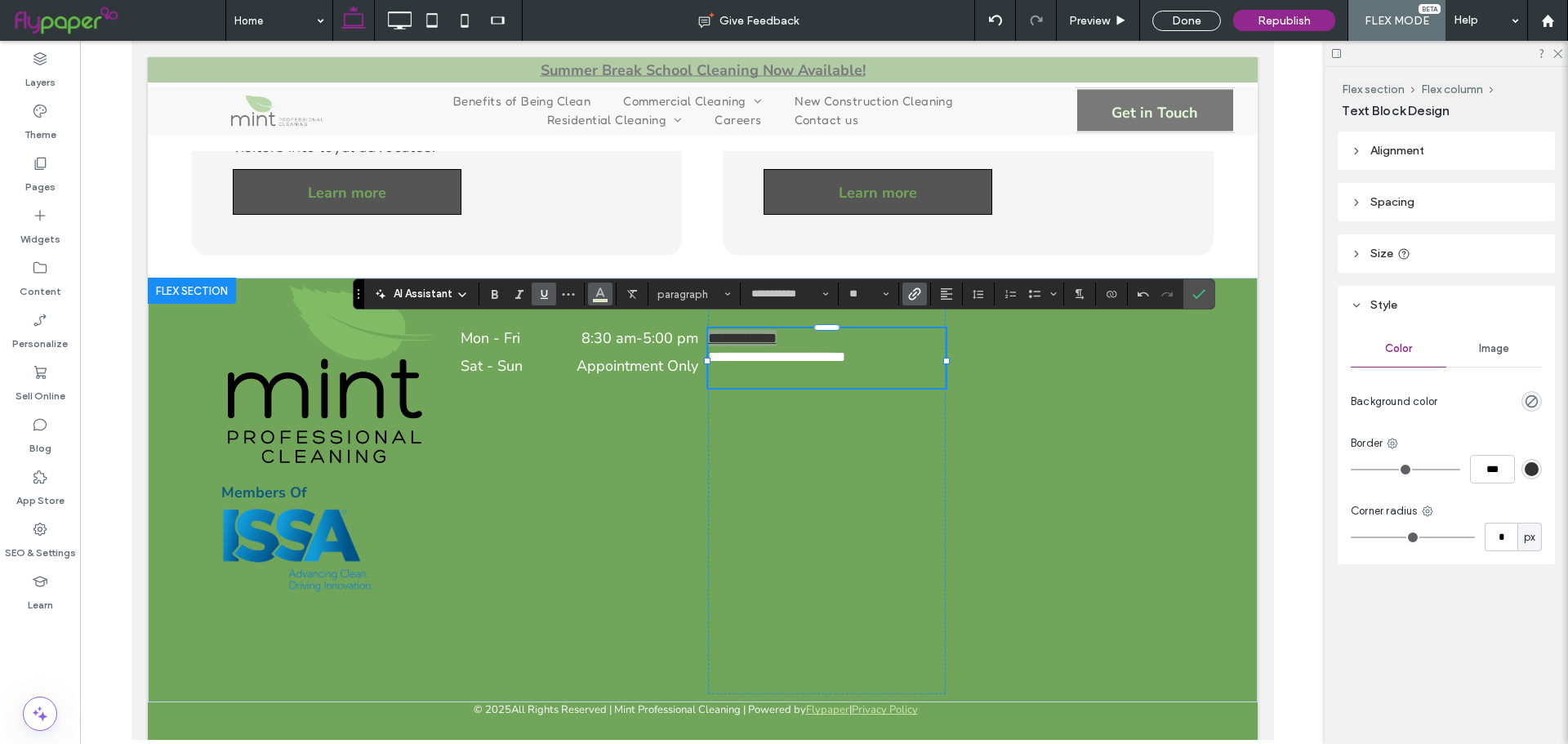 click 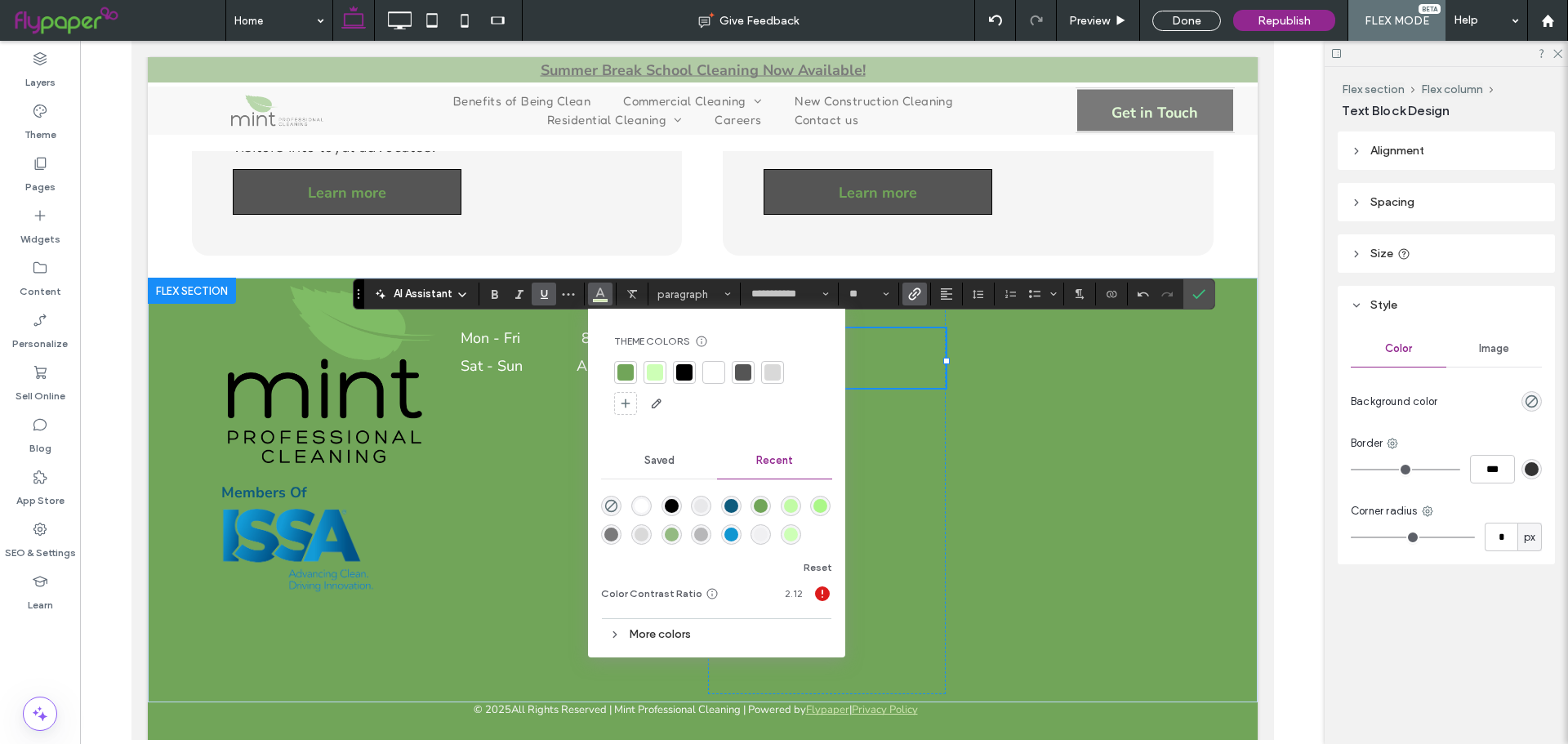 click at bounding box center [714, 372] 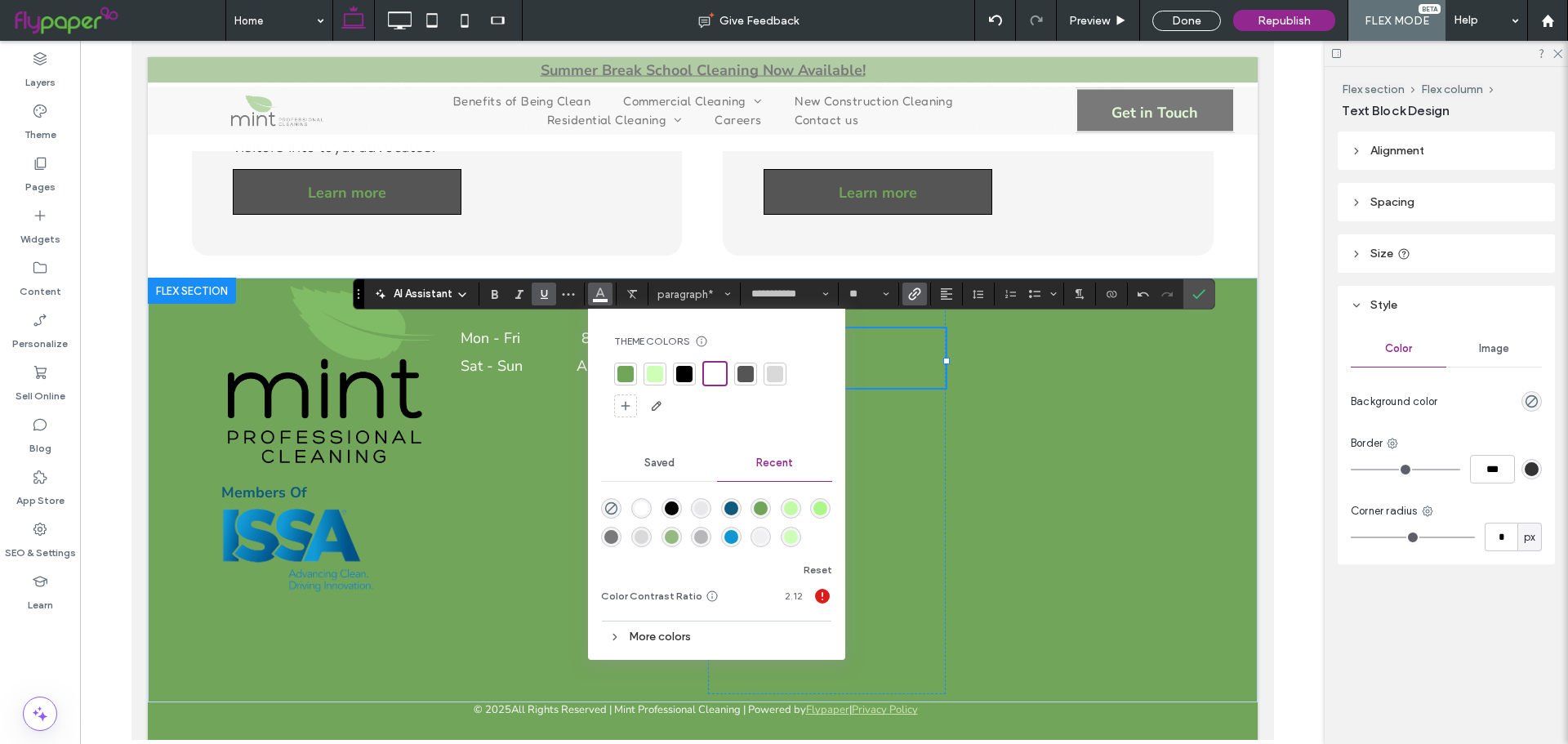 click 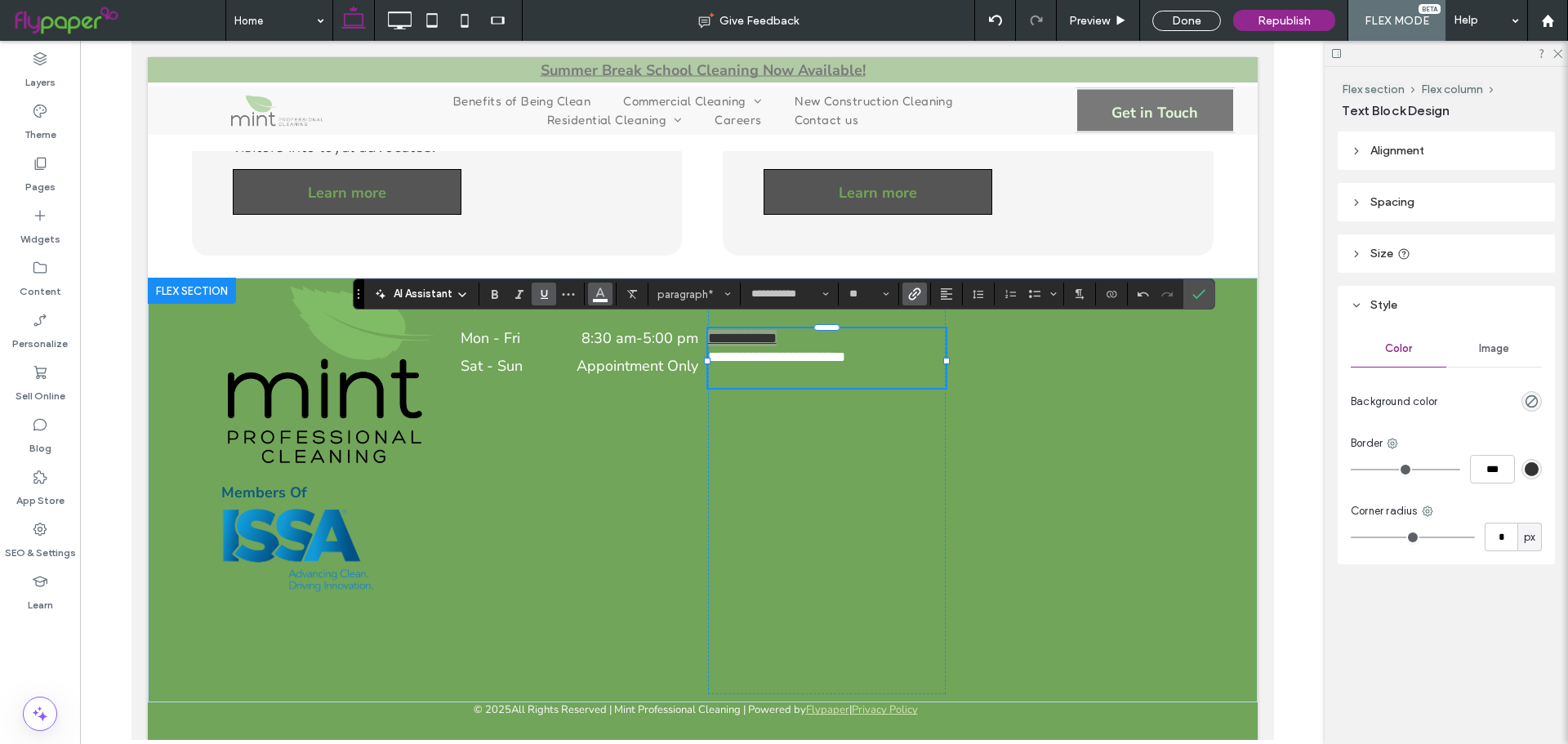 click 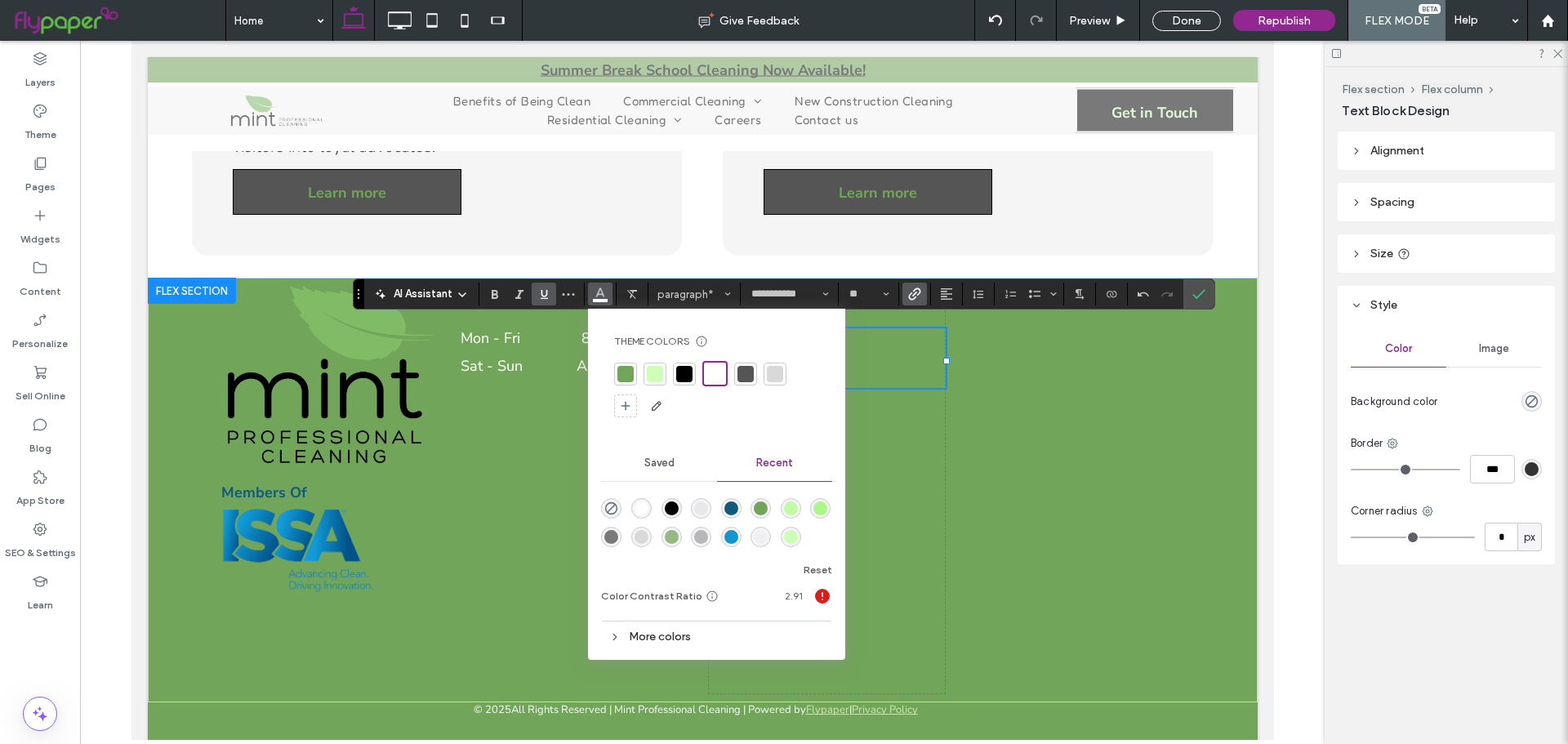 click 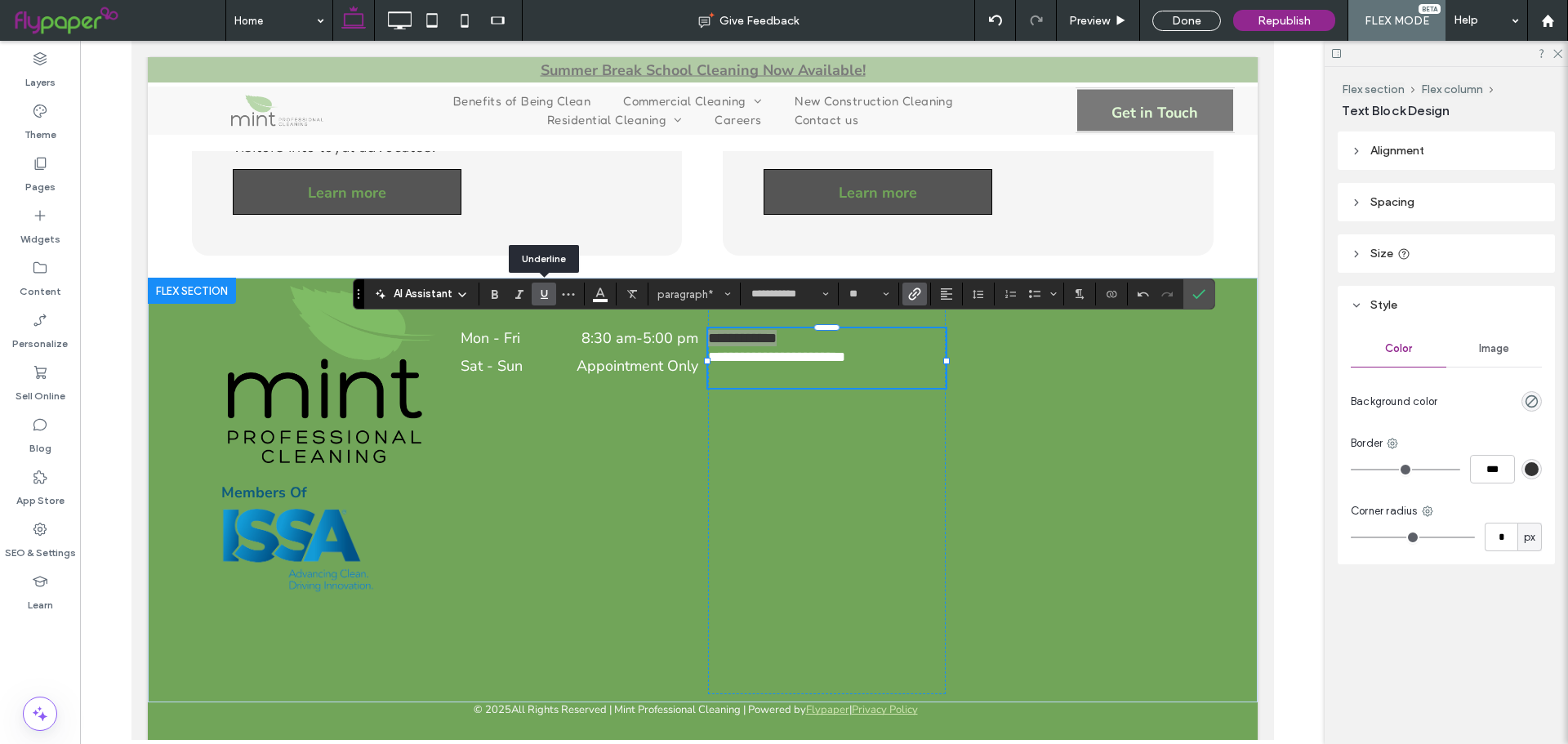 click 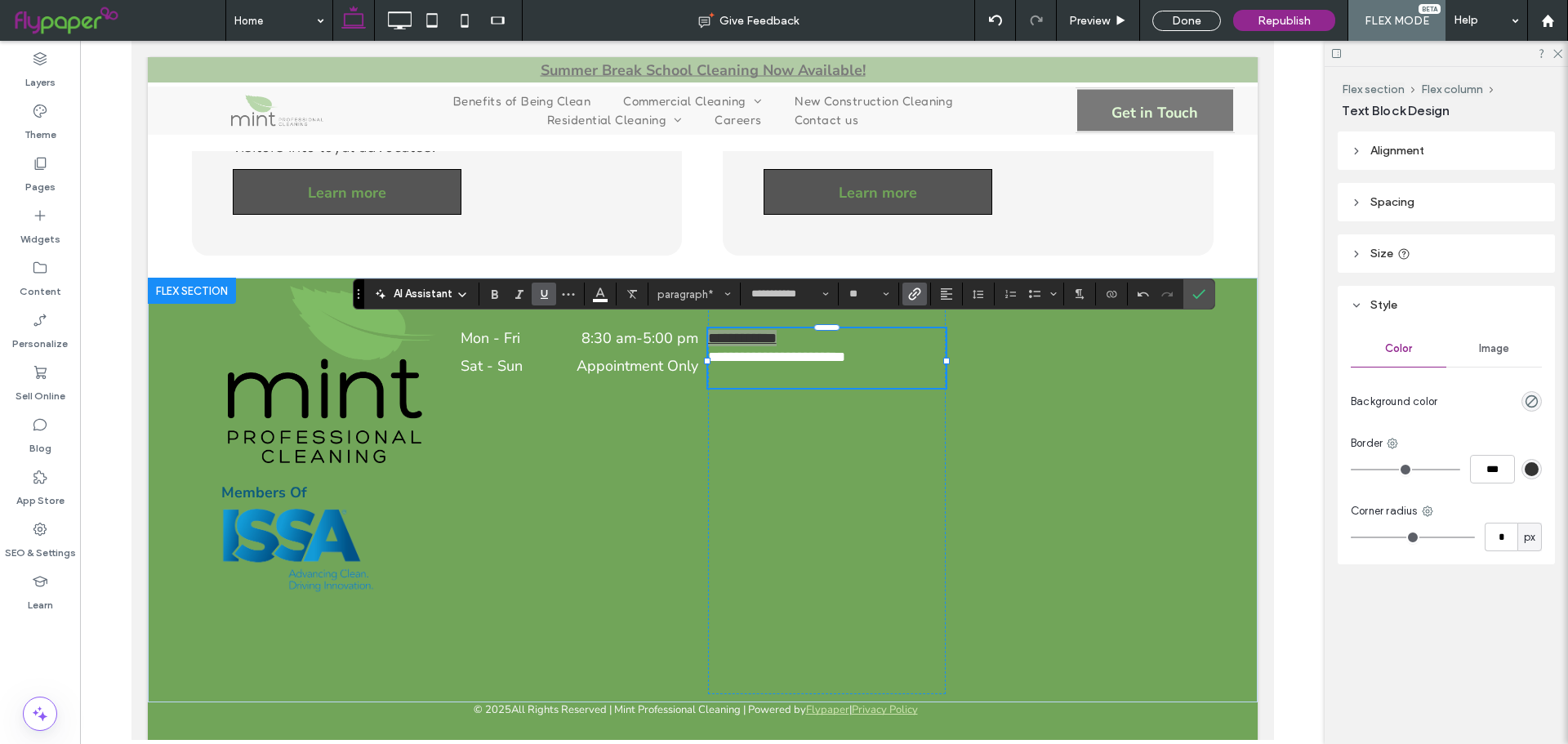 click at bounding box center (544, 294) 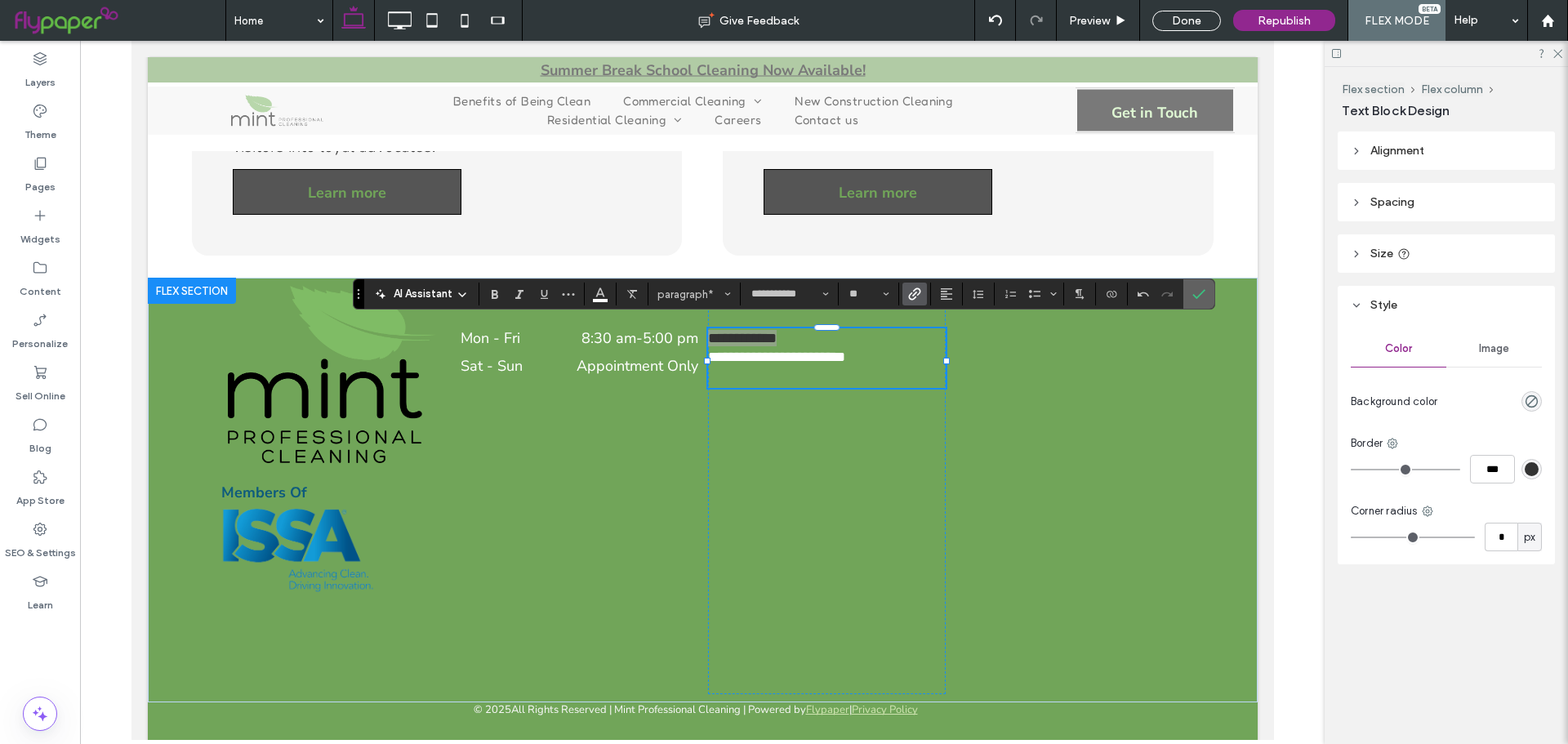click at bounding box center (1199, 294) 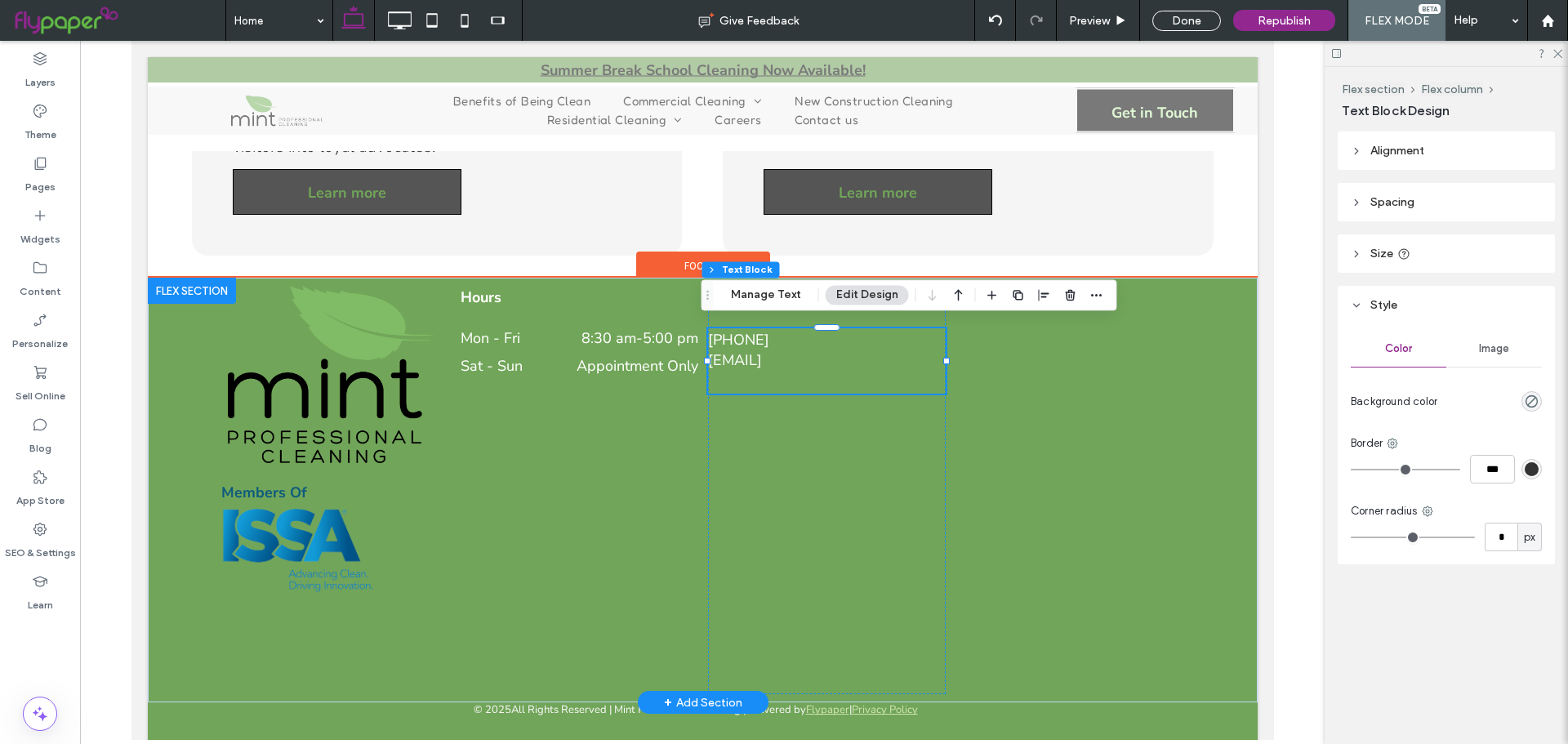 click at bounding box center [826, 381] 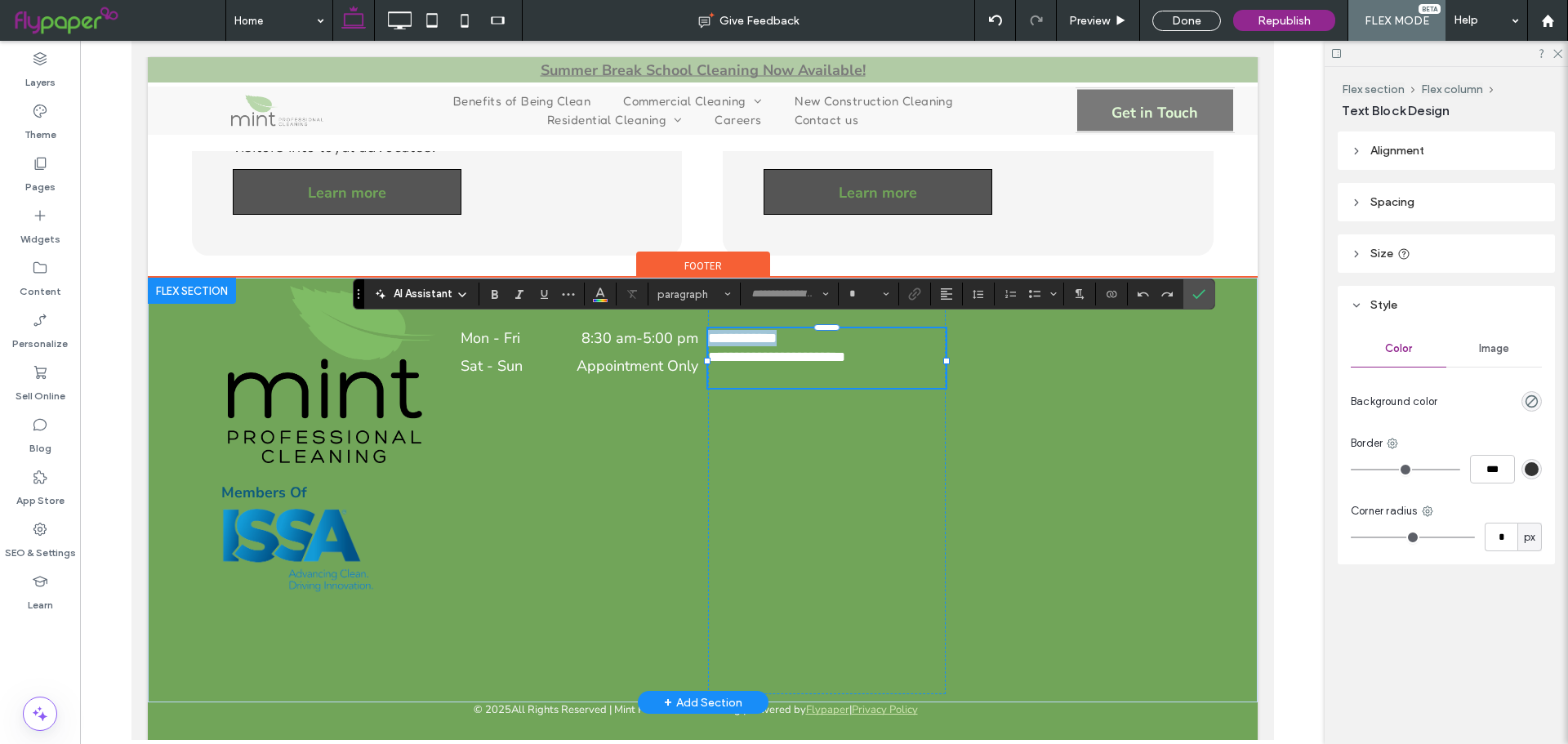 type on "**********" 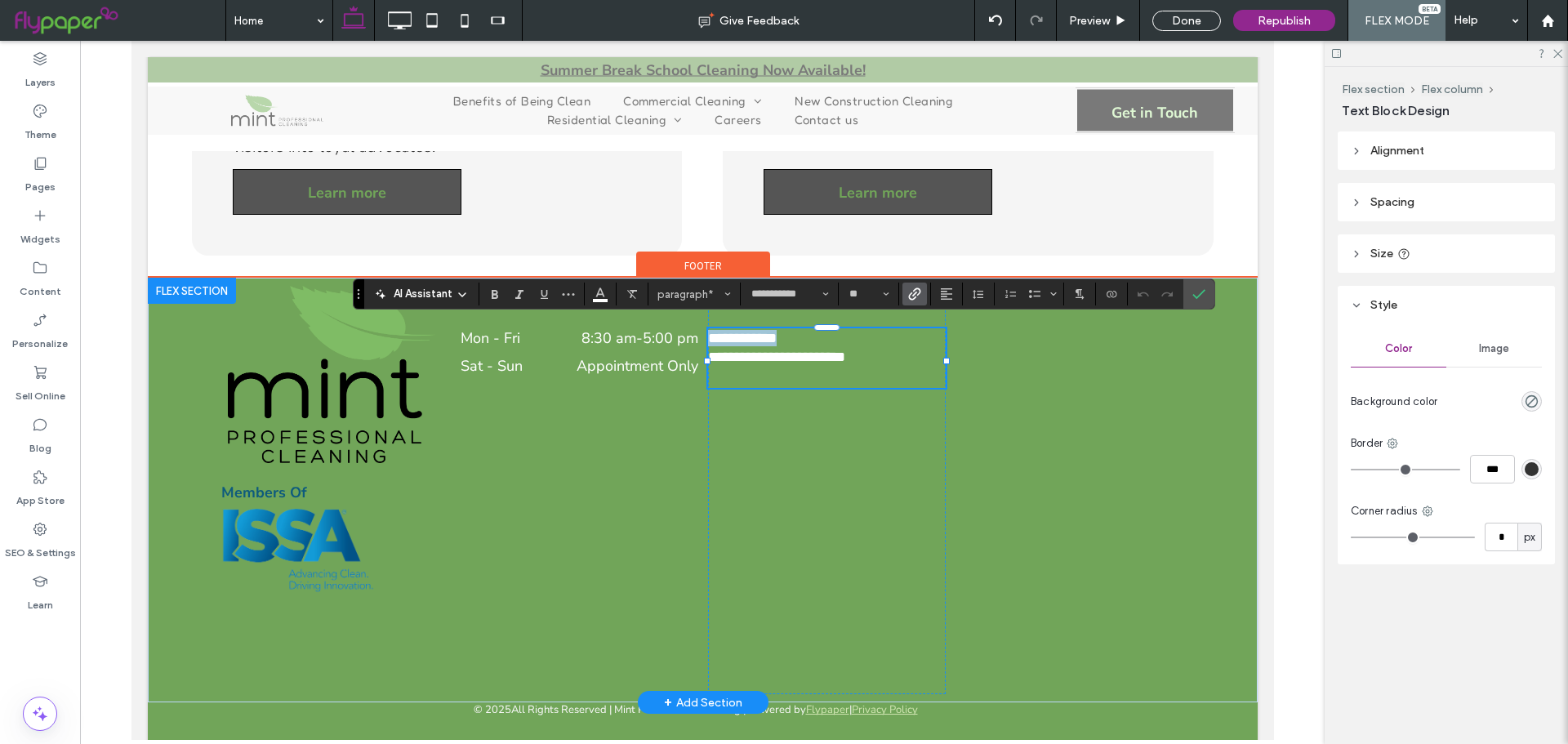 click on "**********" at bounding box center [776, 357] 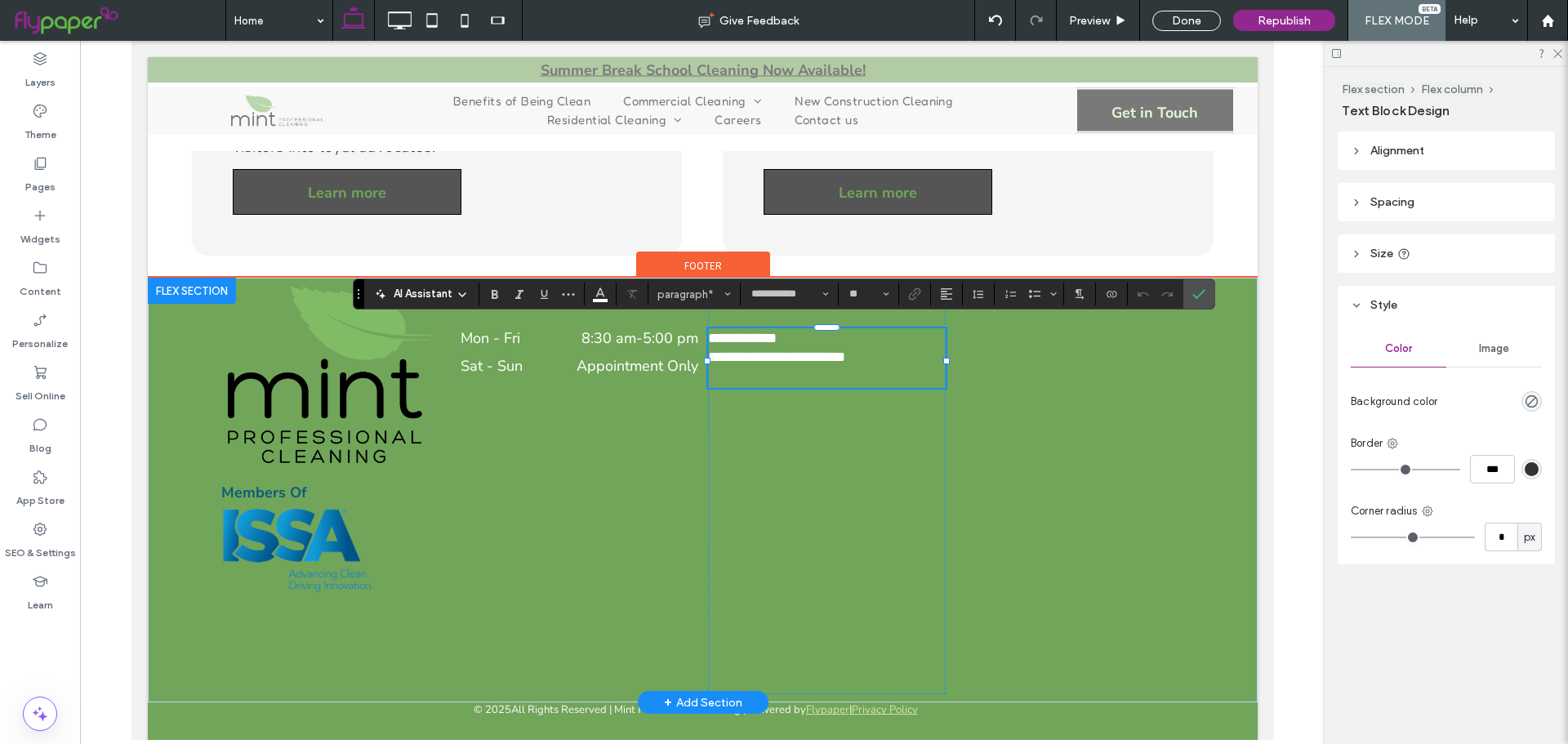 click on "**********" at bounding box center (742, 338) 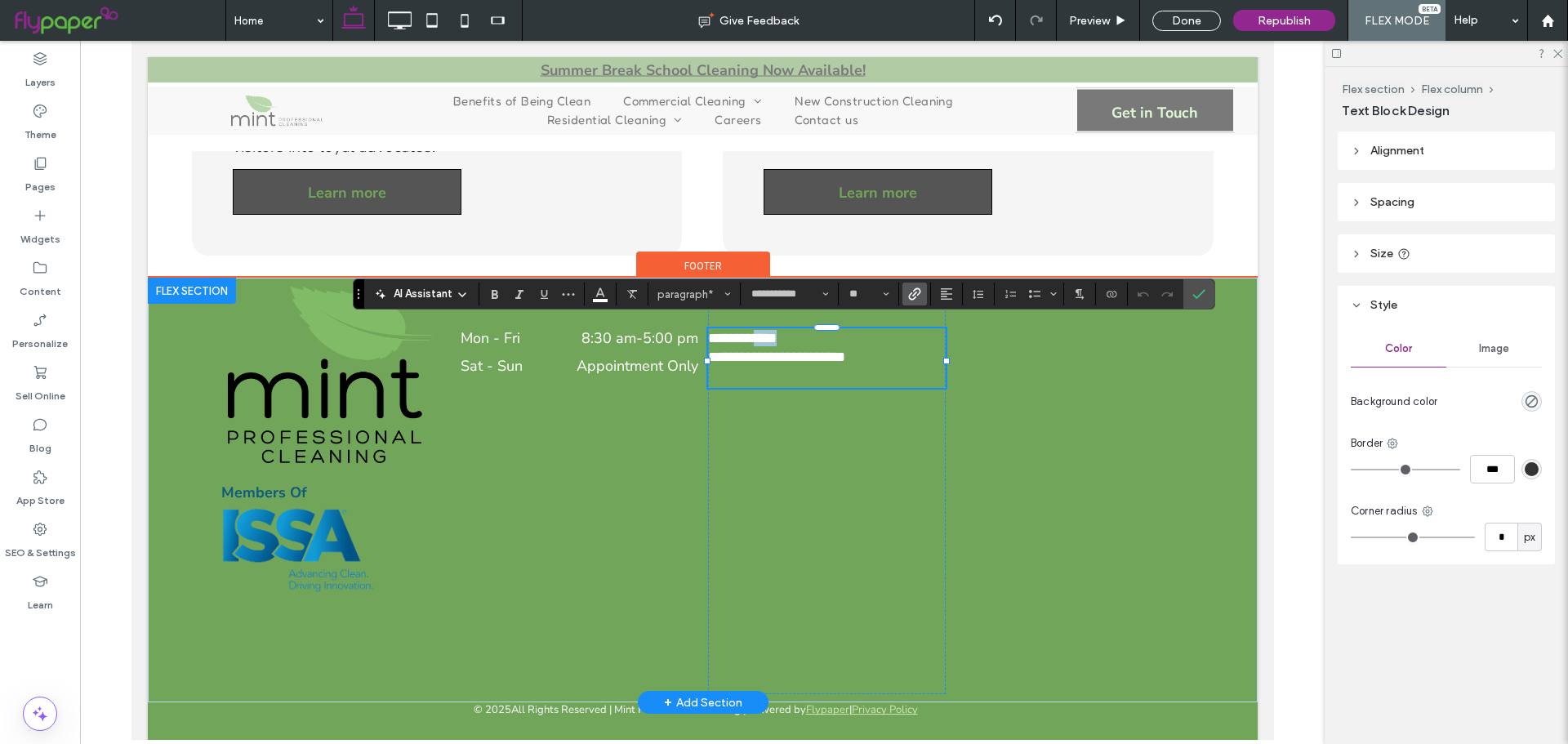 click on "**********" at bounding box center [742, 338] 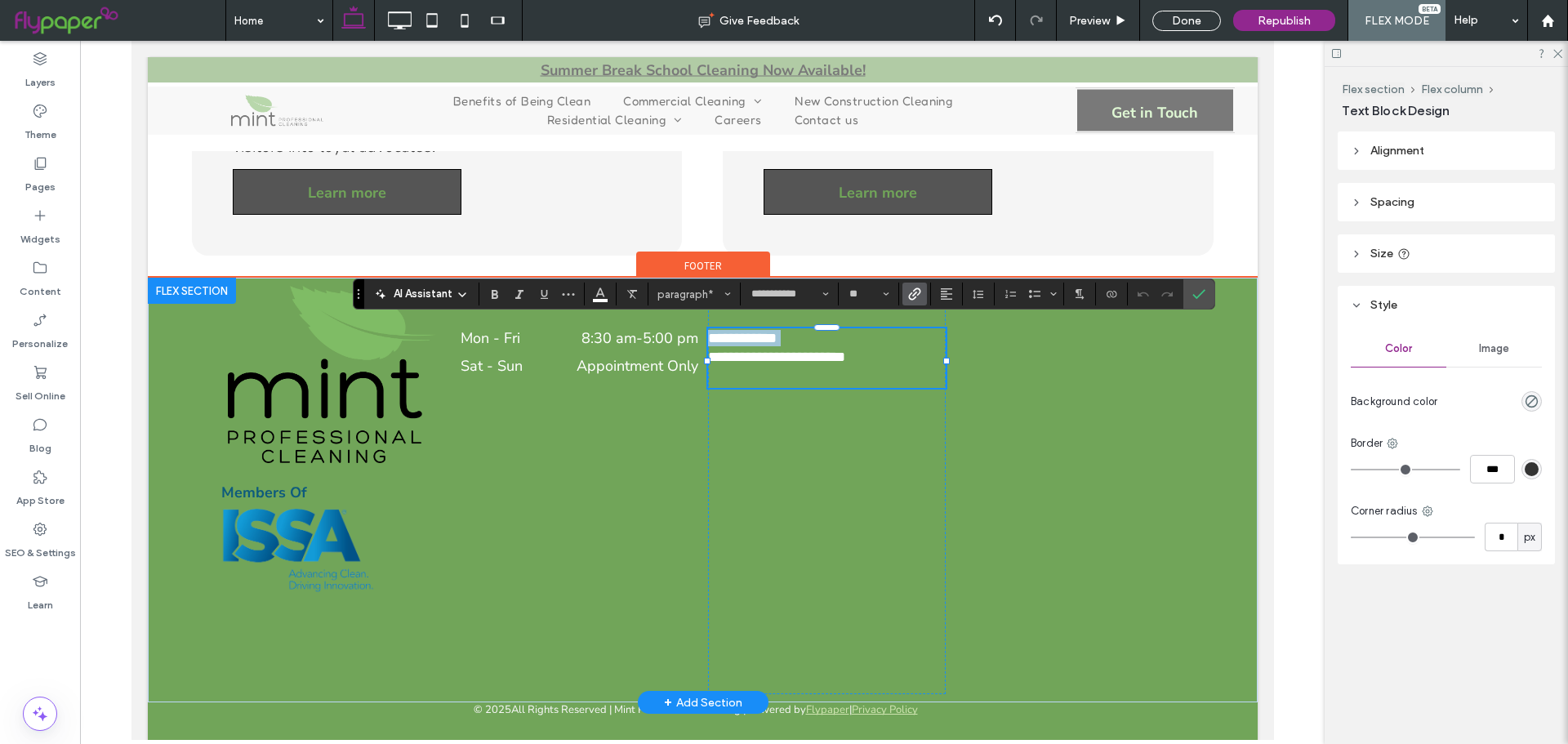 click on "**********" at bounding box center [742, 338] 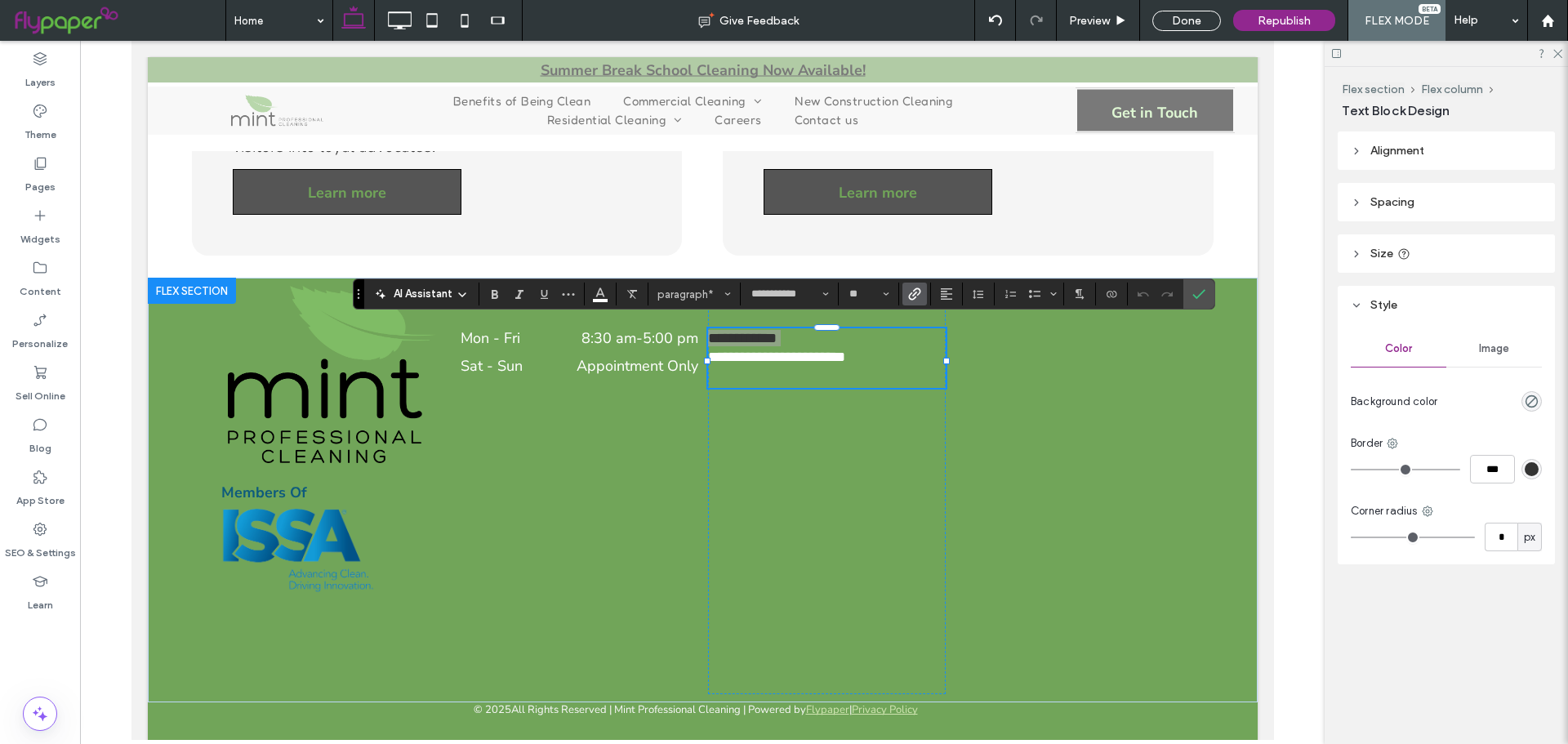 click at bounding box center (915, 294) 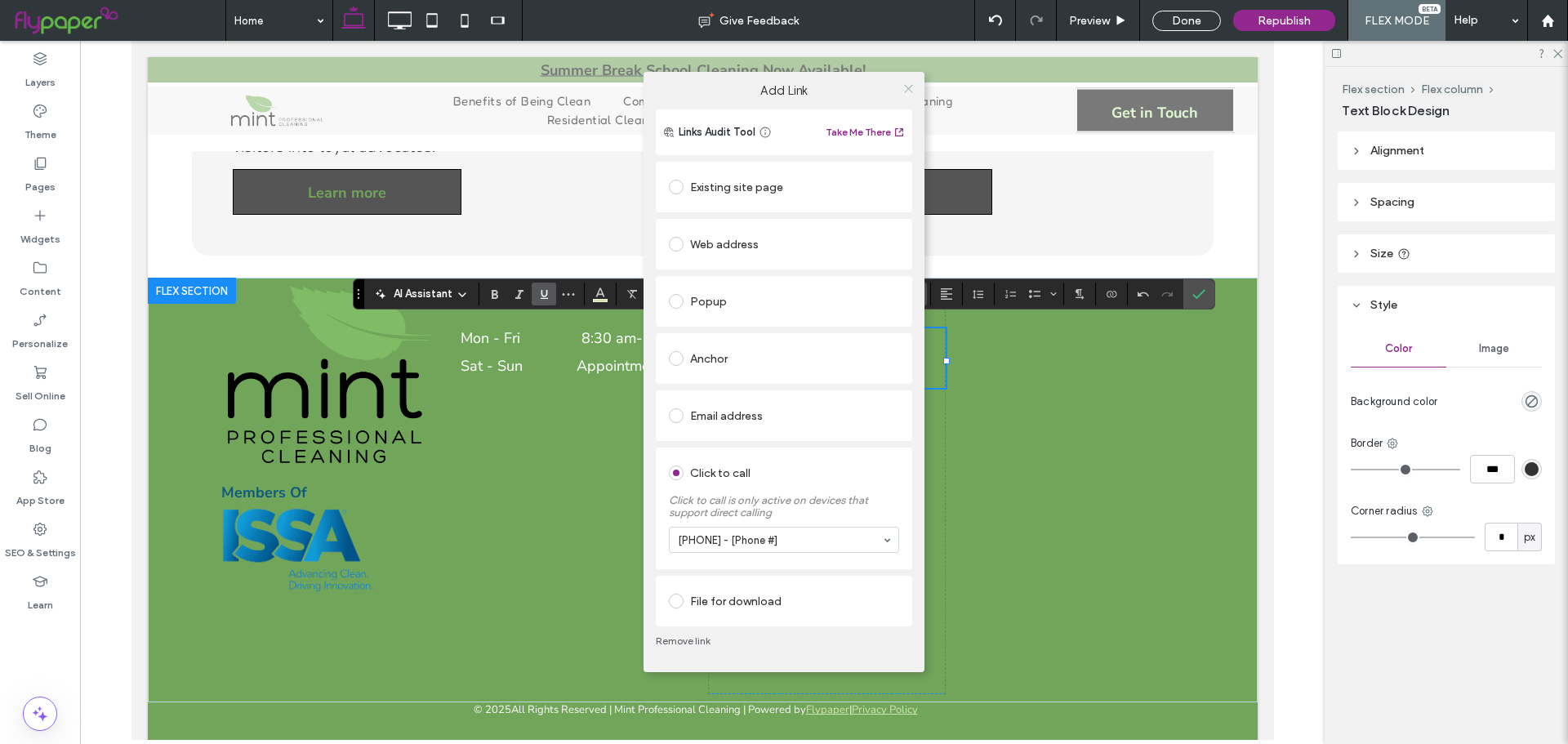 click 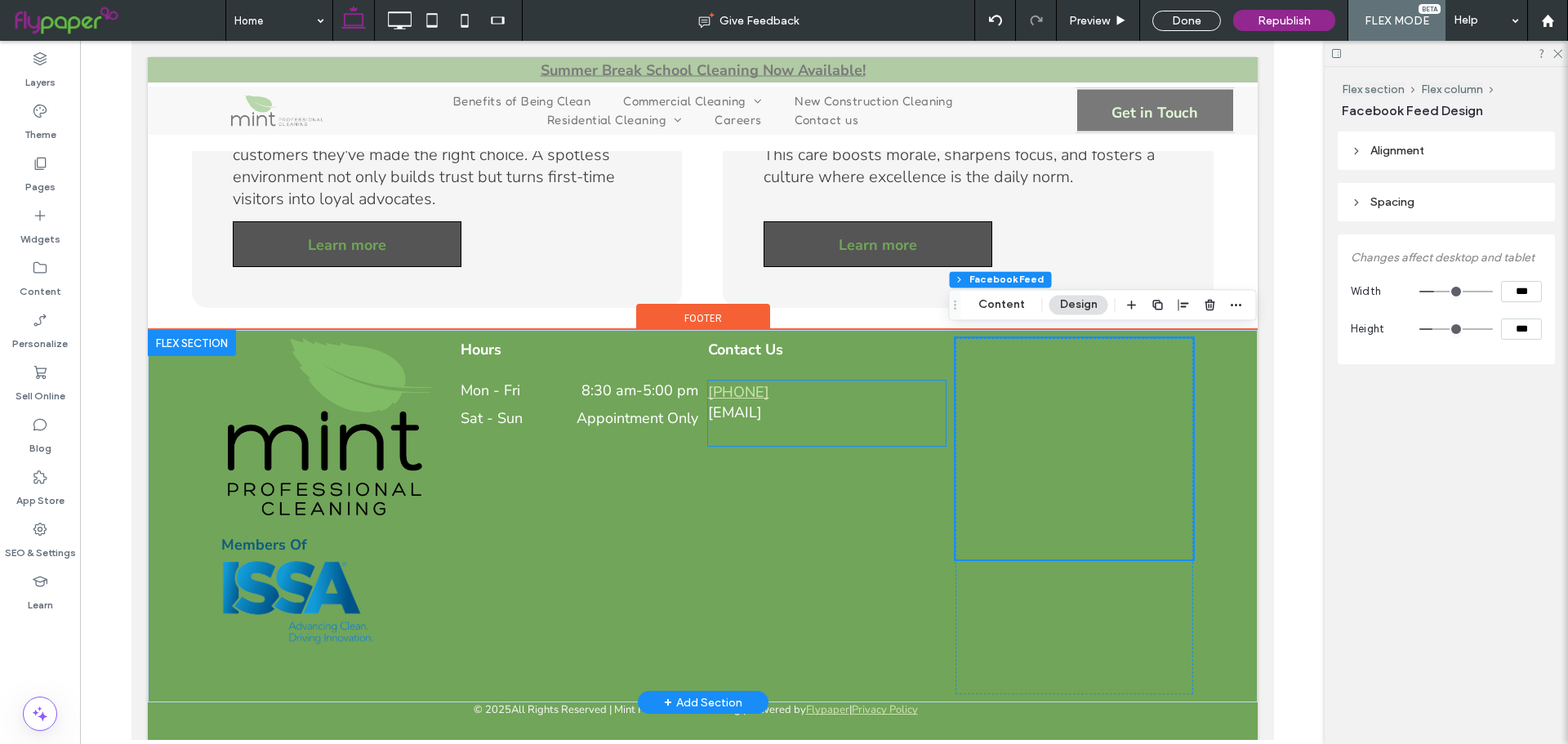 click on "573-644-3182" at bounding box center [826, 392] 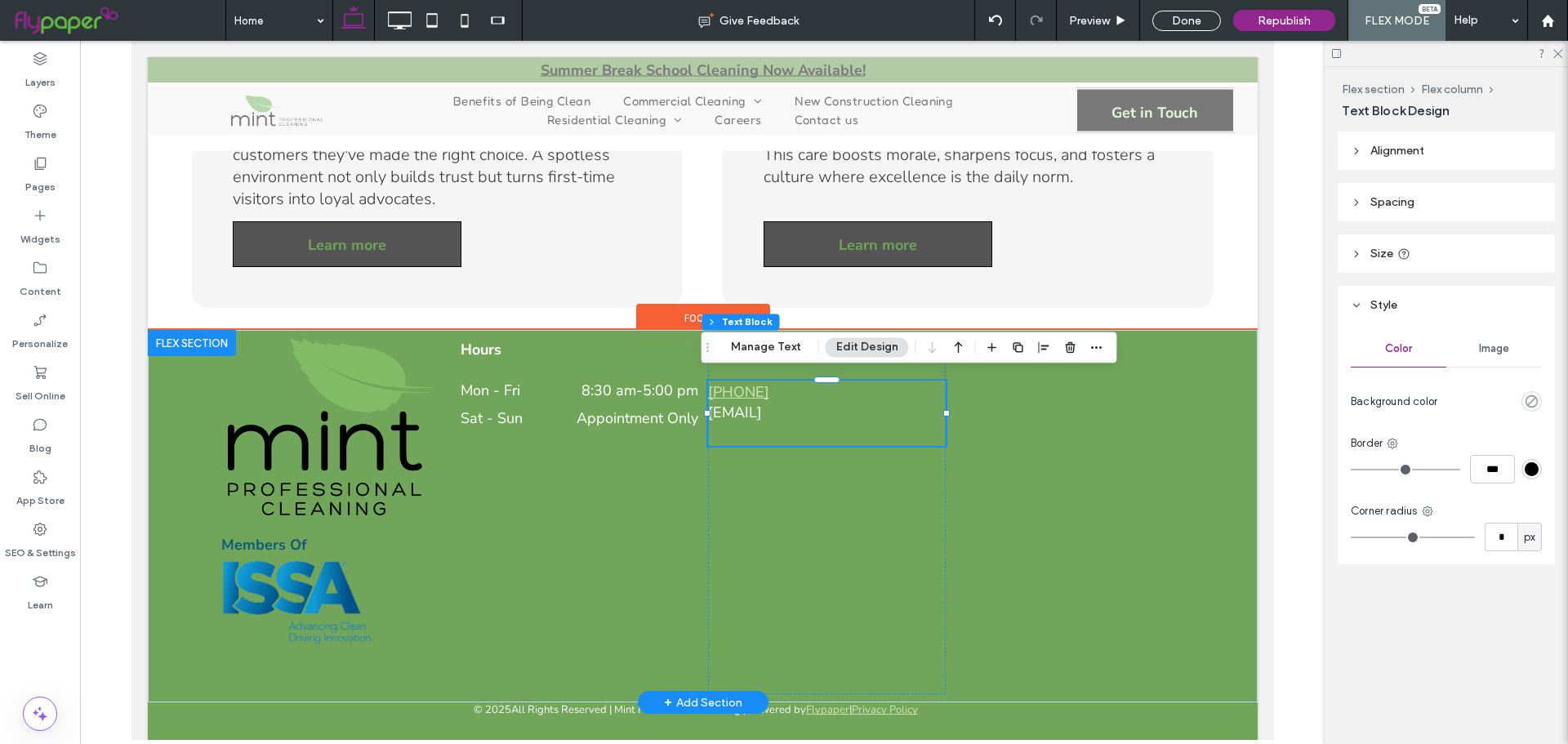 scroll, scrollTop: 3033, scrollLeft: 0, axis: vertical 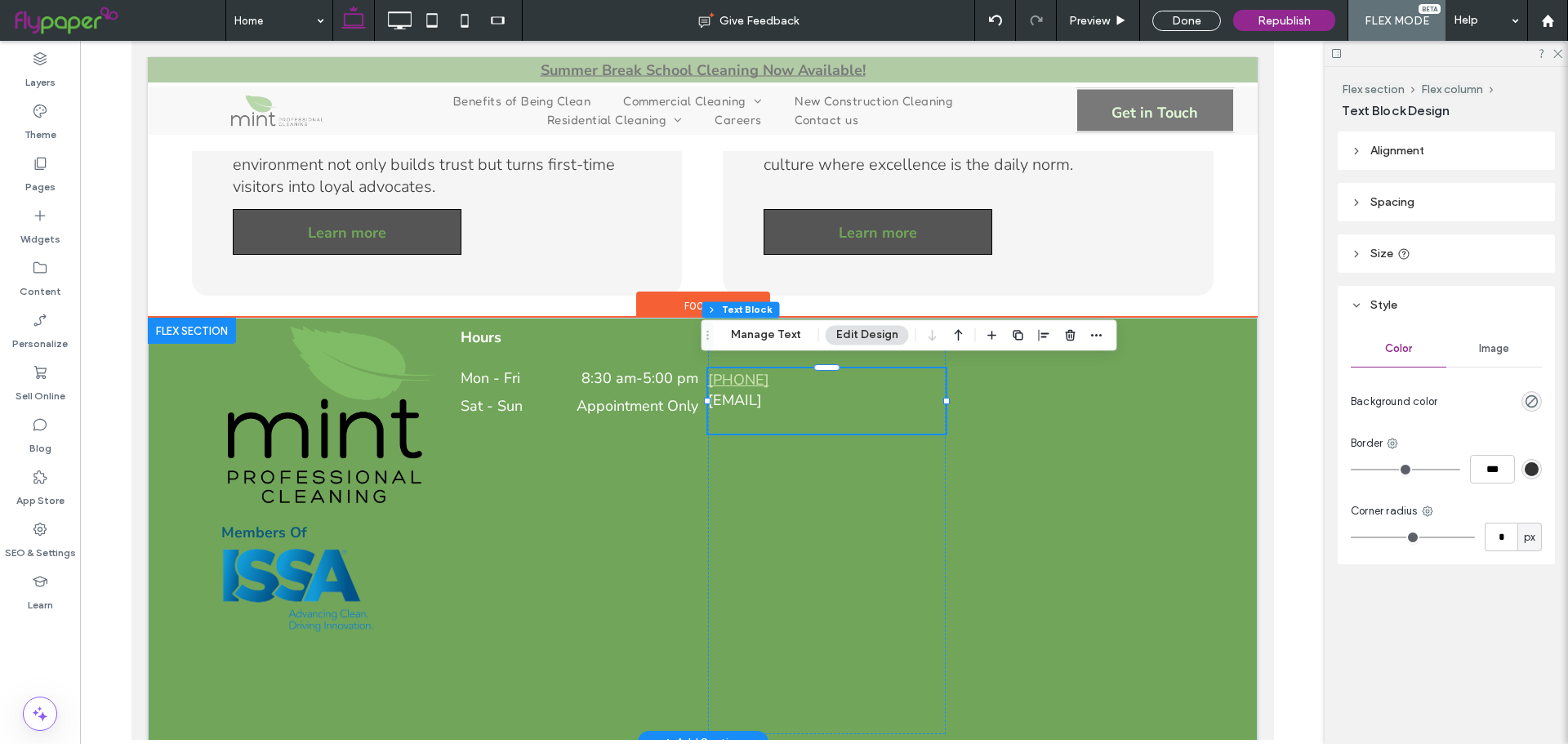 click on "info@example.com" at bounding box center [734, 400] 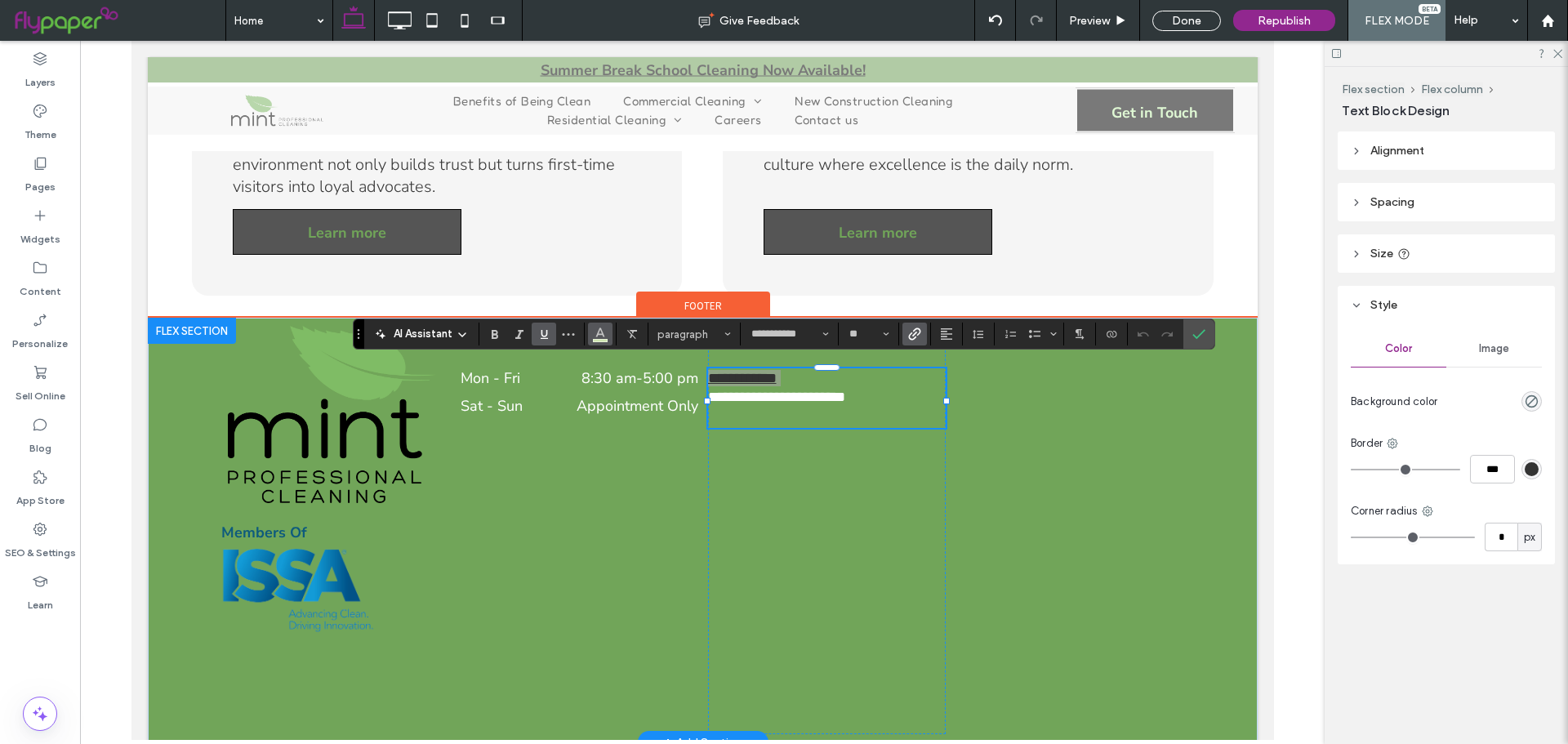 click at bounding box center (600, 334) 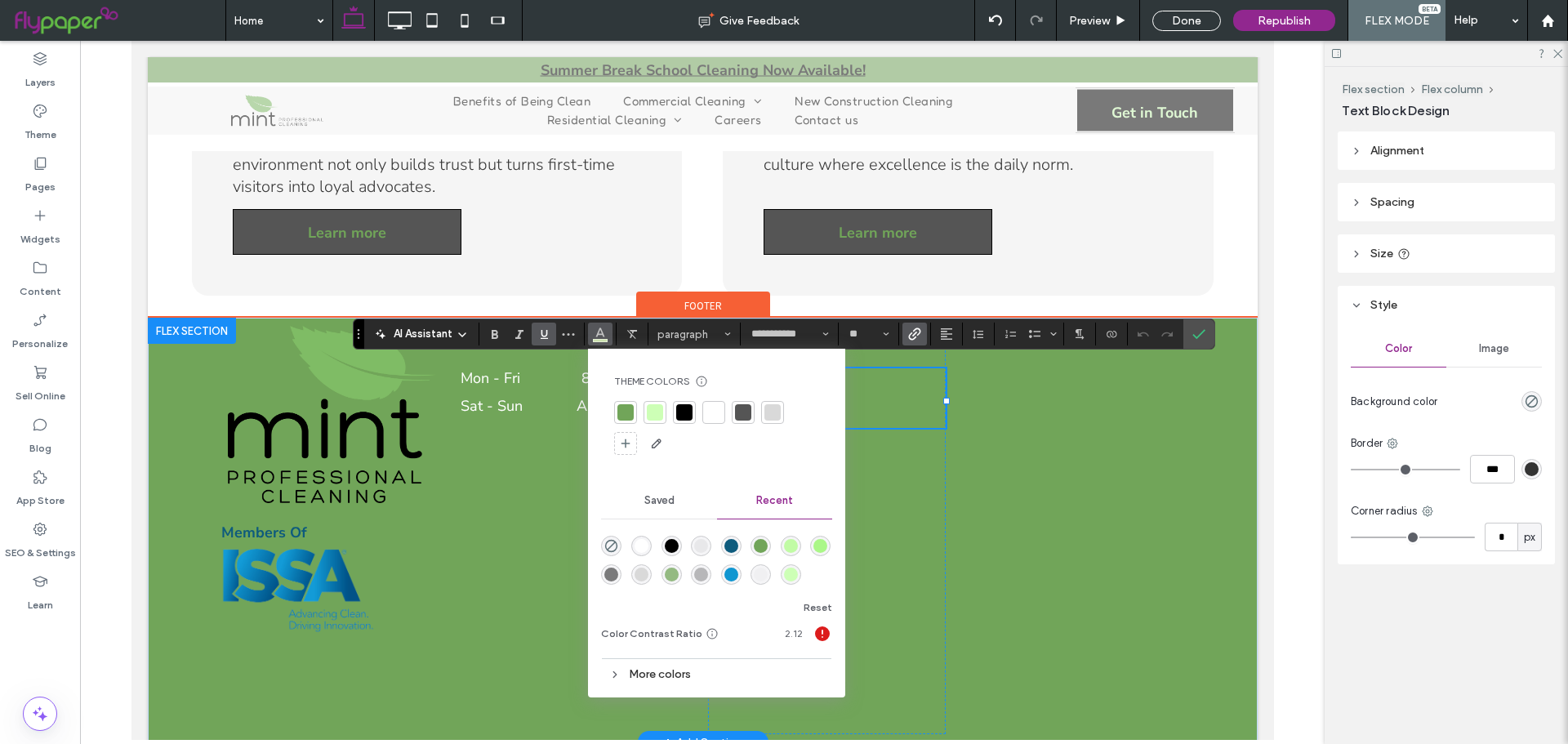click at bounding box center [714, 412] 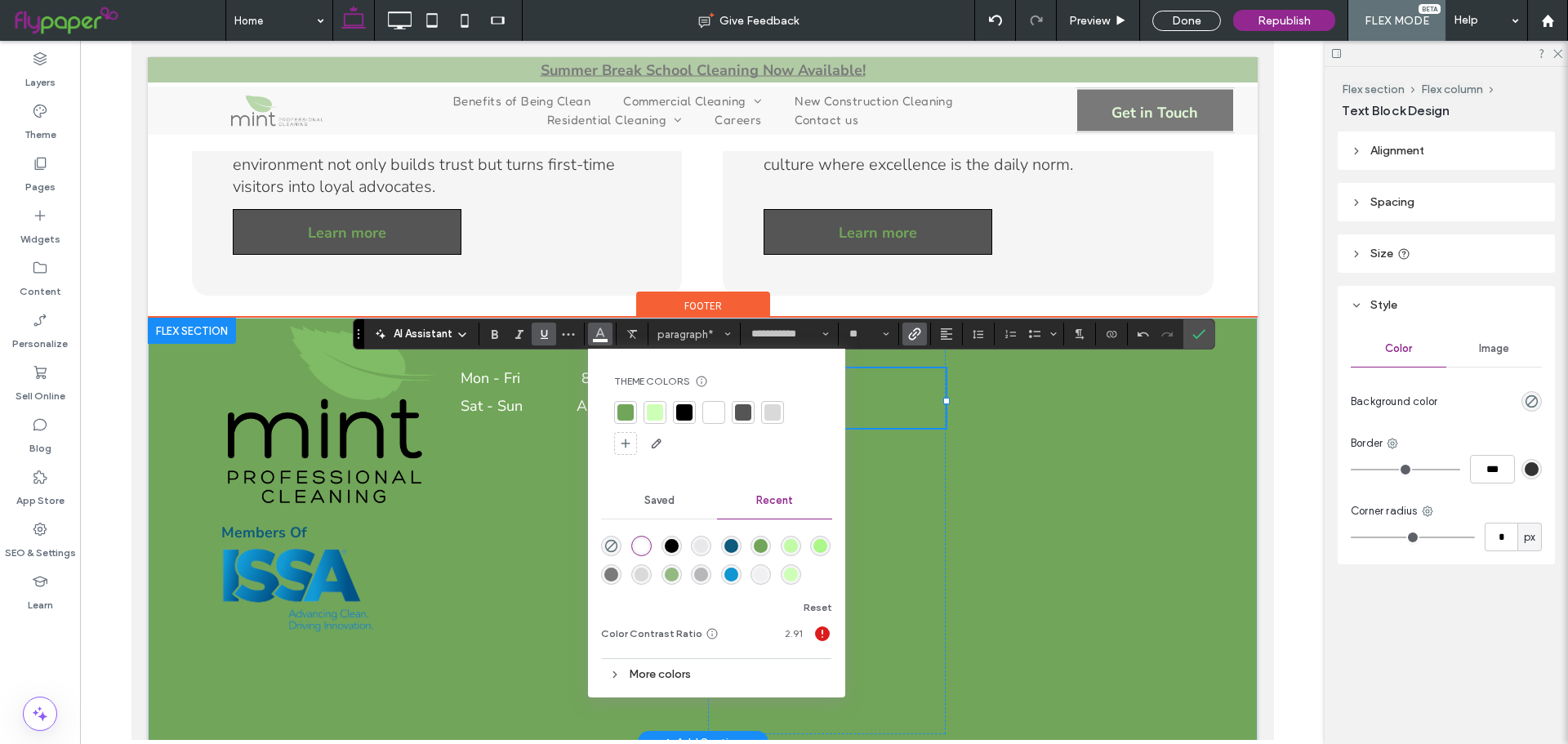 click at bounding box center (541, 334) 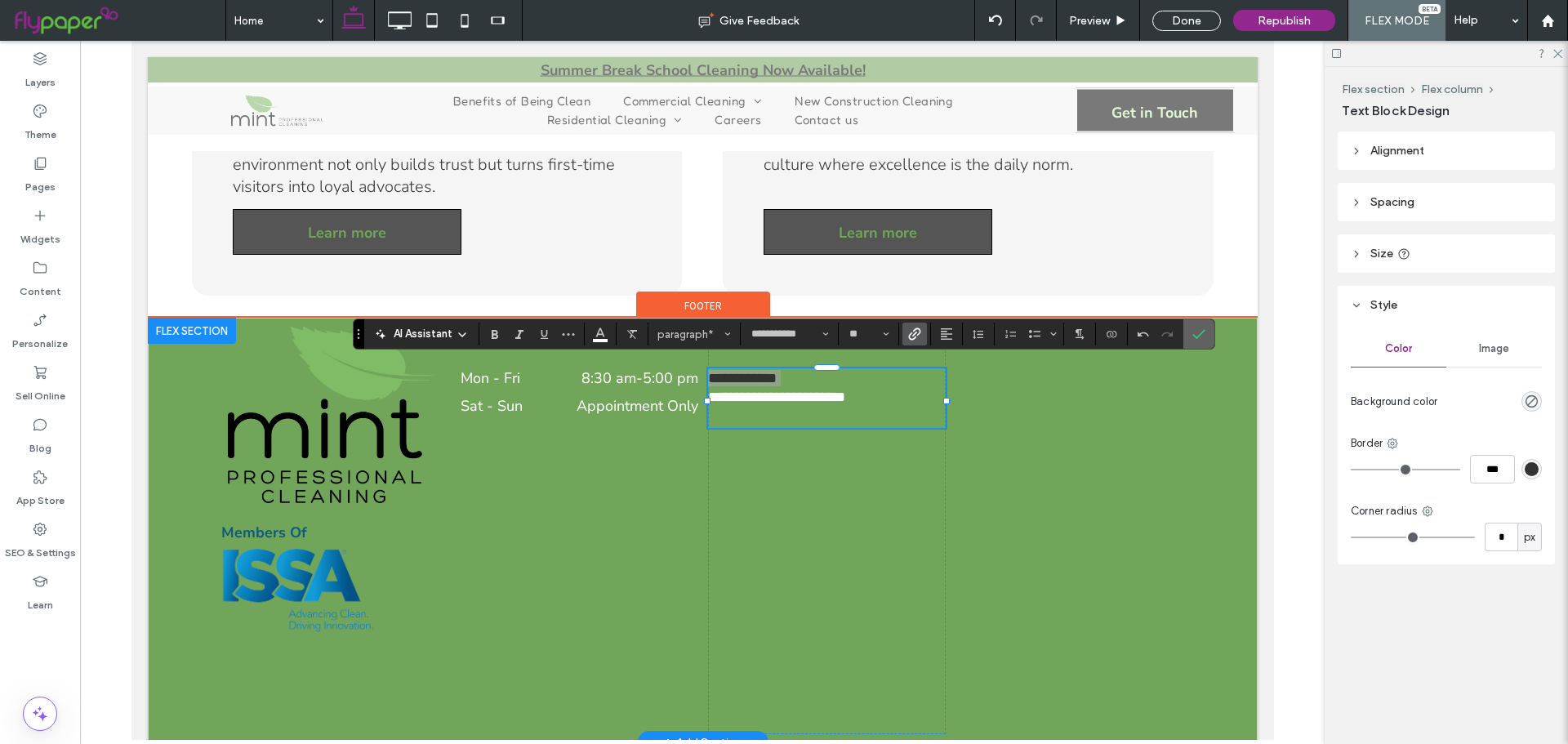 drag, startPoint x: 1192, startPoint y: 334, endPoint x: 1062, endPoint y: 330, distance: 130.0615 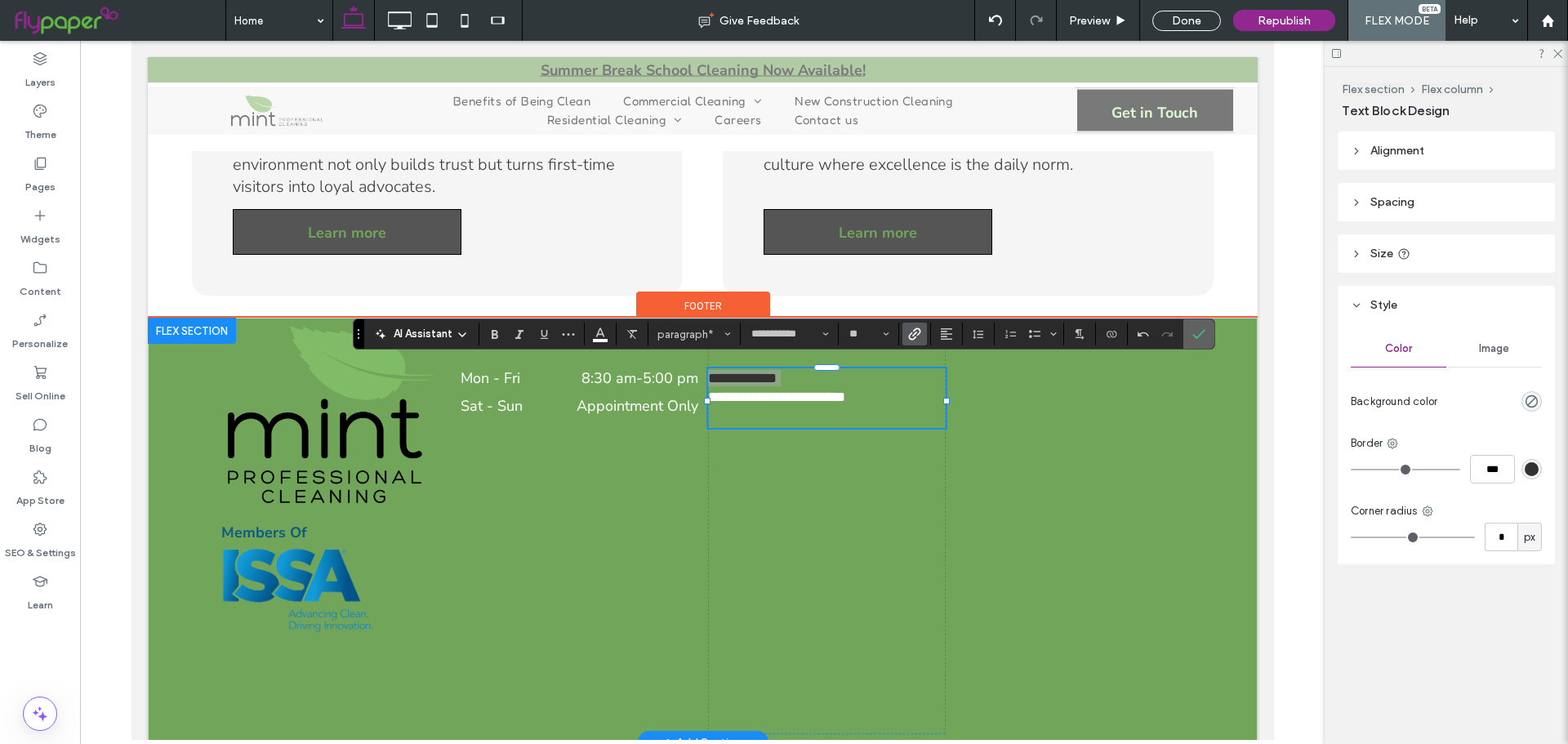 click 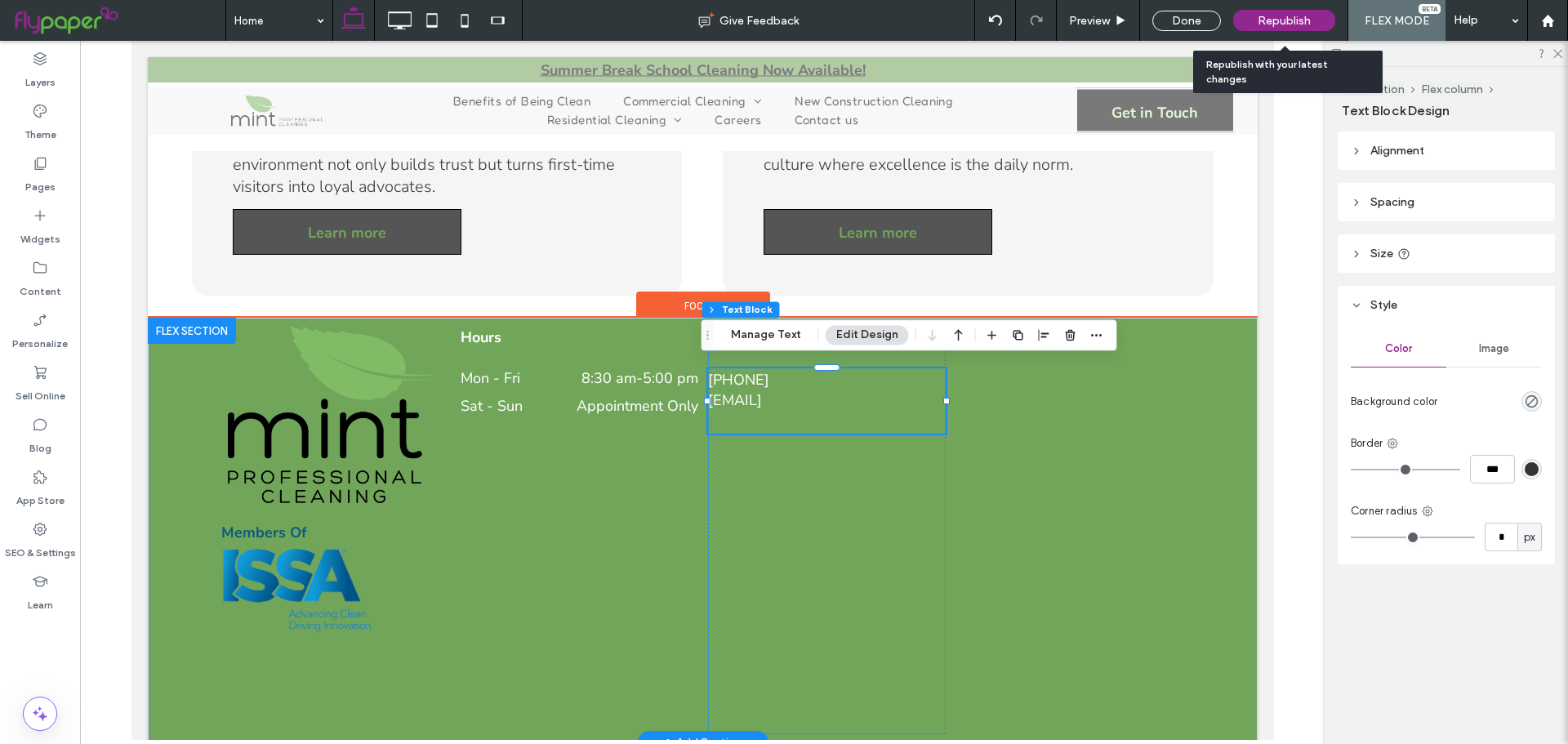click on "Republish" at bounding box center (1284, 20) 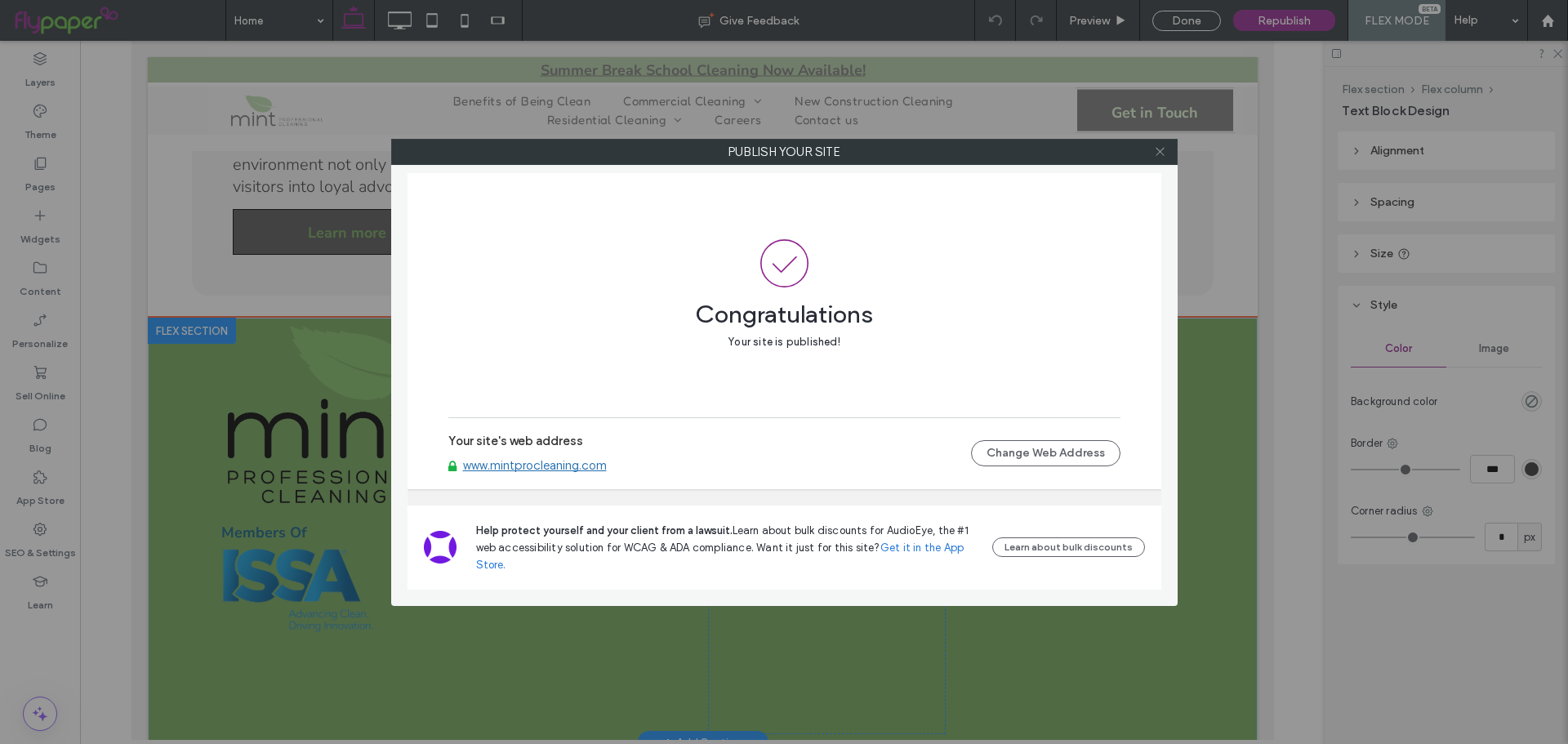 click 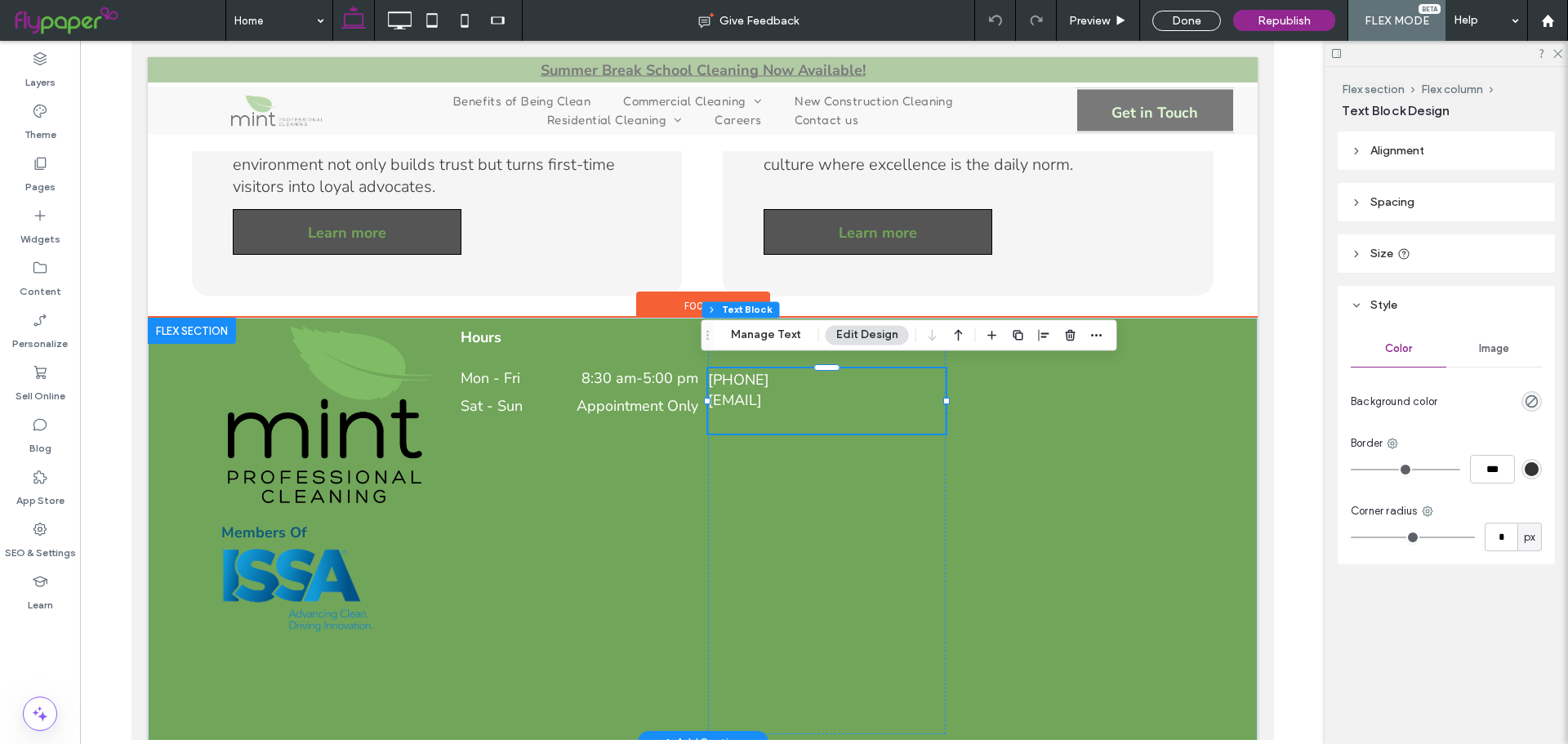 click on "info@mintprocleaning.com" at bounding box center [734, 400] 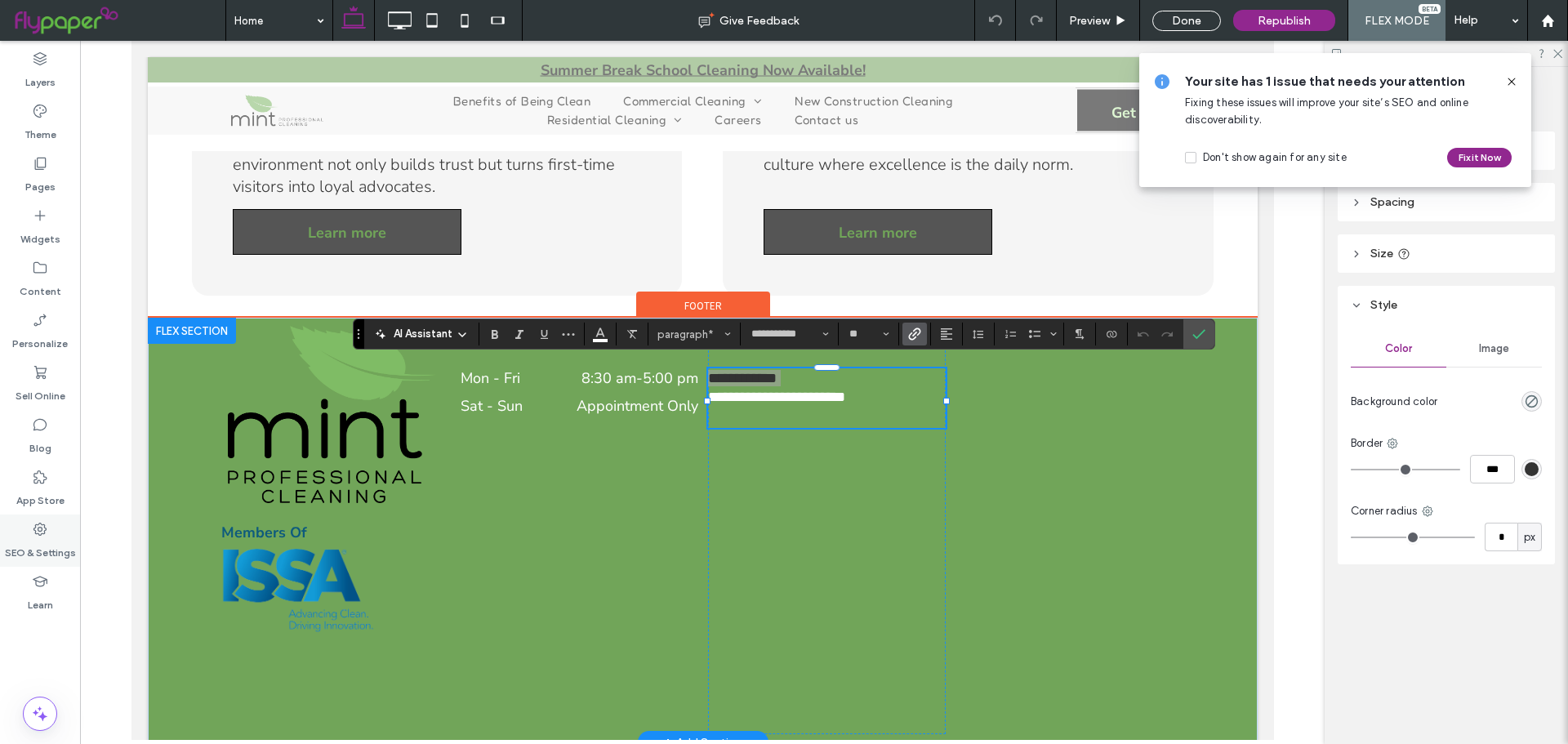 click on "SEO & Settings" at bounding box center (40, 541) 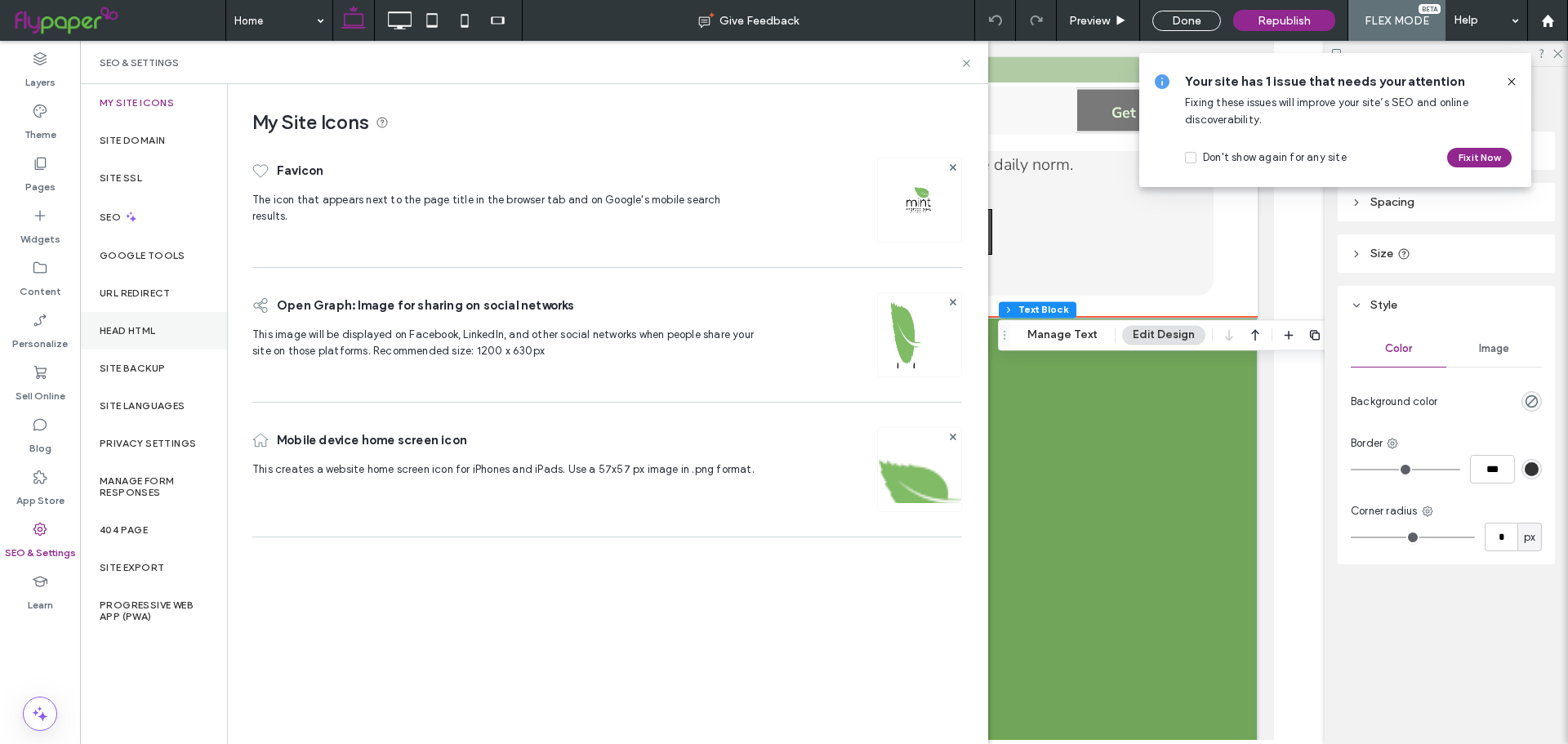 click on "Head HTML" at bounding box center (154, 331) 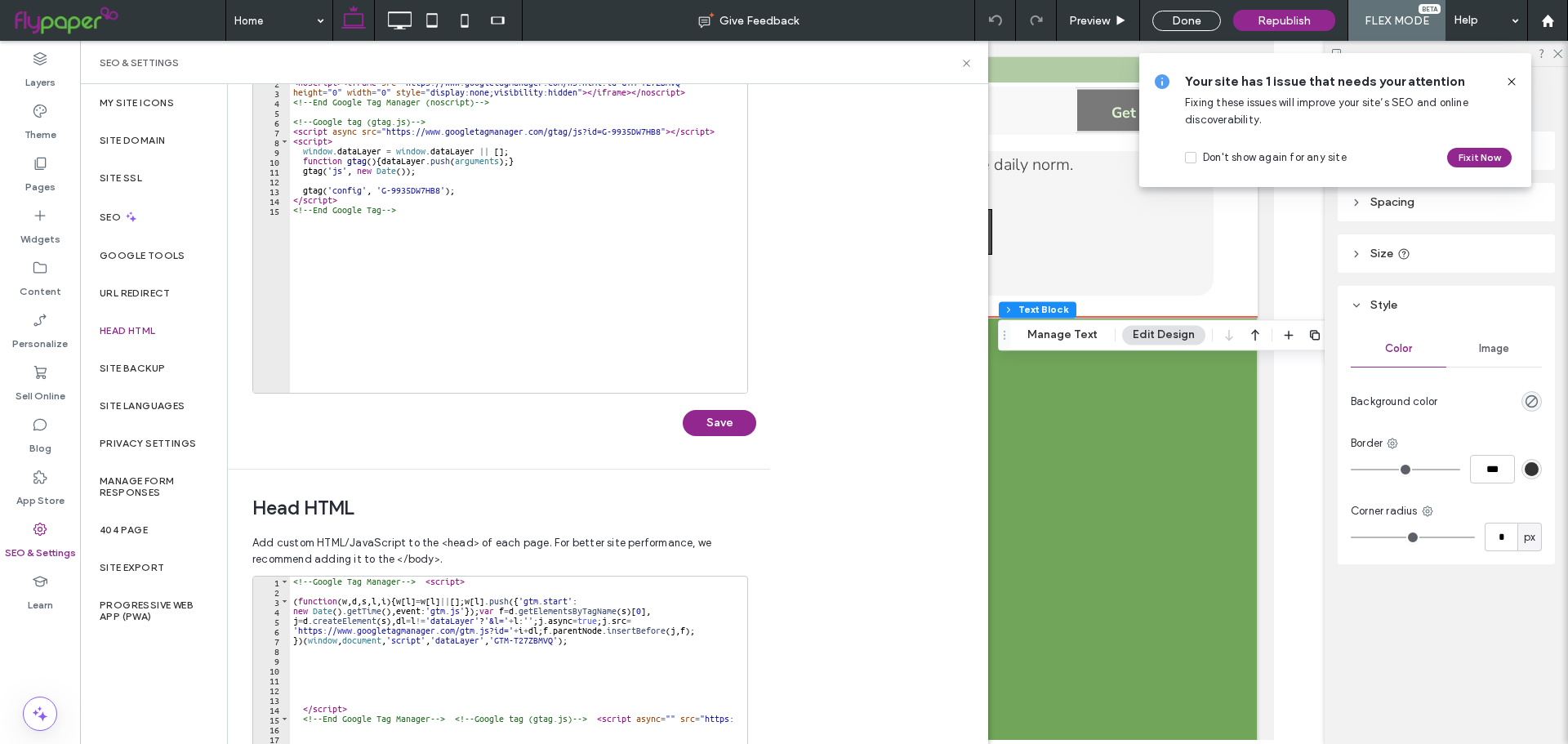 scroll, scrollTop: 245, scrollLeft: 0, axis: vertical 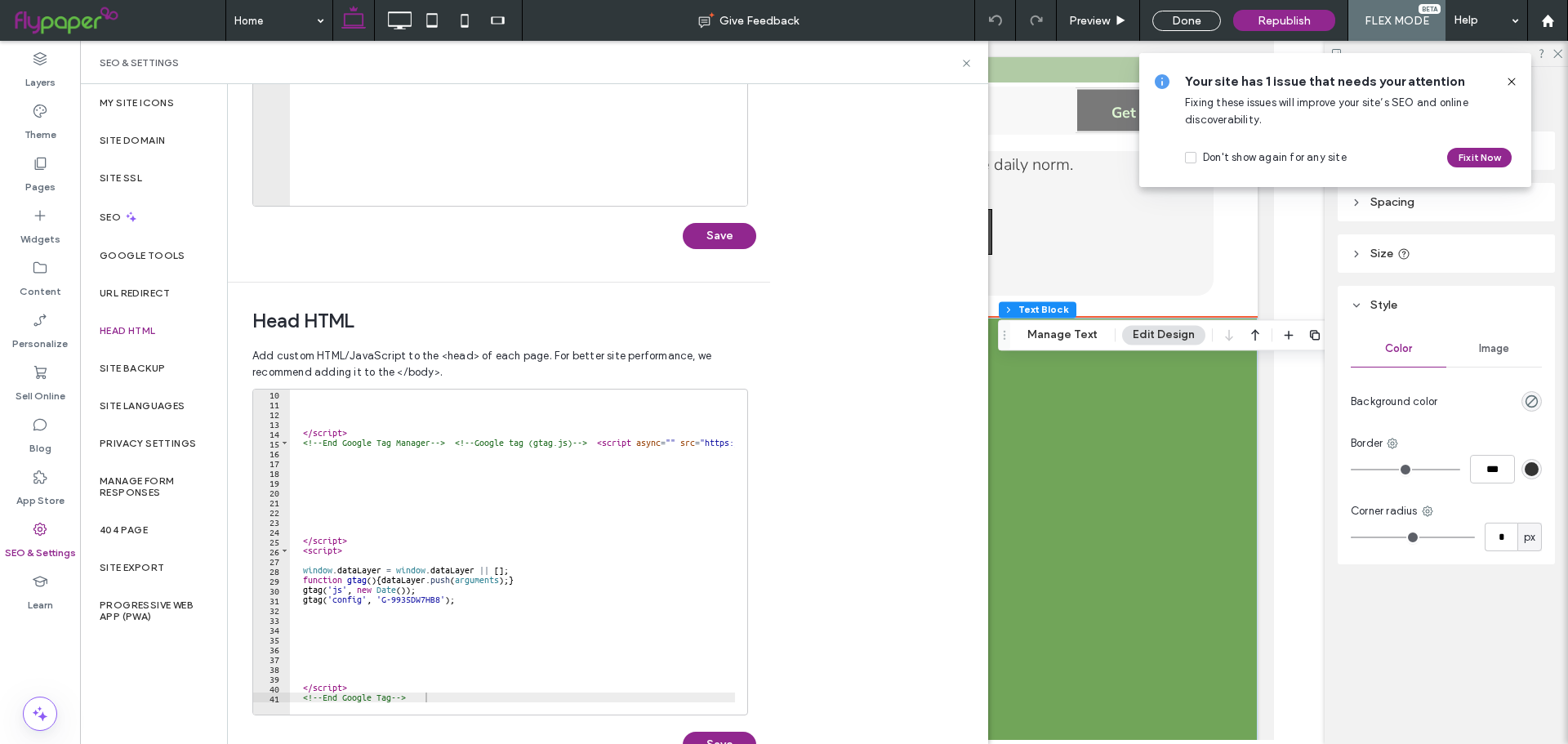 type on "**********" 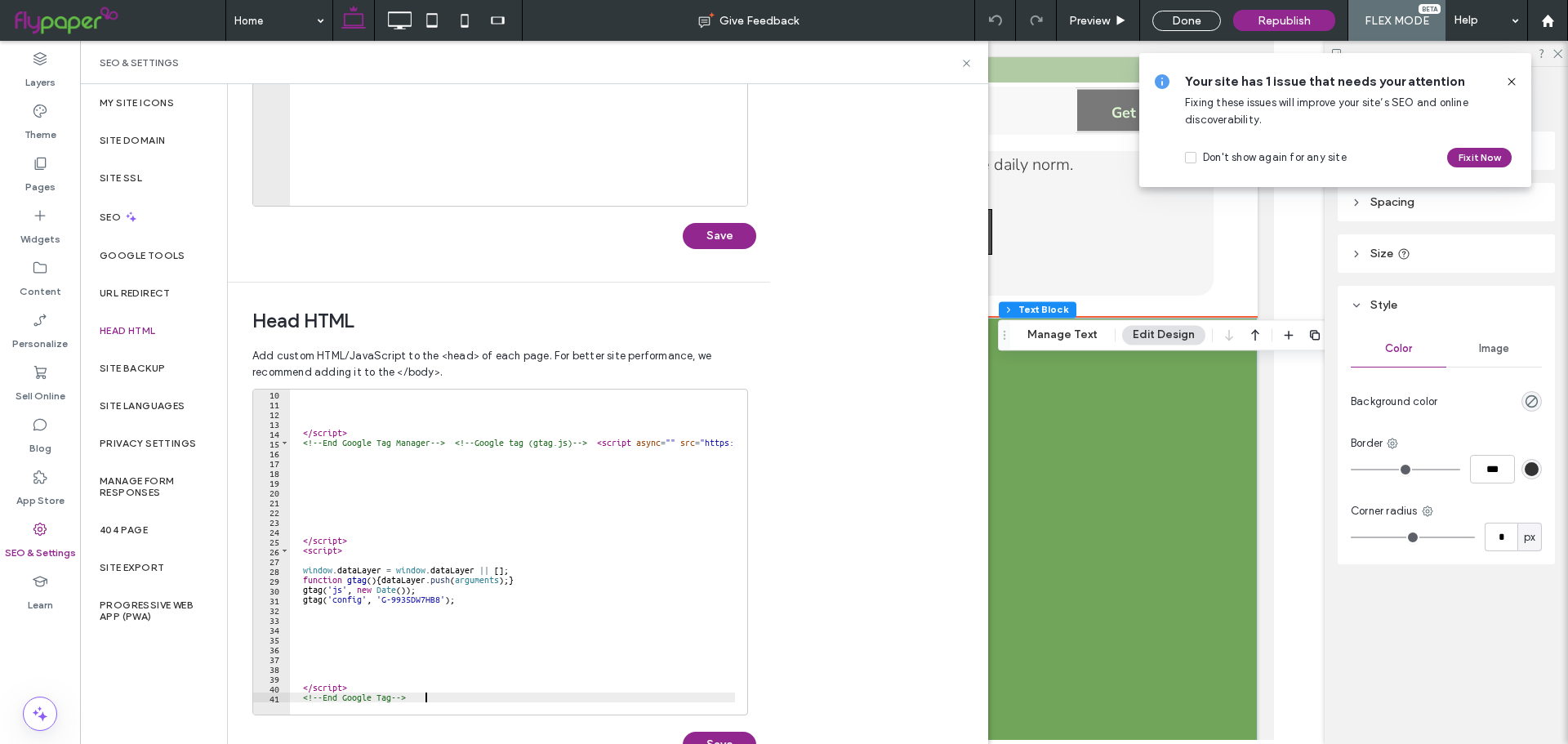 click on "</ script >    <!--  End Google Tag Manager  -->    <!--  Google tag (gtag.js)  -->    < script   async = ""   src = "https://www.googletagmanager.com/gtag/js?id=G-9935DW7HB8" >                         </ script >    < script >    window . dataLayer   =   window . dataLayer   ||   [ ] ;    function   gtag ( ) { dataLayer . push ( arguments ) ; }    gtag ( 'js' ,   new   Date ( )) ;    gtag ( 'config' ,   'G-9935DW7HB8' ) ;                         </ script >    <!--  End Google Tag  -->" at bounding box center [651, 555] 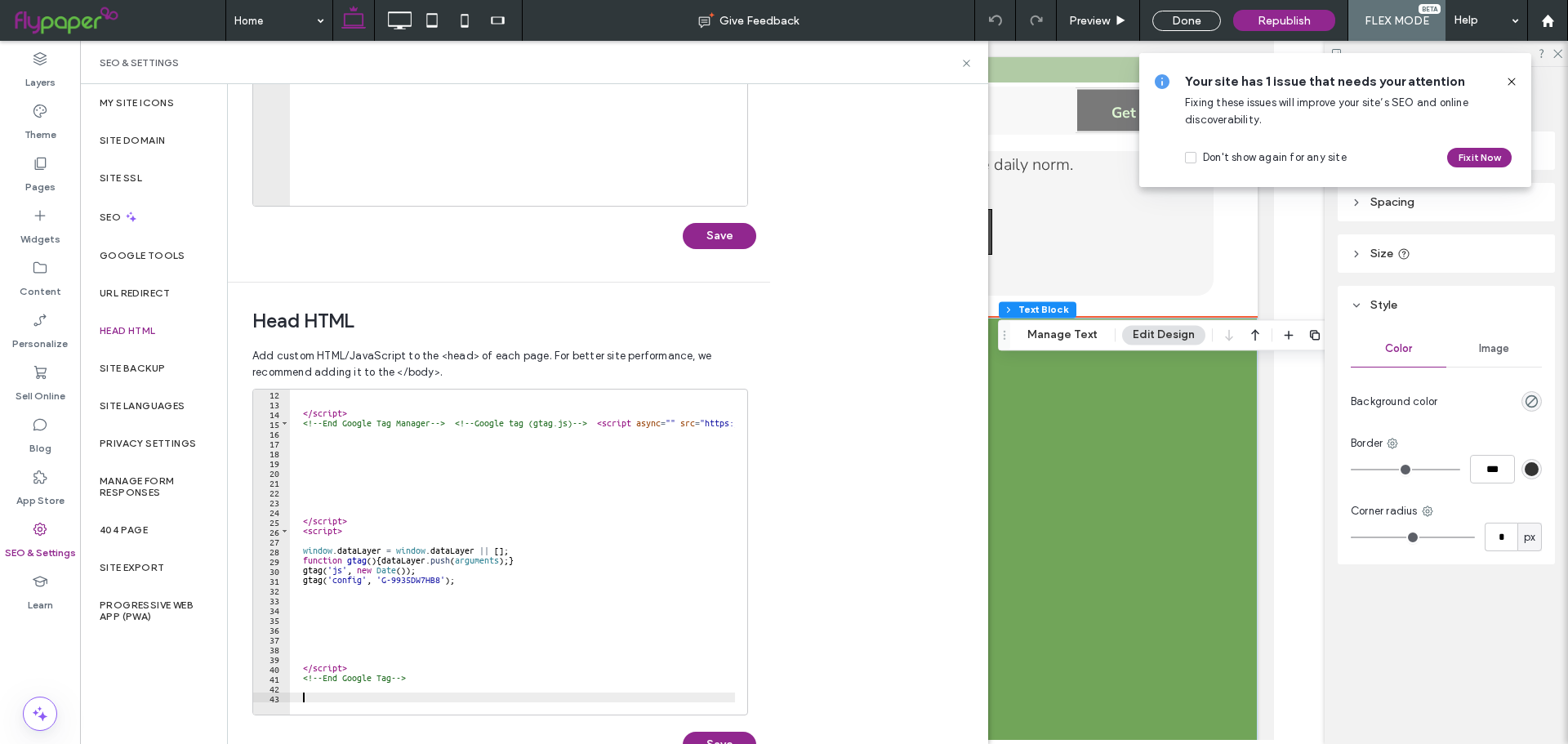 scroll, scrollTop: 118, scrollLeft: 0, axis: vertical 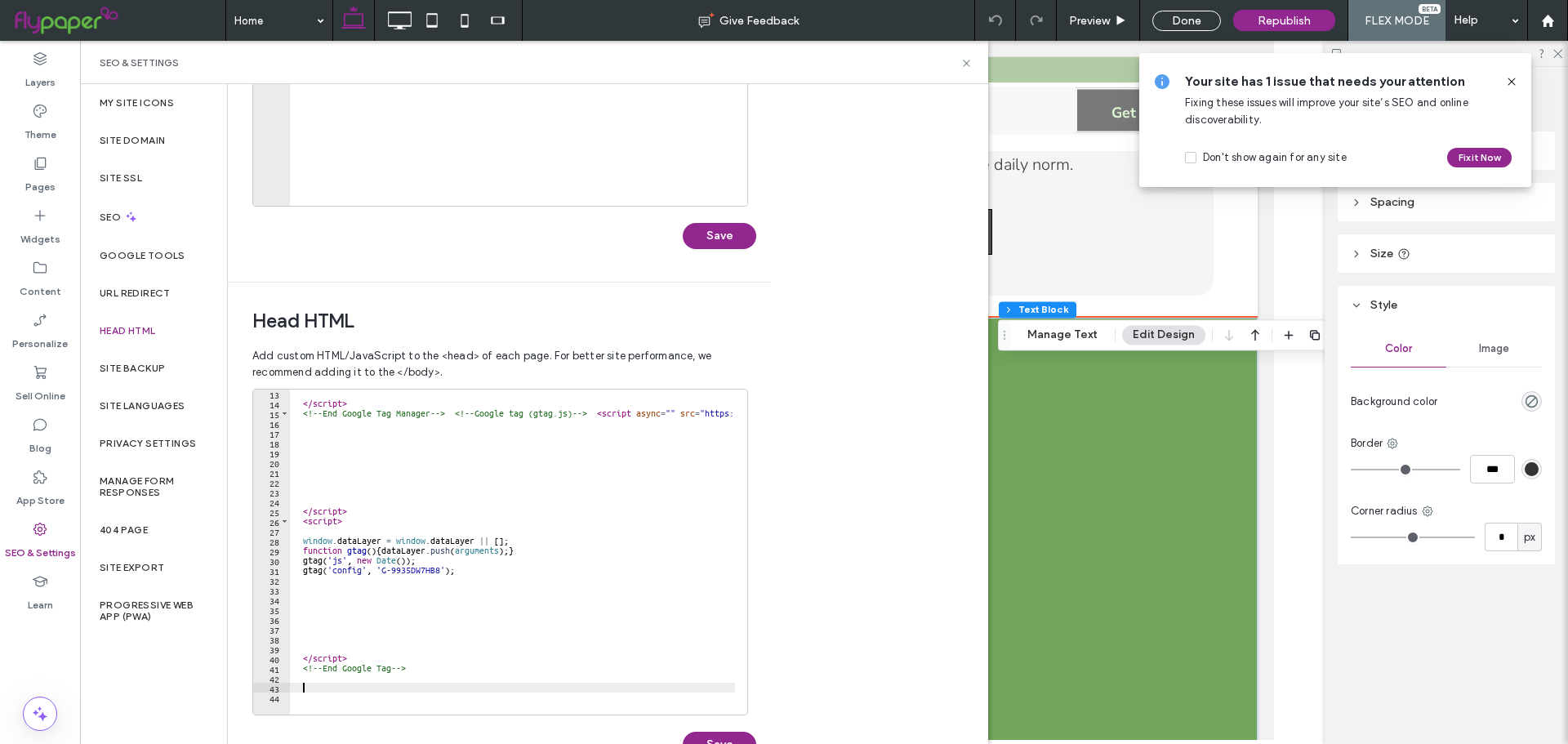 click on "</ script >    <!--  End Google Tag Manager  -->    <!--  Google tag (gtag.js)  -->    < script   async = ""   src = "https://www.googletagmanager.com/gtag/js?id=G-9935DW7HB8" >                         </ script >    < script >    window . dataLayer   =   window . dataLayer   ||   [ ] ;    function   gtag ( ) { dataLayer . push ( arguments ) ; }    gtag ( 'js' ,   new   Date ( )) ;    gtag ( 'config' ,   'G-9935DW7HB8' ) ;                         </ script >    <!--  End Google Tag  -->" at bounding box center (651, 555) 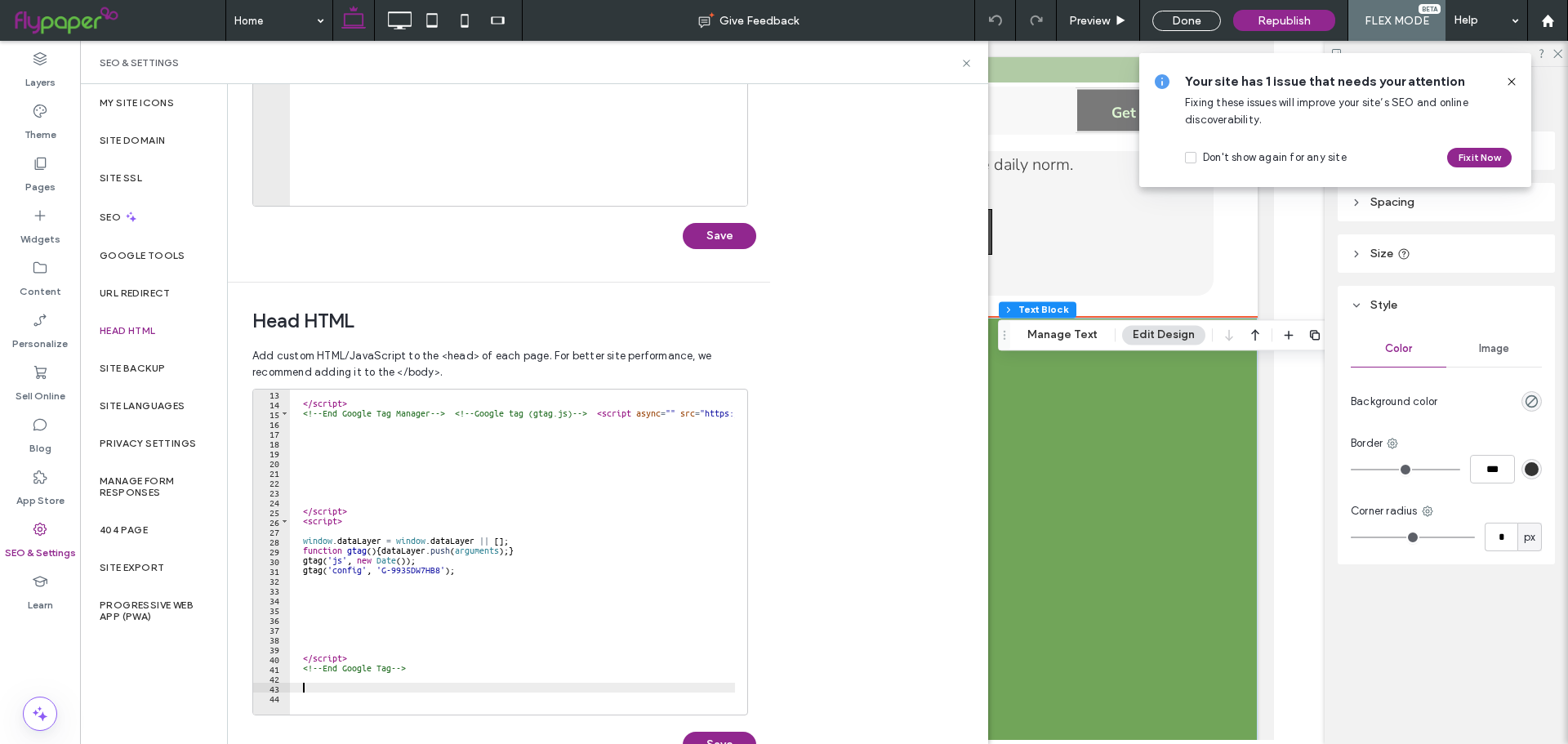paste on "**********" 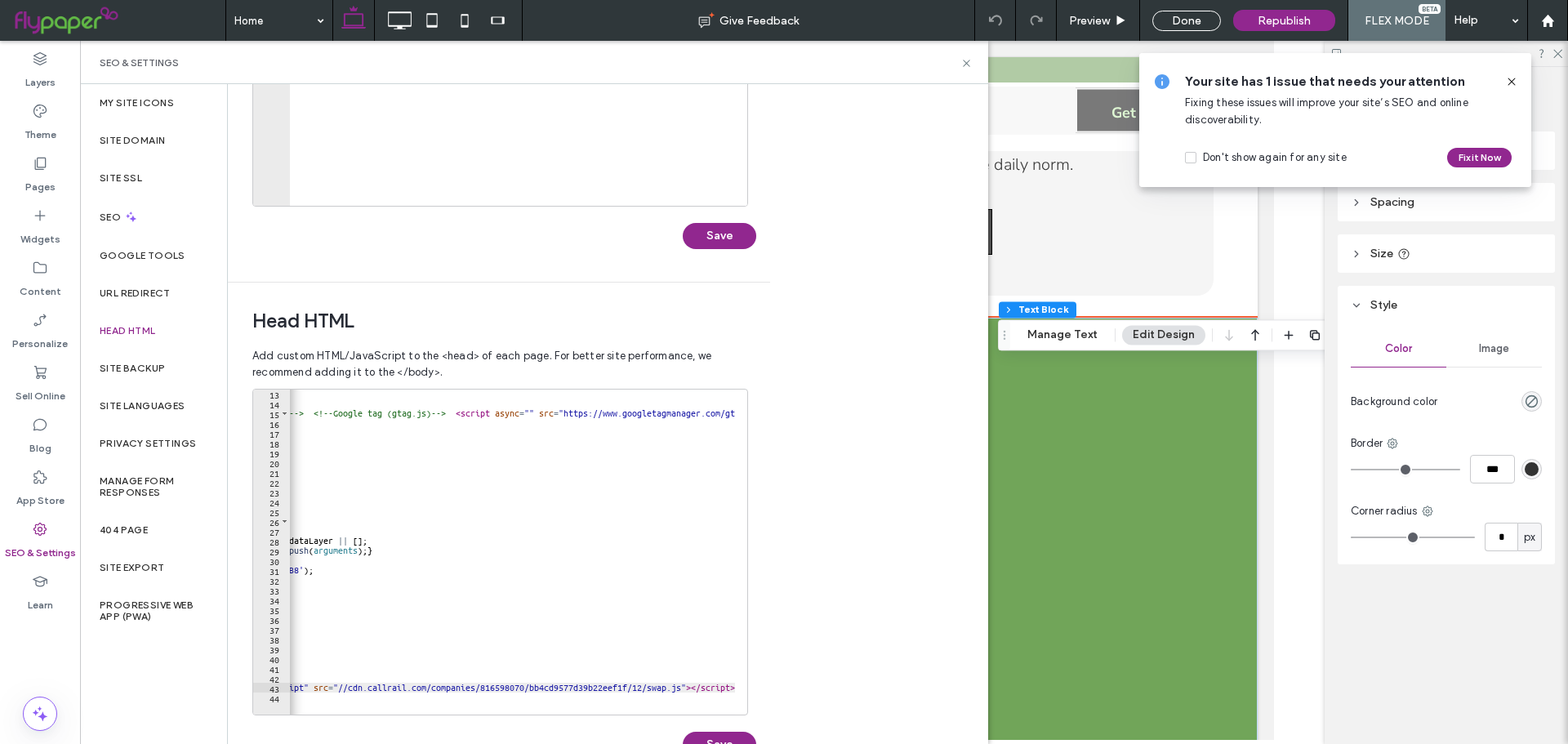 scroll, scrollTop: 0, scrollLeft: 0, axis: both 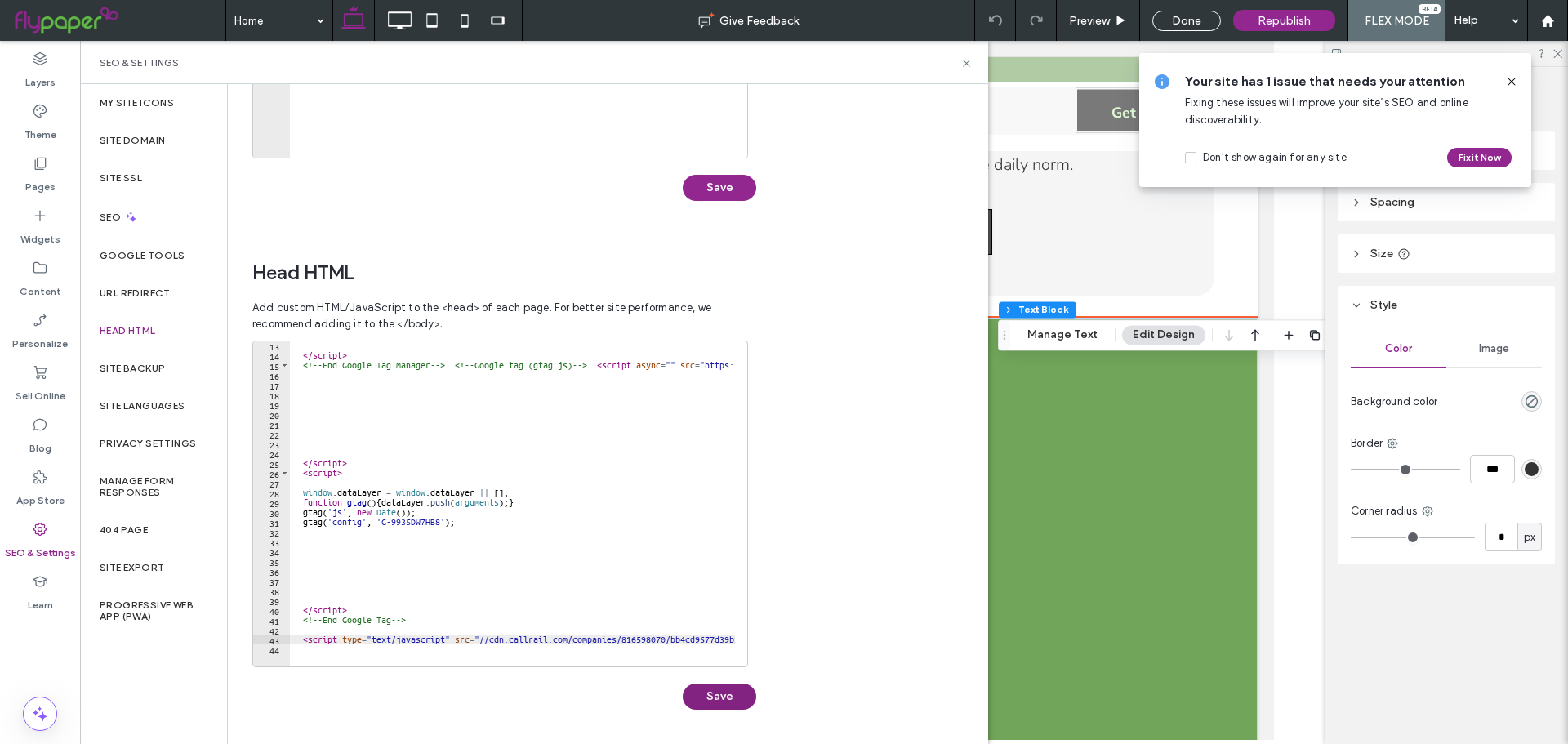 type on "**********" 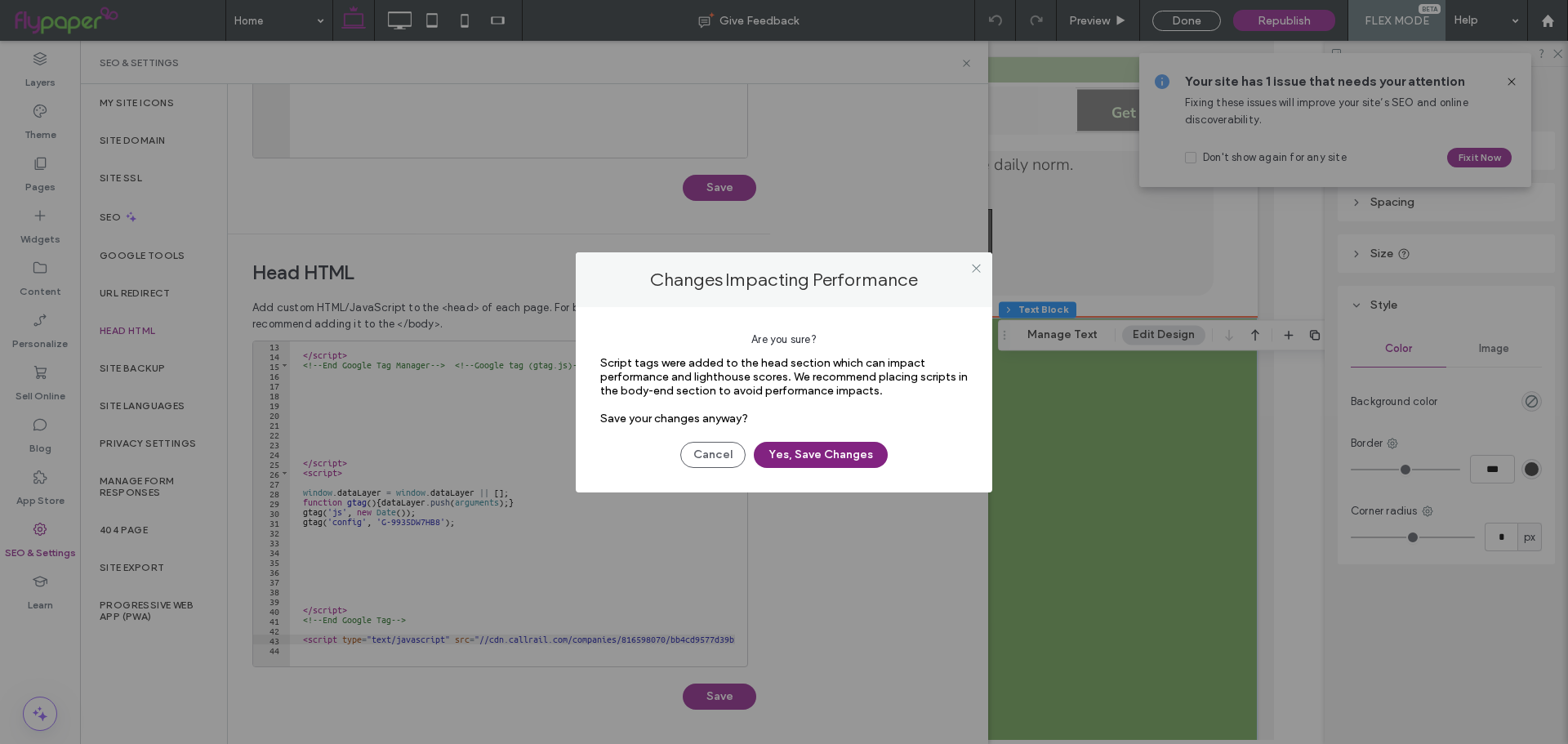 click on "Yes, Save Changes" at bounding box center [821, 455] 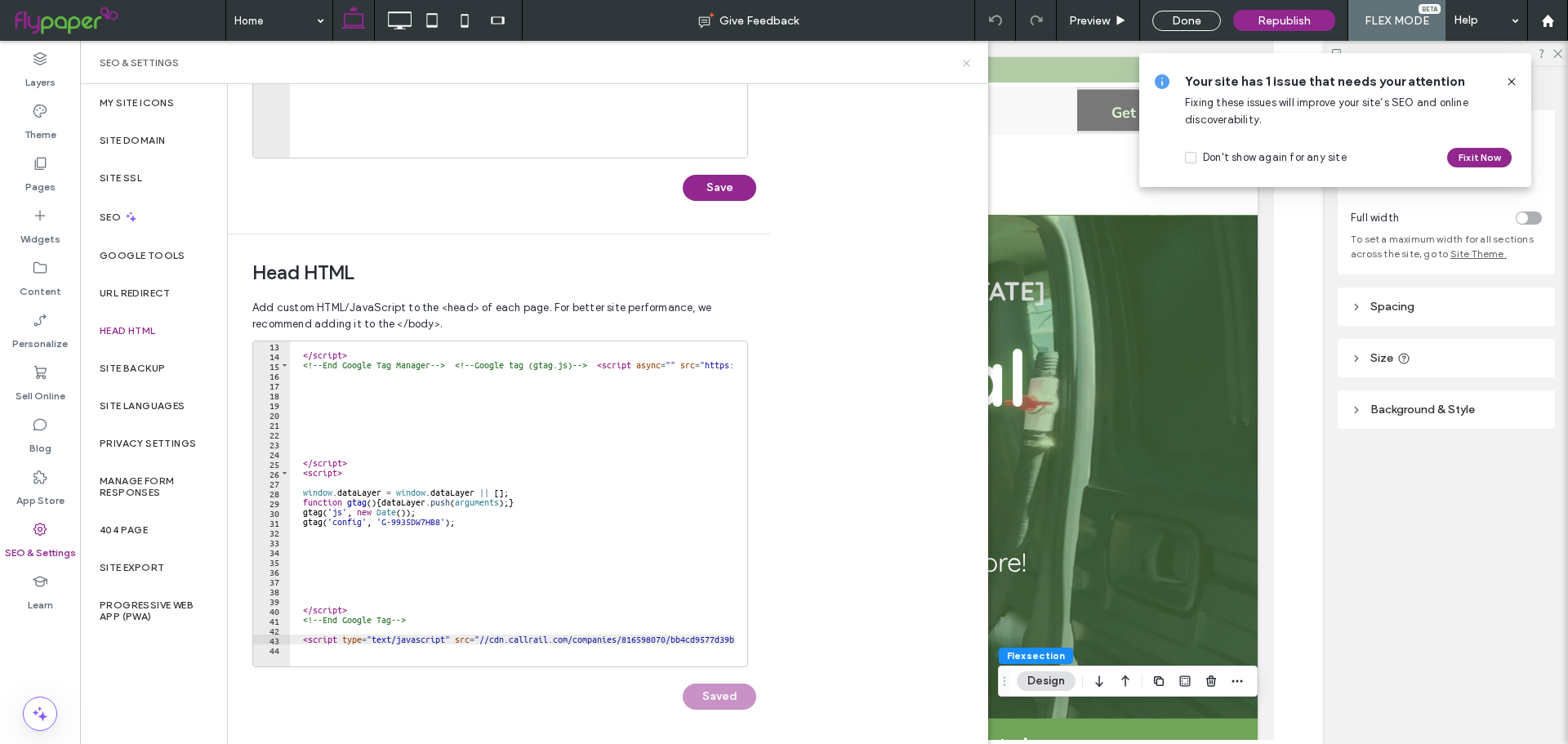 scroll, scrollTop: 2852, scrollLeft: 0, axis: vertical 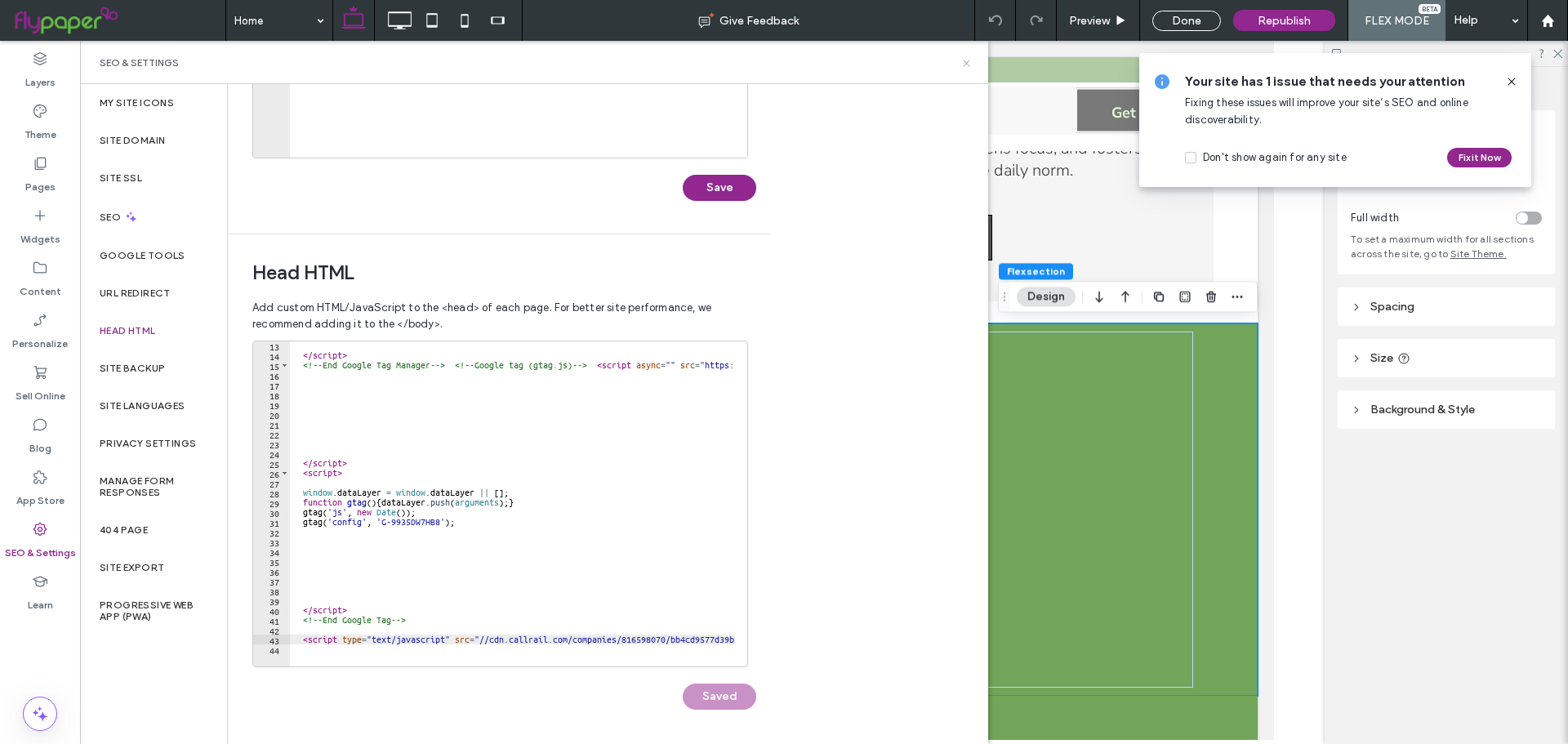 click 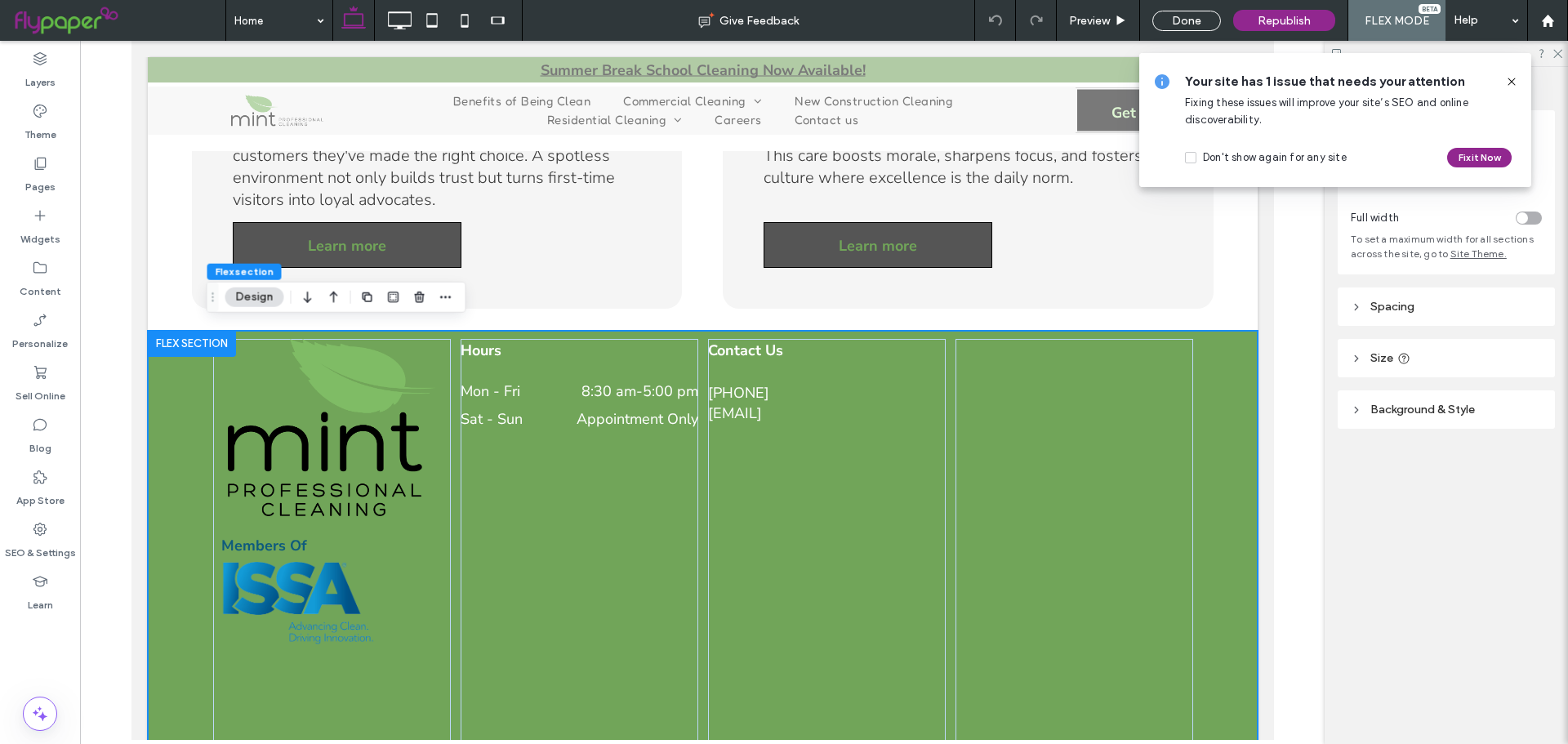 click 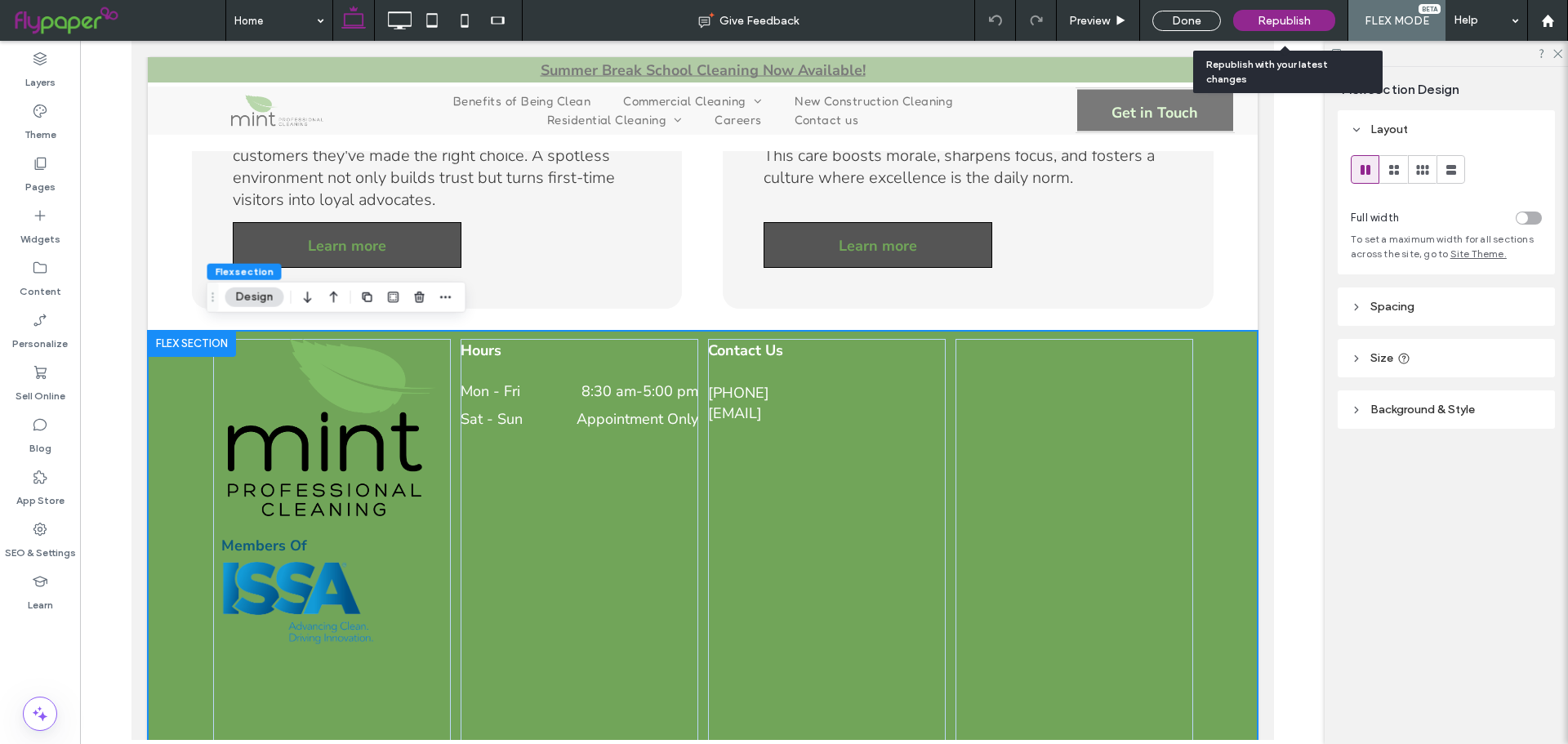 click on "Republish" at bounding box center [1284, 20] 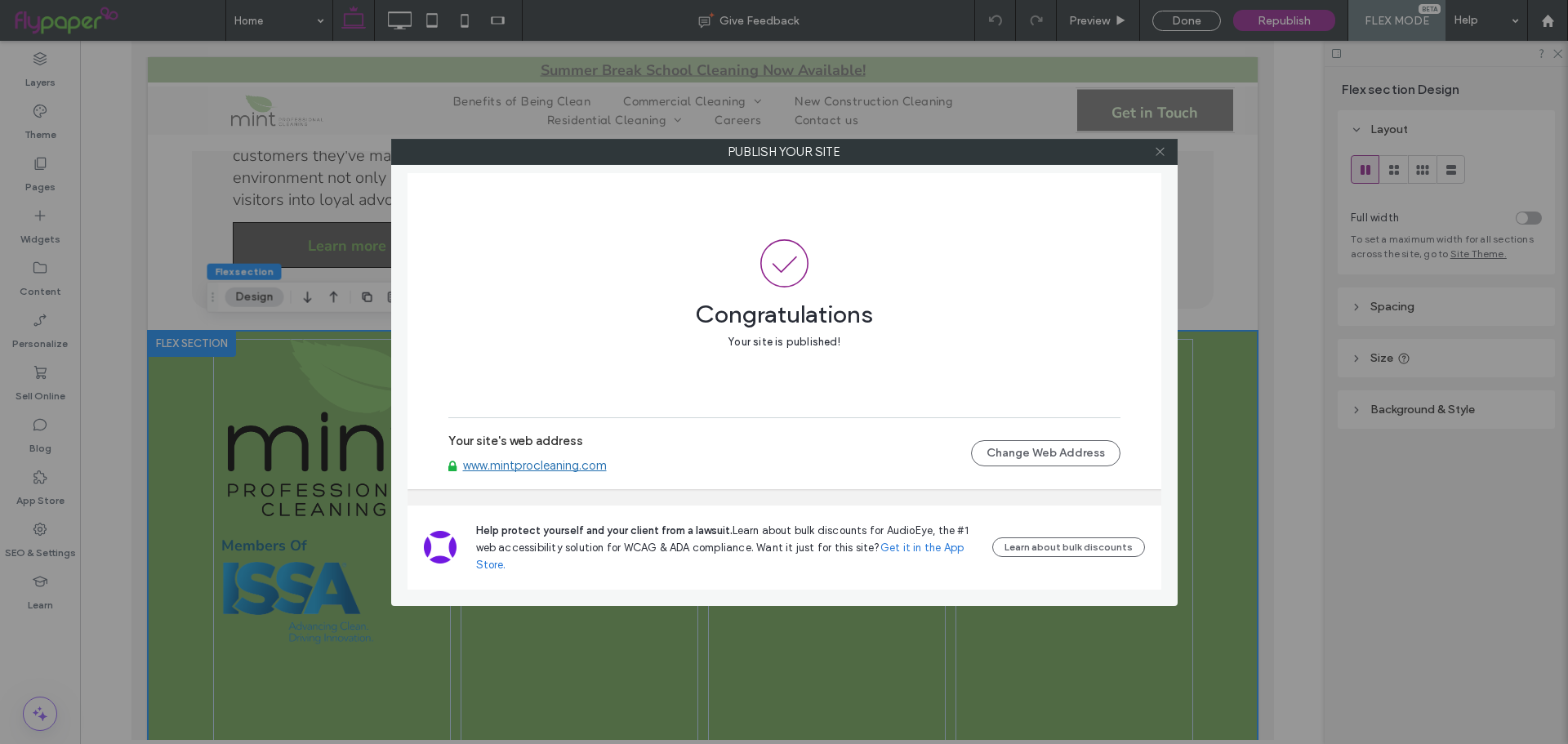 click 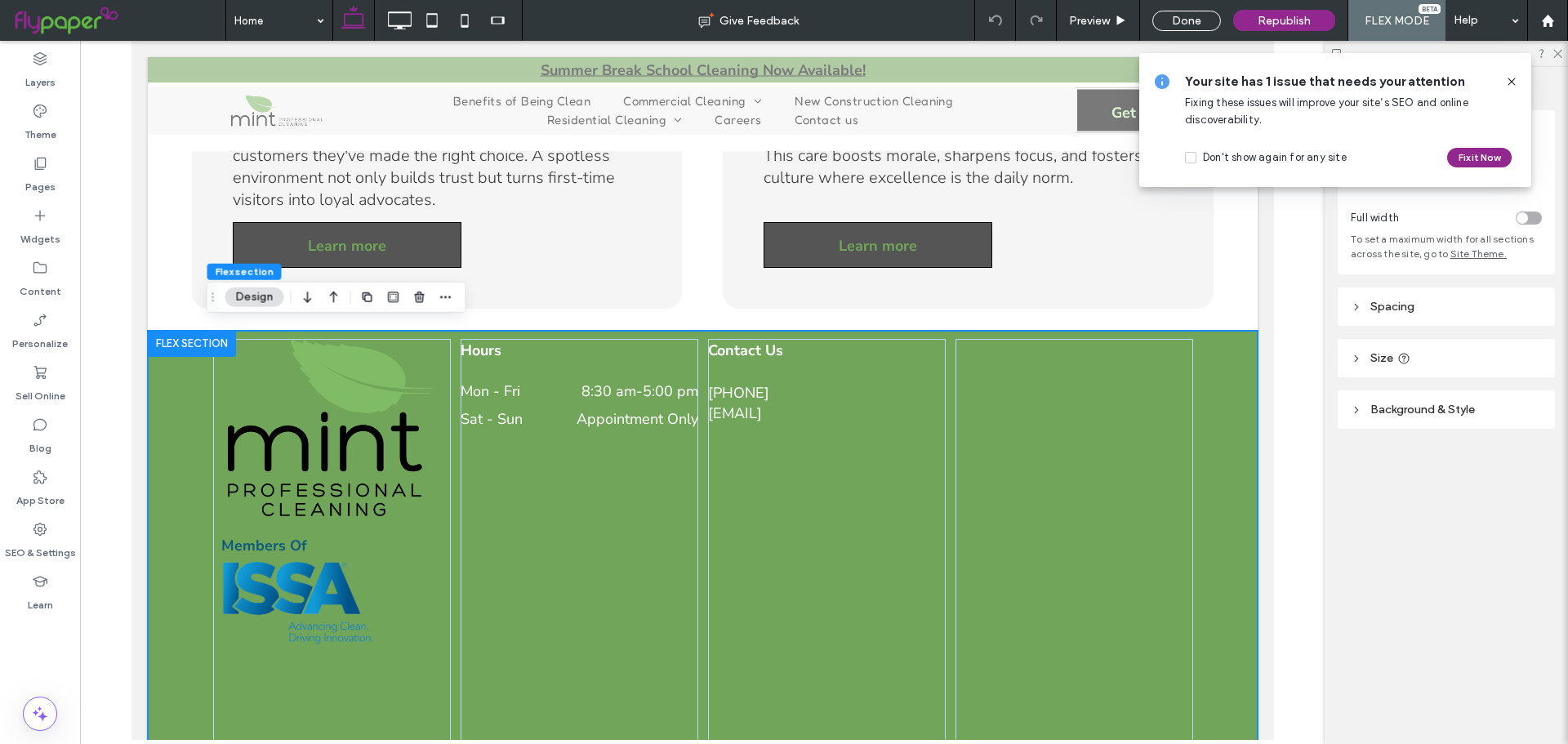 click on "Your site has 1 issue that needs your attention Fixing these issues will improve your site’s SEO and online discoverability. Don't show again for any site Fix it Now" at bounding box center (1335, 120) 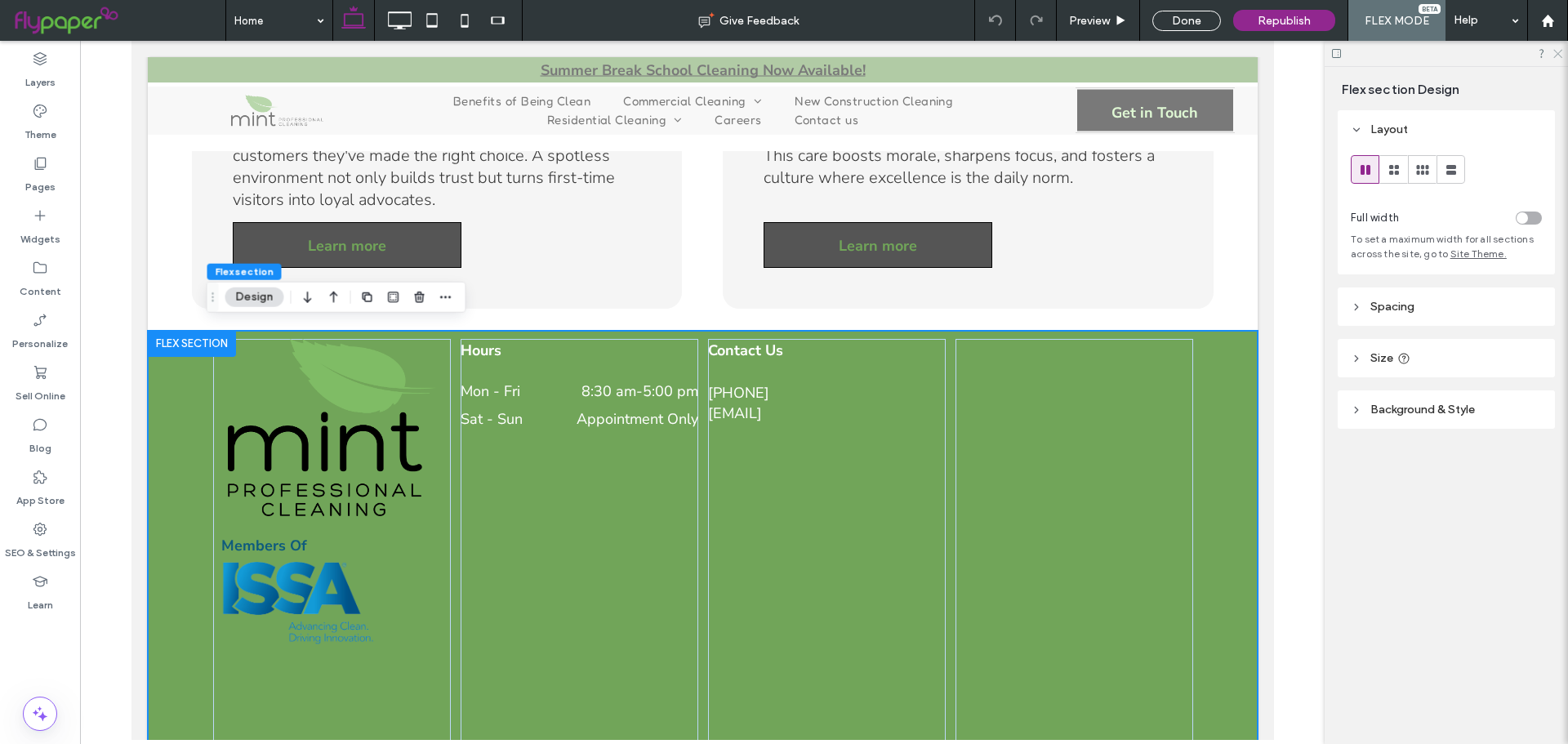 click 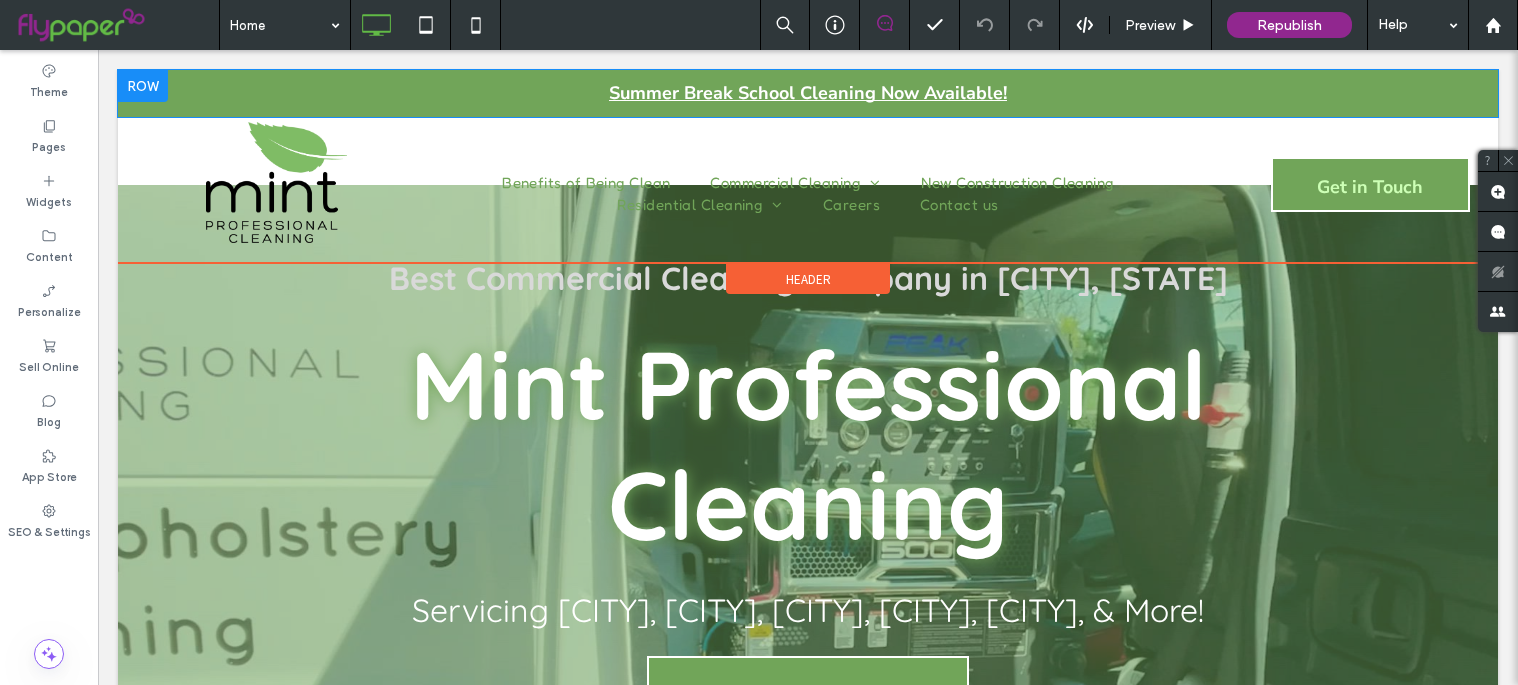 scroll, scrollTop: 0, scrollLeft: 0, axis: both 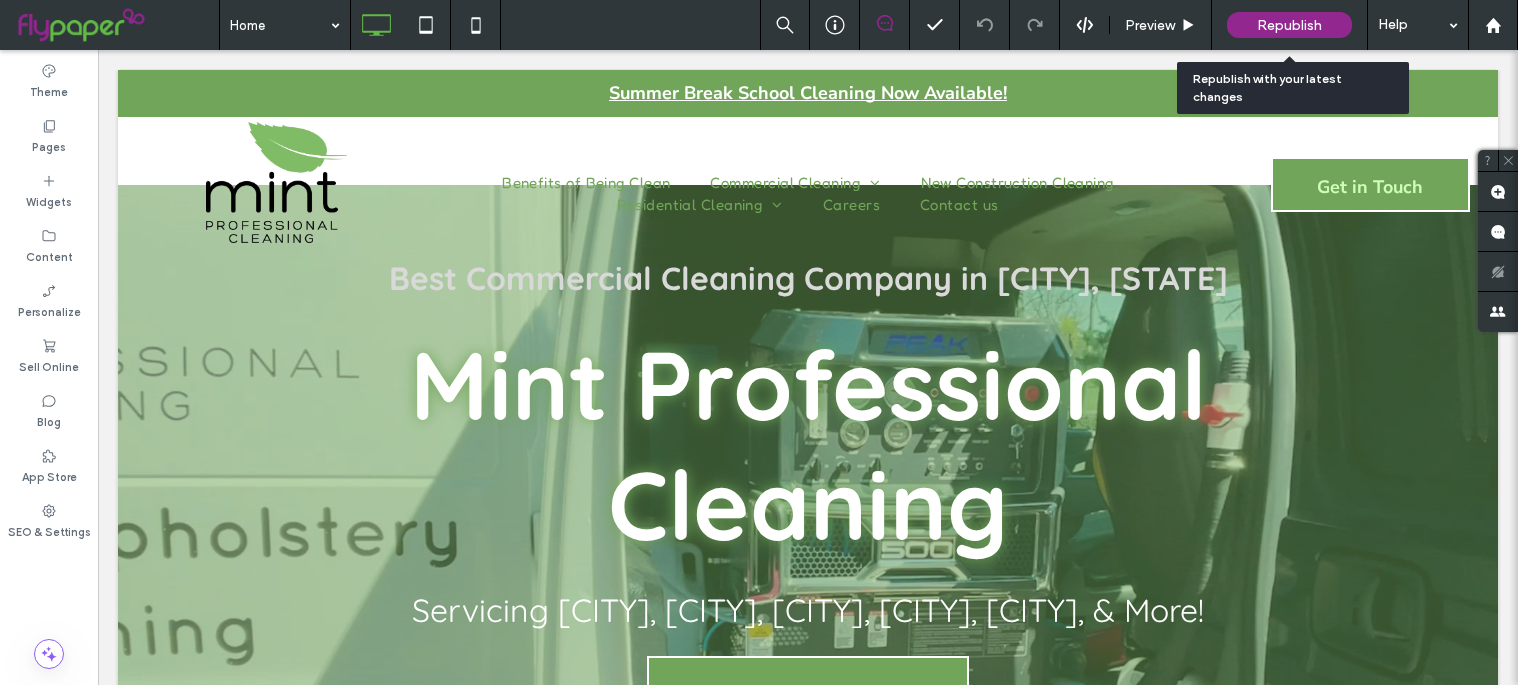 click on "Republish" at bounding box center (1289, 25) 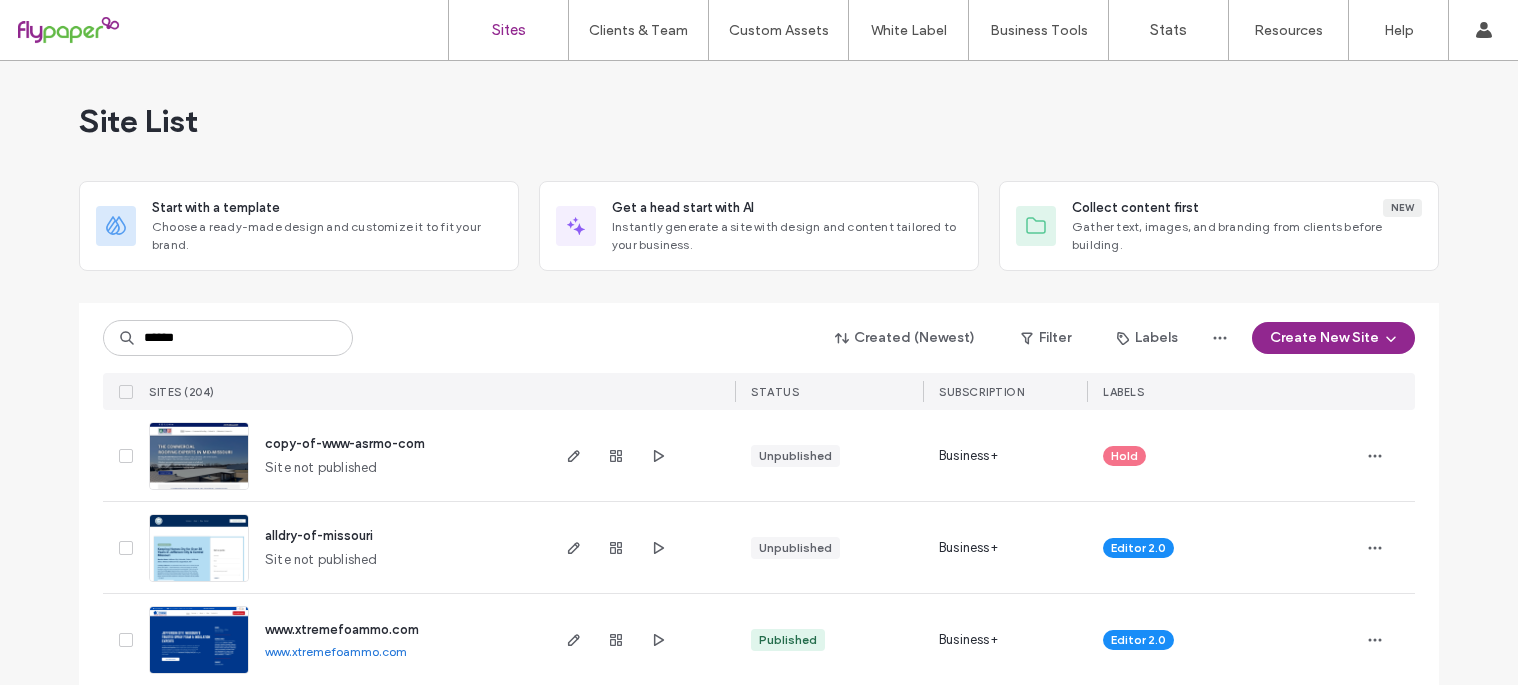 scroll, scrollTop: 0, scrollLeft: 0, axis: both 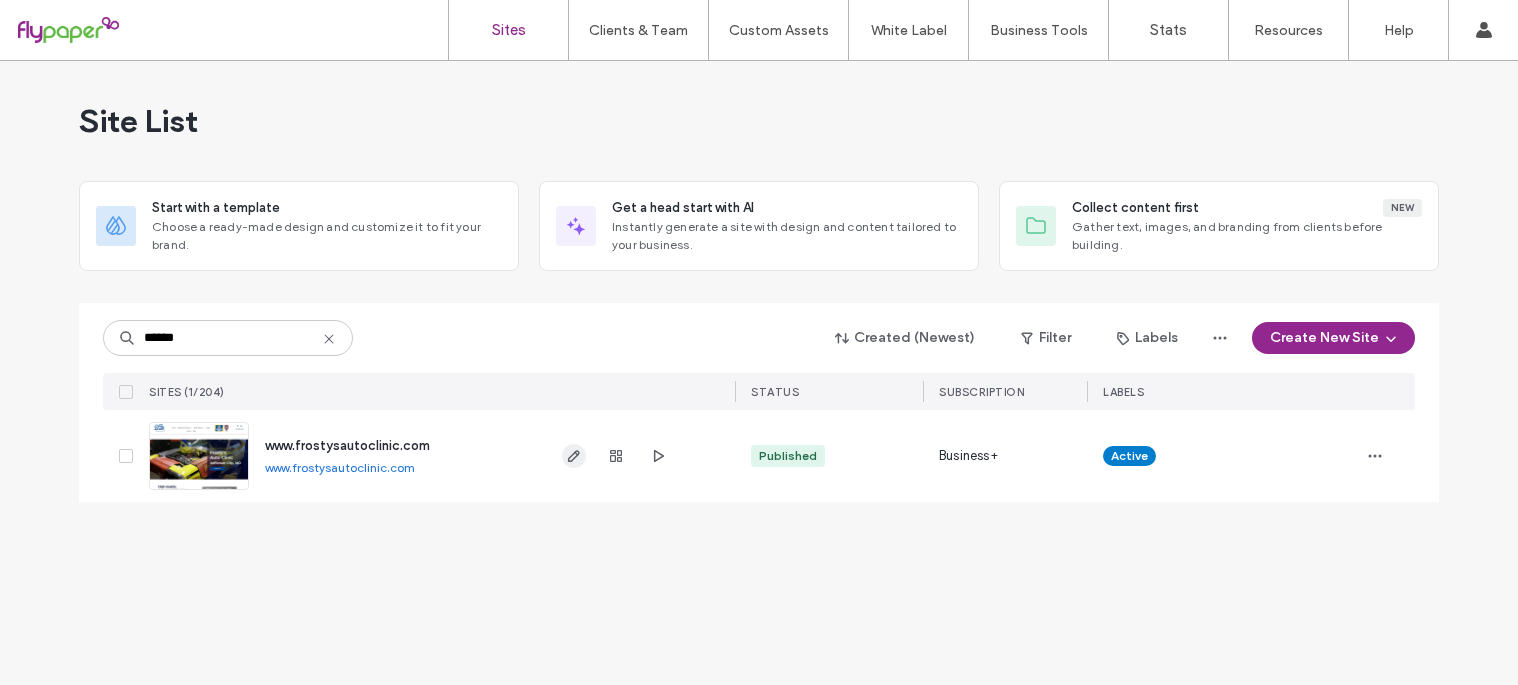 type on "******" 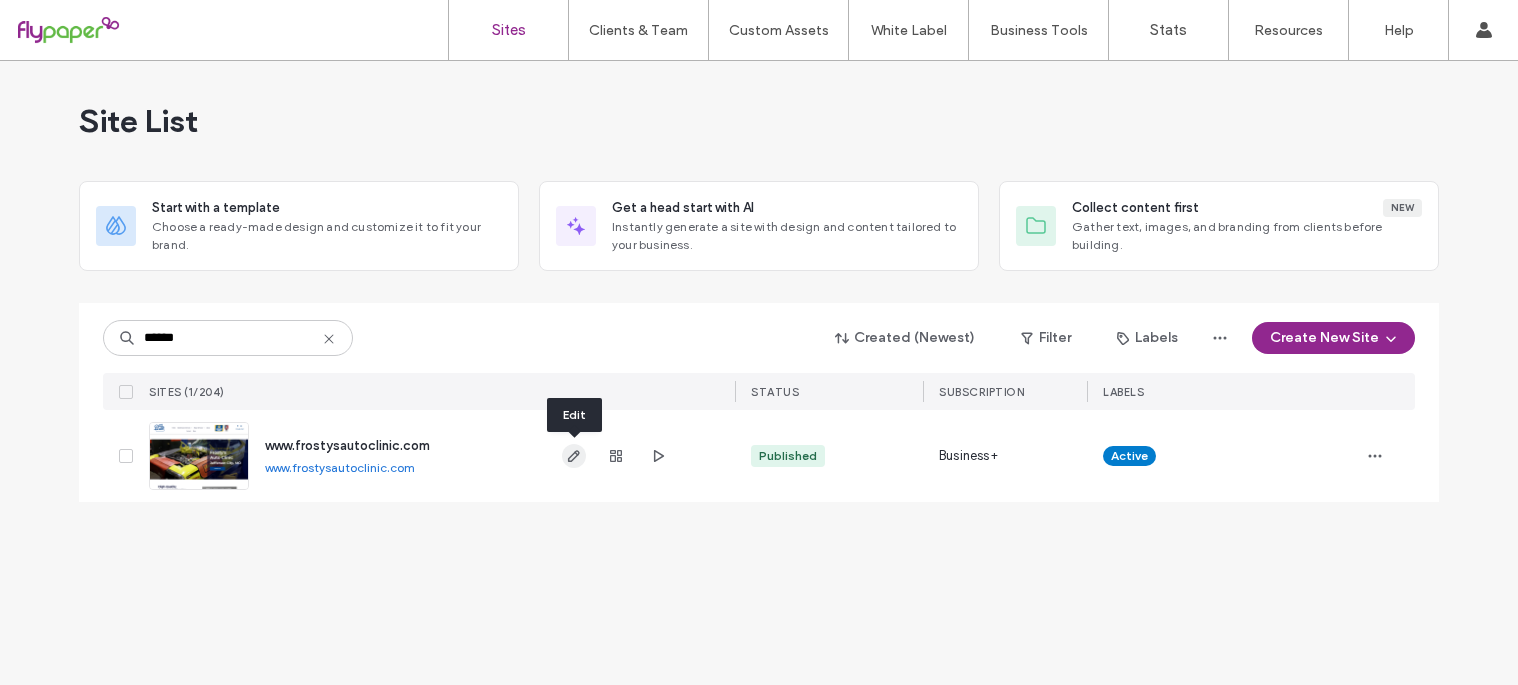 type 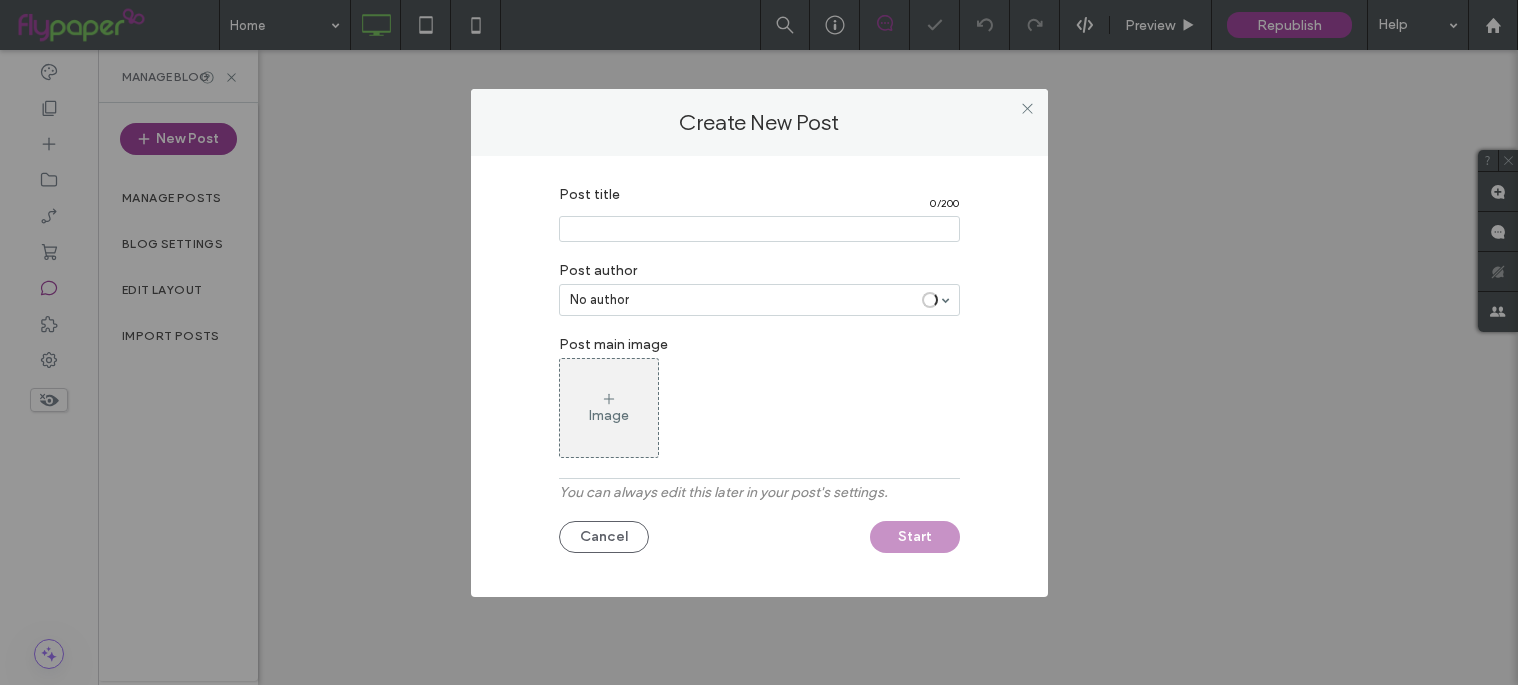 type 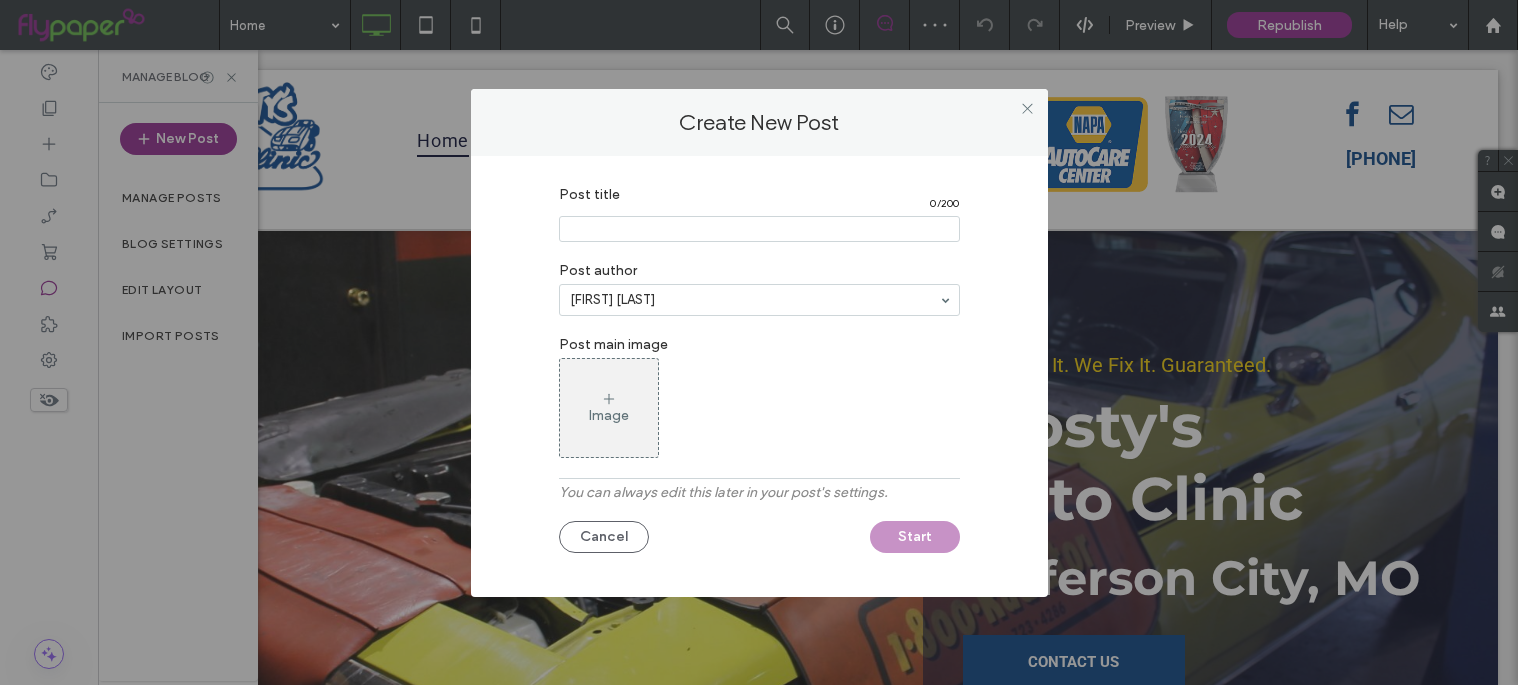 scroll, scrollTop: 0, scrollLeft: 0, axis: both 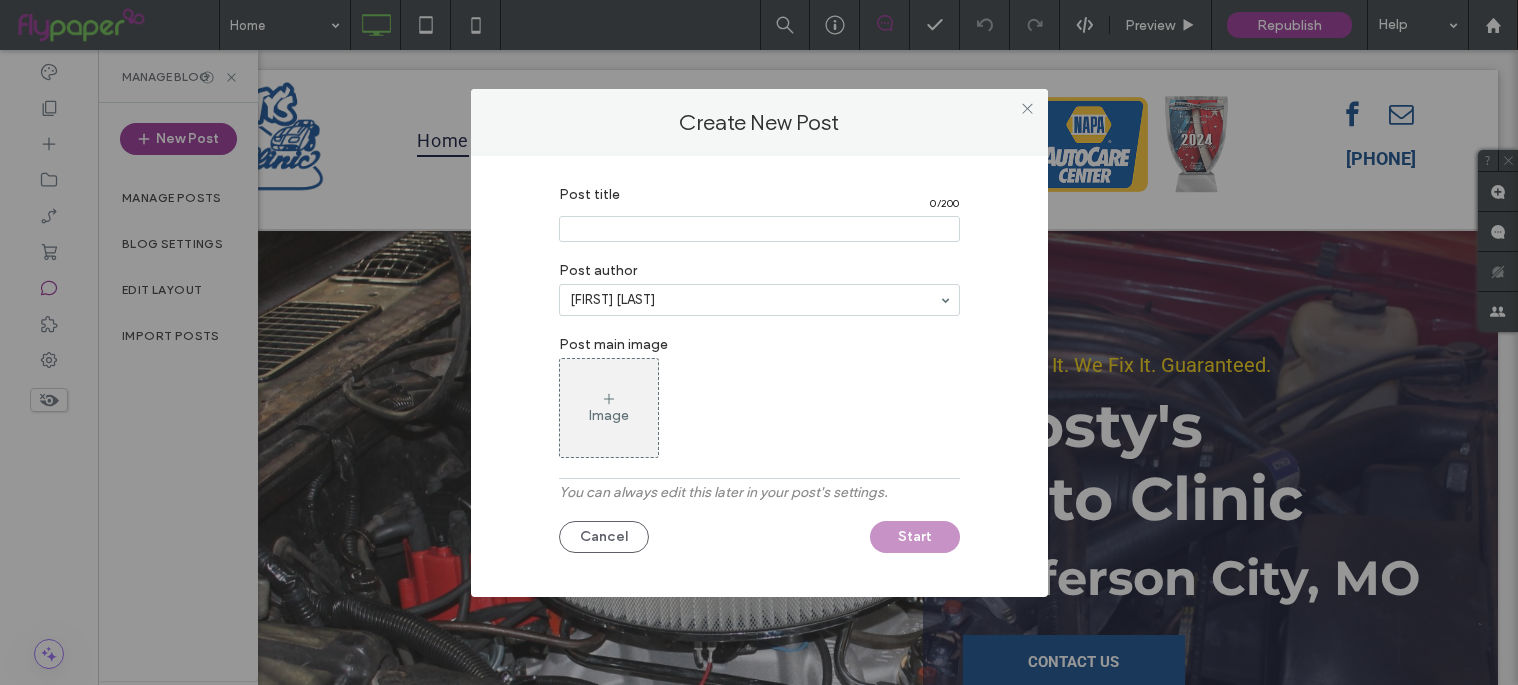 click on "Post title 0 / 200" at bounding box center (759, 214) 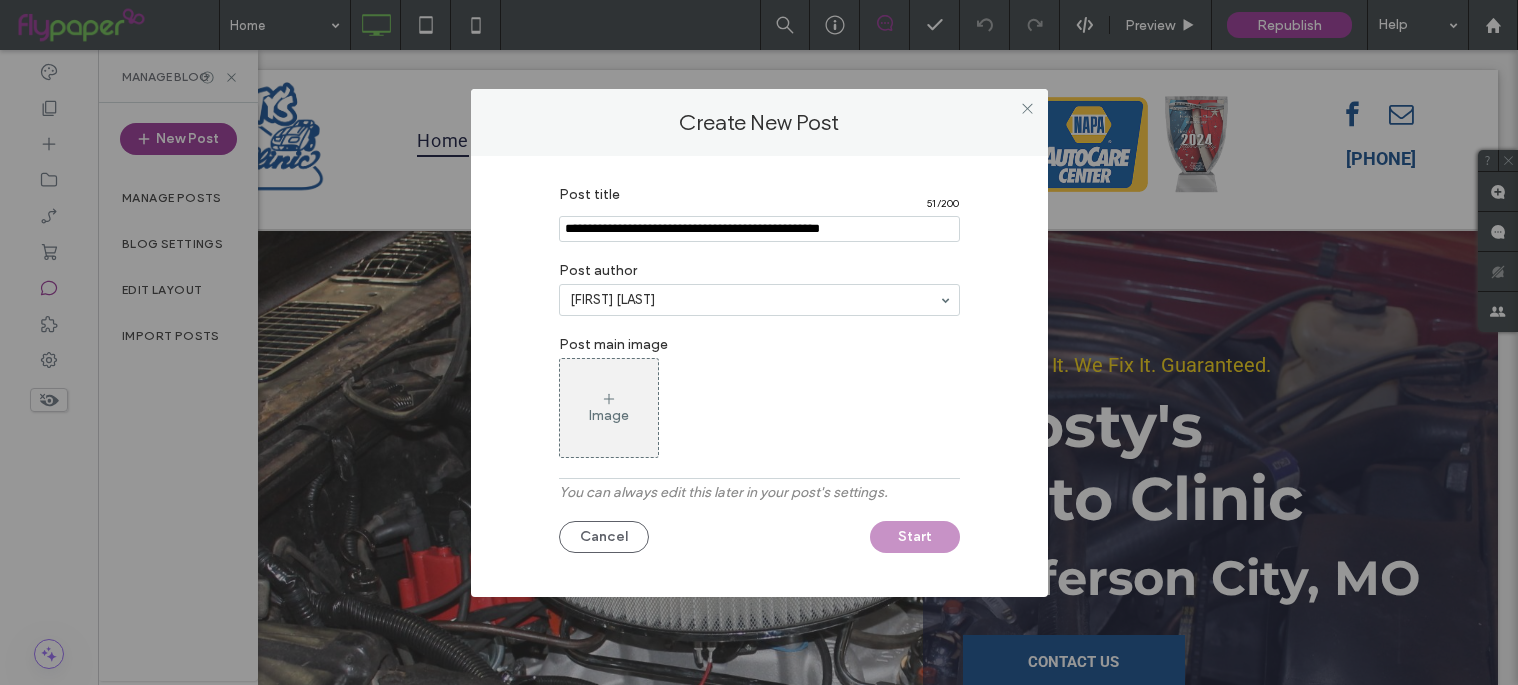 type on "**********" 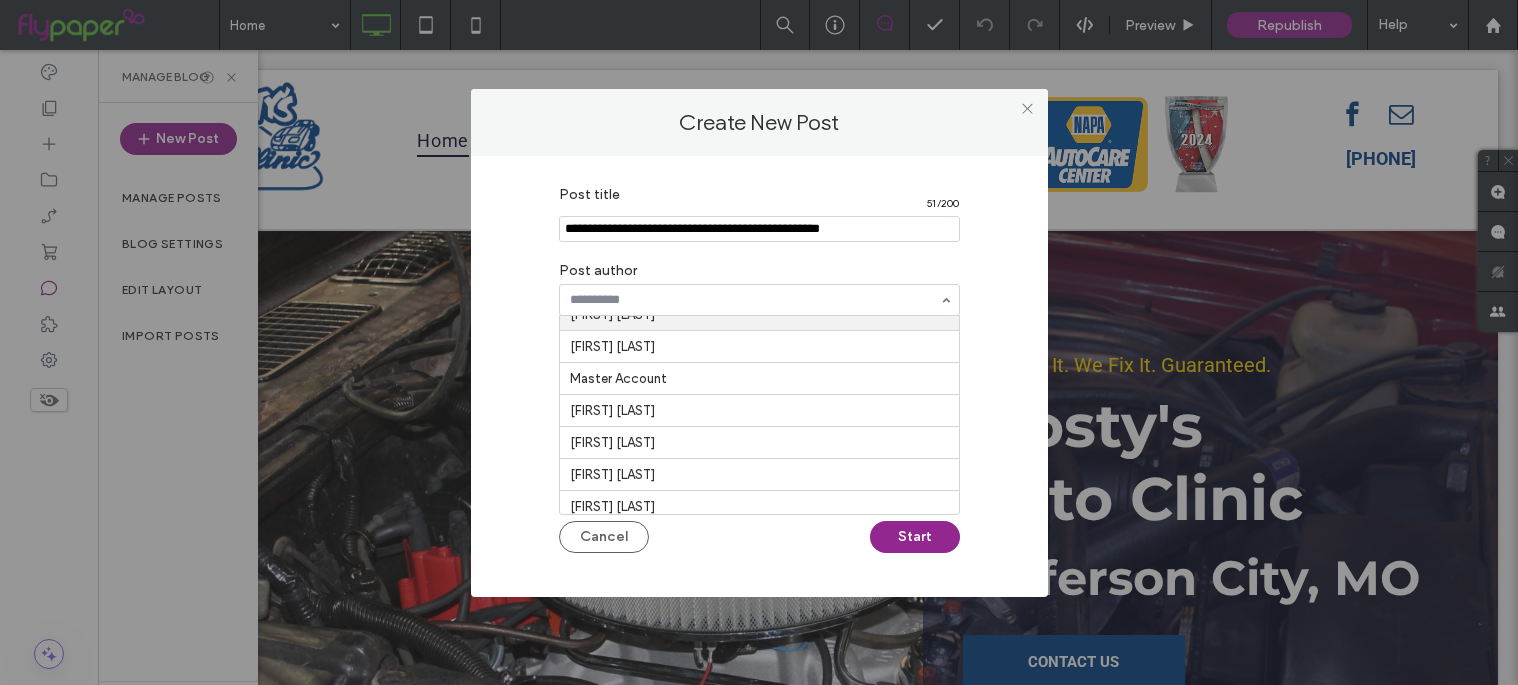scroll, scrollTop: 0, scrollLeft: 0, axis: both 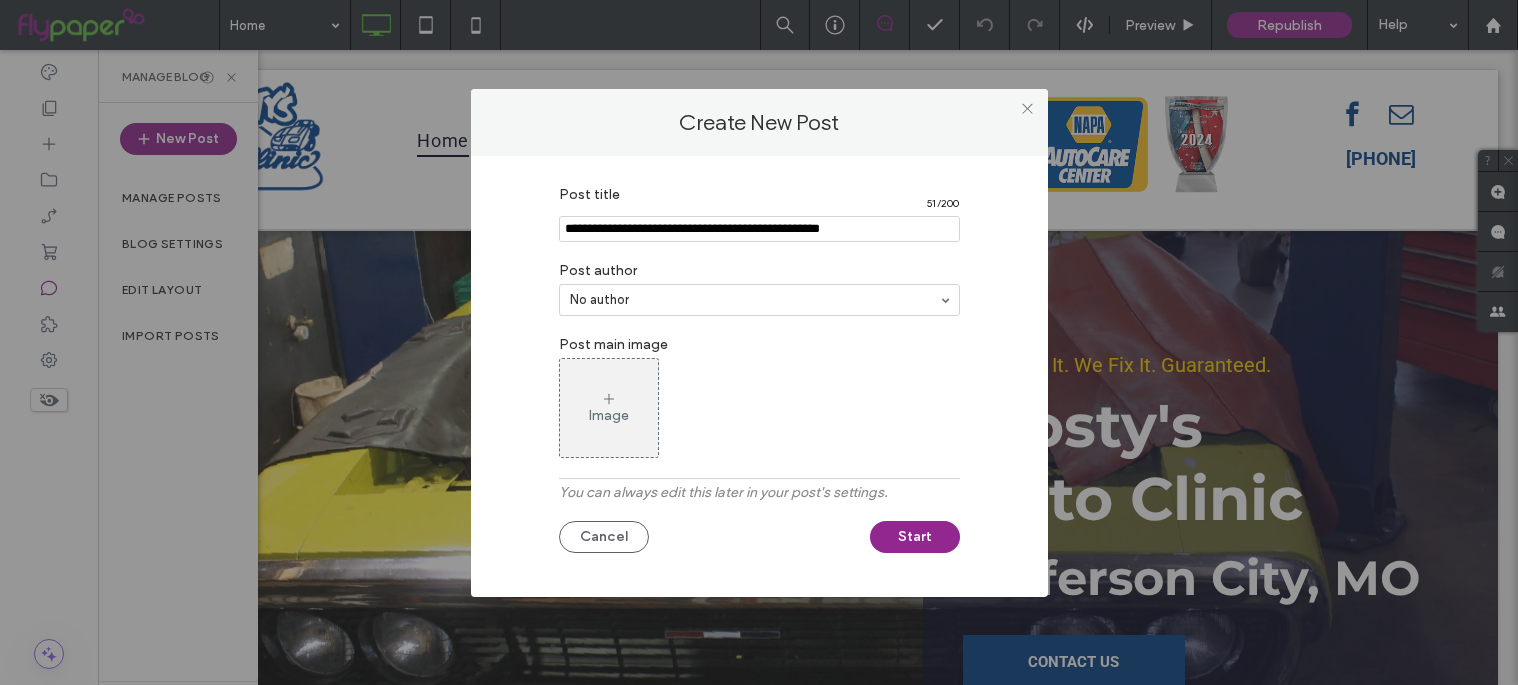 click on "Image" at bounding box center [609, 408] 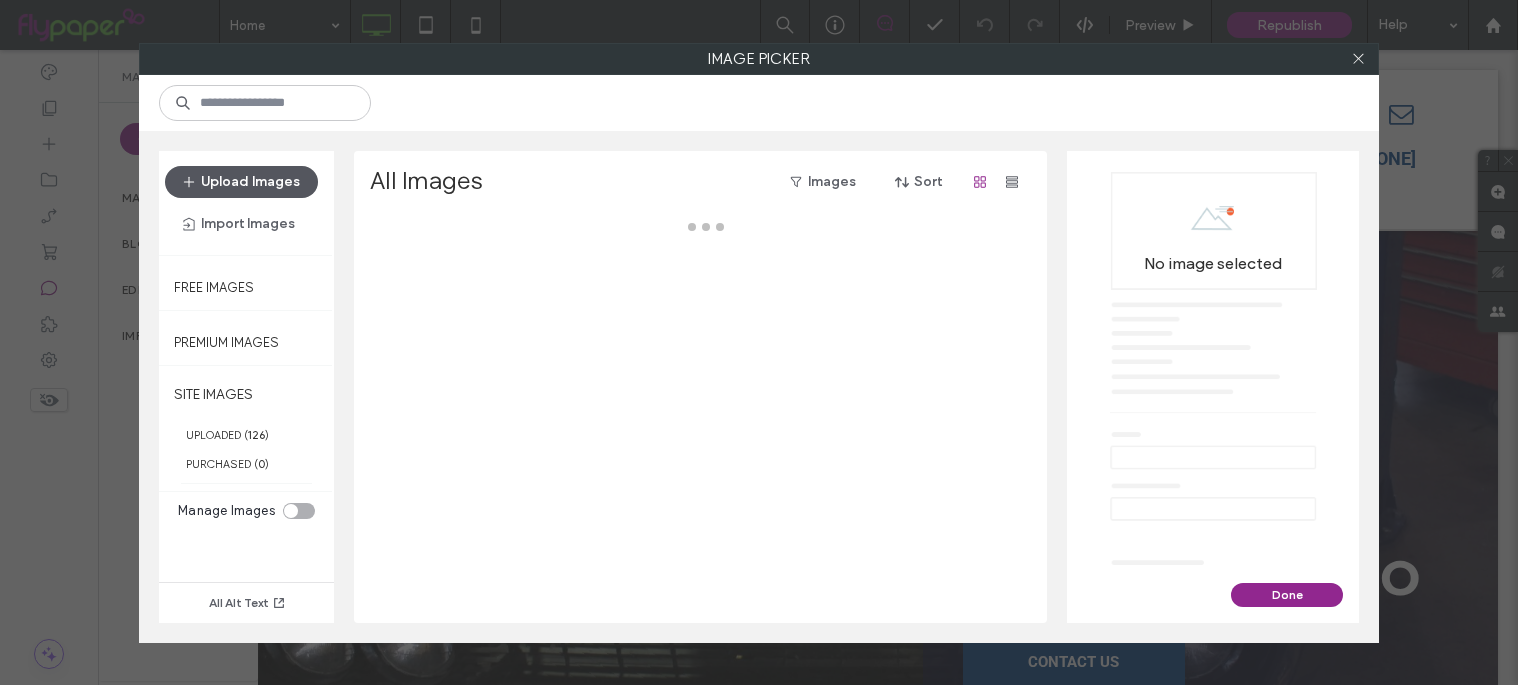 click on "Upload Images" at bounding box center [241, 182] 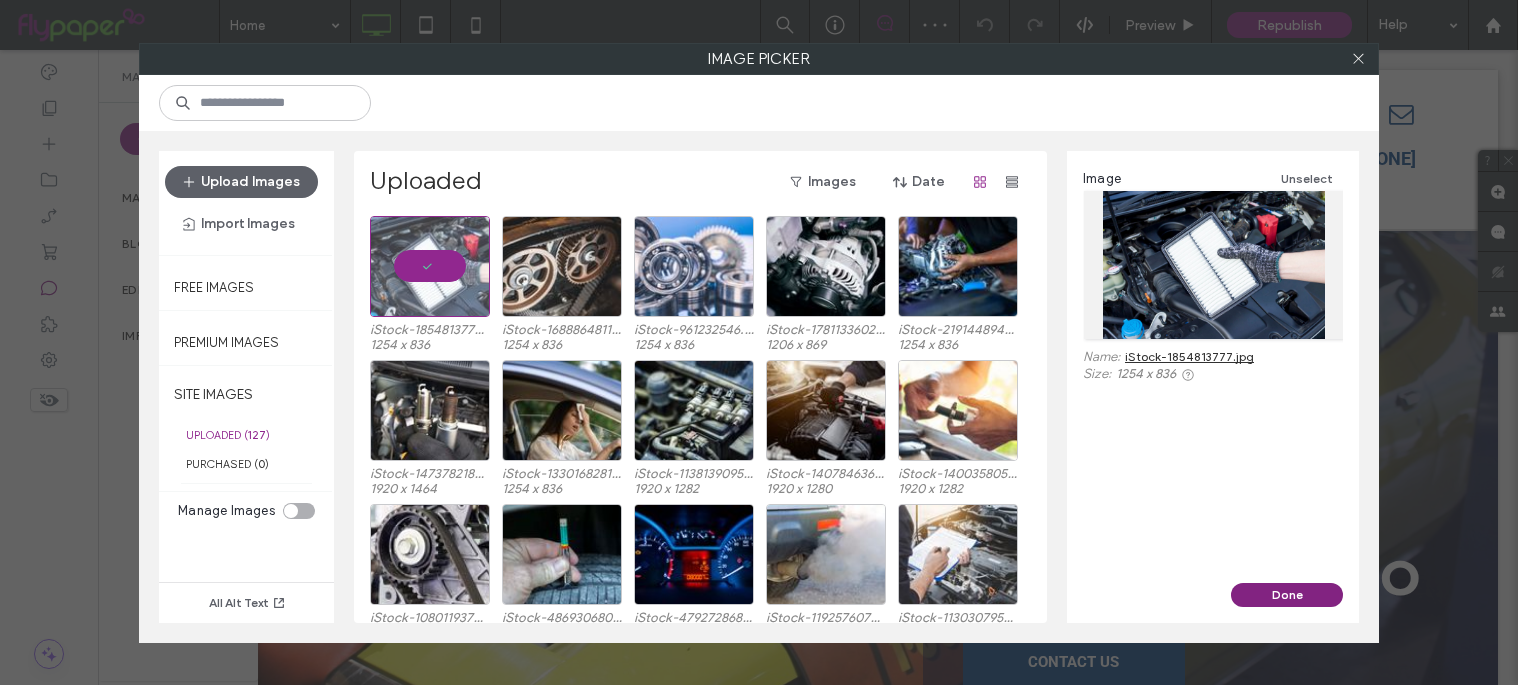 click on "Done" at bounding box center [1287, 595] 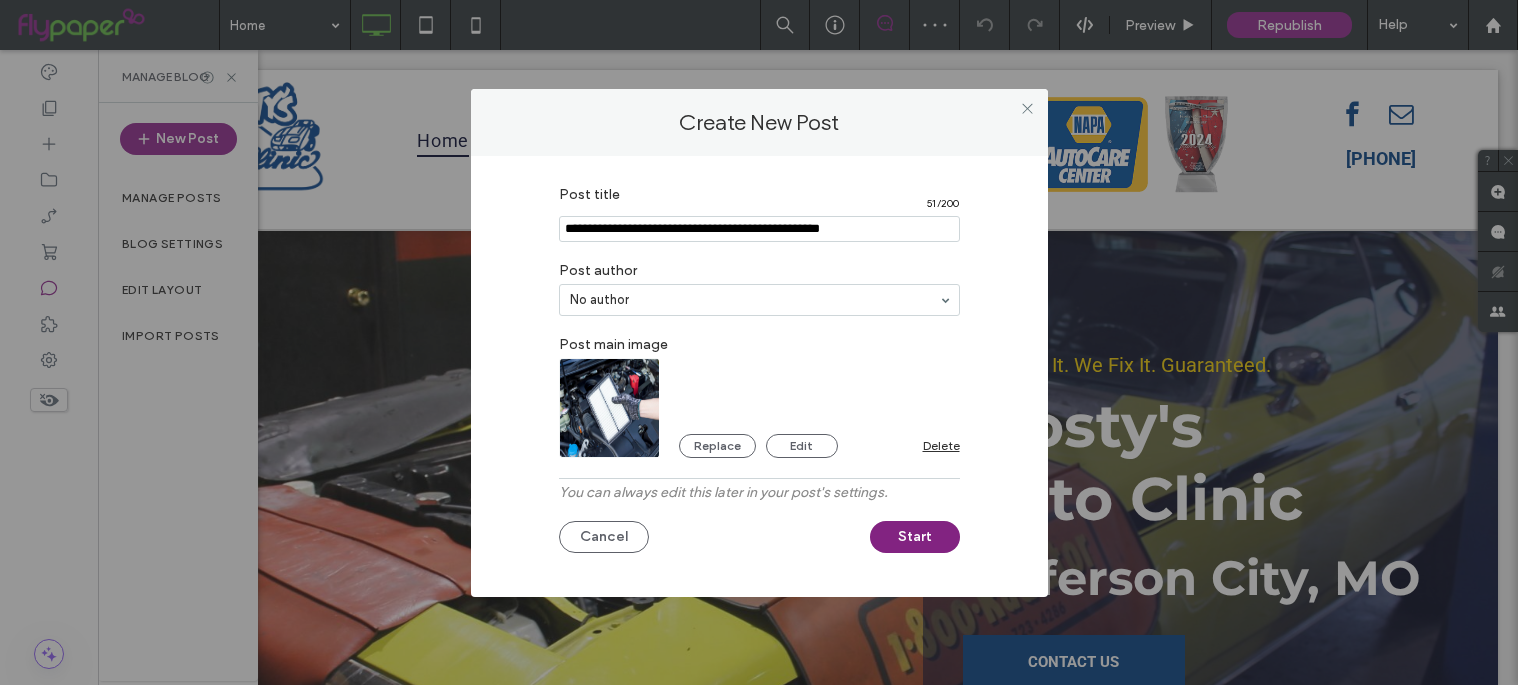 click on "Start" at bounding box center [915, 537] 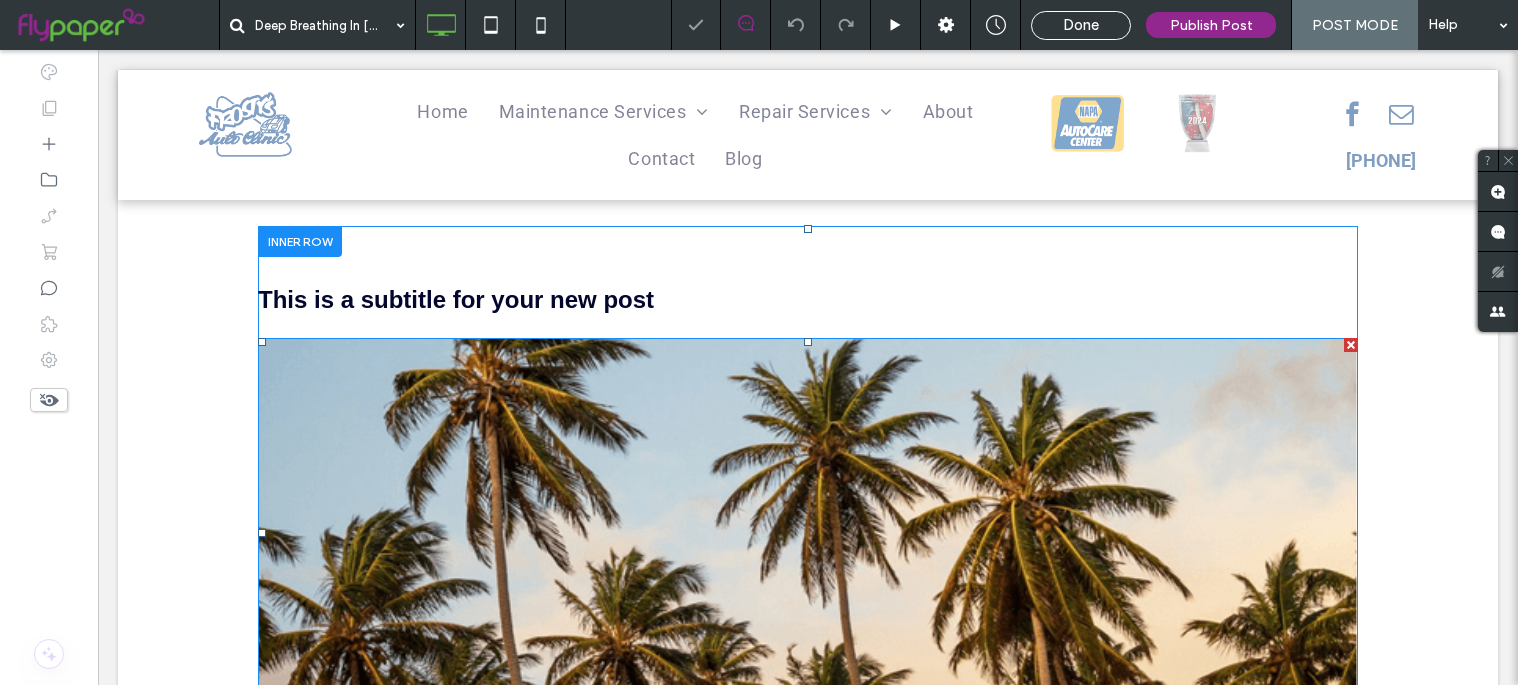 scroll, scrollTop: 571, scrollLeft: 0, axis: vertical 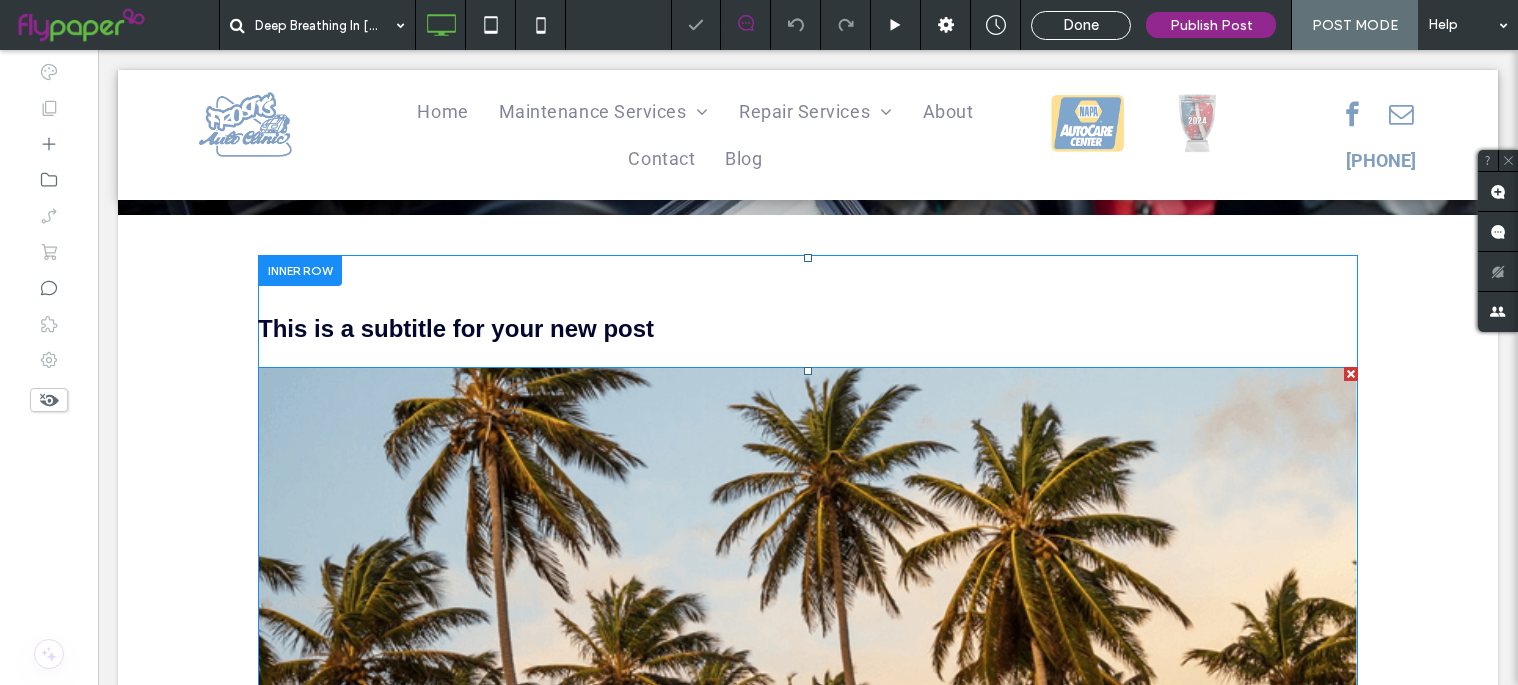 click at bounding box center [1351, 374] 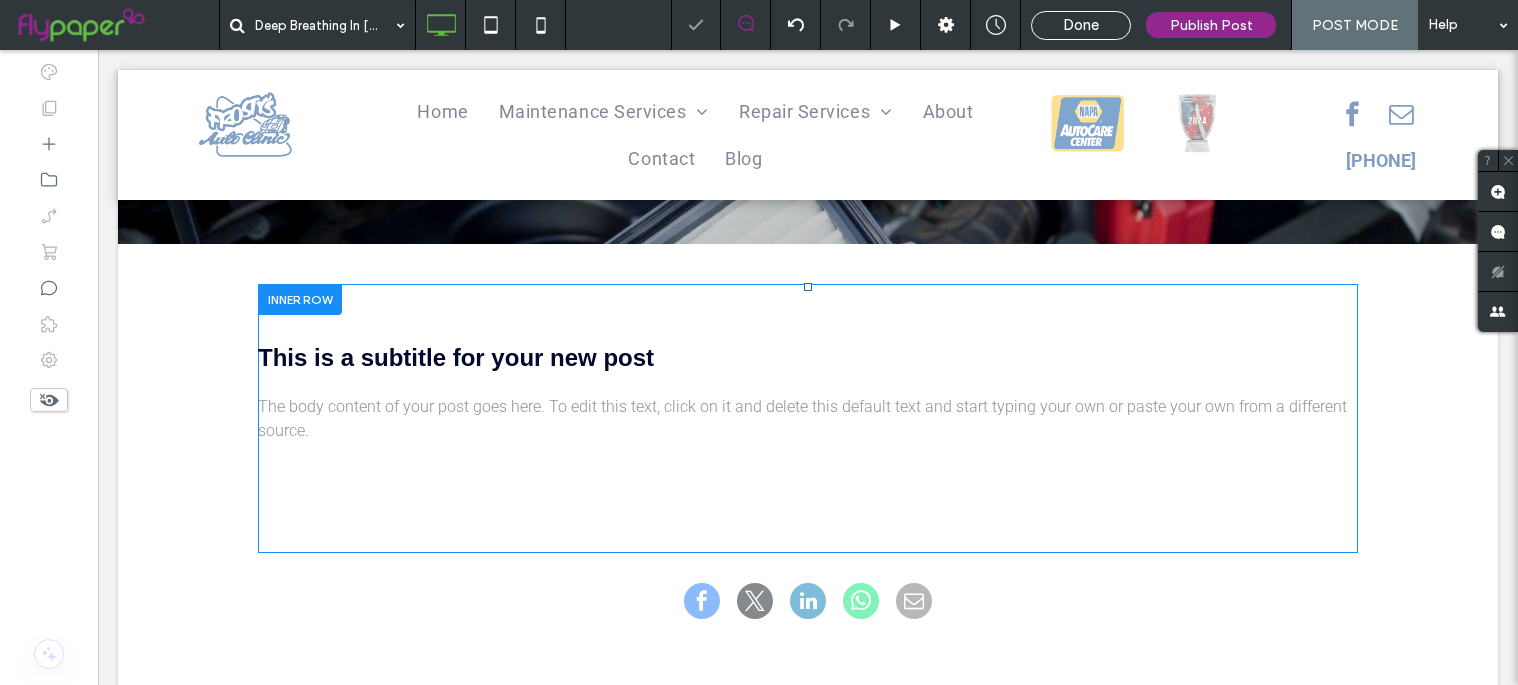 scroll, scrollTop: 600, scrollLeft: 0, axis: vertical 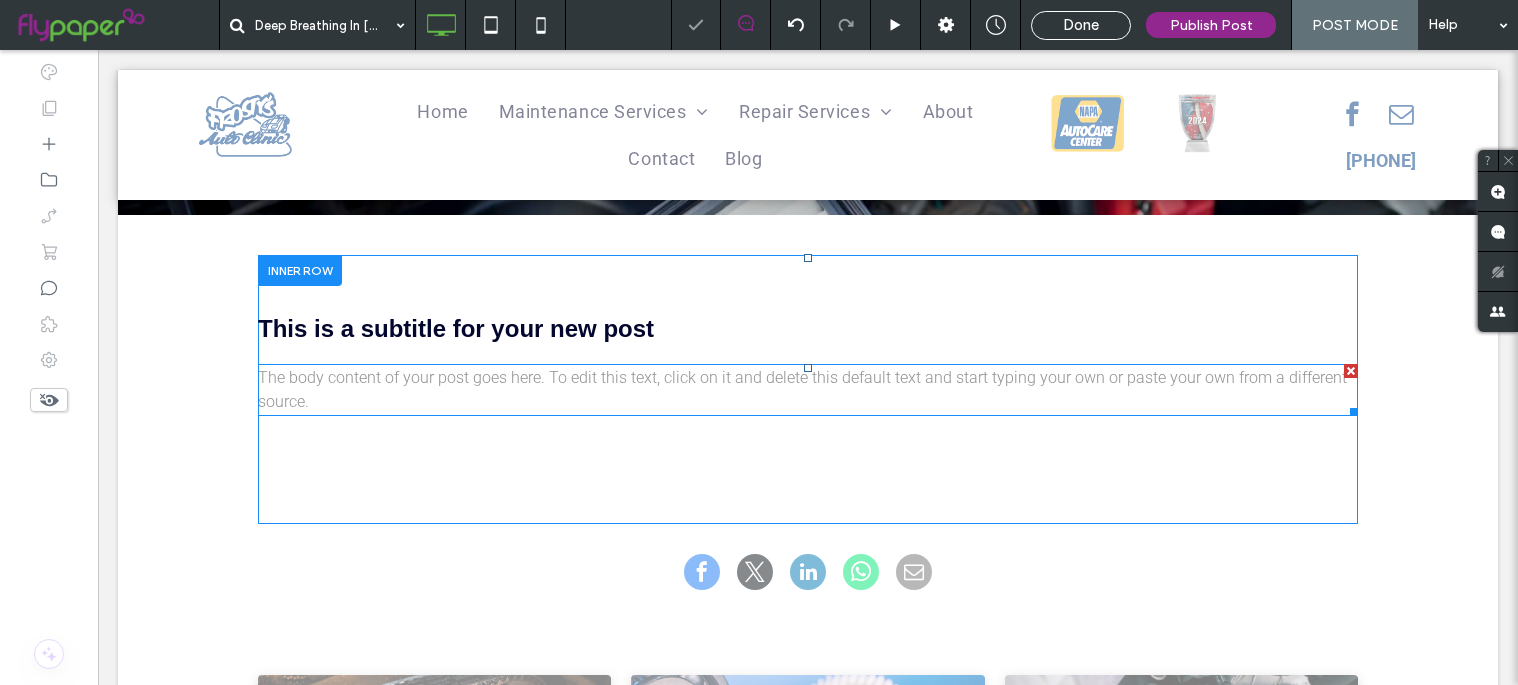 click on "The body content of your post goes here. To edit this text, click on it and delete this default text and start typing your own or paste your own from a different source." at bounding box center [802, 389] 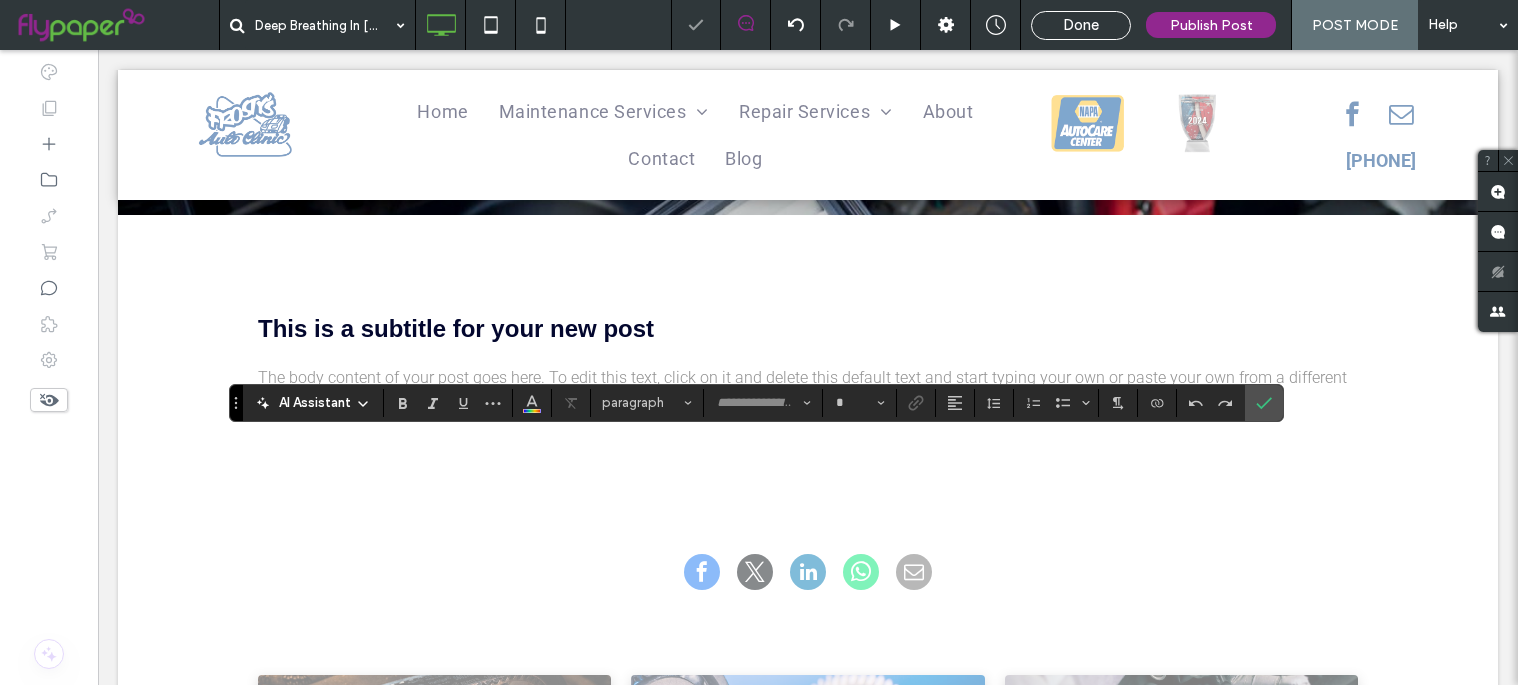 type on "******" 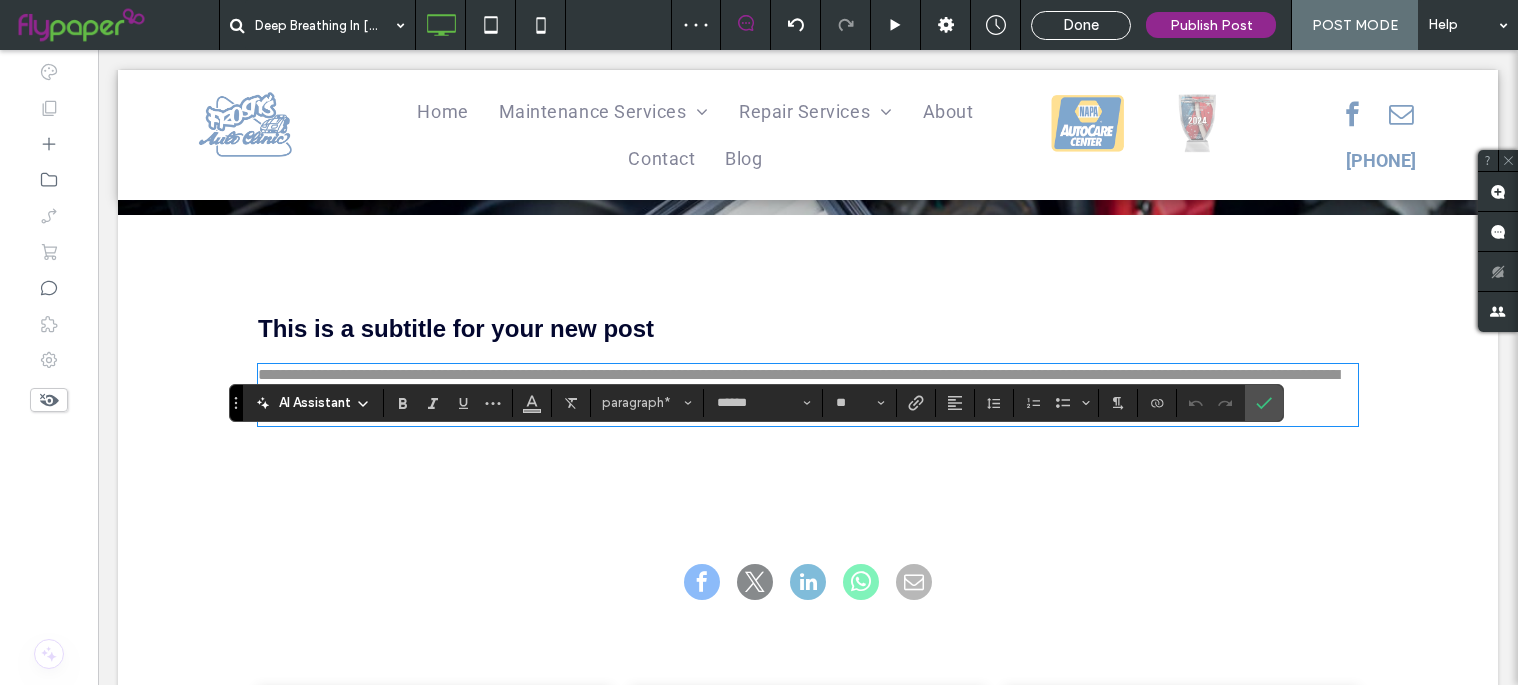 scroll, scrollTop: 0, scrollLeft: 0, axis: both 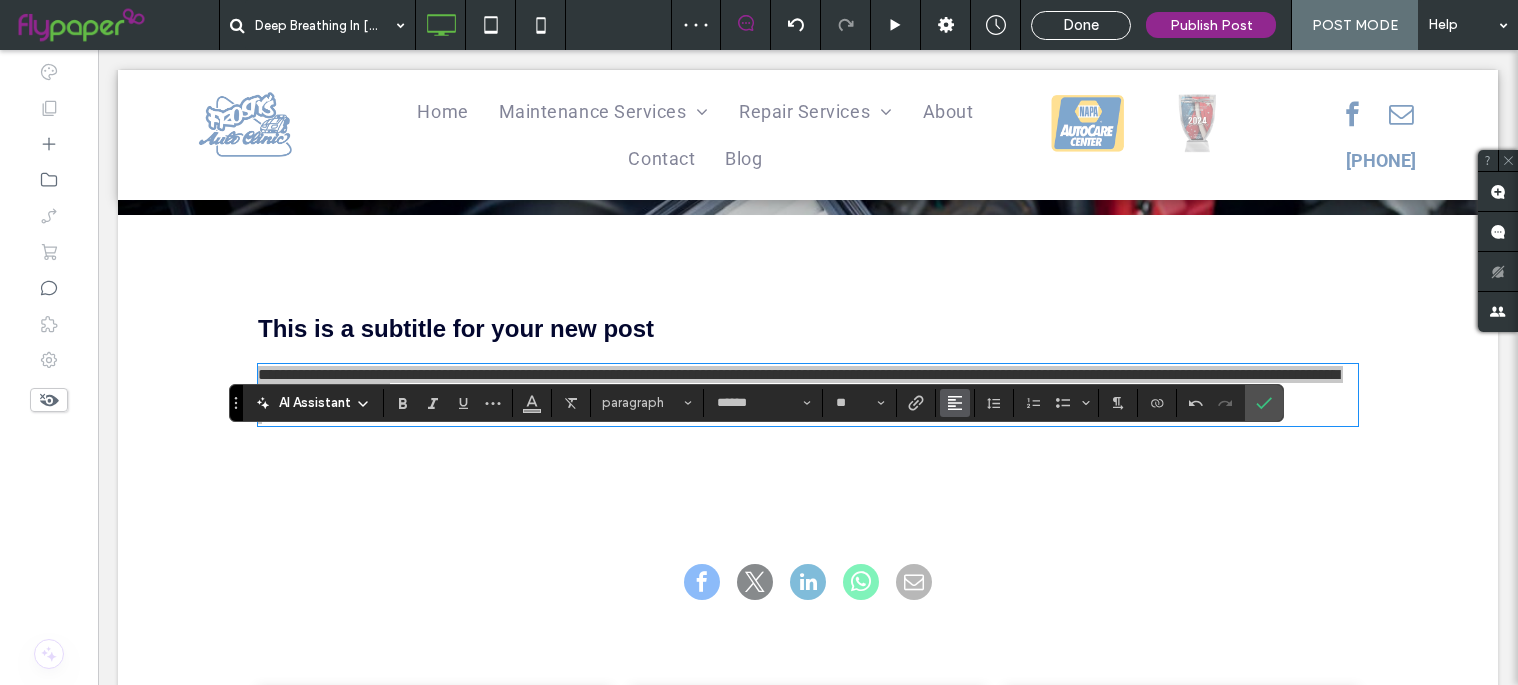 click 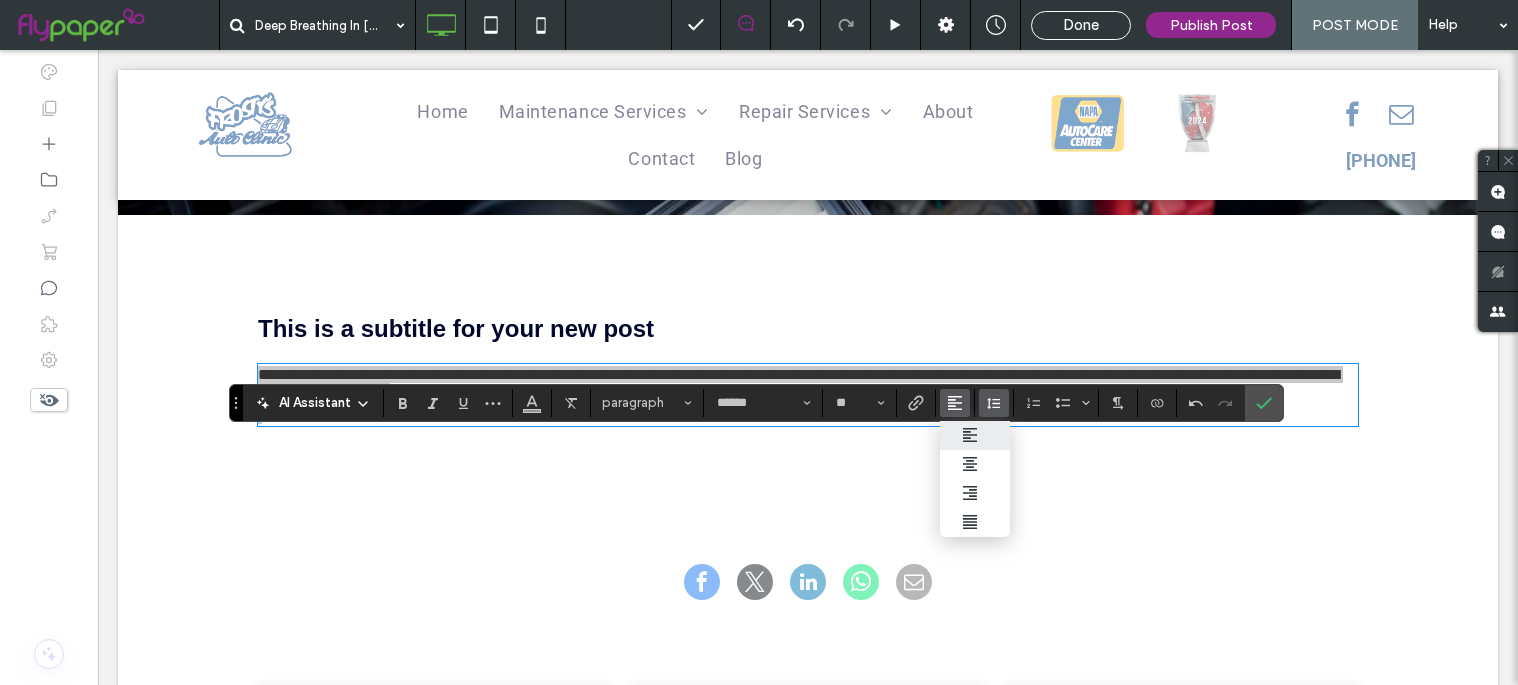 click 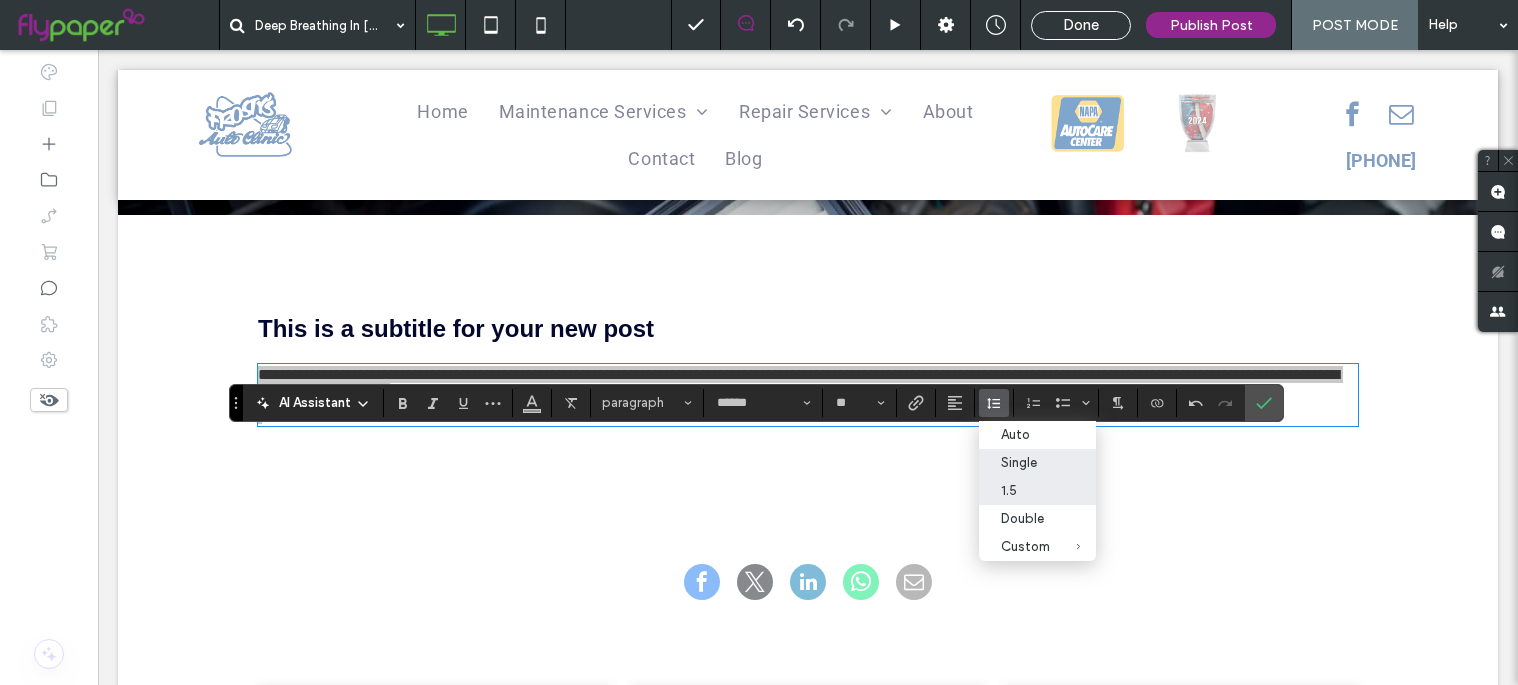 click on "1.5" at bounding box center (1037, 491) 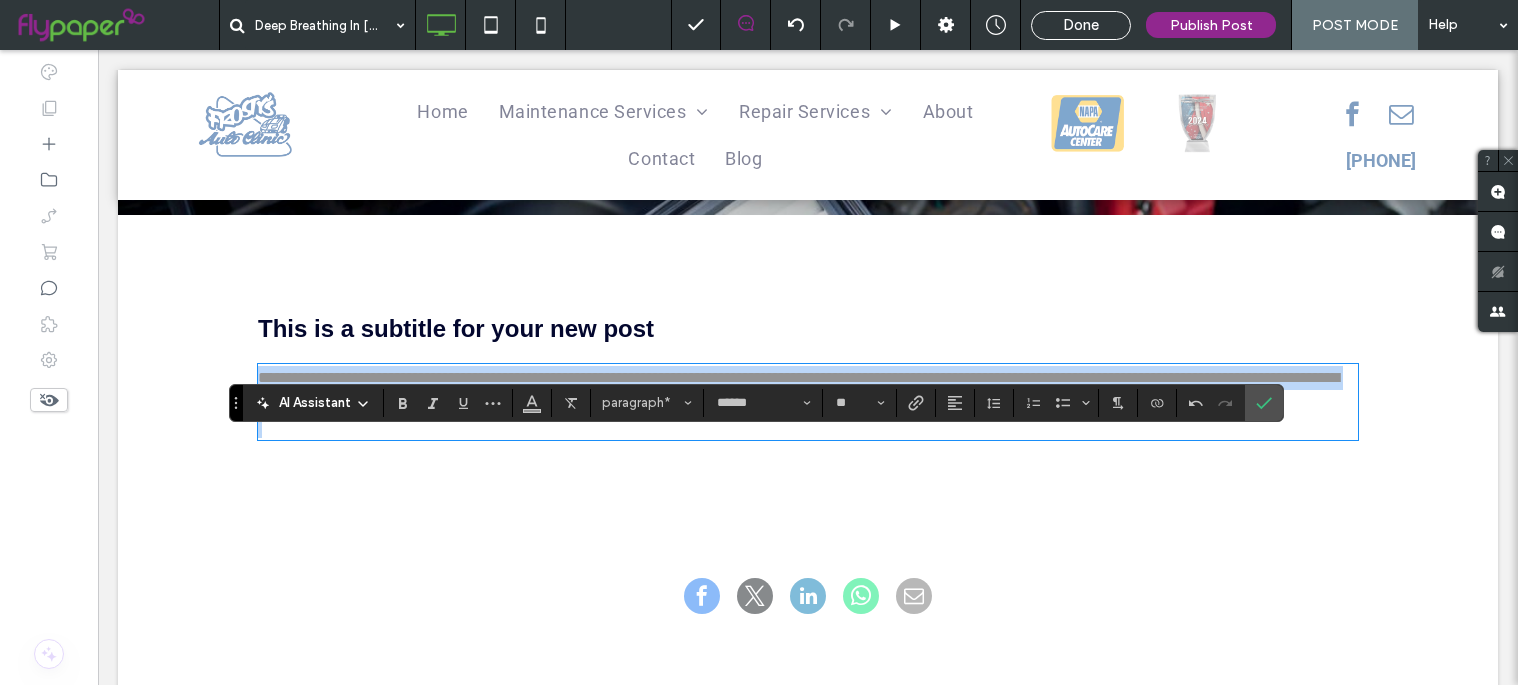 click at bounding box center (808, 426) 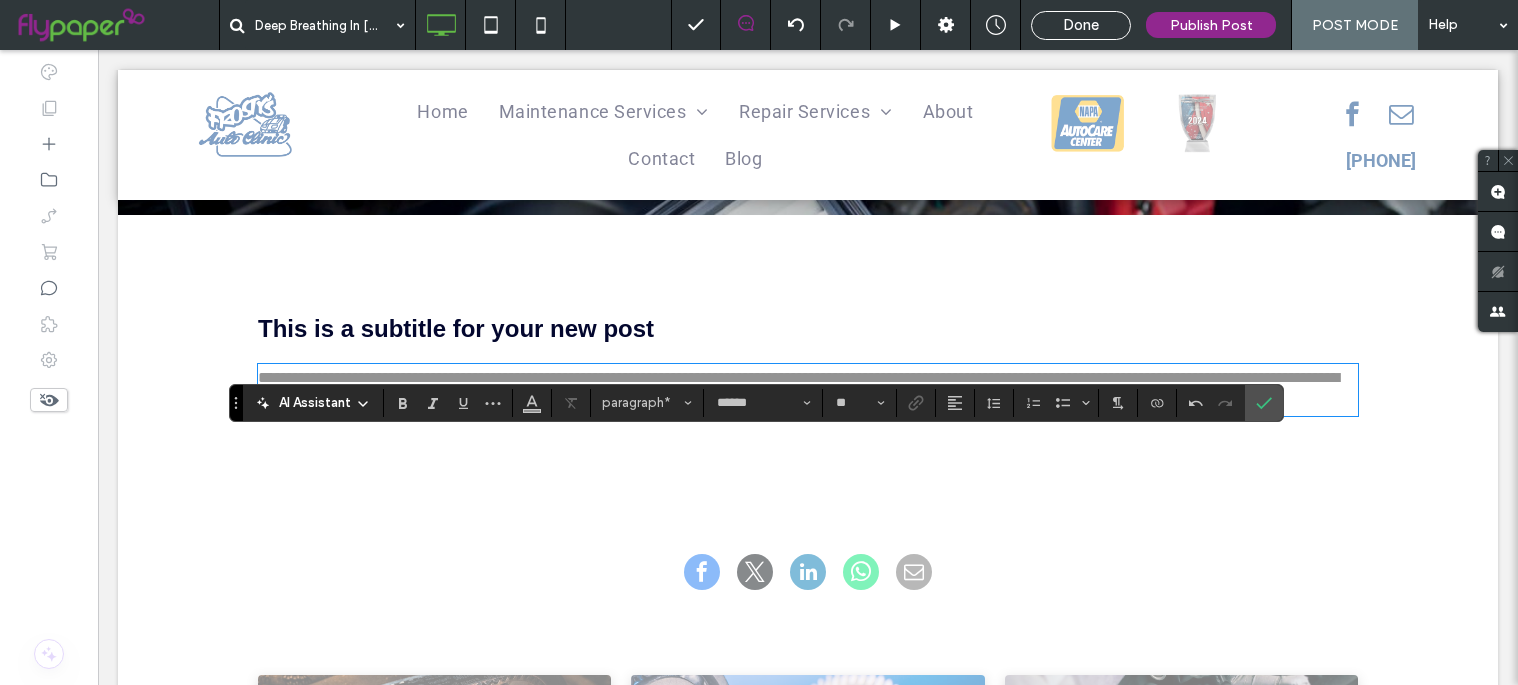 click on "**********" at bounding box center [798, 389] 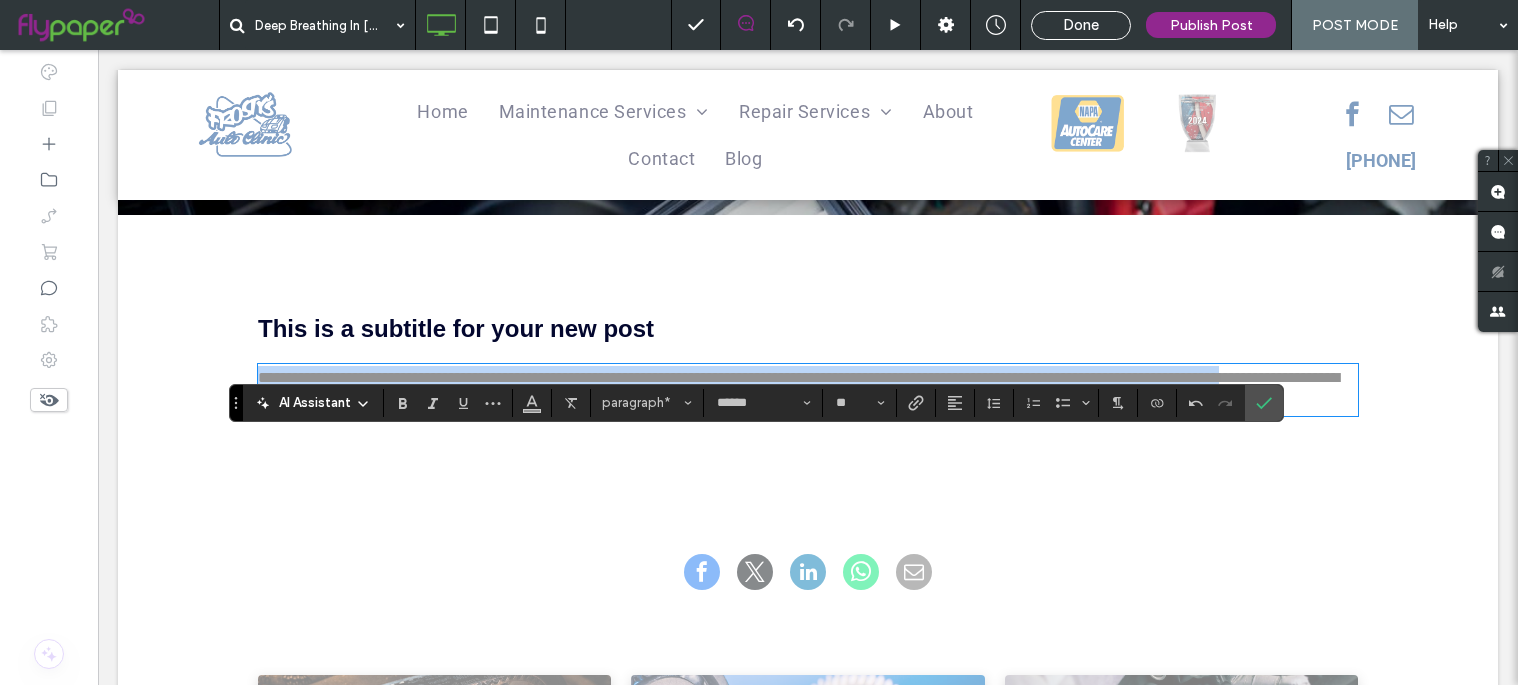 drag, startPoint x: 1315, startPoint y: 448, endPoint x: 252, endPoint y: 455, distance: 1063.0231 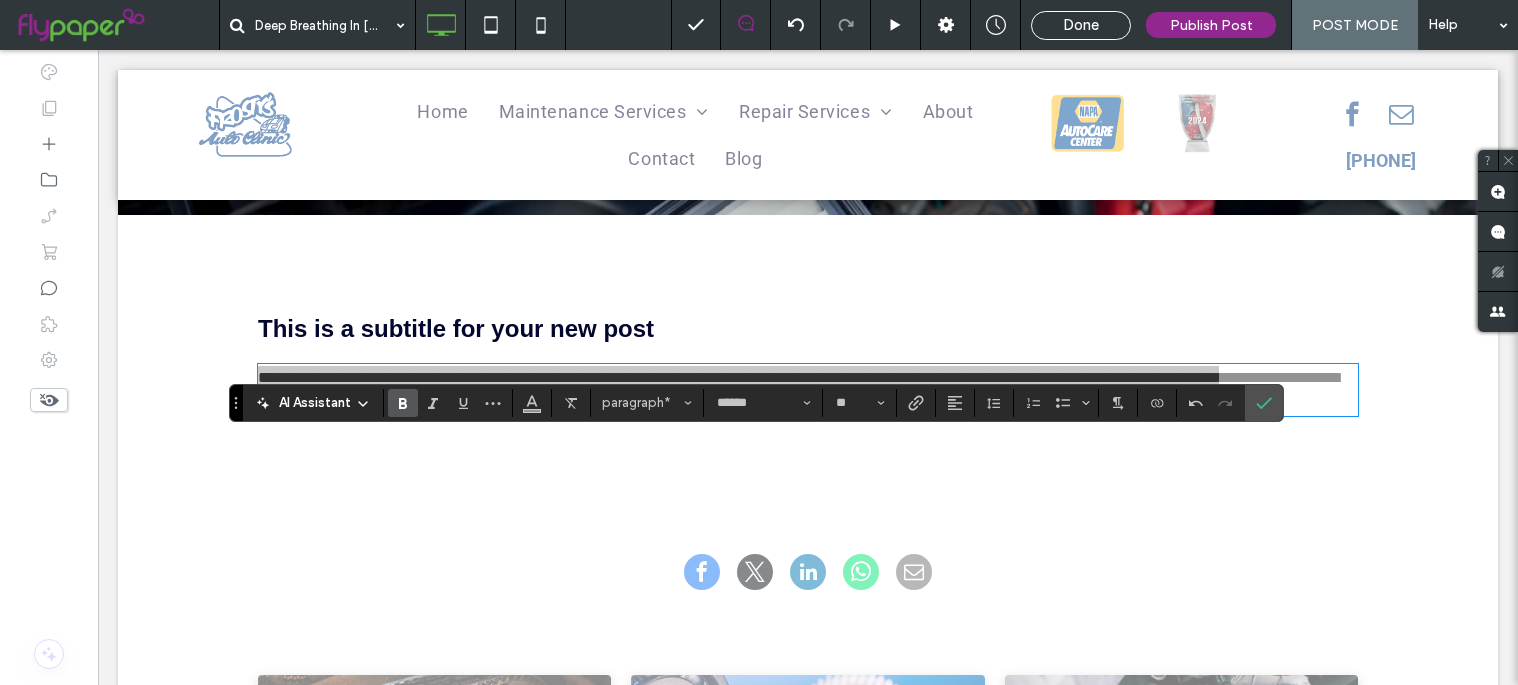 click at bounding box center (399, 403) 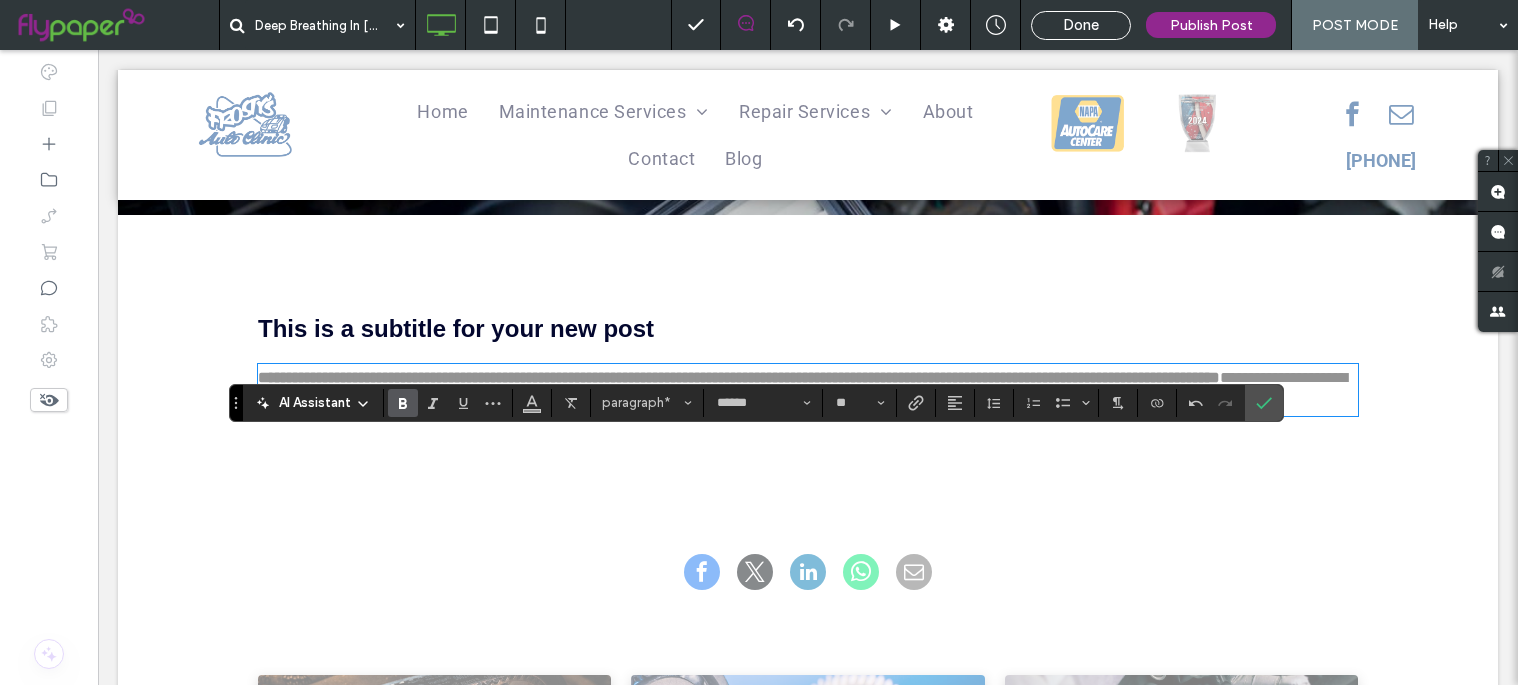 click on "**********" at bounding box center (808, 364) 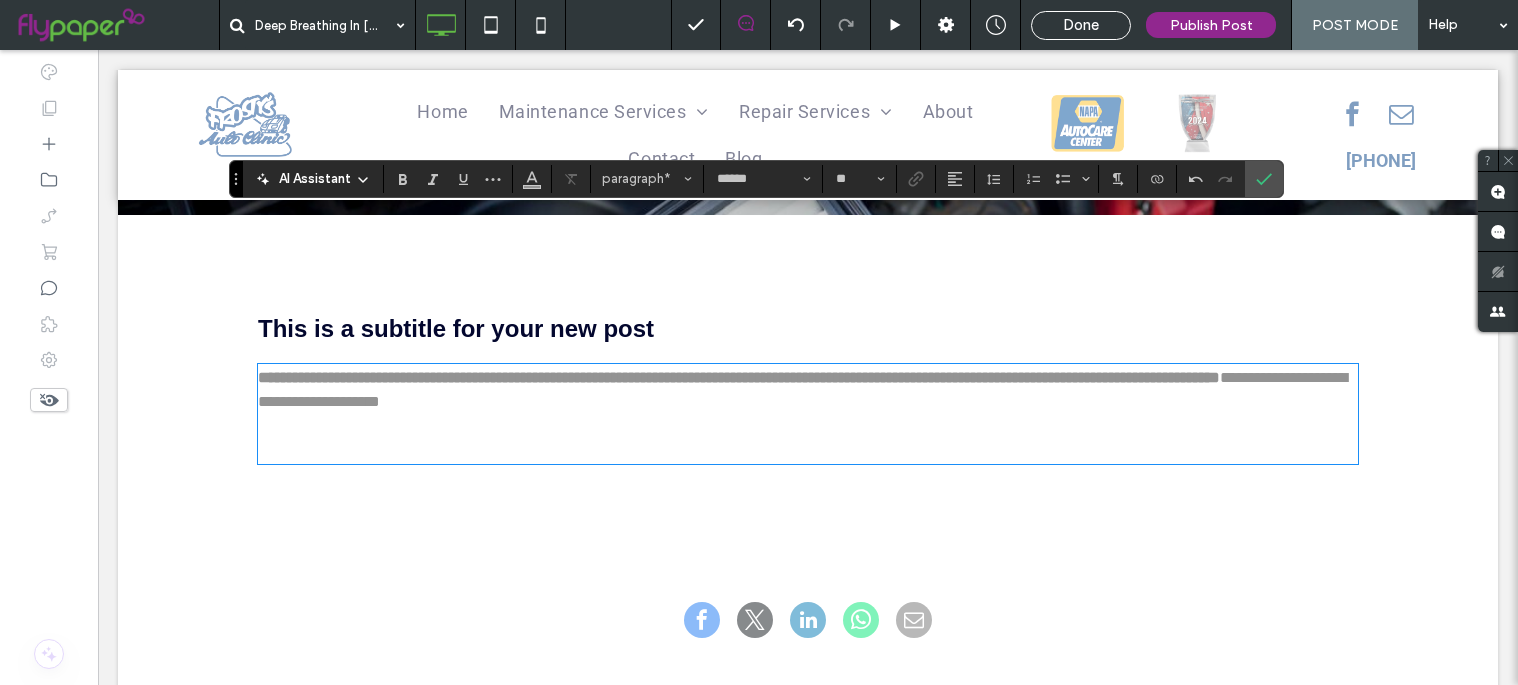 scroll, scrollTop: 0, scrollLeft: 0, axis: both 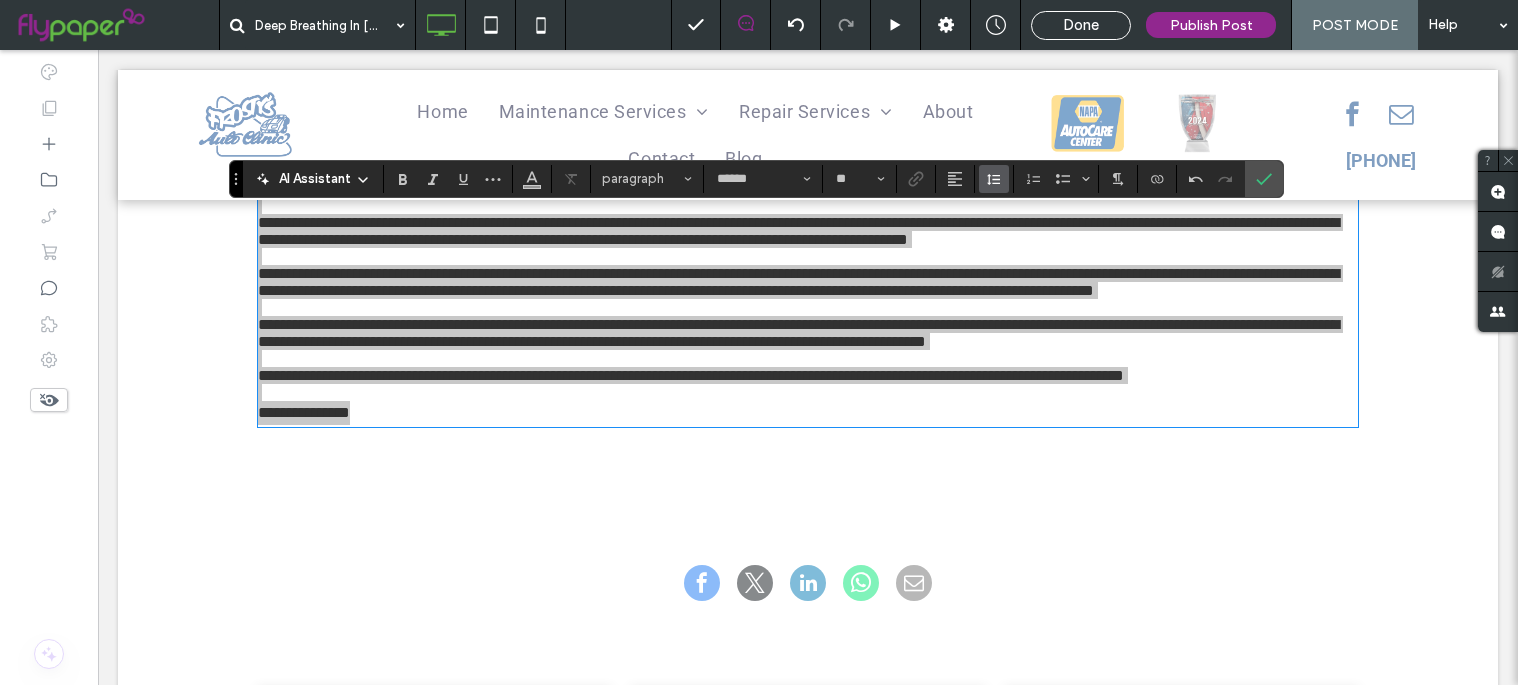 click 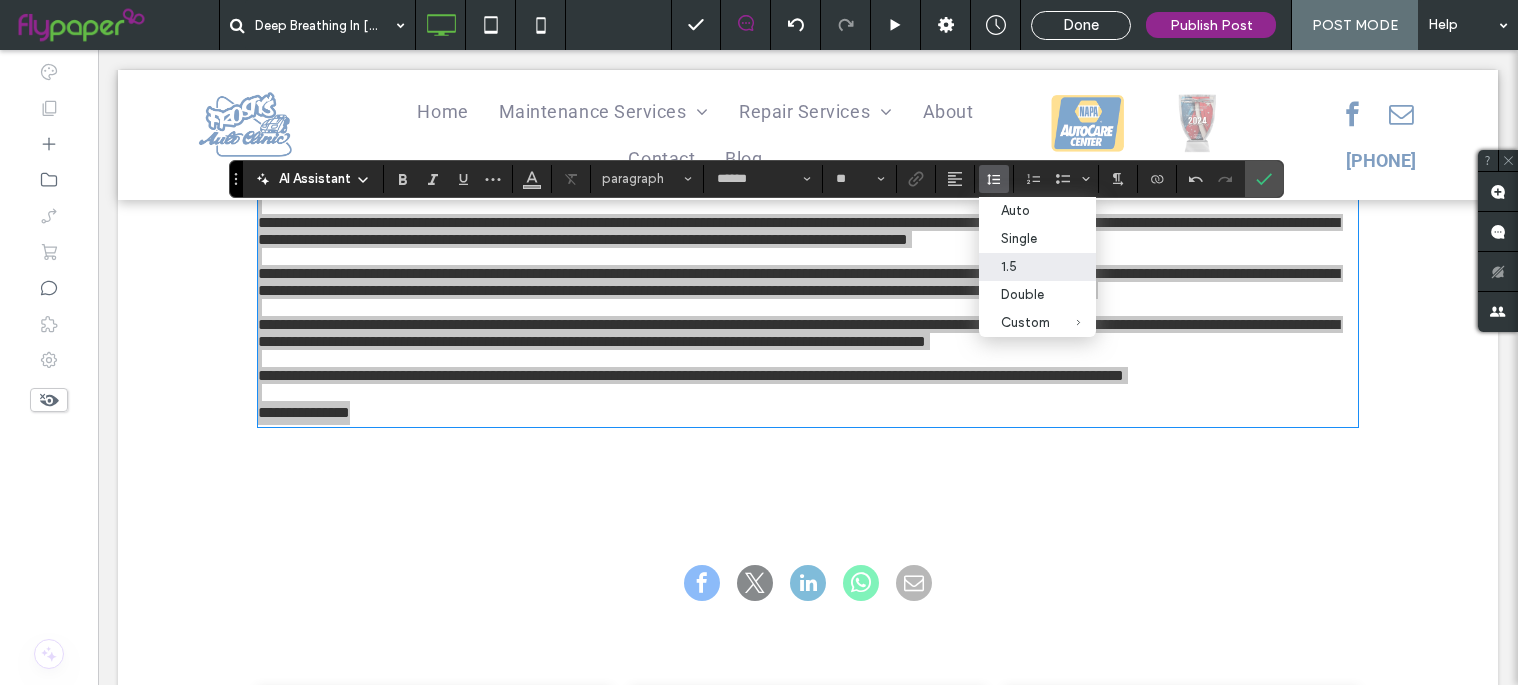 click on "1.5" at bounding box center [1025, 266] 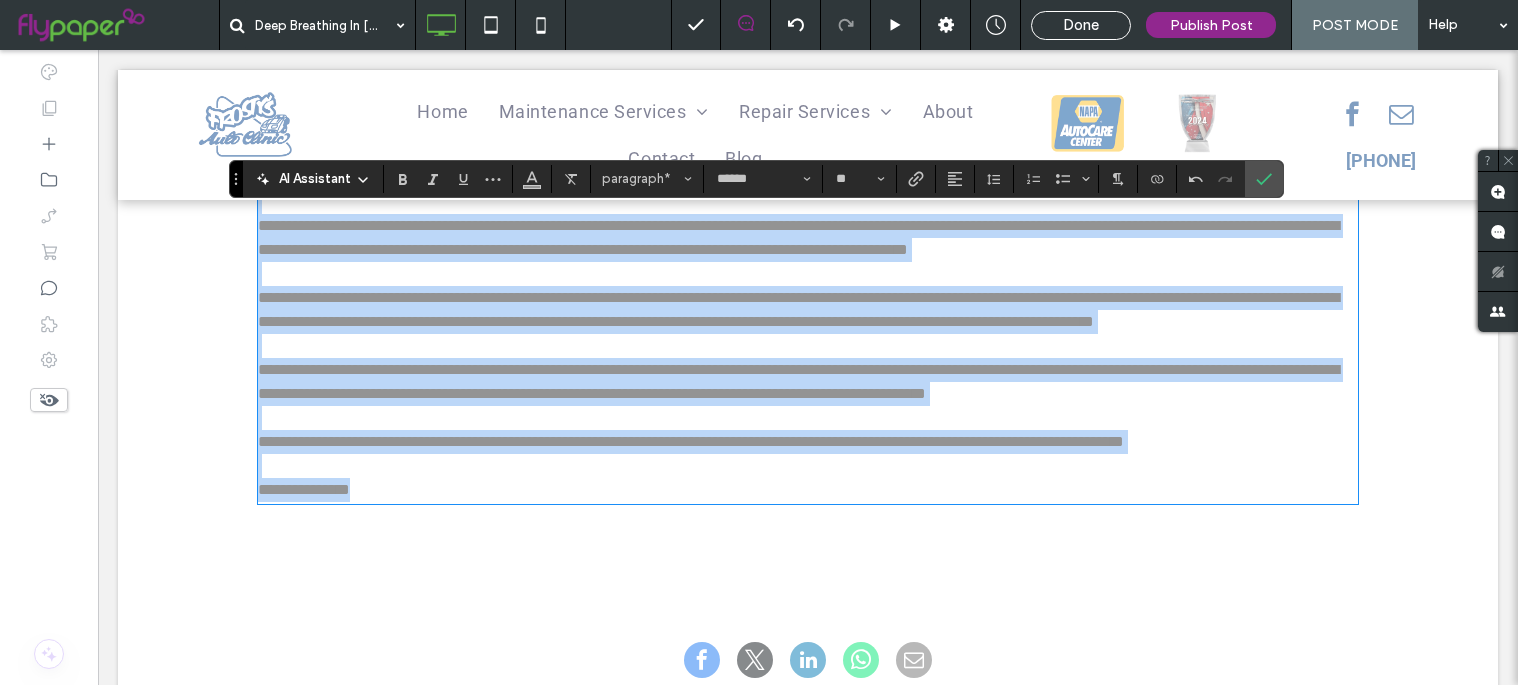 click on "**********" at bounding box center [798, 237] 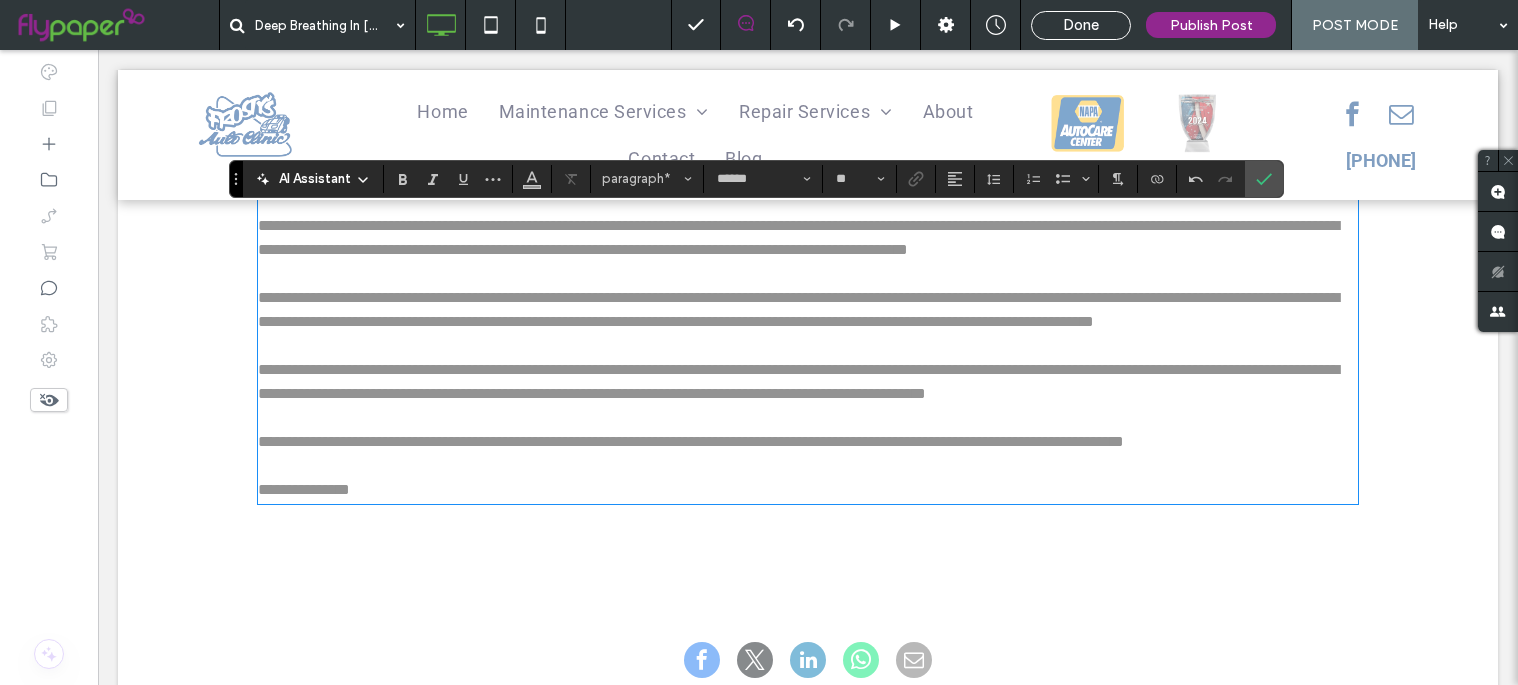 click on "**********" at bounding box center (808, 321) 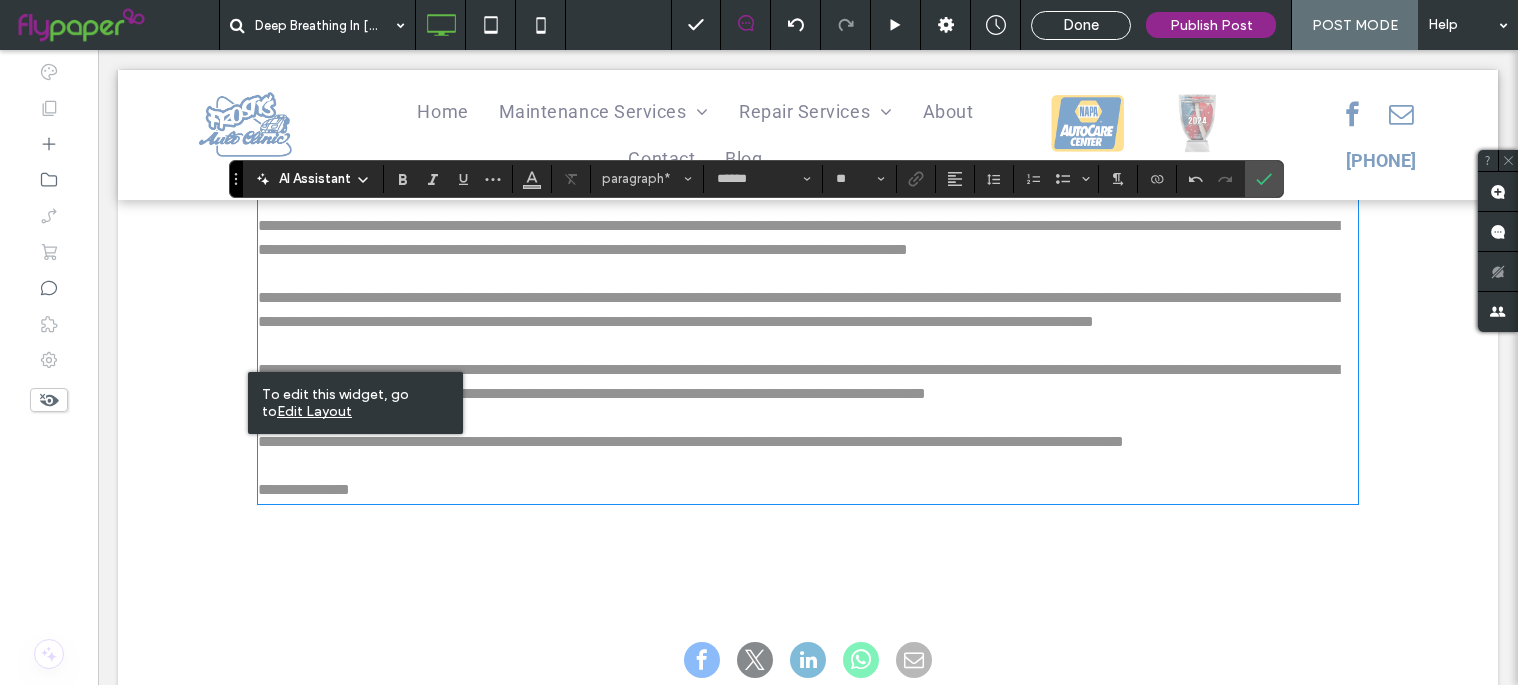 click on "**********" at bounding box center [798, 309] 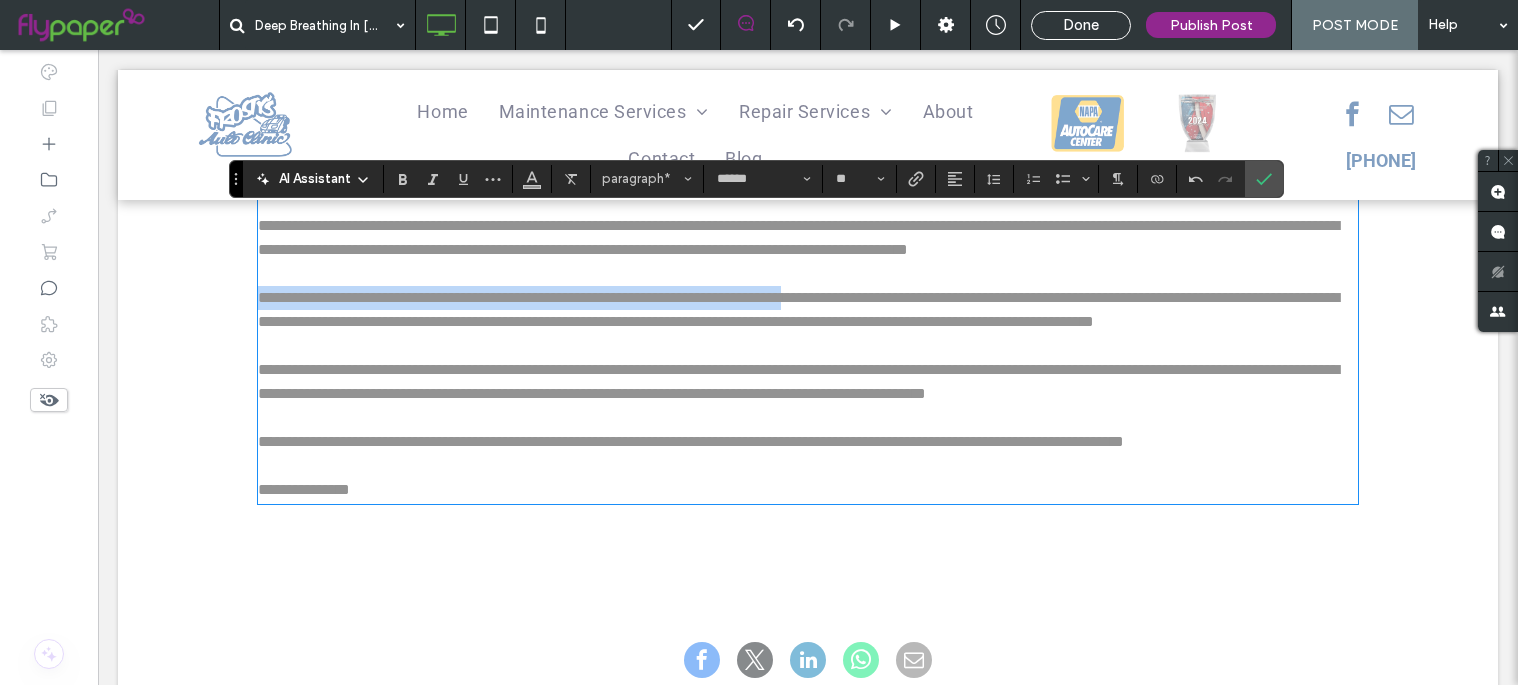 drag, startPoint x: 253, startPoint y: 364, endPoint x: 836, endPoint y: 360, distance: 583.01373 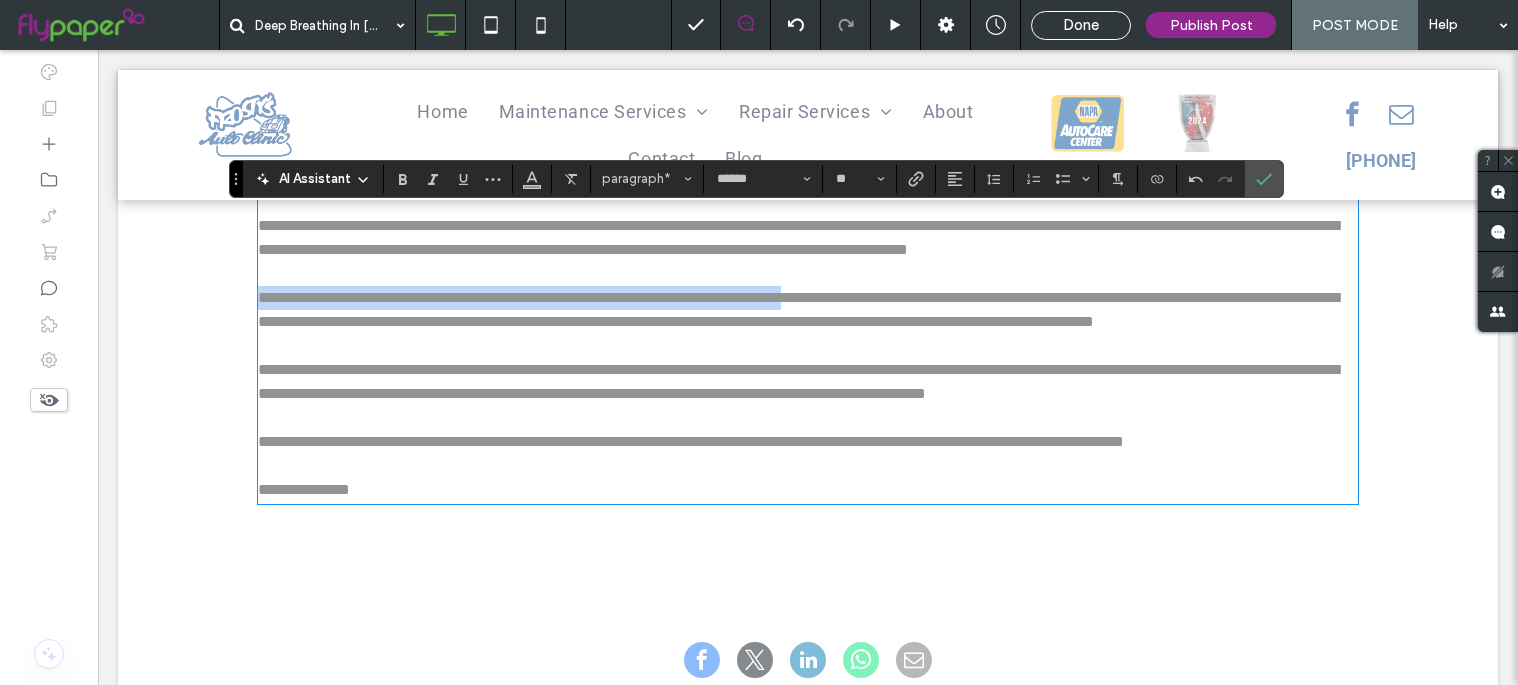 click on "**********" at bounding box center (798, 309) 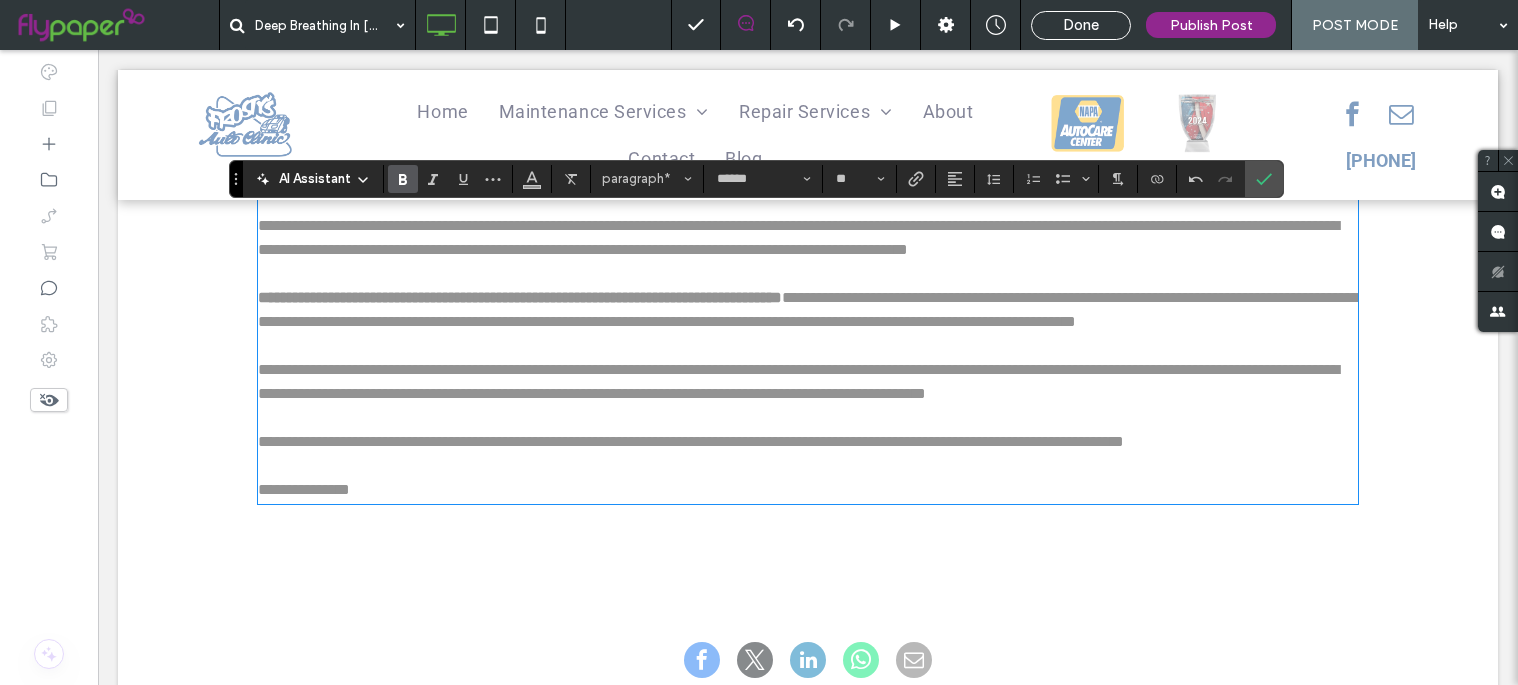 click on "**********" at bounding box center [691, 441] 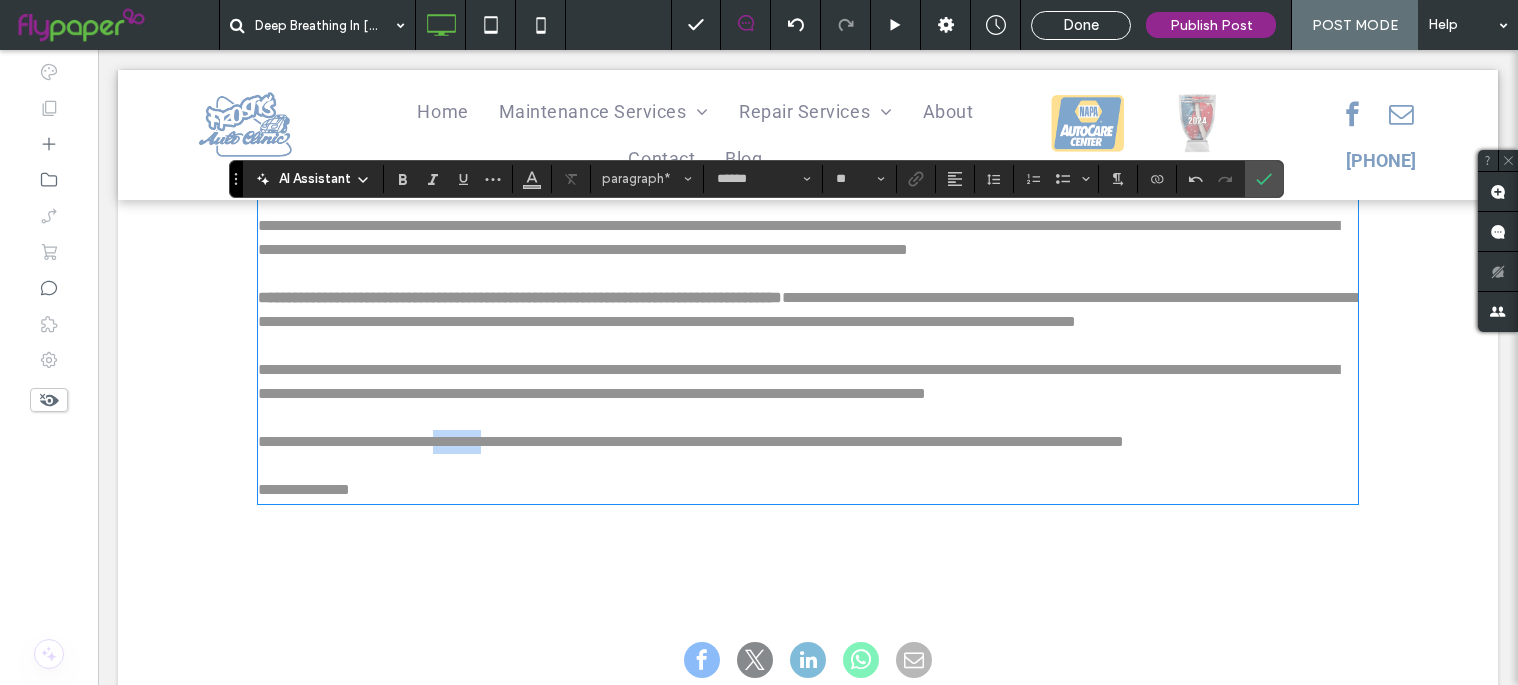 click on "**********" at bounding box center (691, 441) 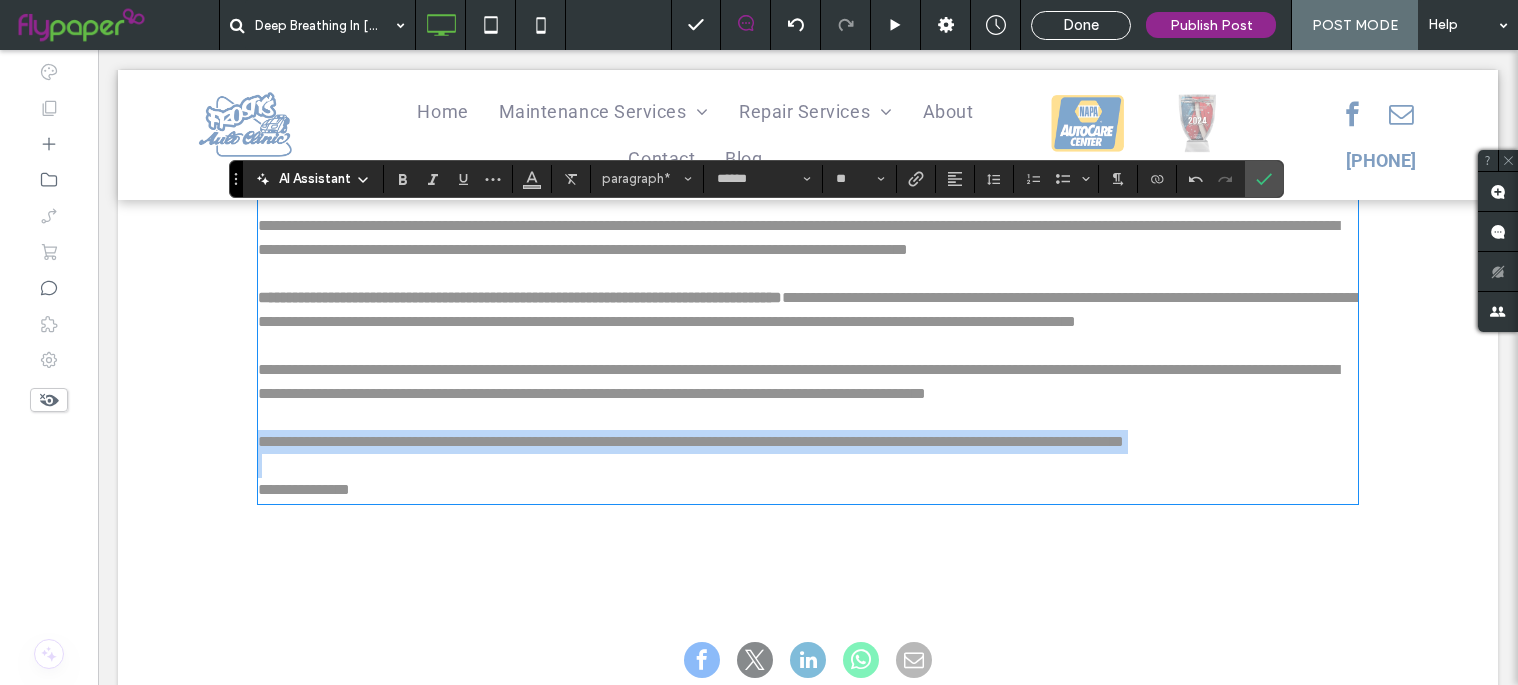click on "**********" at bounding box center (691, 441) 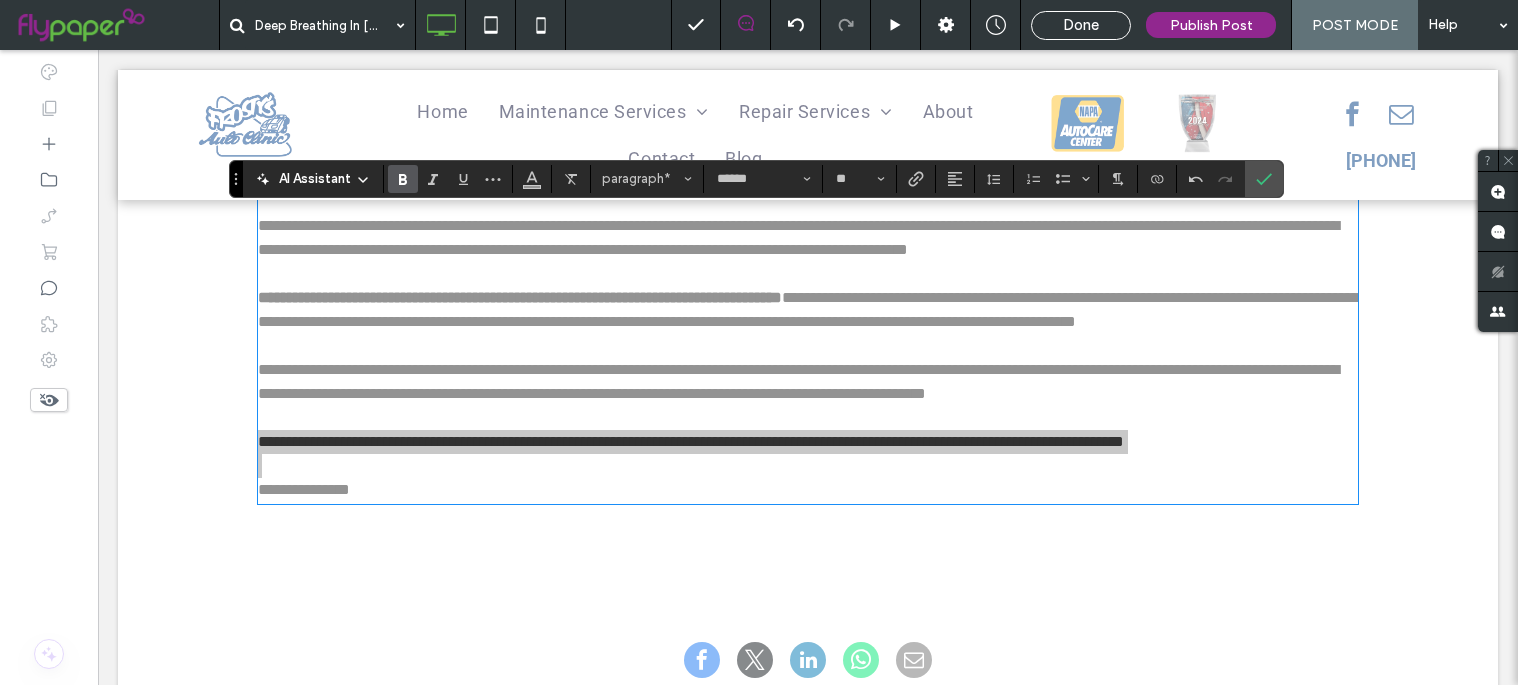 click at bounding box center [403, 179] 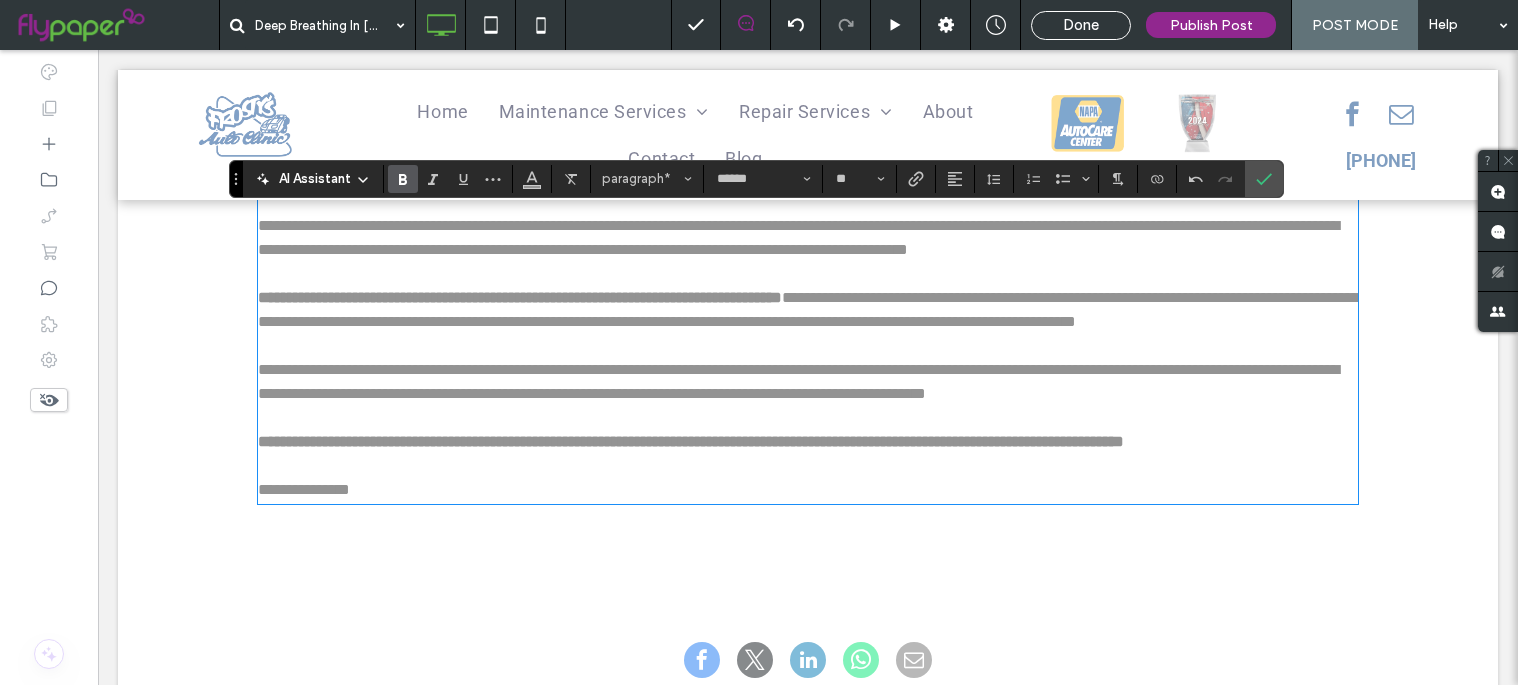 click on "**********" at bounding box center (304, 489) 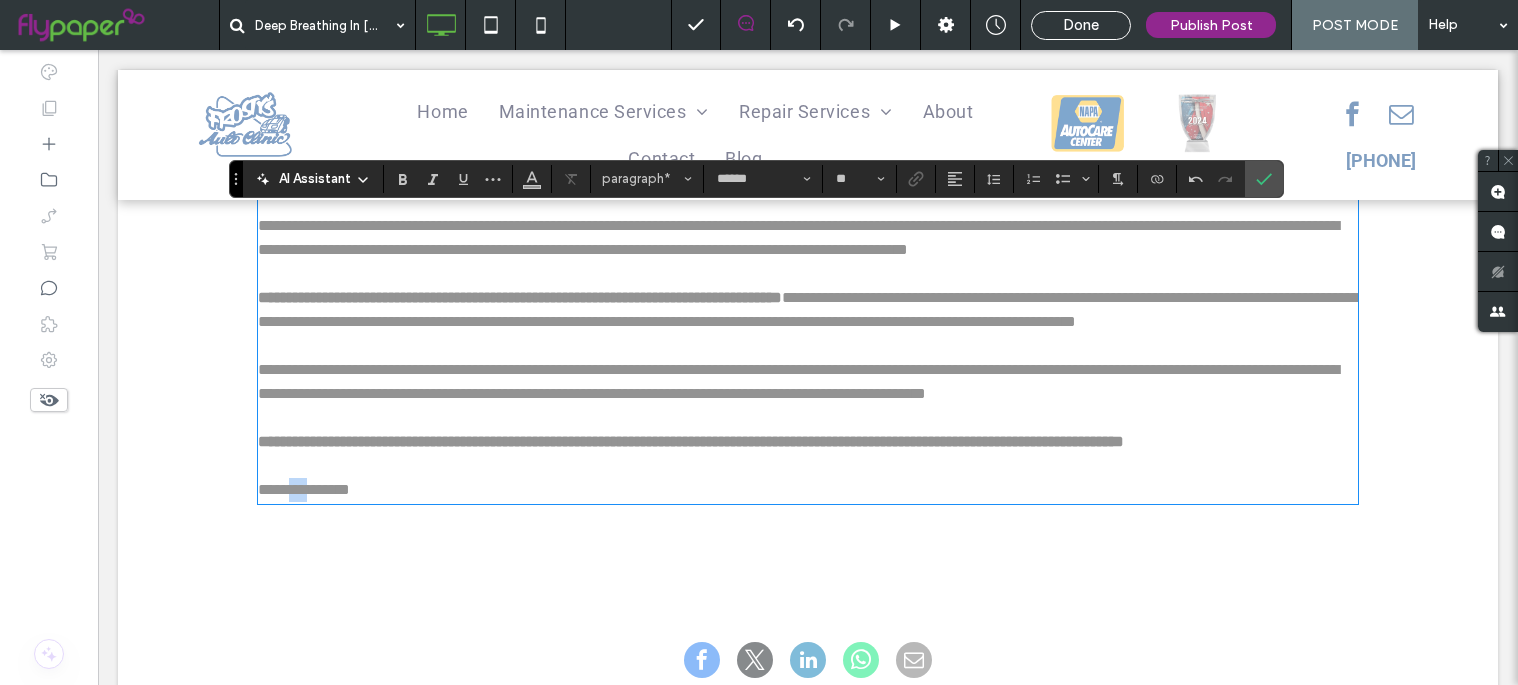 click on "**********" at bounding box center [304, 489] 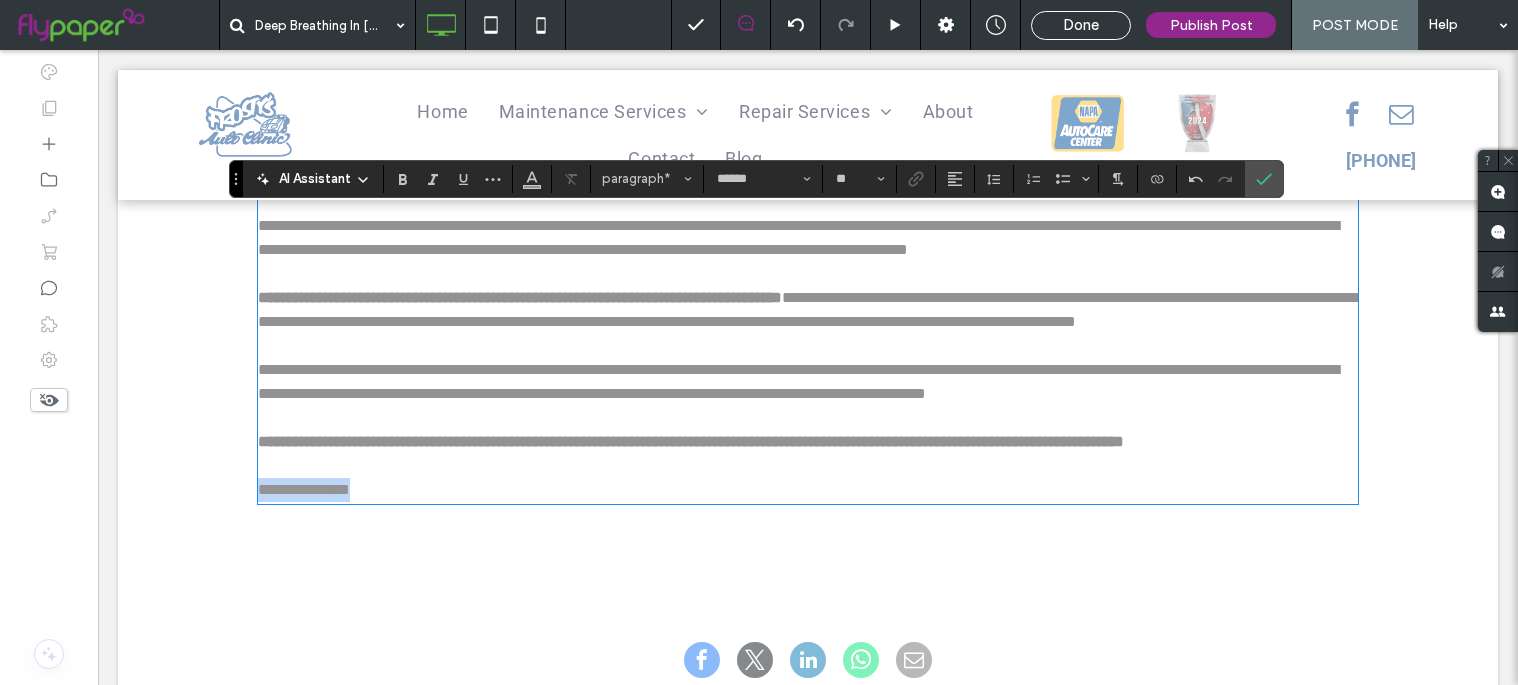 click on "**********" at bounding box center [304, 489] 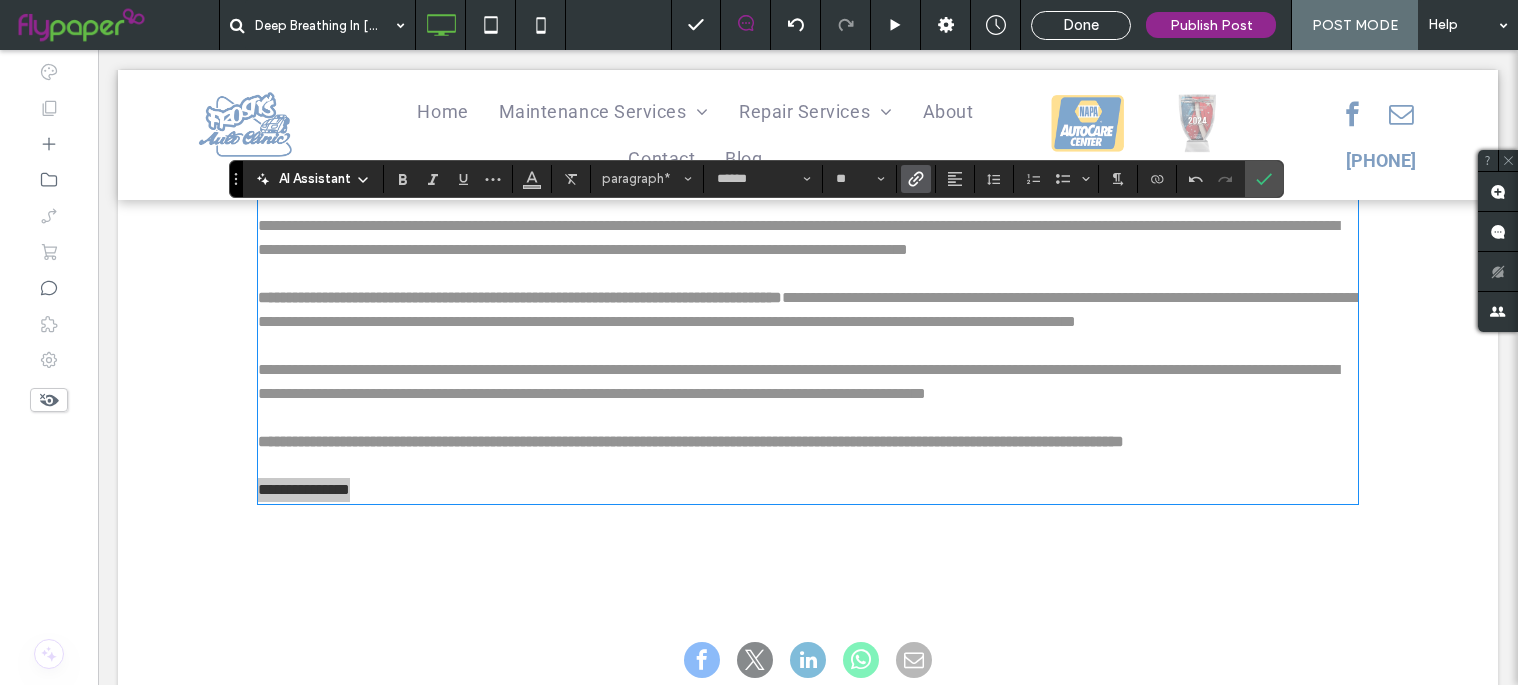click at bounding box center (912, 179) 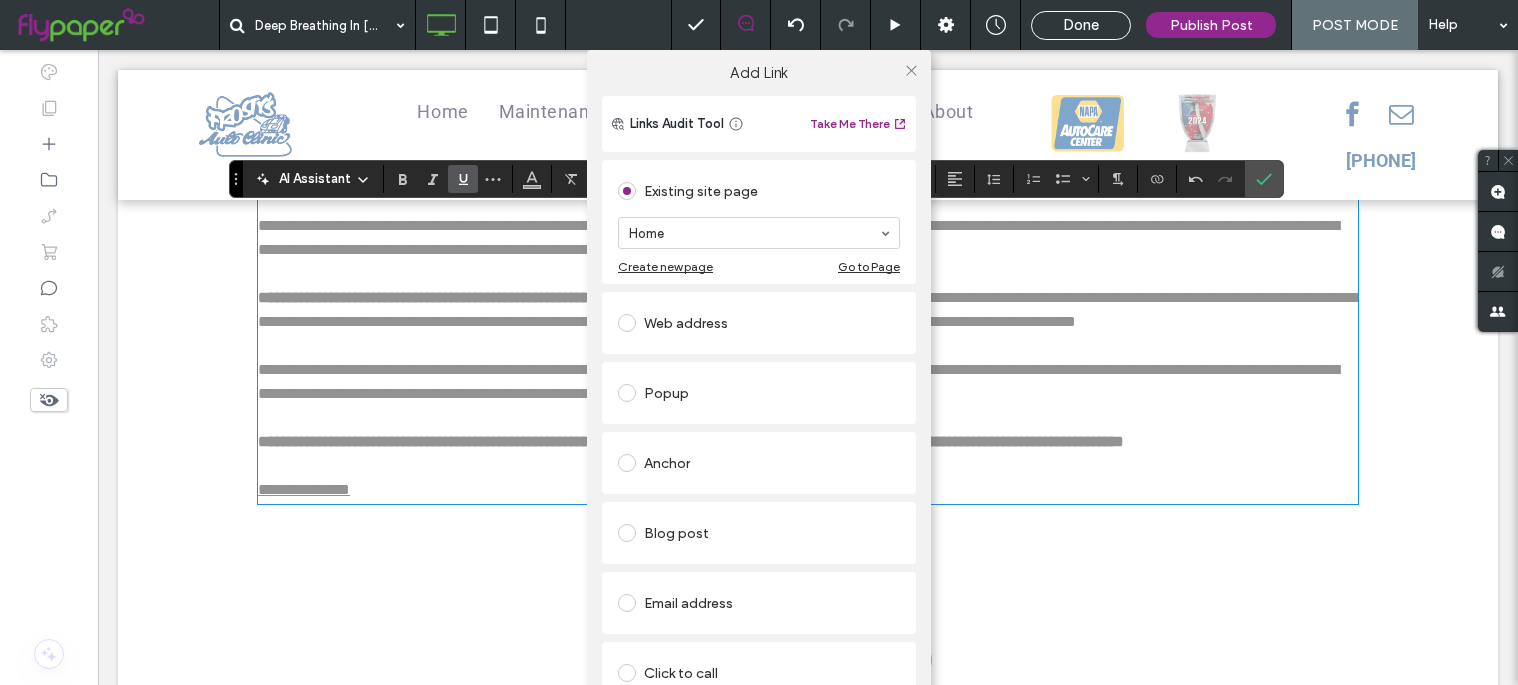 click on "Click to call" at bounding box center [759, 673] 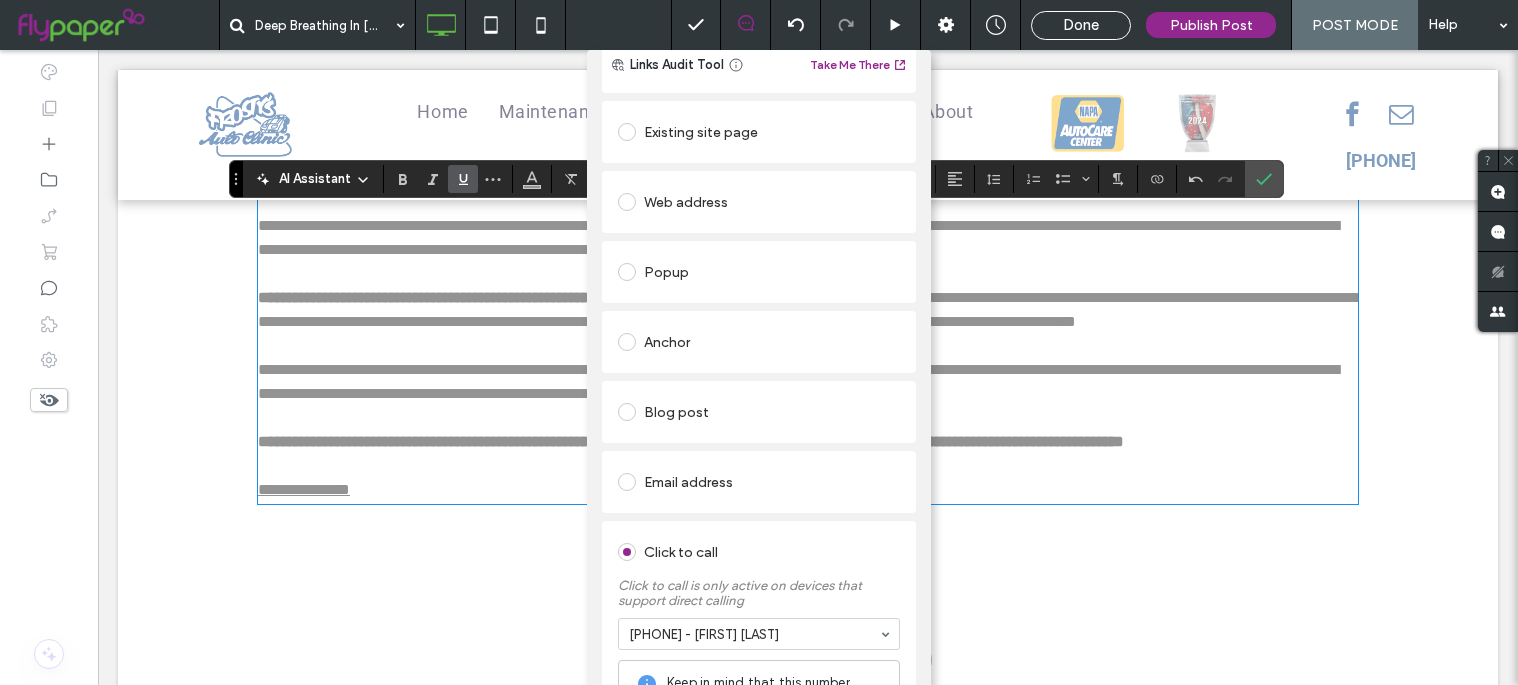scroll, scrollTop: 0, scrollLeft: 0, axis: both 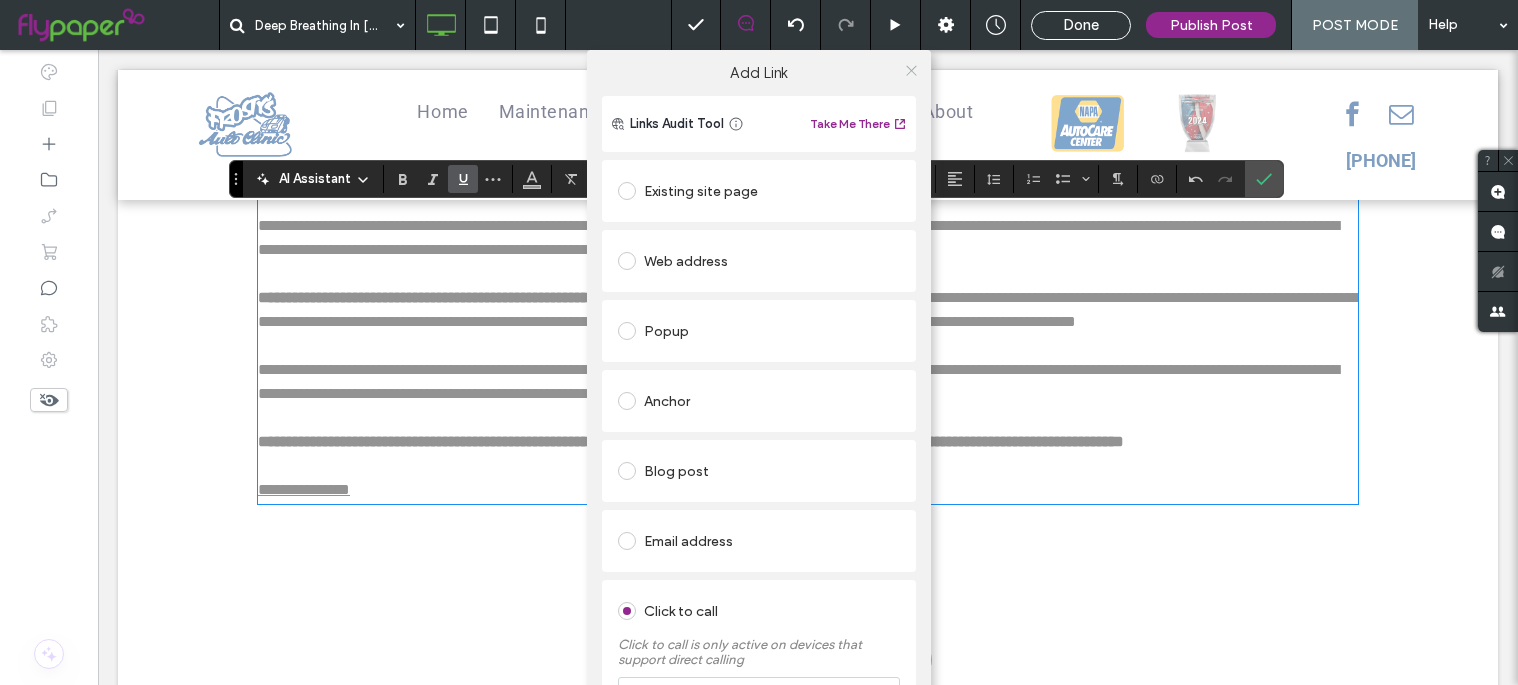 click 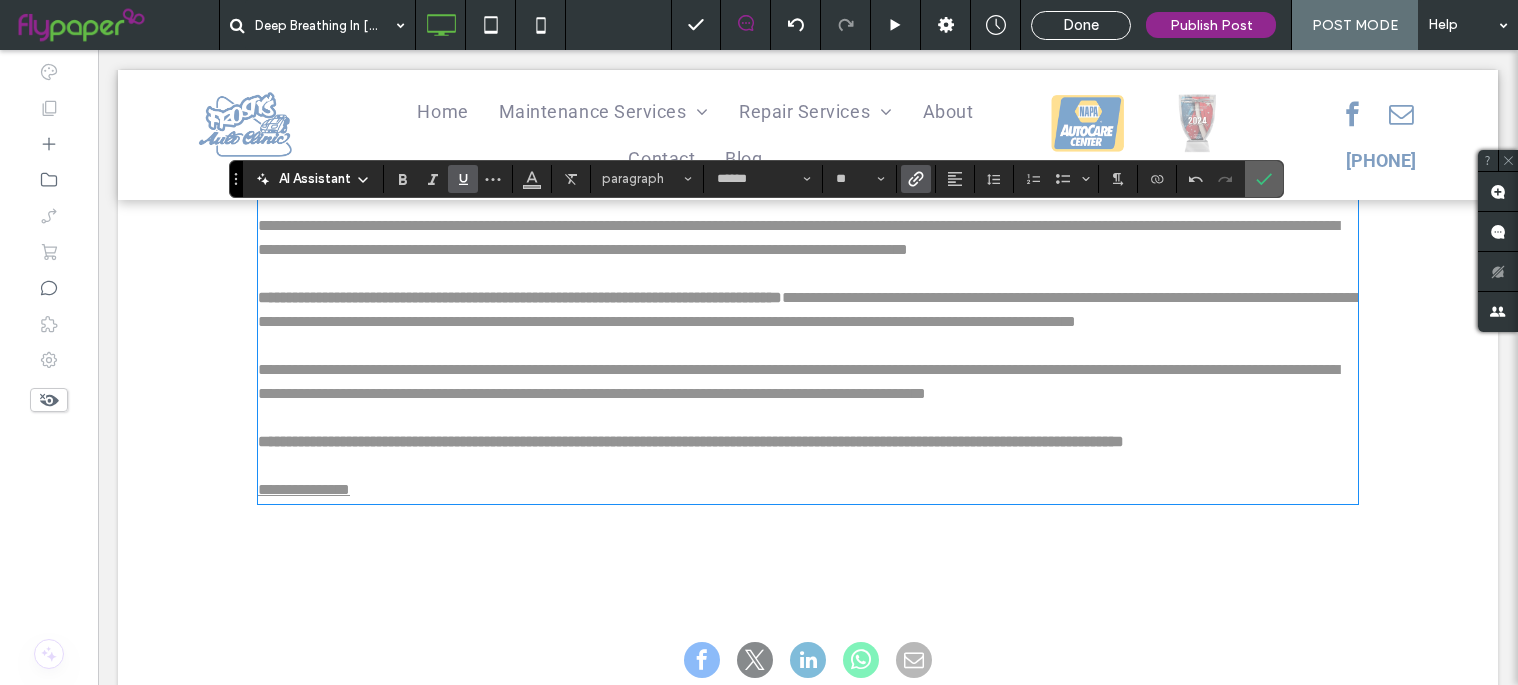 click at bounding box center [1264, 179] 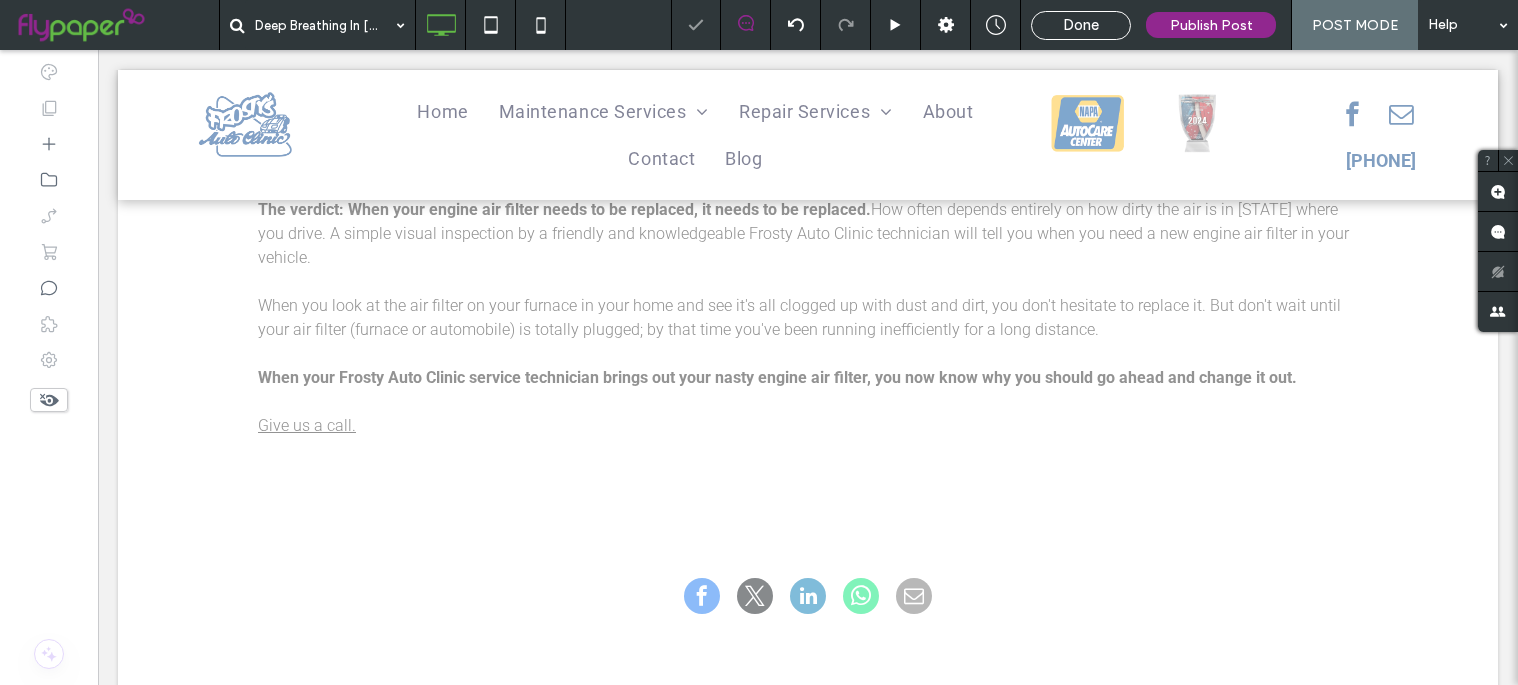 scroll, scrollTop: 1024, scrollLeft: 0, axis: vertical 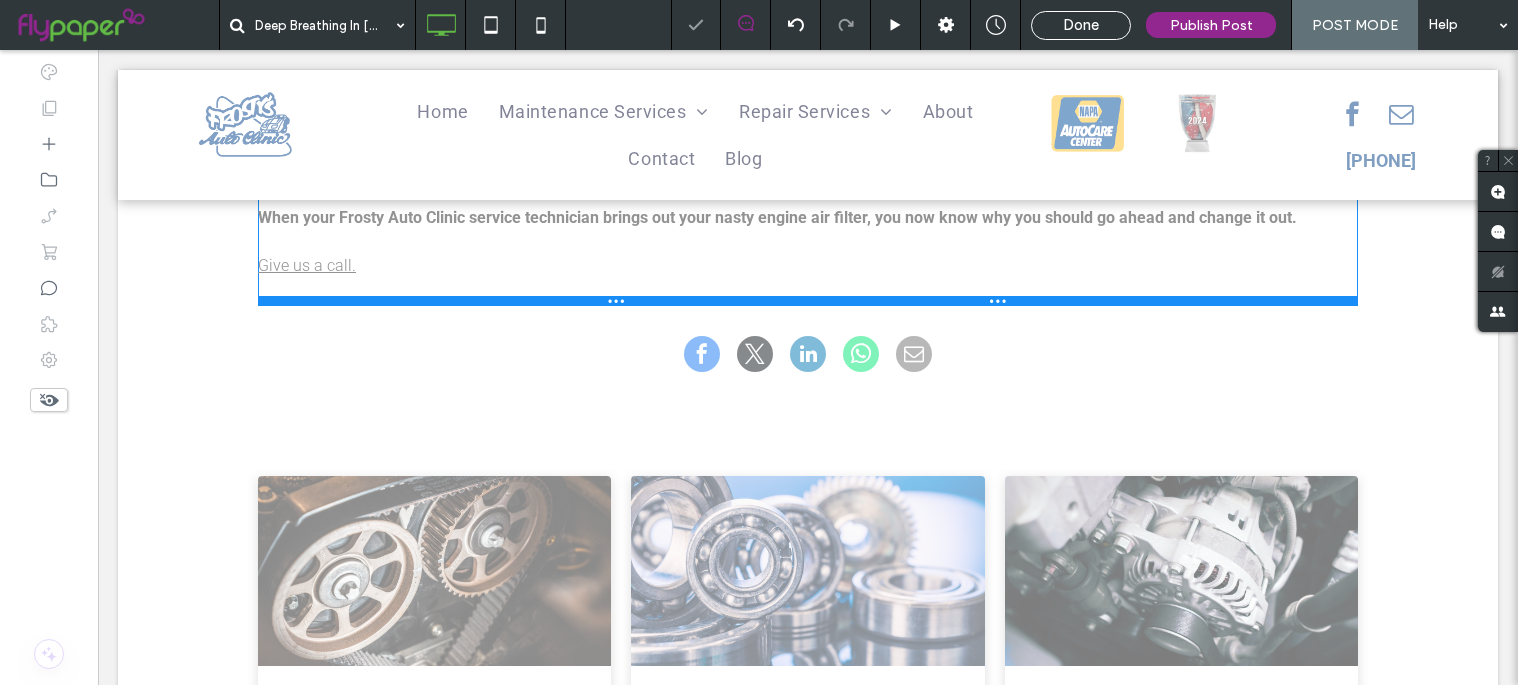 drag, startPoint x: 480, startPoint y: 506, endPoint x: 477, endPoint y: 347, distance: 159.0283 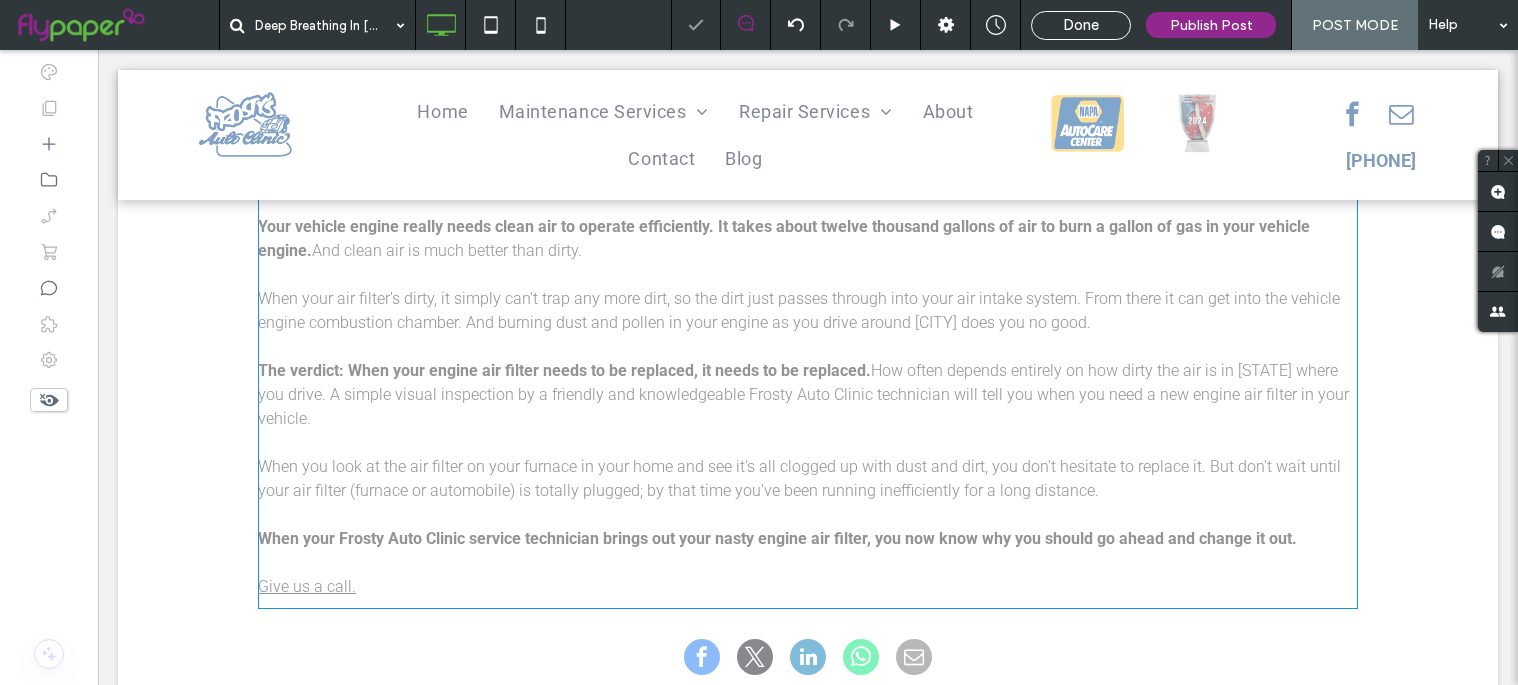 scroll, scrollTop: 624, scrollLeft: 0, axis: vertical 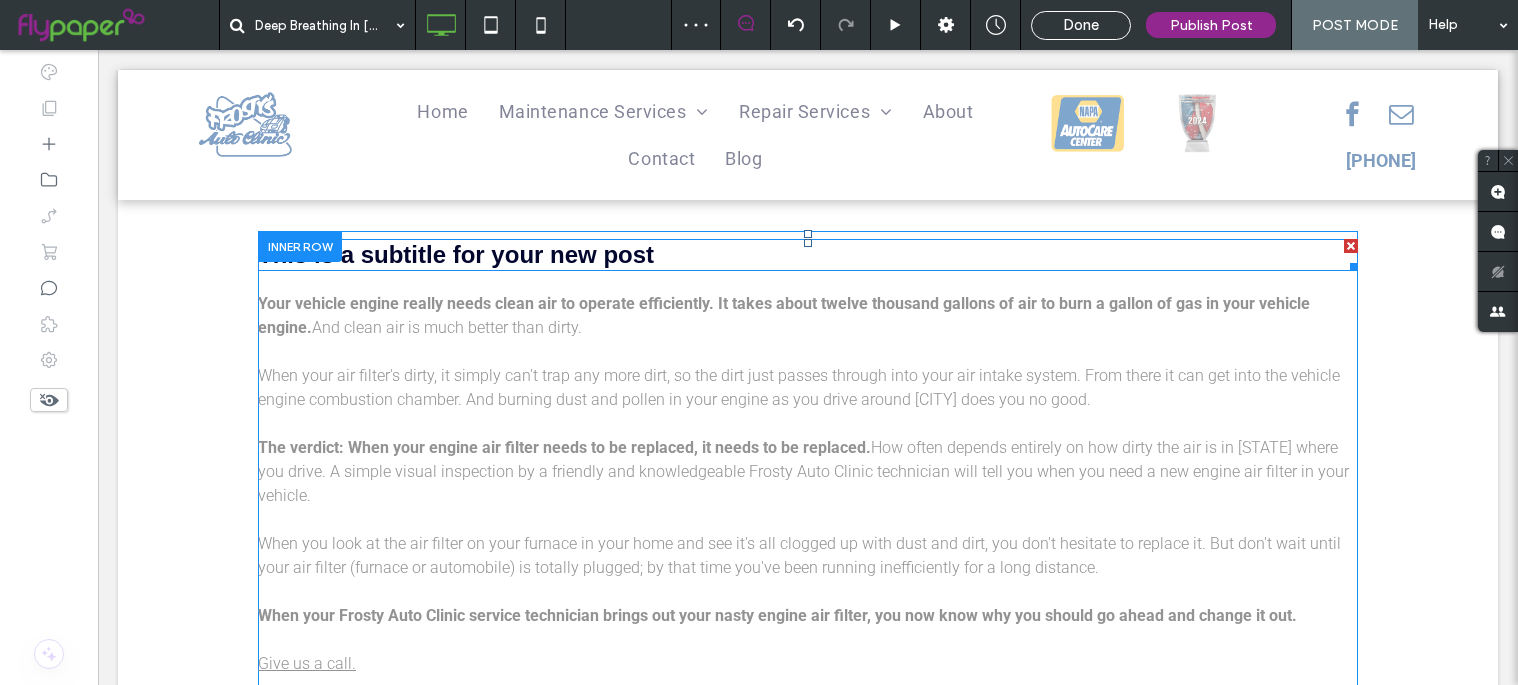 click at bounding box center (1351, 246) 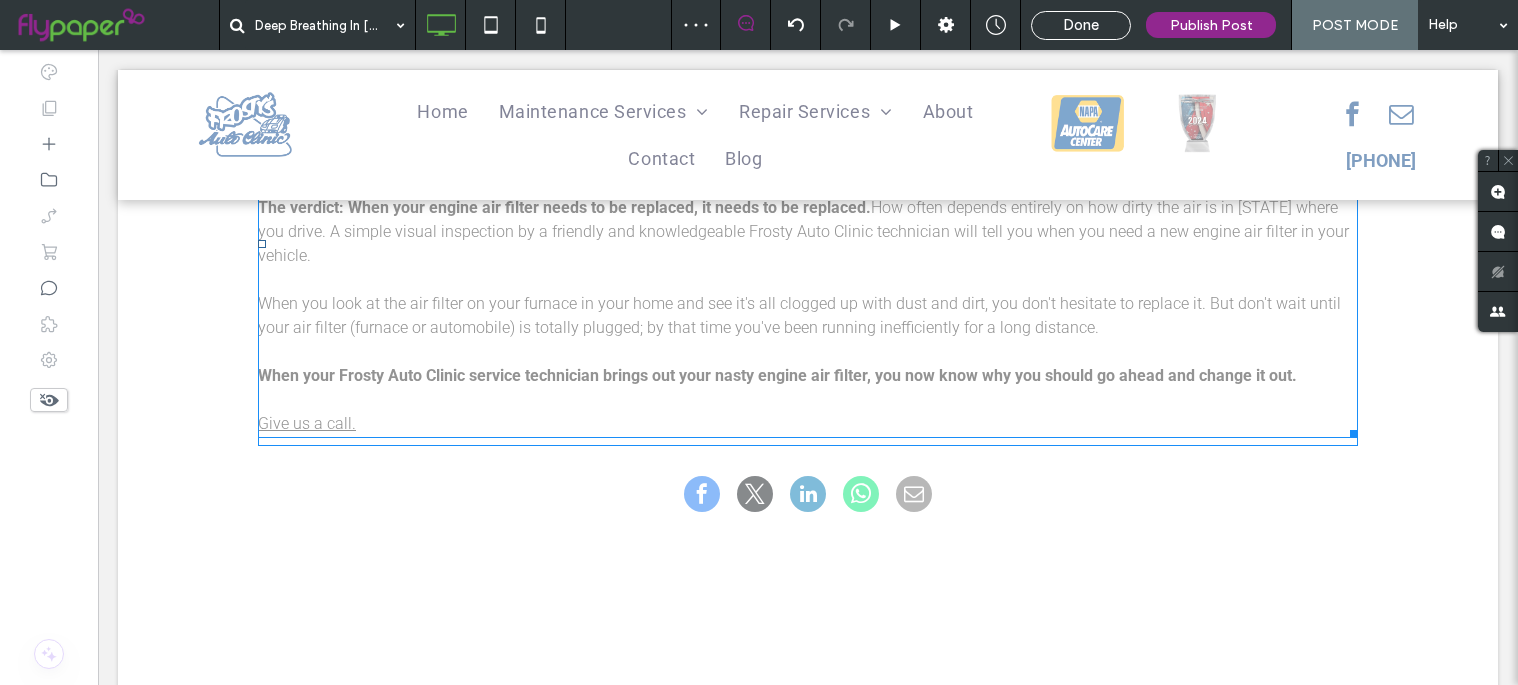 click on "When your Frosty Auto Clinic service technician brings out your nasty engine air filter, you now know why you should go ahead and change it out." at bounding box center [777, 375] 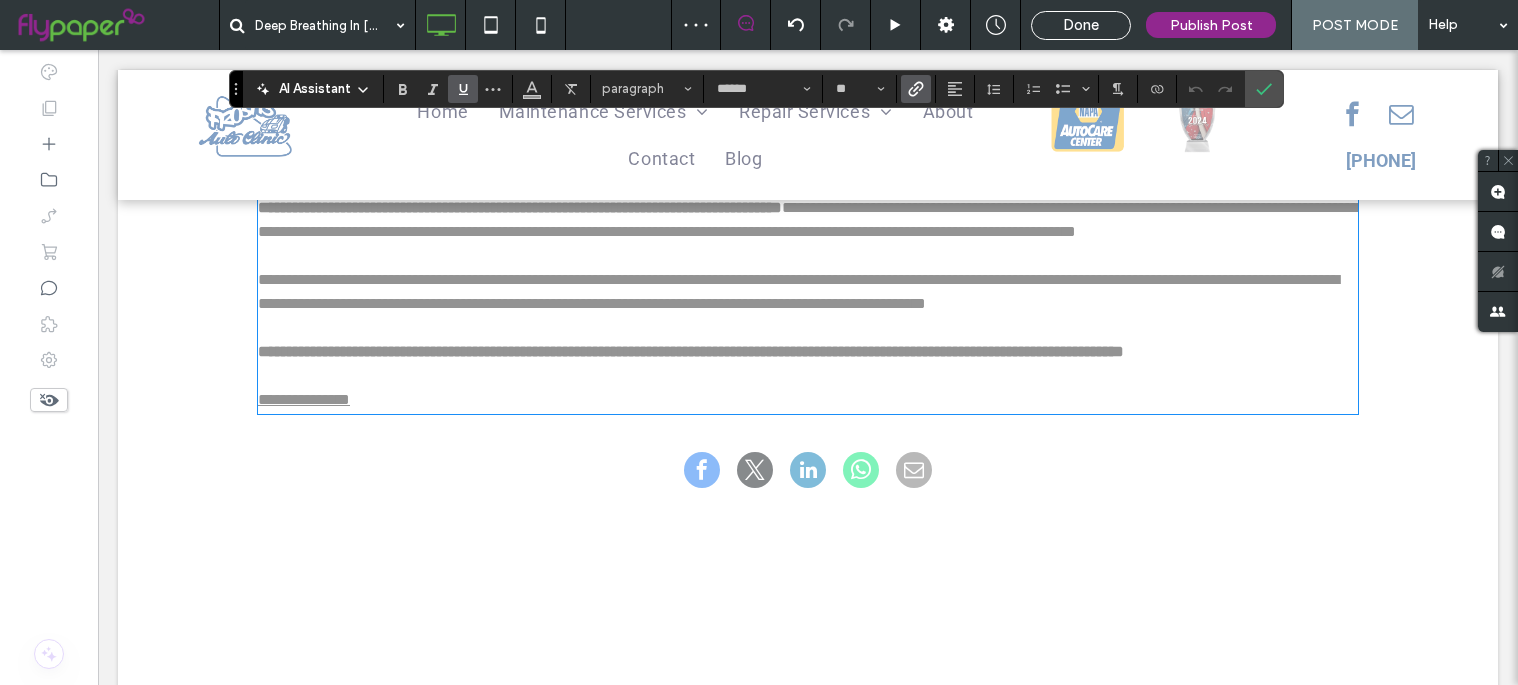 click on "**********" at bounding box center (808, 400) 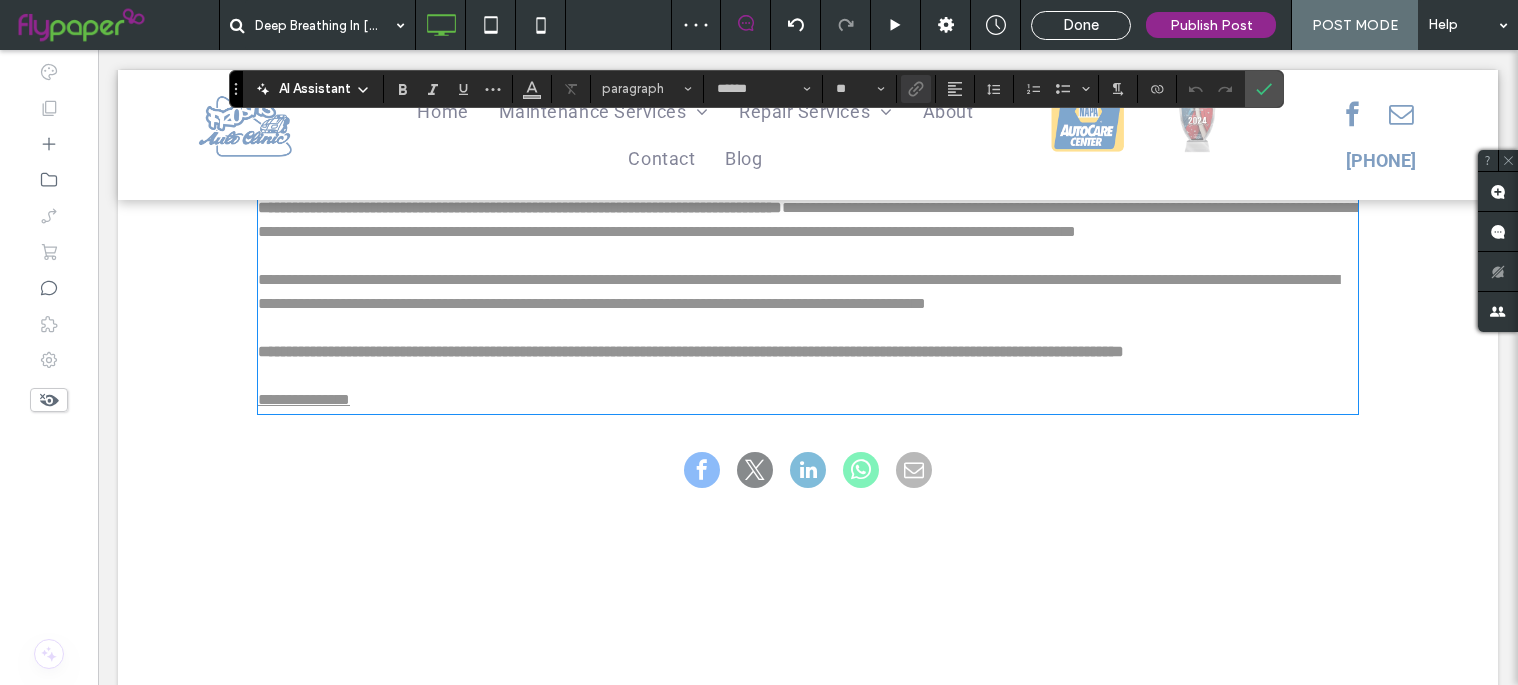 click on "**********" at bounding box center [808, 400] 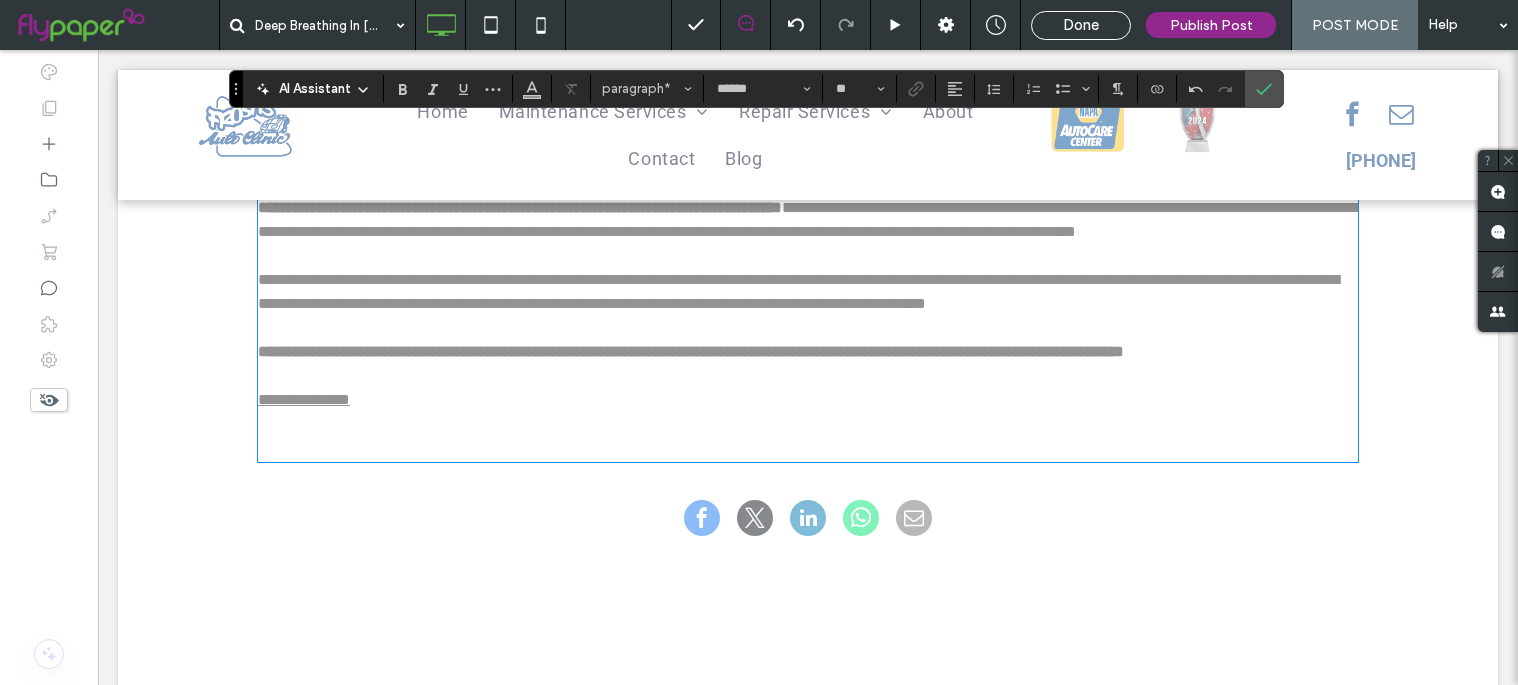 type 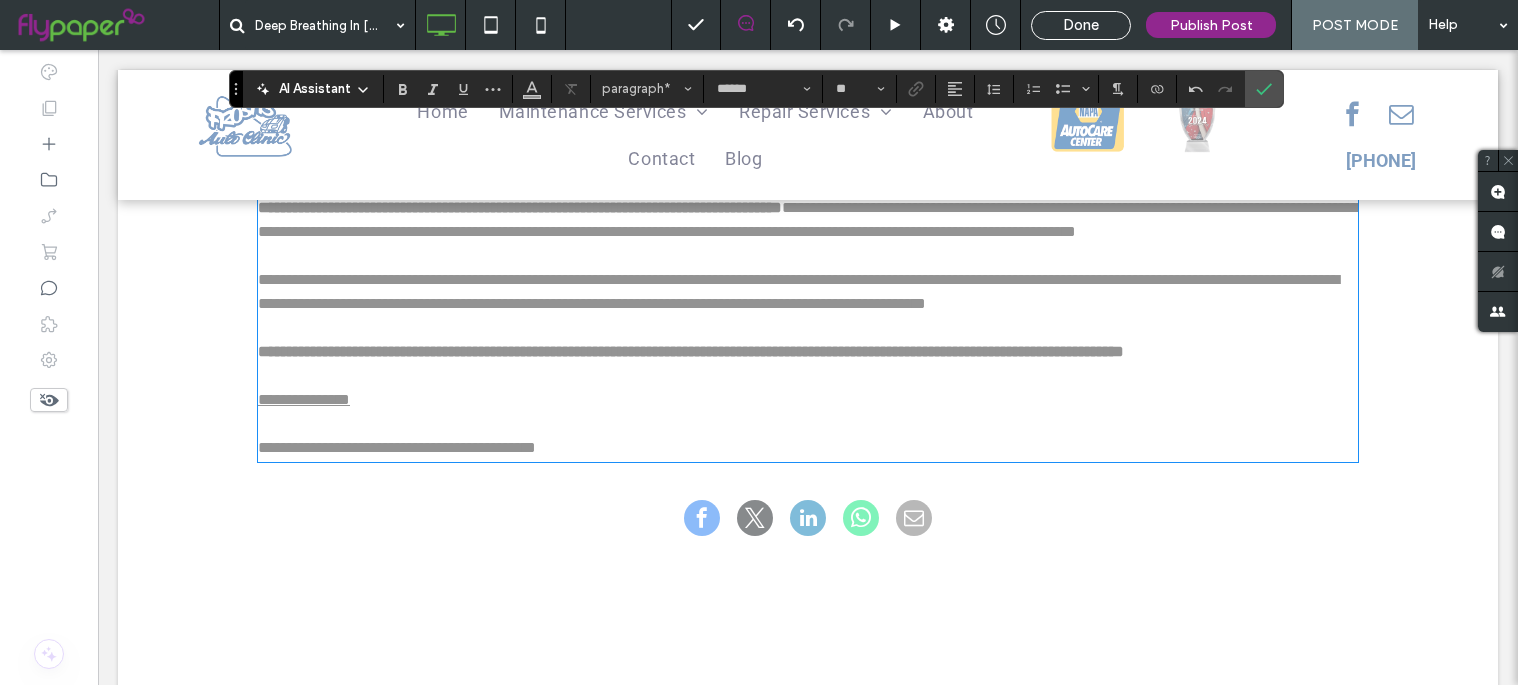 click on "**********" at bounding box center [808, 448] 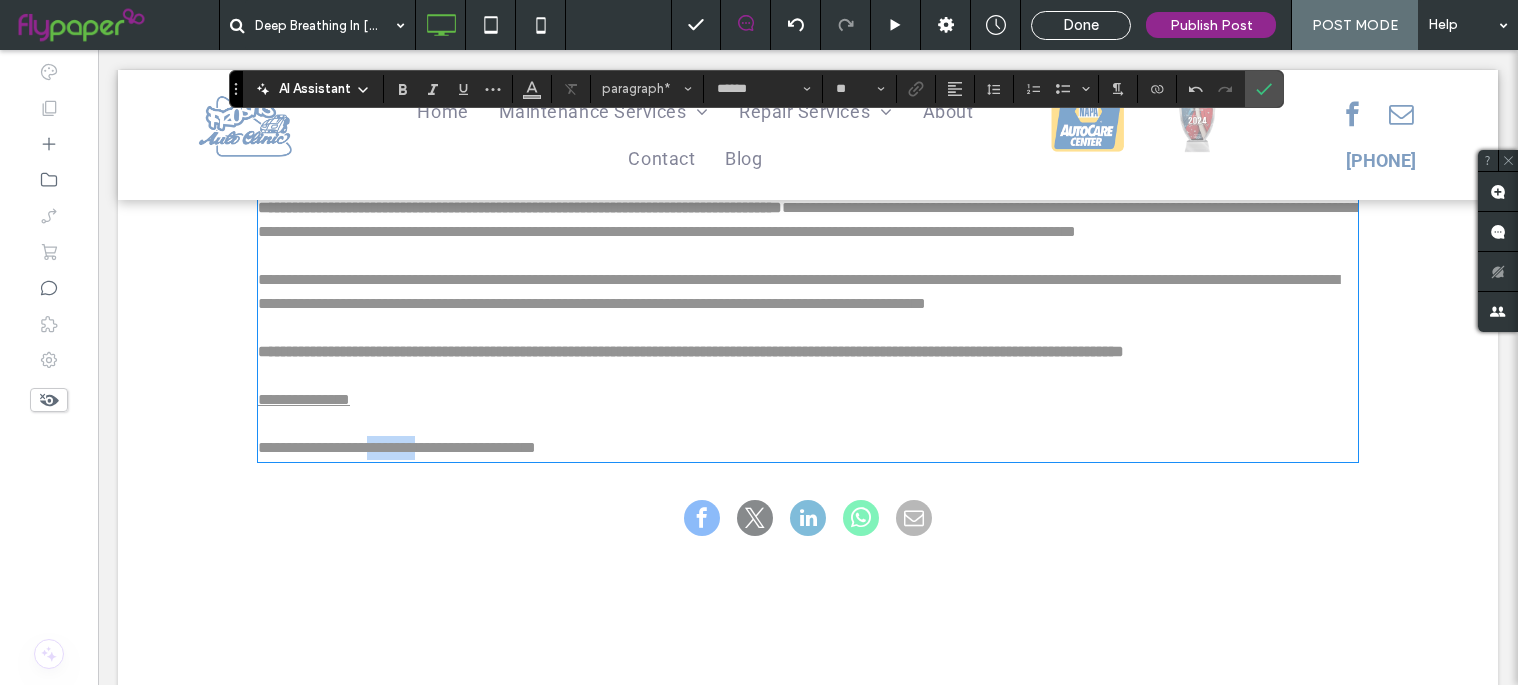 click on "**********" at bounding box center (808, 448) 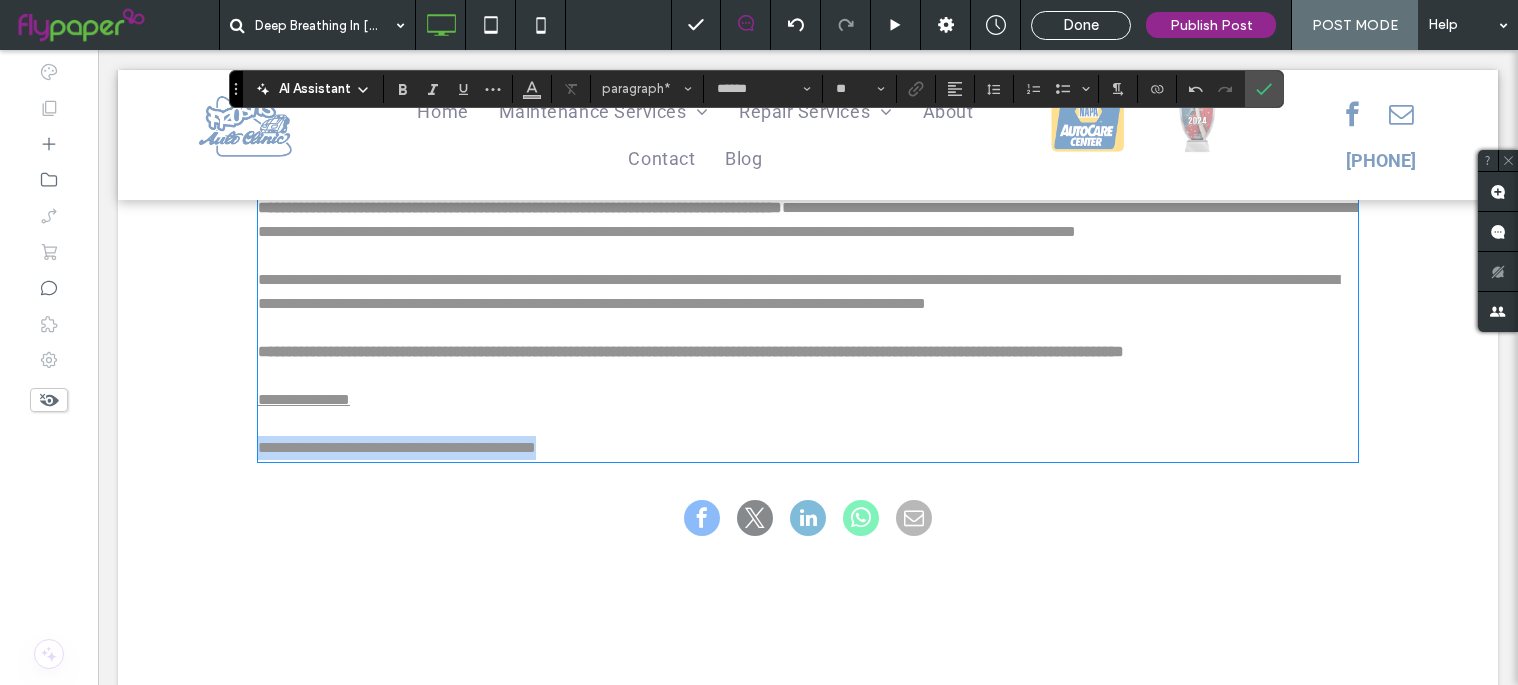 click on "**********" at bounding box center [808, 448] 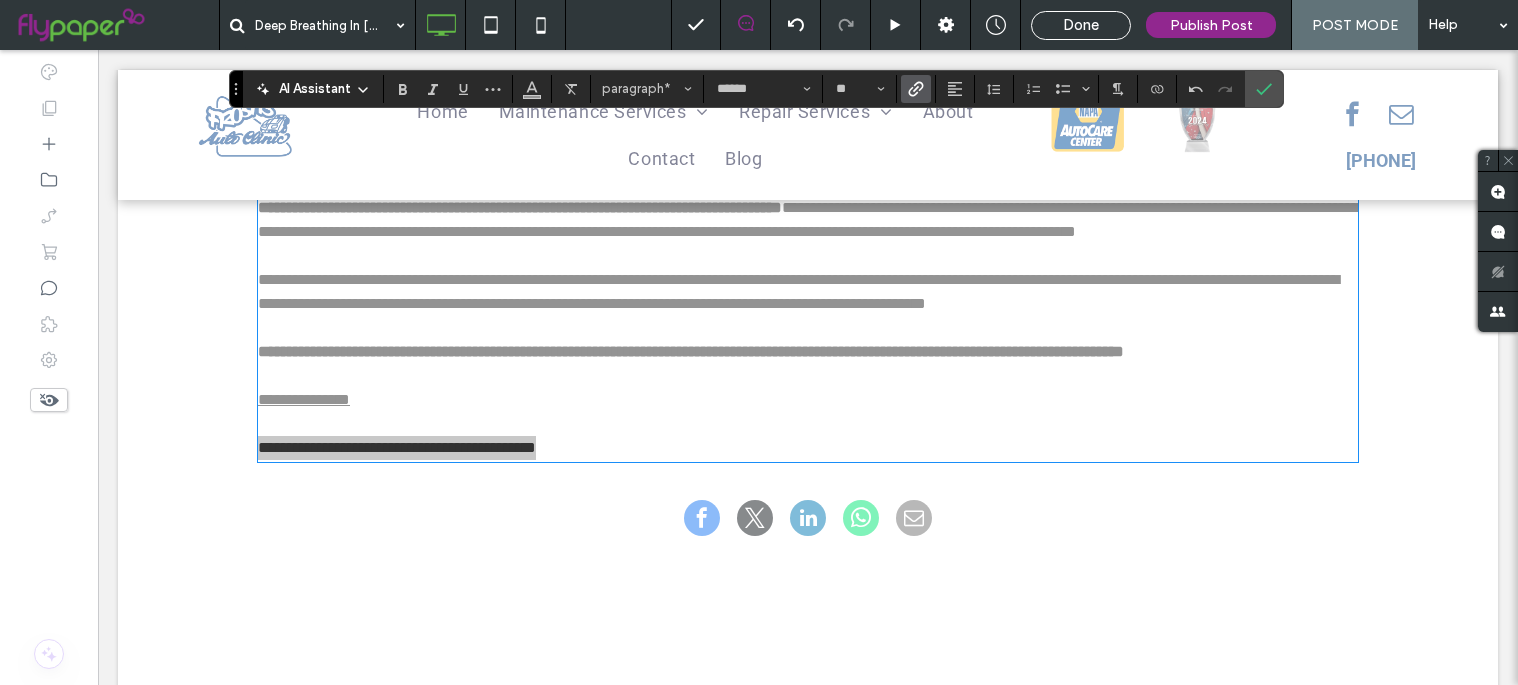 click 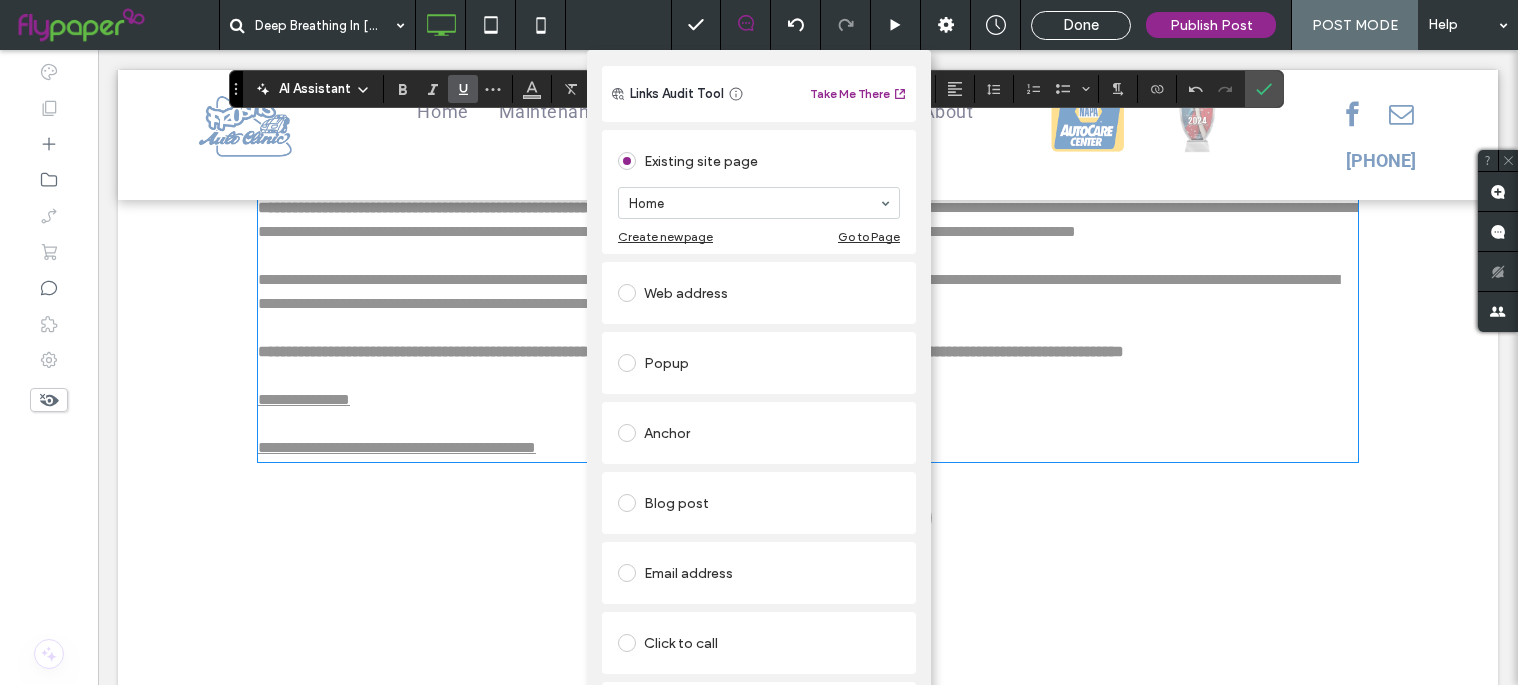 scroll, scrollTop: 0, scrollLeft: 0, axis: both 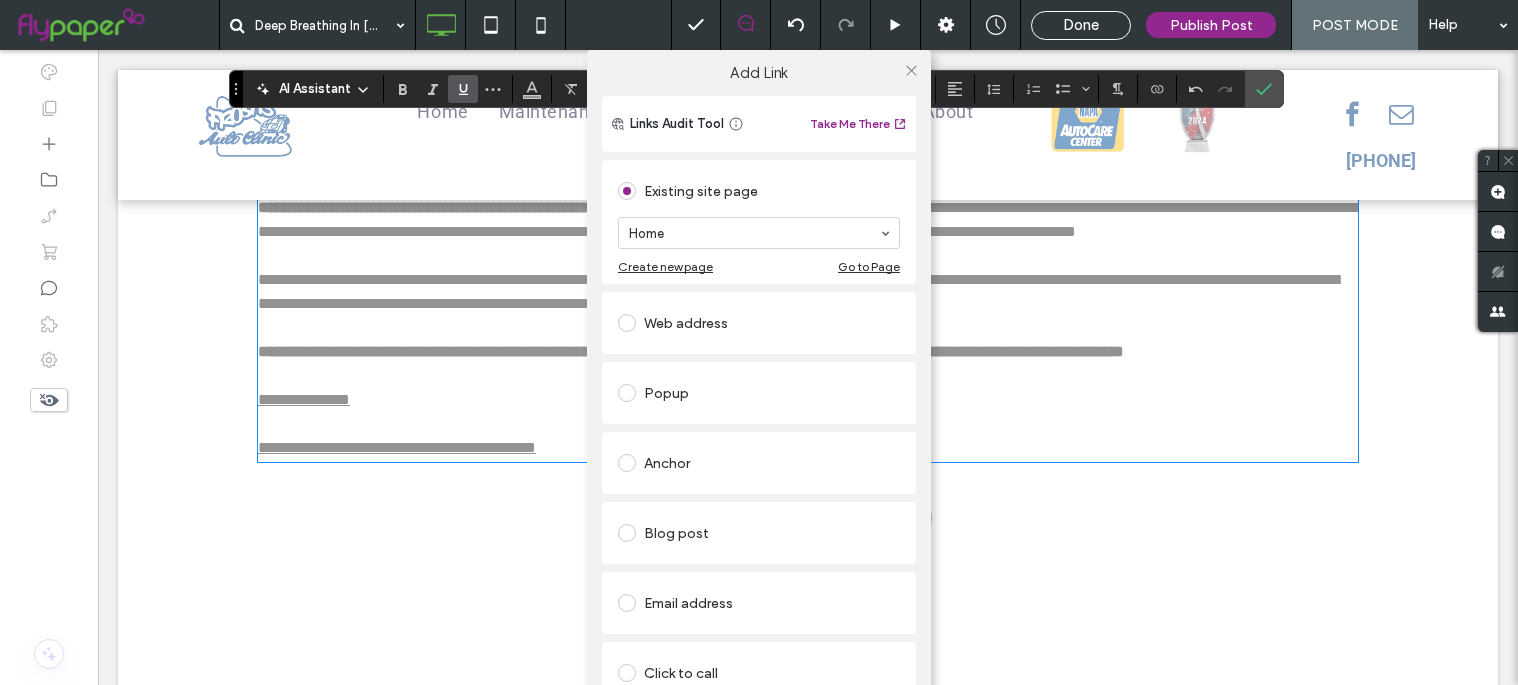 click on "Web address" at bounding box center (759, 323) 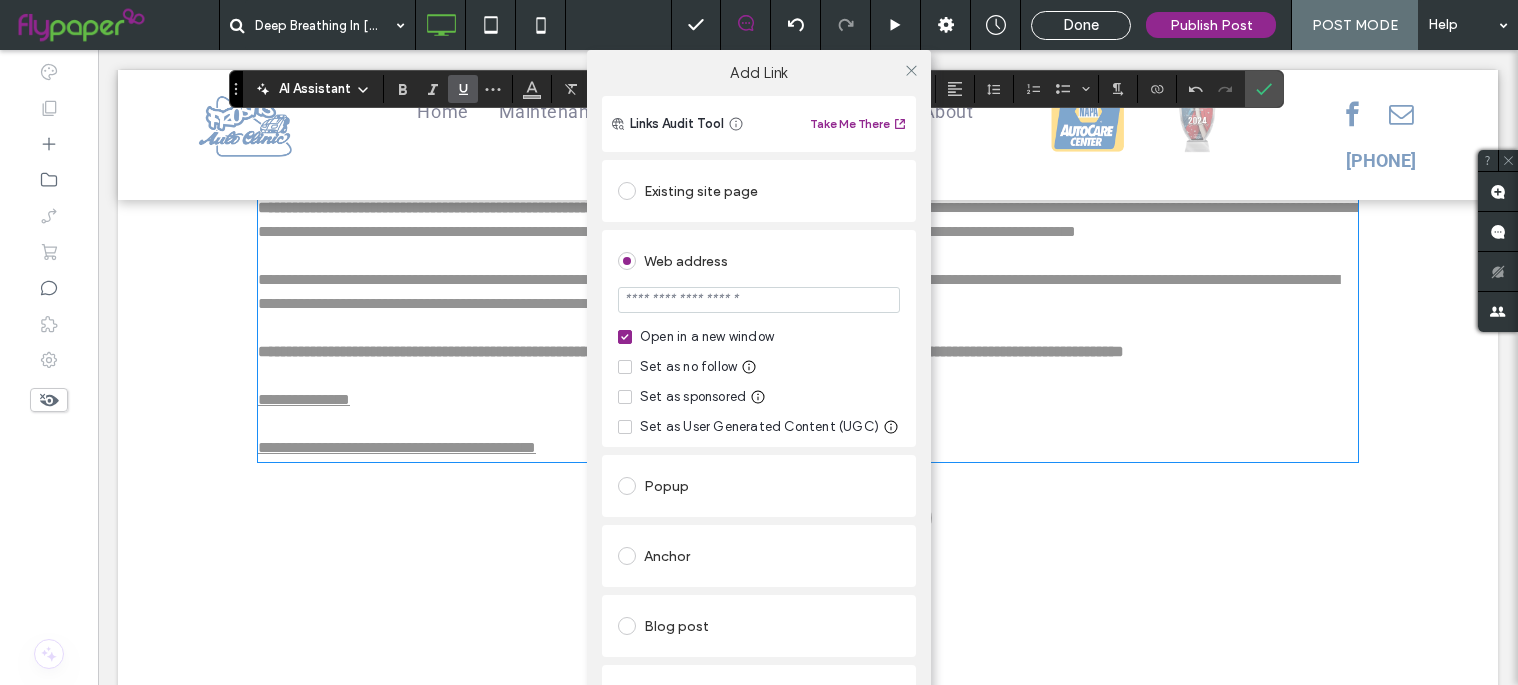 click at bounding box center (759, 300) 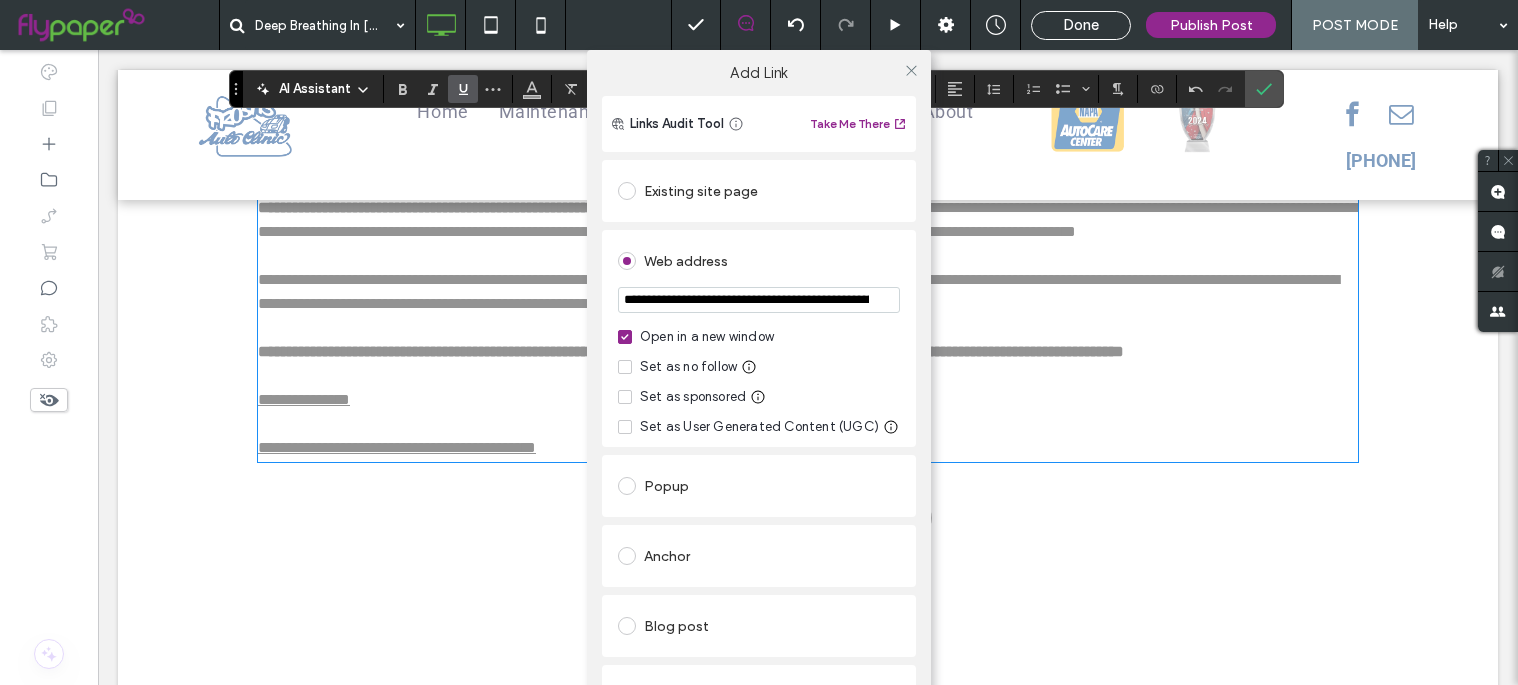 scroll, scrollTop: 0, scrollLeft: 1962, axis: horizontal 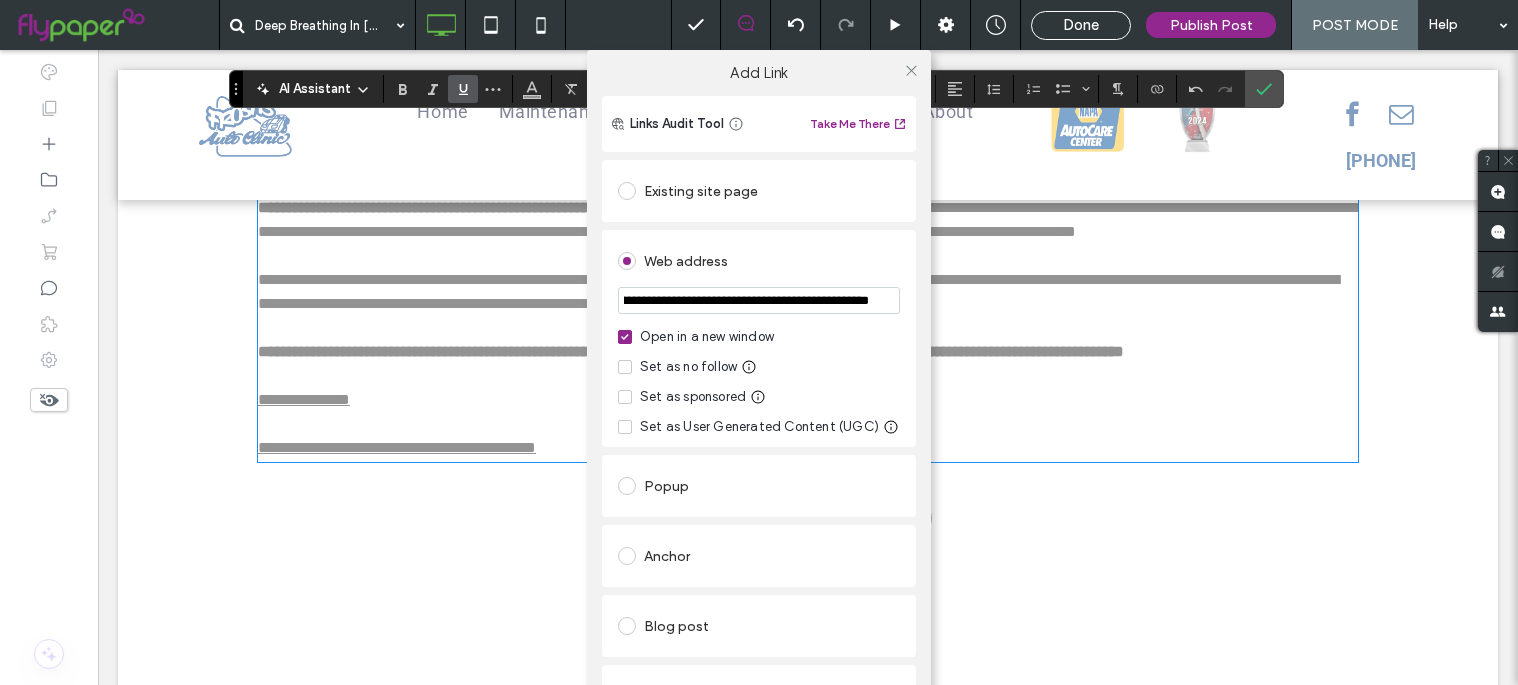 type on "**********" 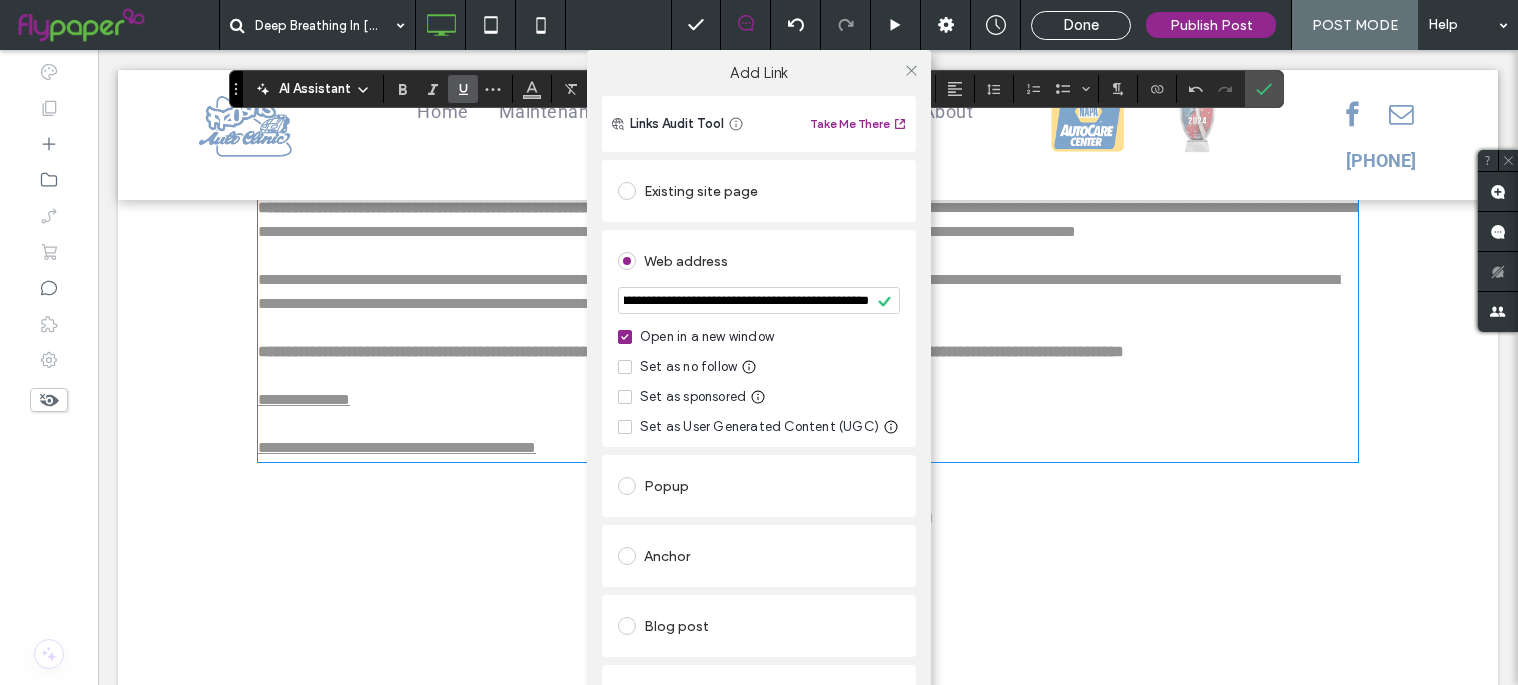click at bounding box center [911, 70] 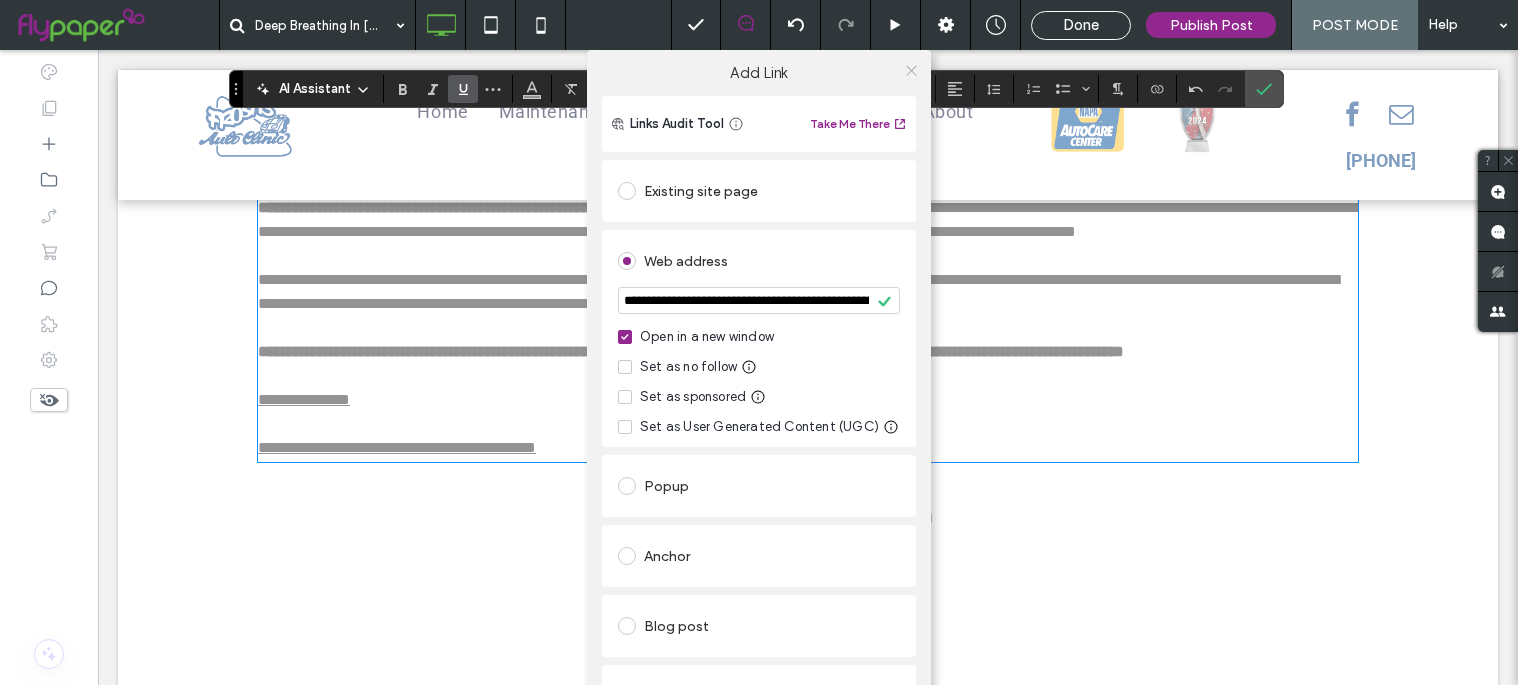click 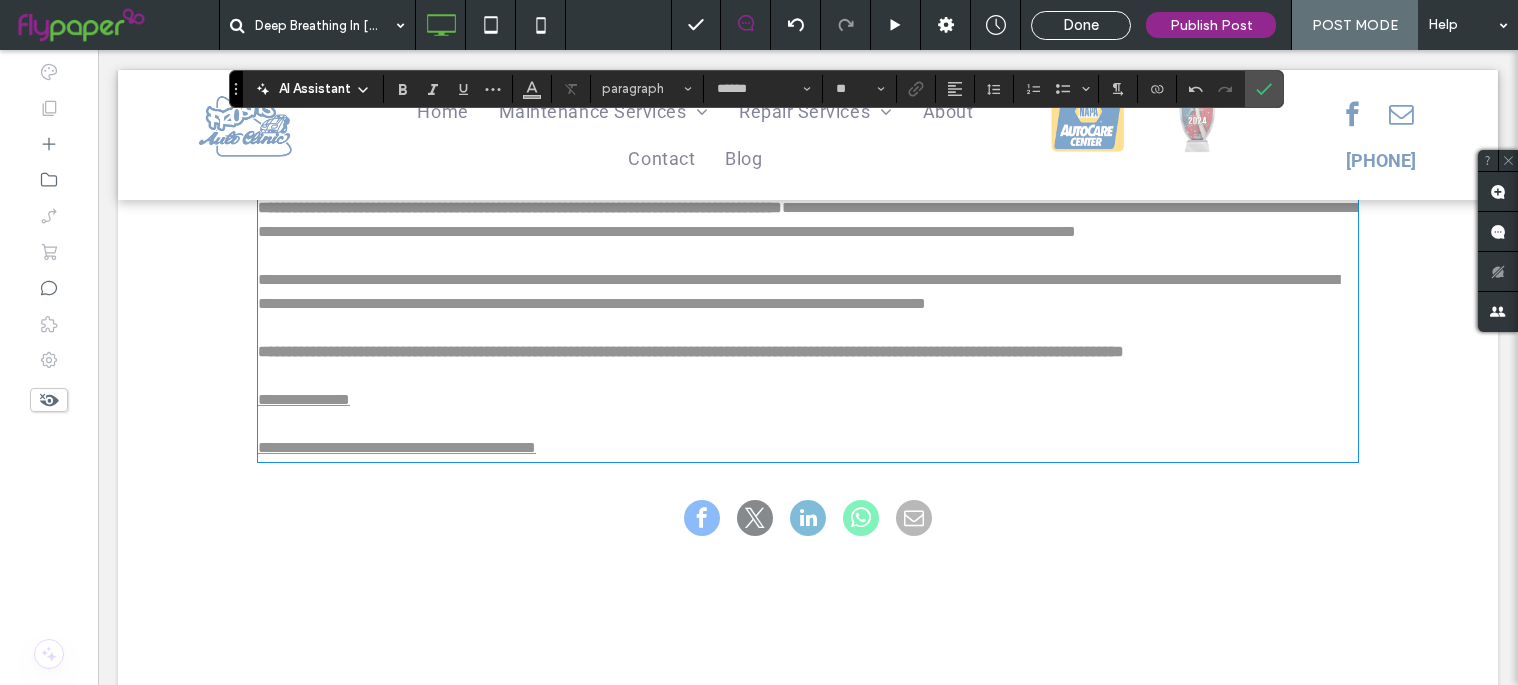 click at bounding box center [808, 328] 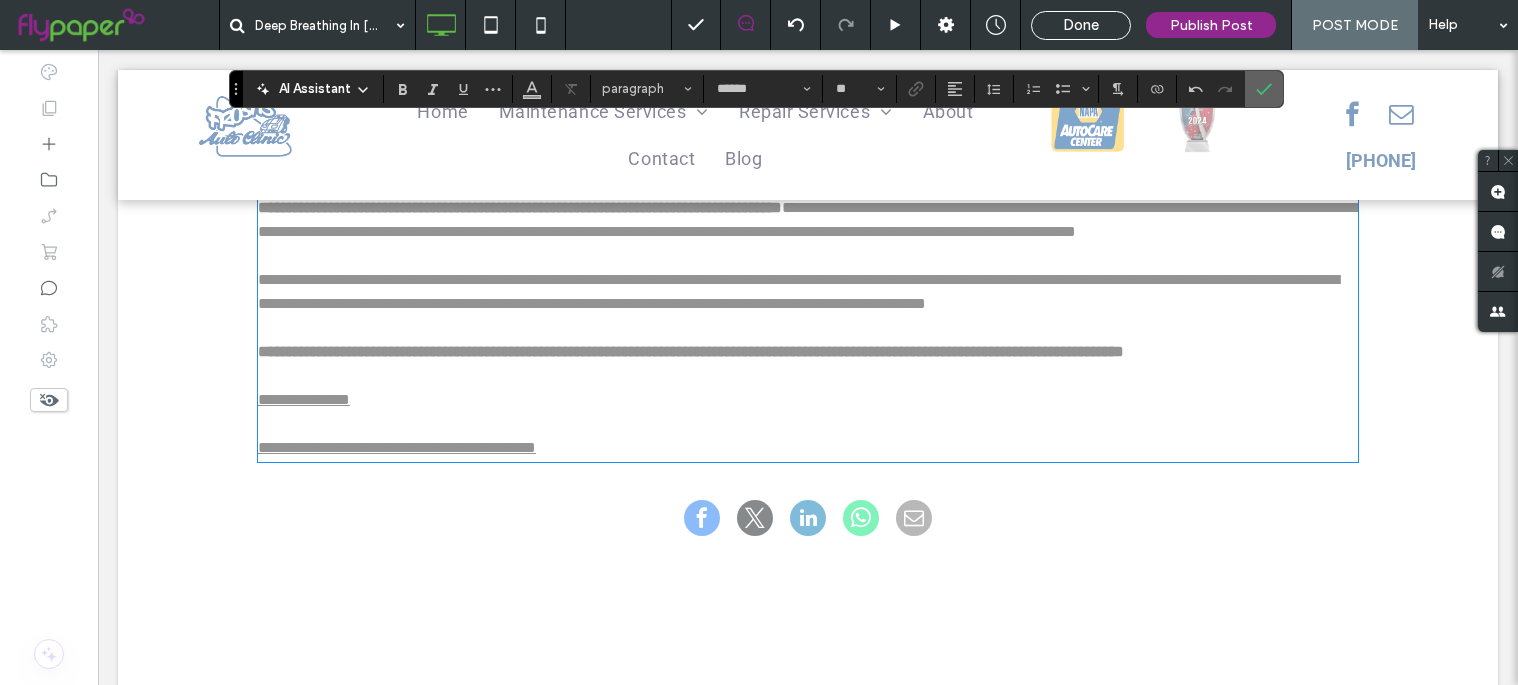 click 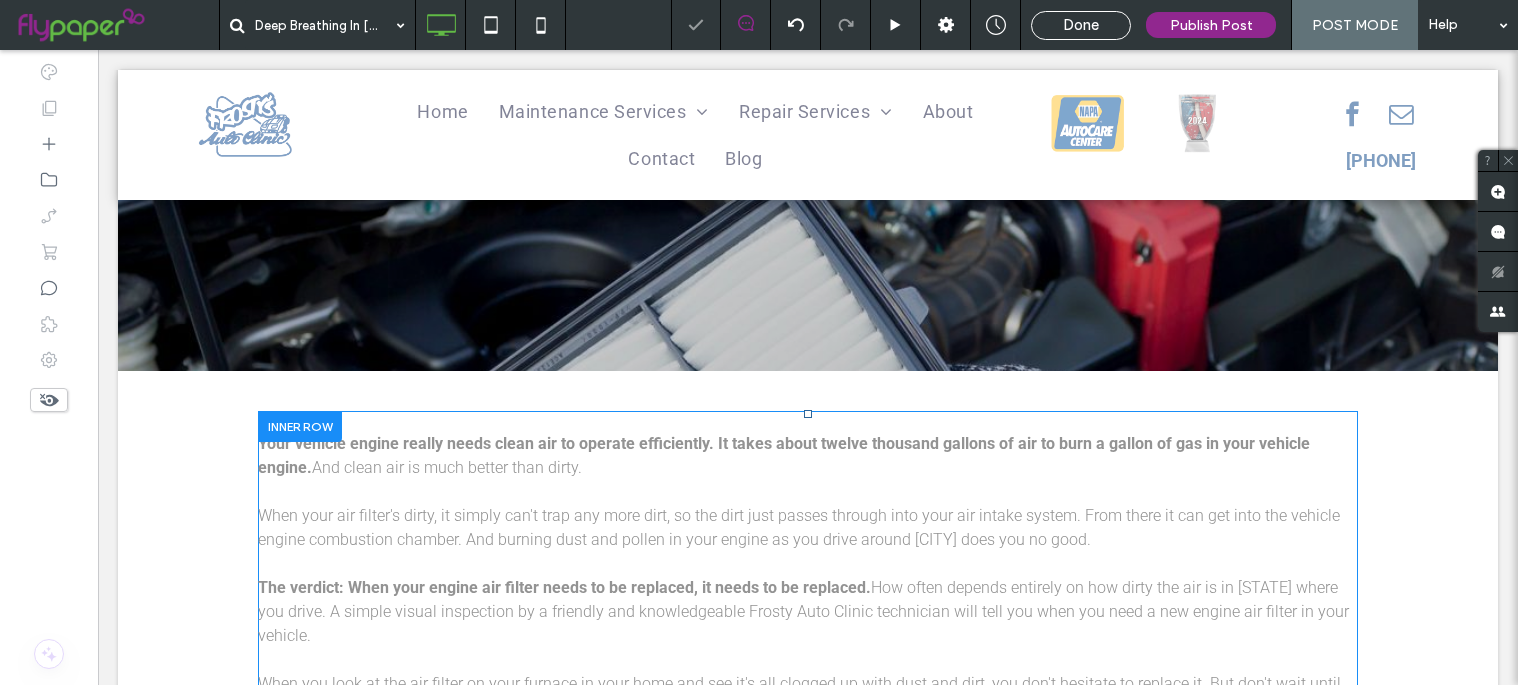scroll, scrollTop: 595, scrollLeft: 0, axis: vertical 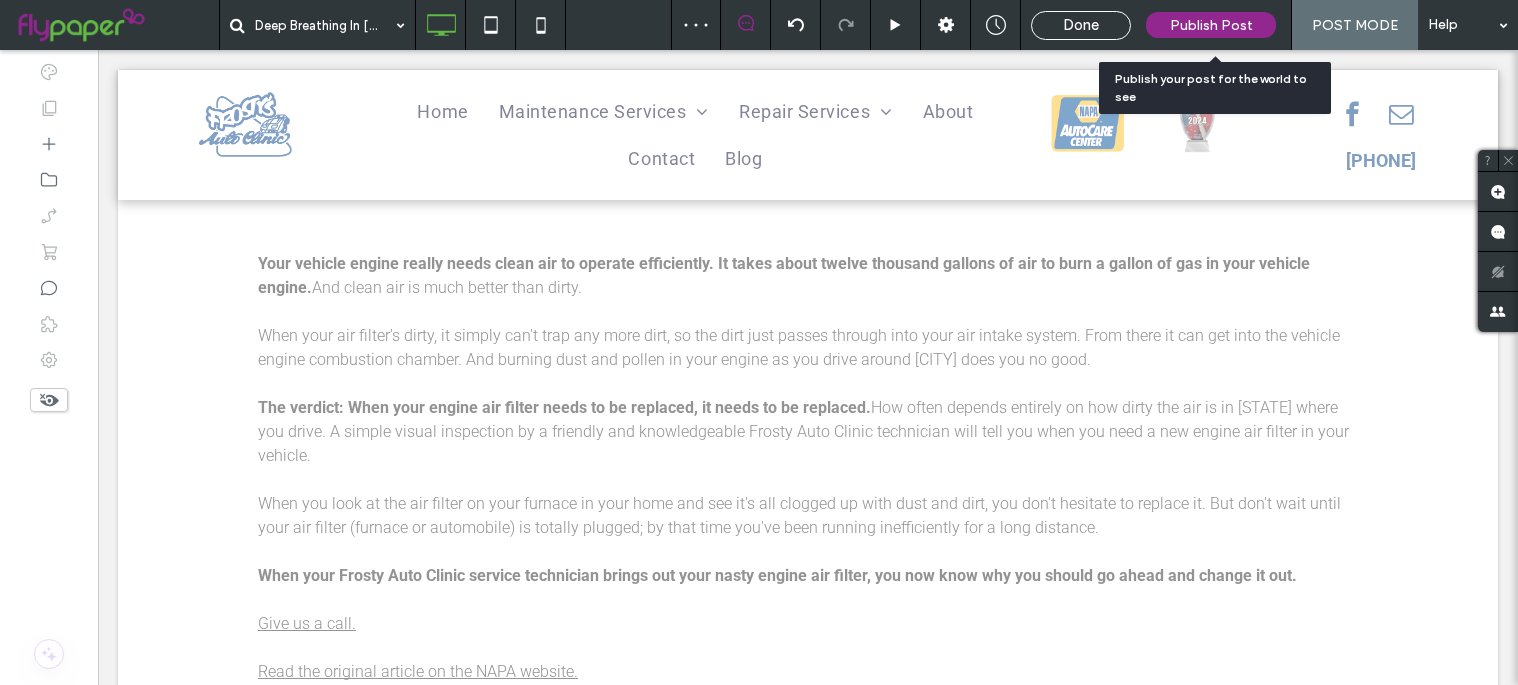 click on "Publish Post" at bounding box center (1211, 25) 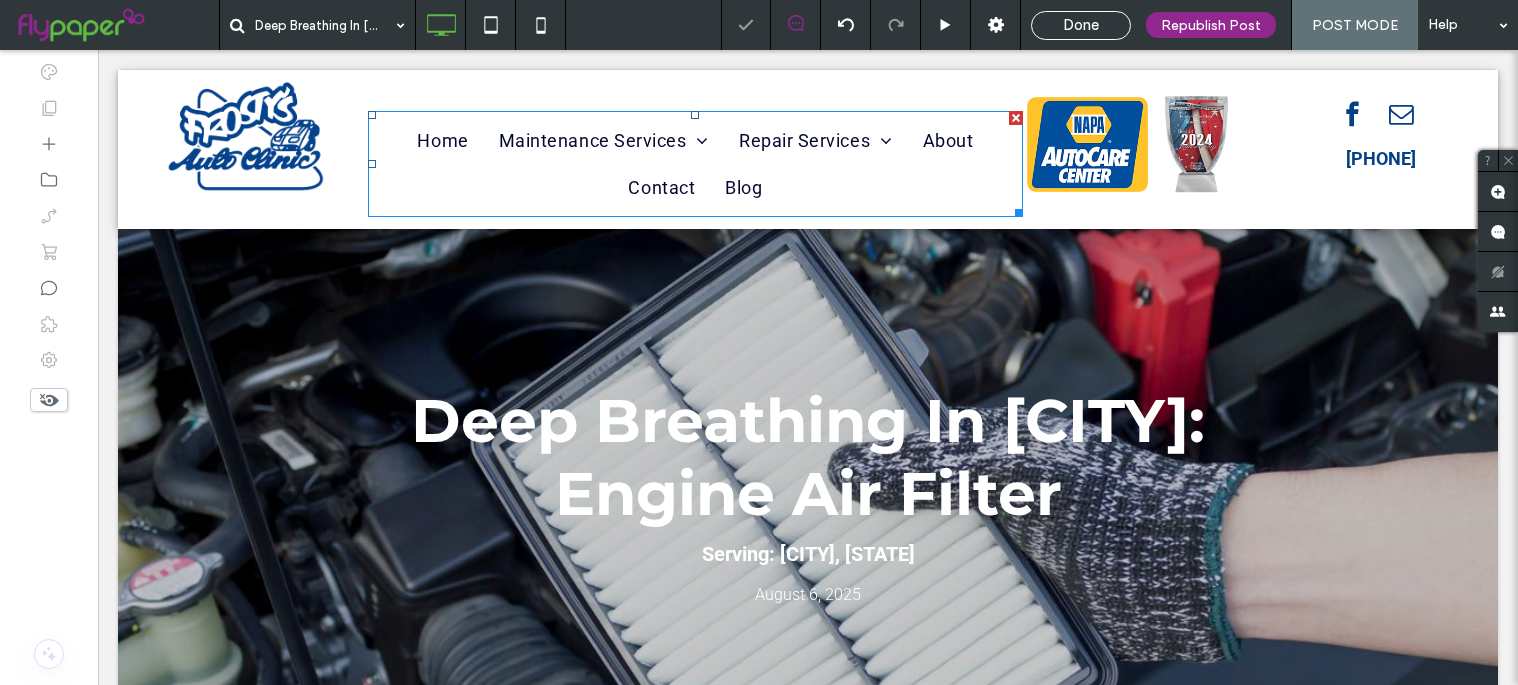 scroll, scrollTop: 0, scrollLeft: 0, axis: both 